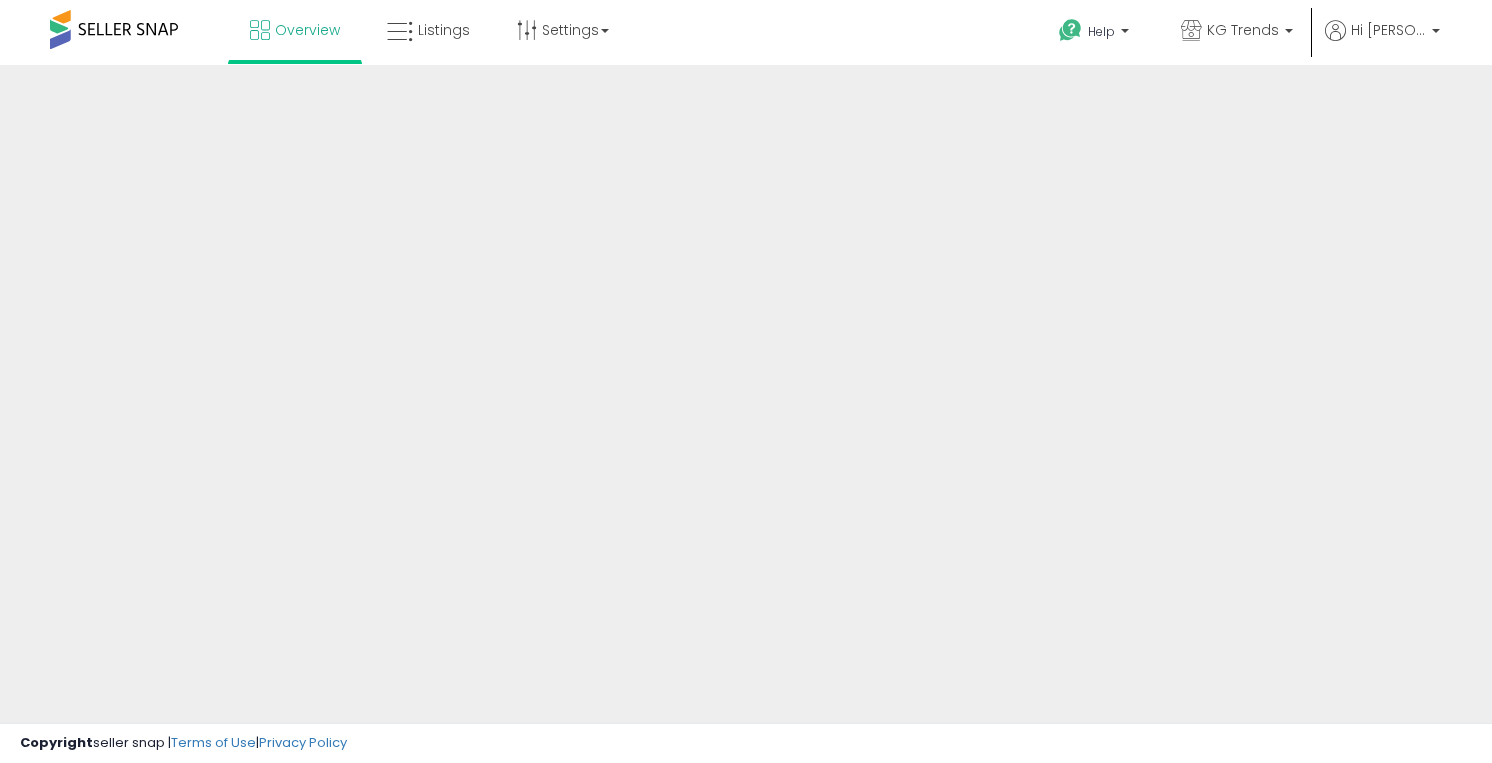 scroll, scrollTop: 0, scrollLeft: 0, axis: both 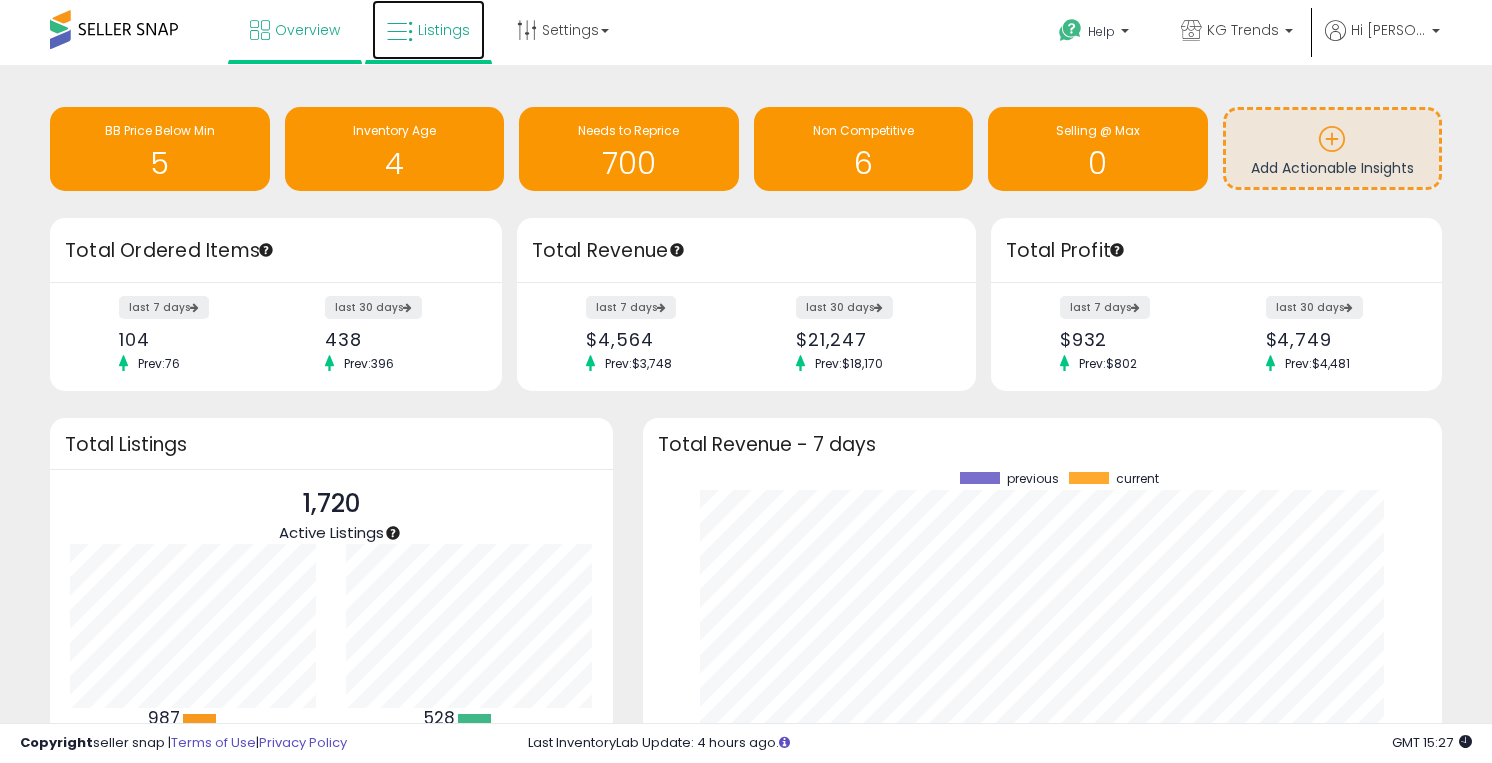 click on "Listings" at bounding box center (444, 30) 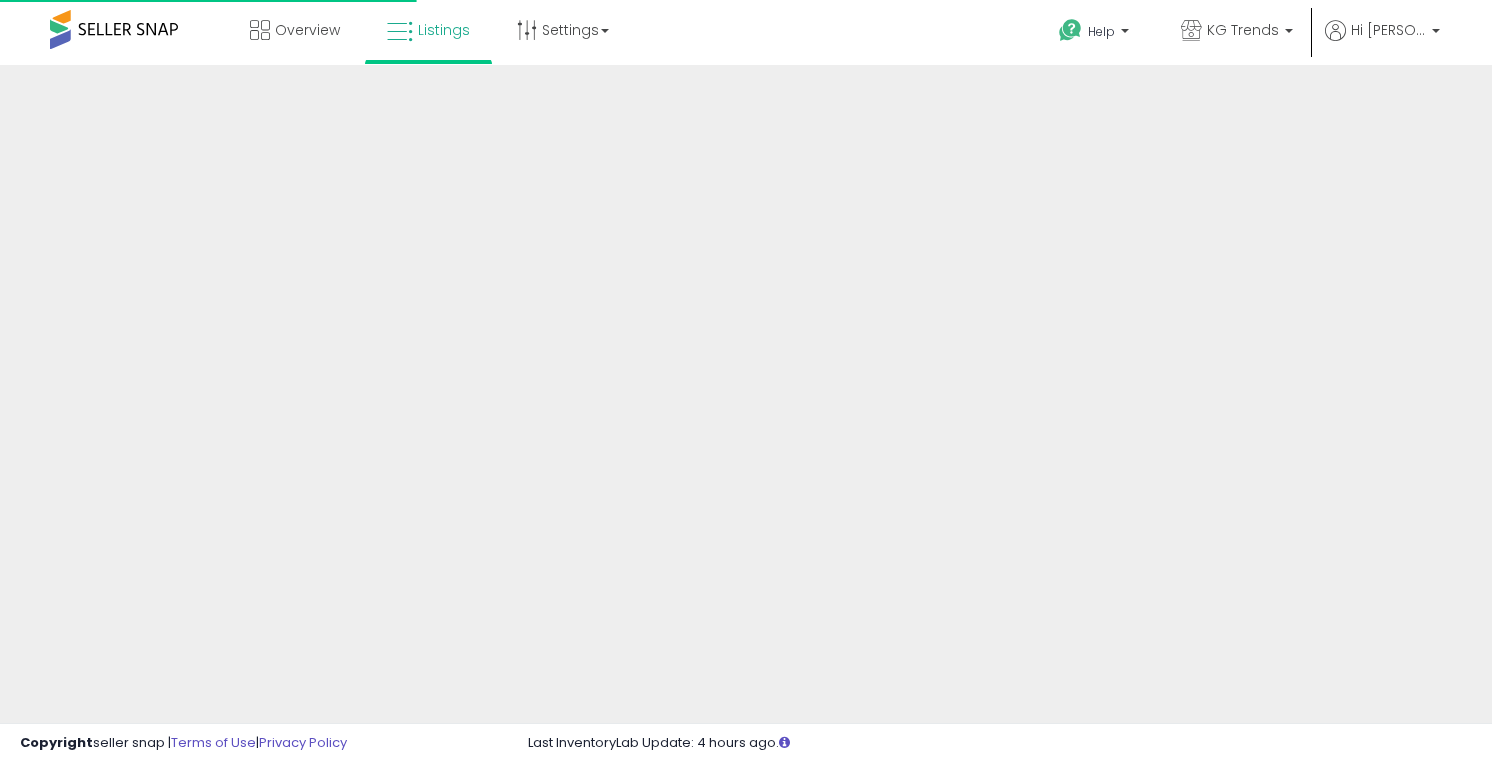 scroll, scrollTop: 0, scrollLeft: 0, axis: both 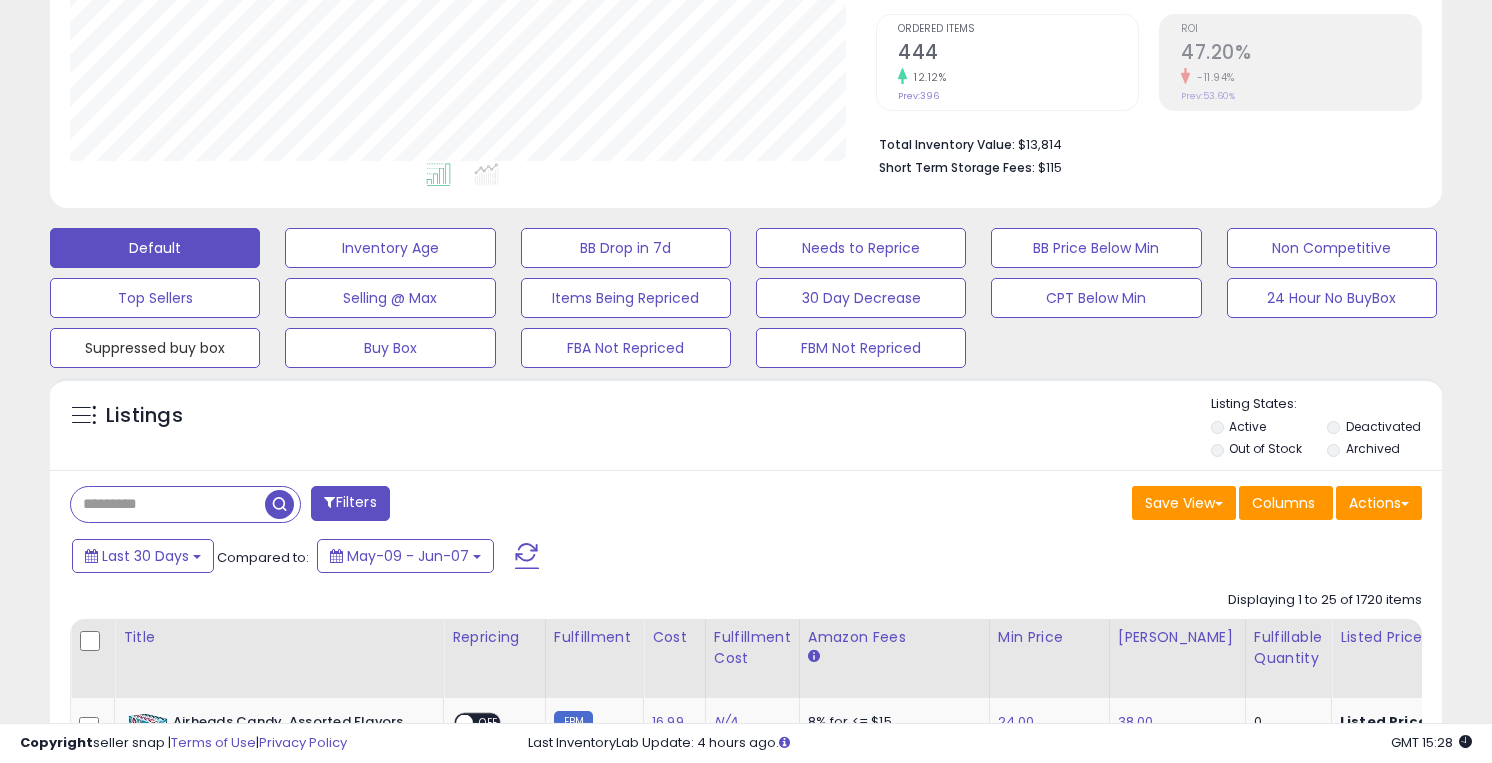 drag, startPoint x: 164, startPoint y: 351, endPoint x: 318, endPoint y: 444, distance: 179.90276 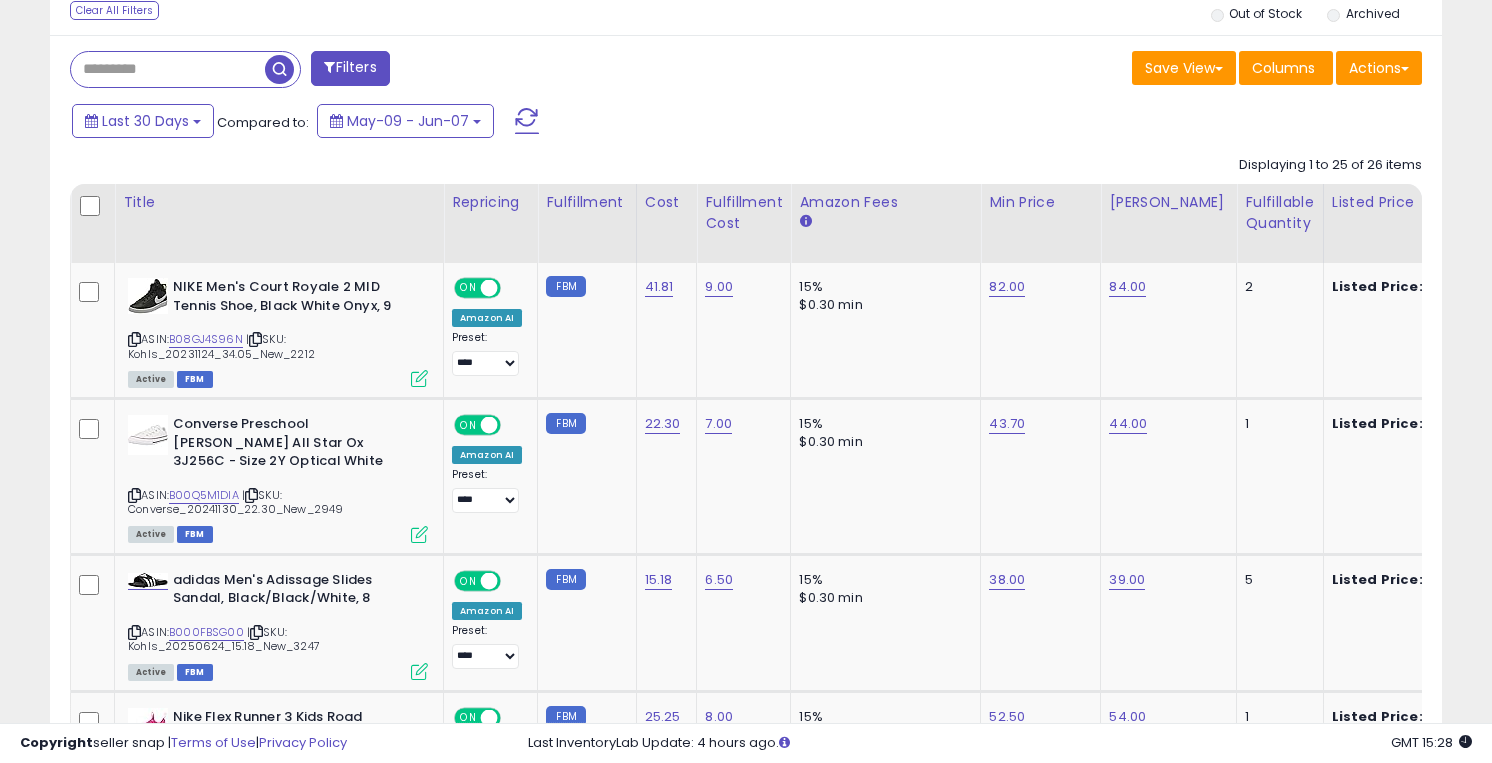 scroll, scrollTop: 692, scrollLeft: 0, axis: vertical 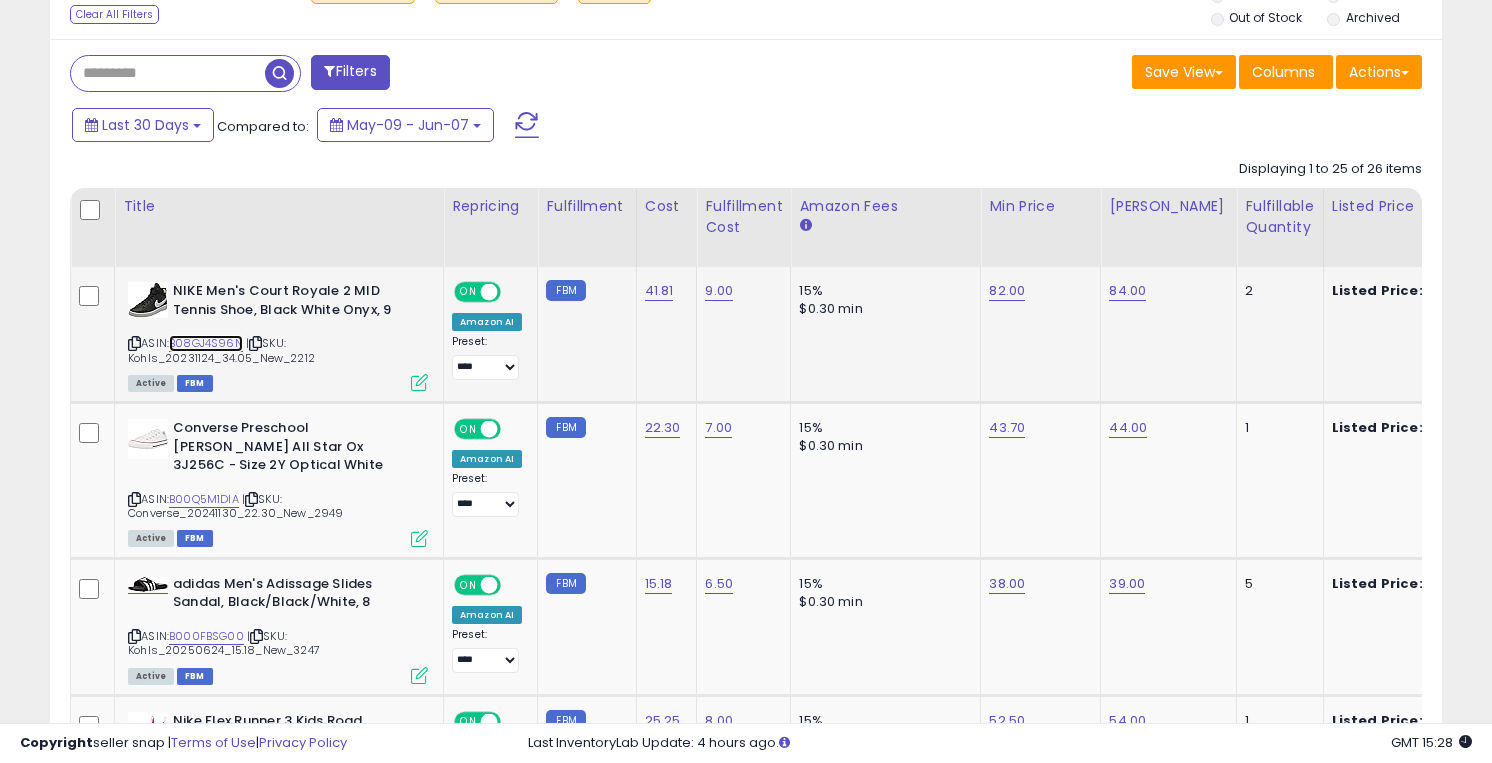 click on "B08GJ4S96N" at bounding box center (206, 343) 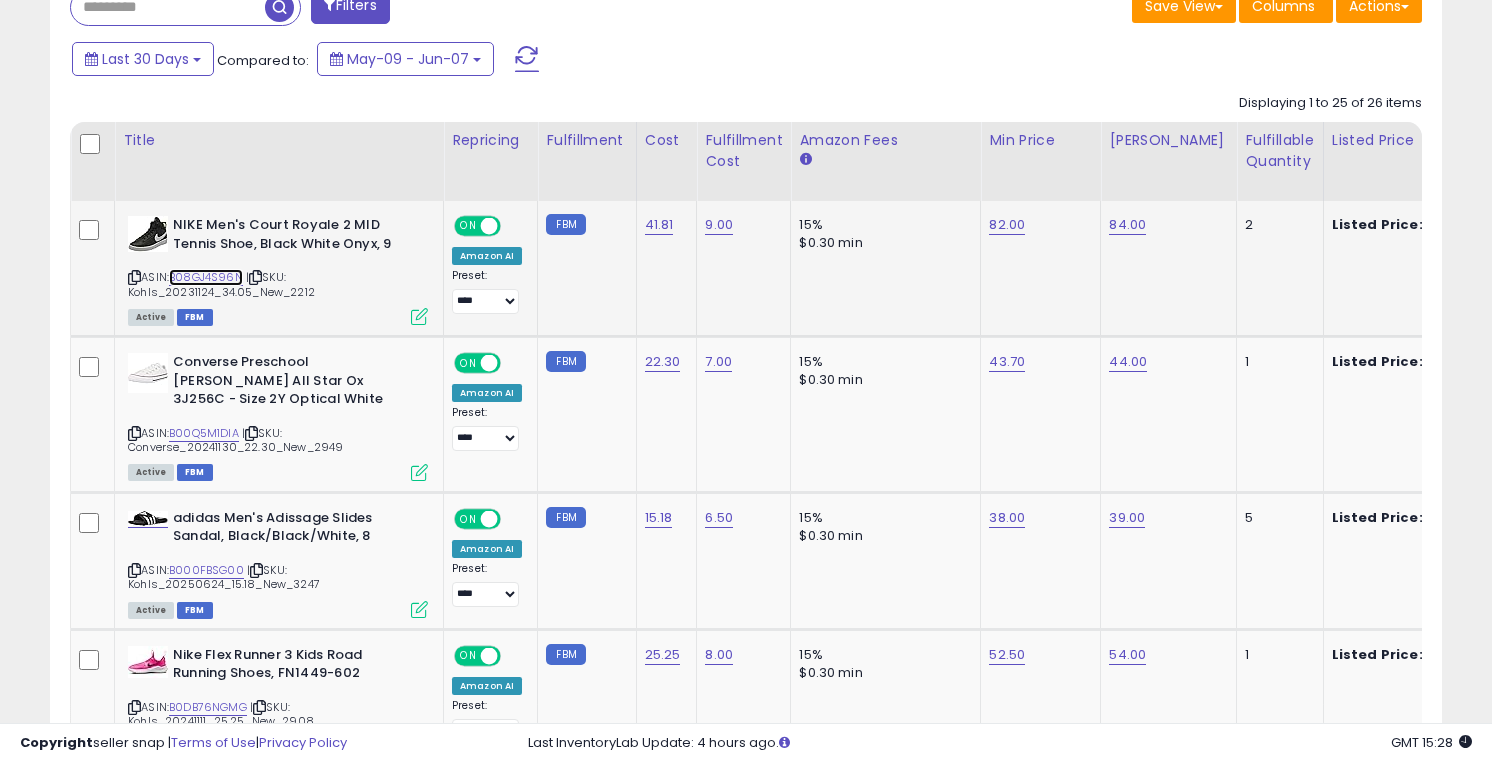scroll, scrollTop: 967, scrollLeft: 0, axis: vertical 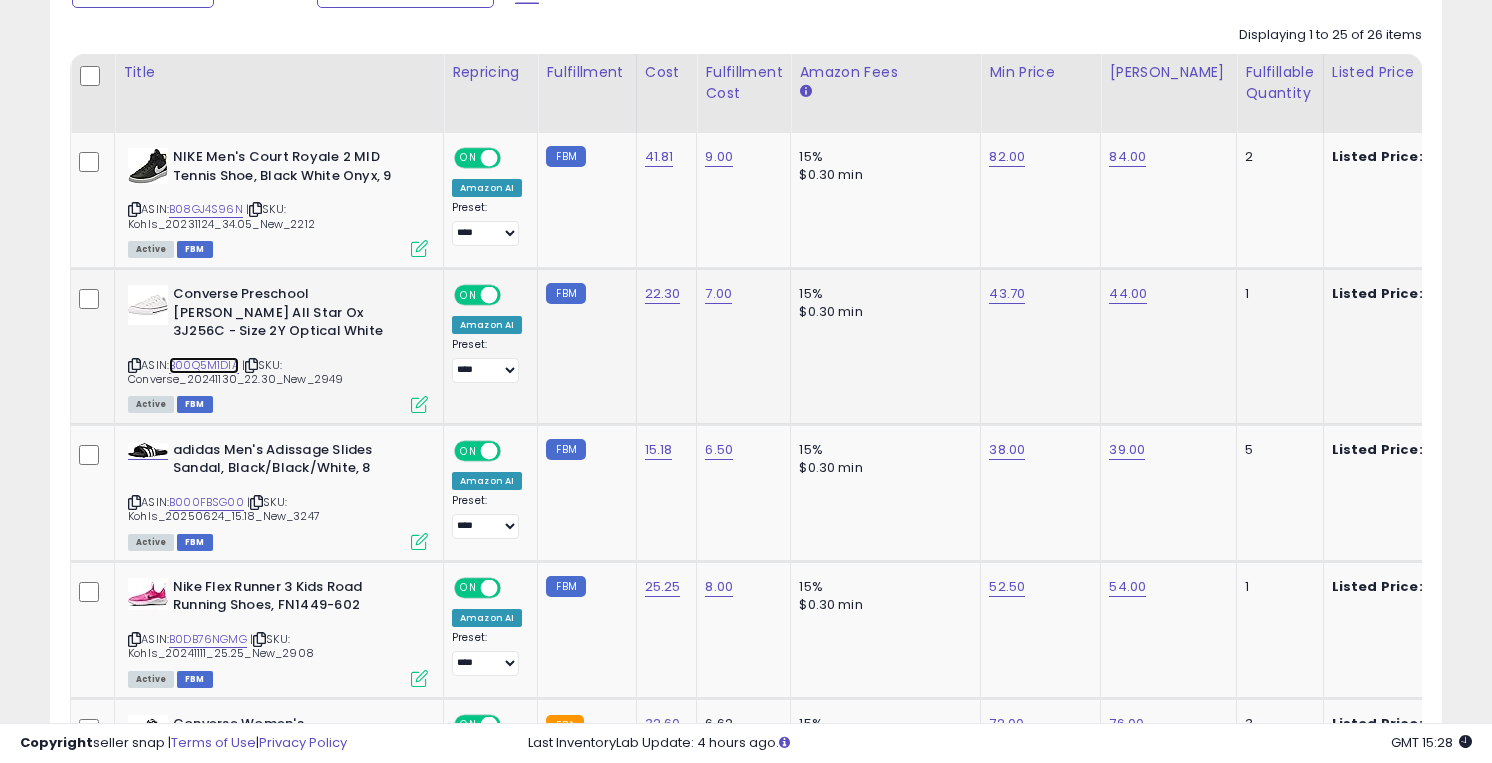 click on "B00Q5M1DIA" at bounding box center [204, 365] 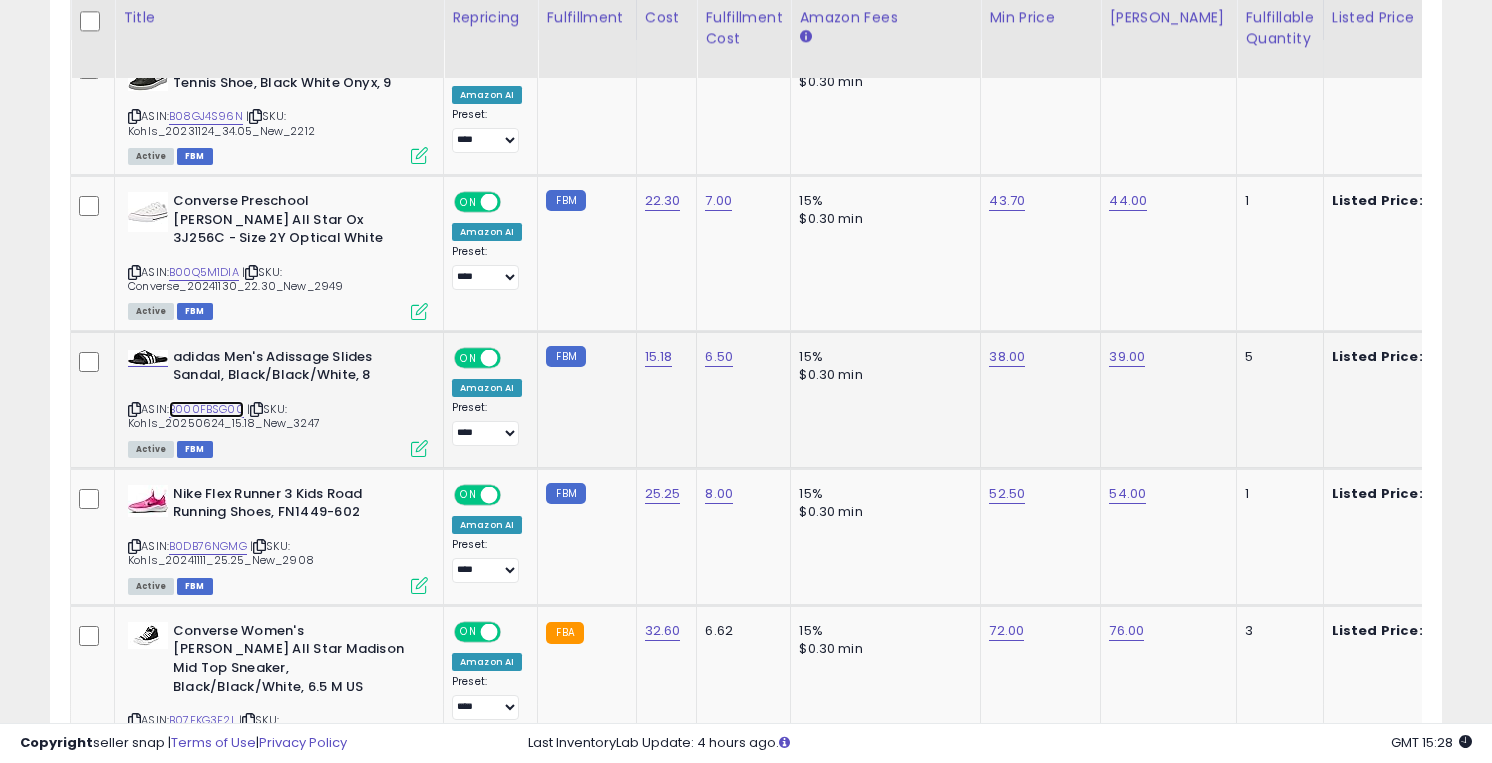 click on "B000FBSG00" at bounding box center (206, 409) 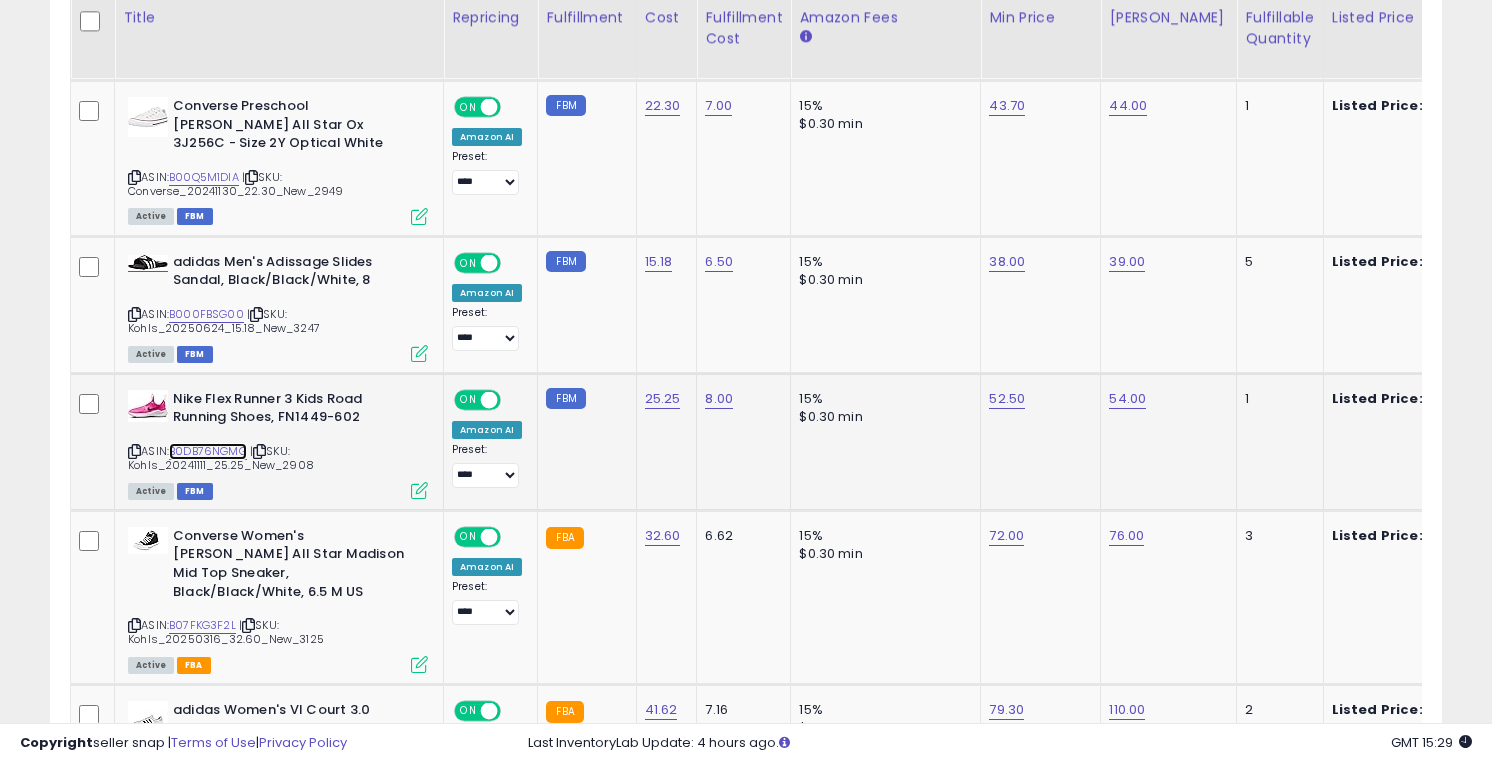 click on "B0DB76NGMG" at bounding box center [208, 451] 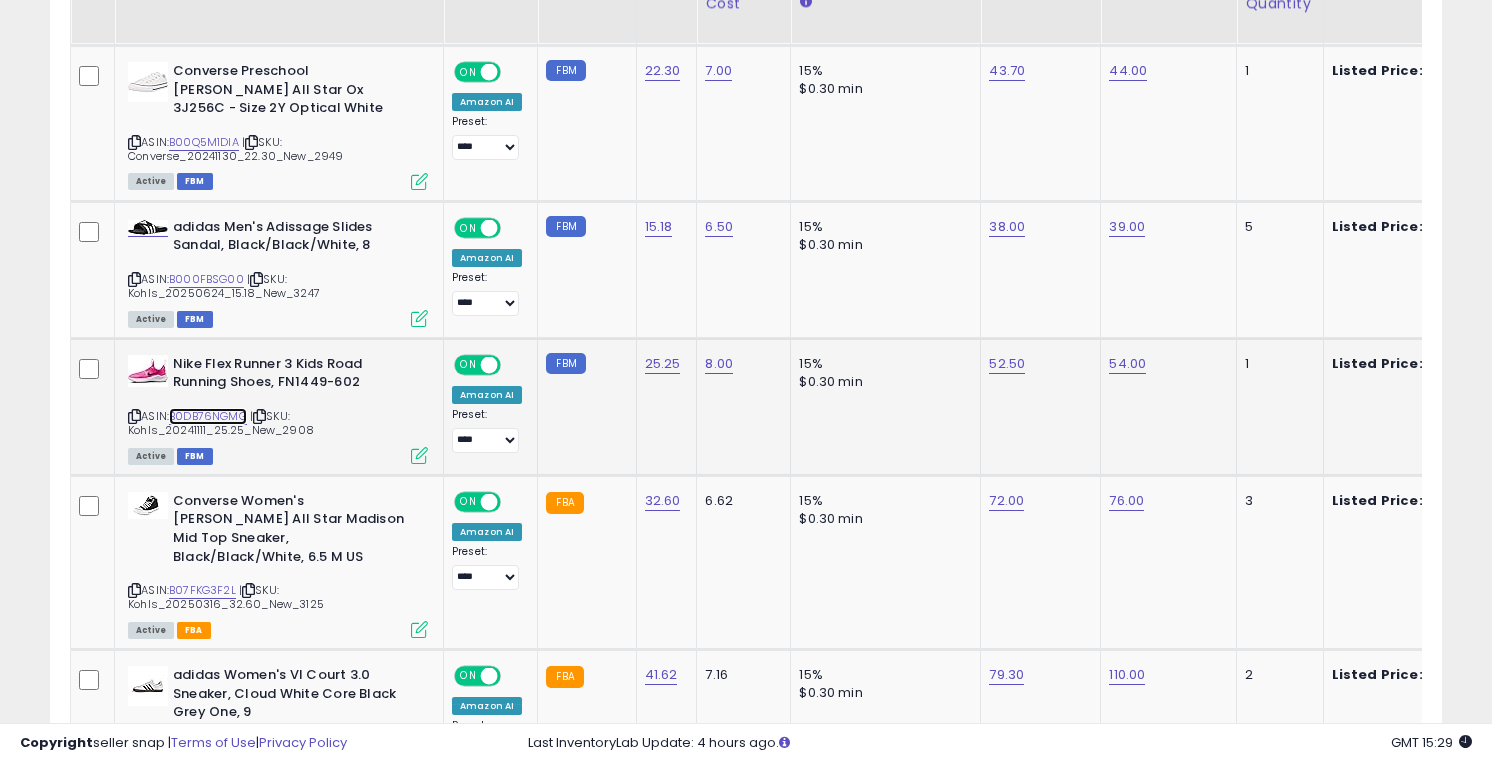 scroll, scrollTop: 1280, scrollLeft: 0, axis: vertical 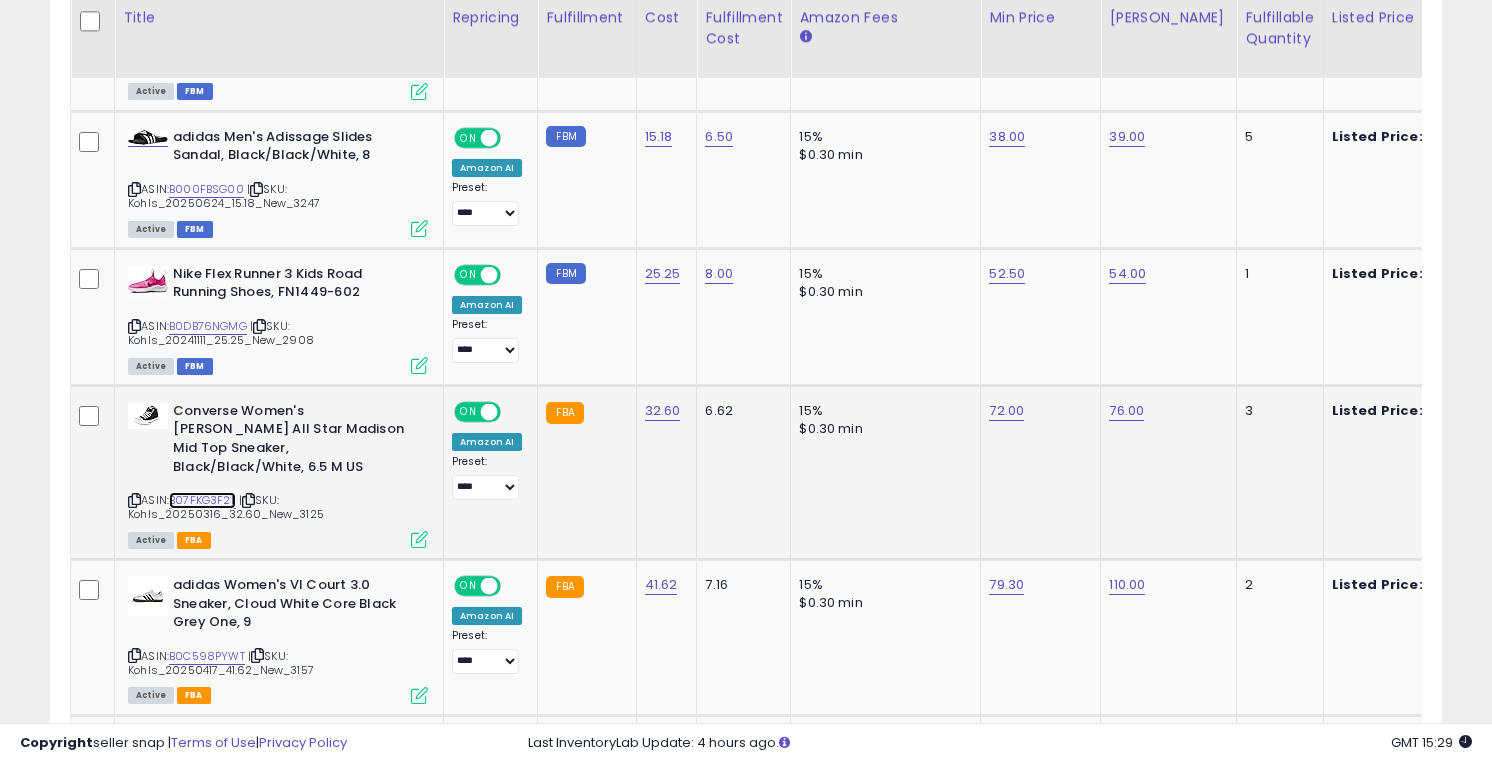click on "B07FKG3F2L" at bounding box center [202, 500] 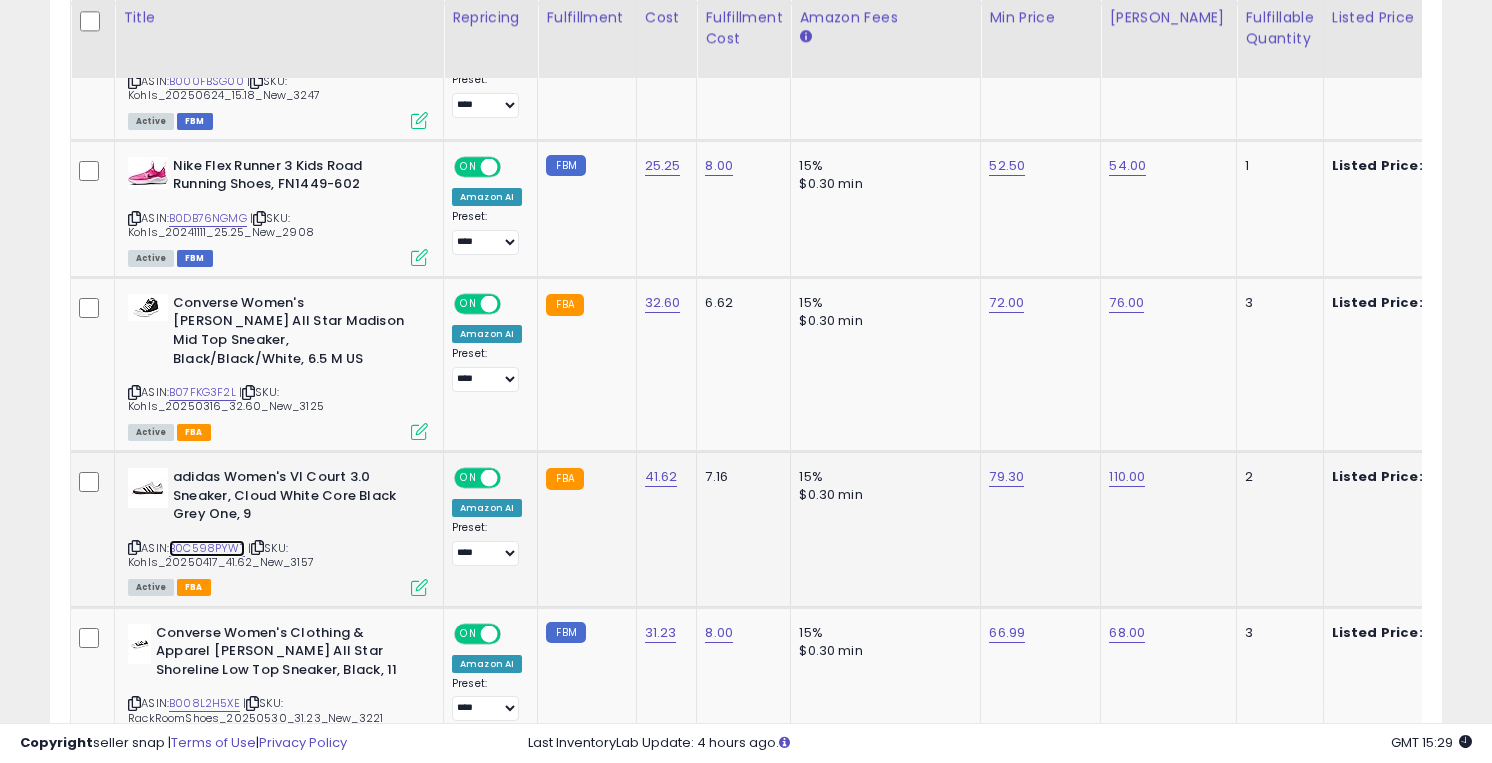 click on "B0C598PYWT" at bounding box center (207, 548) 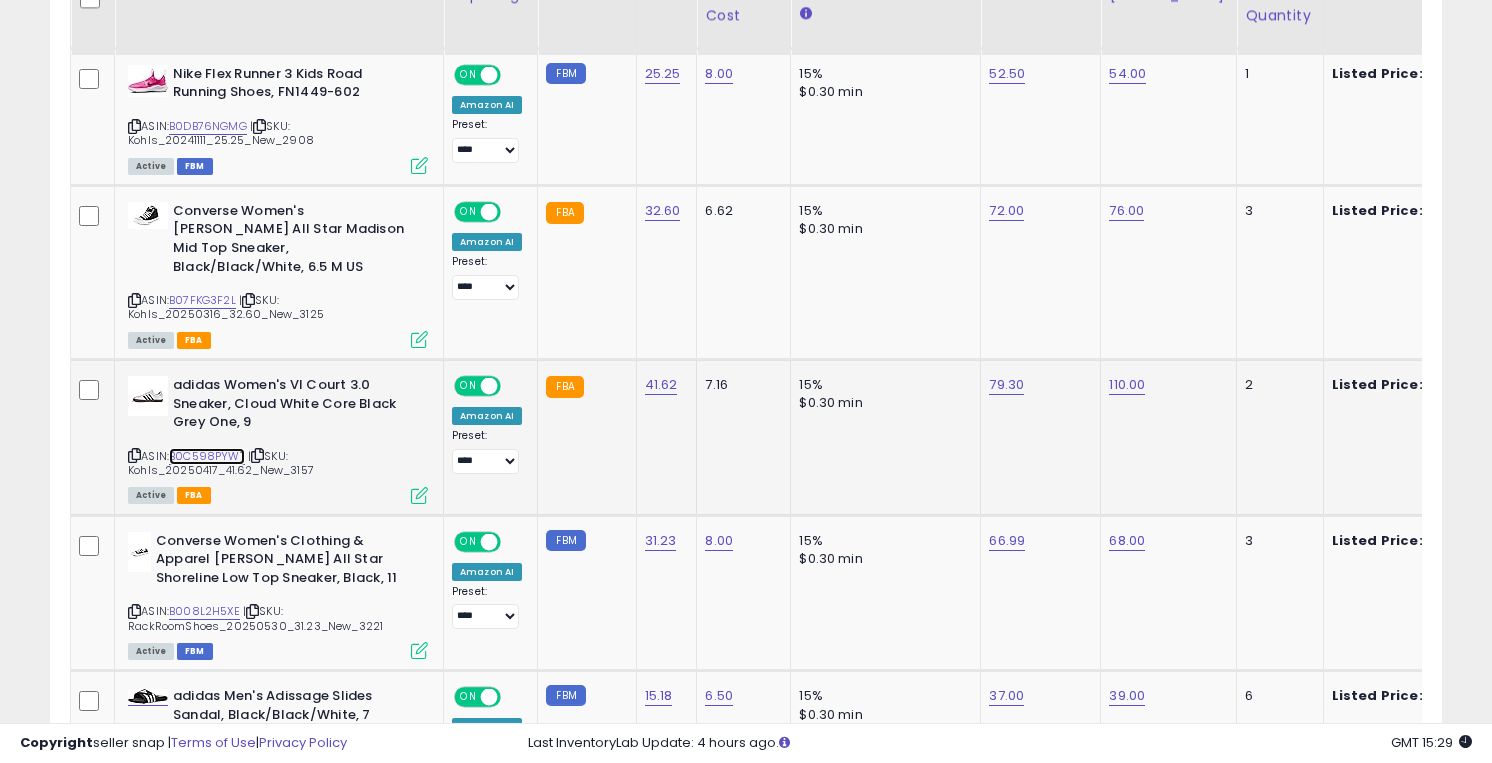 scroll, scrollTop: 1489, scrollLeft: 0, axis: vertical 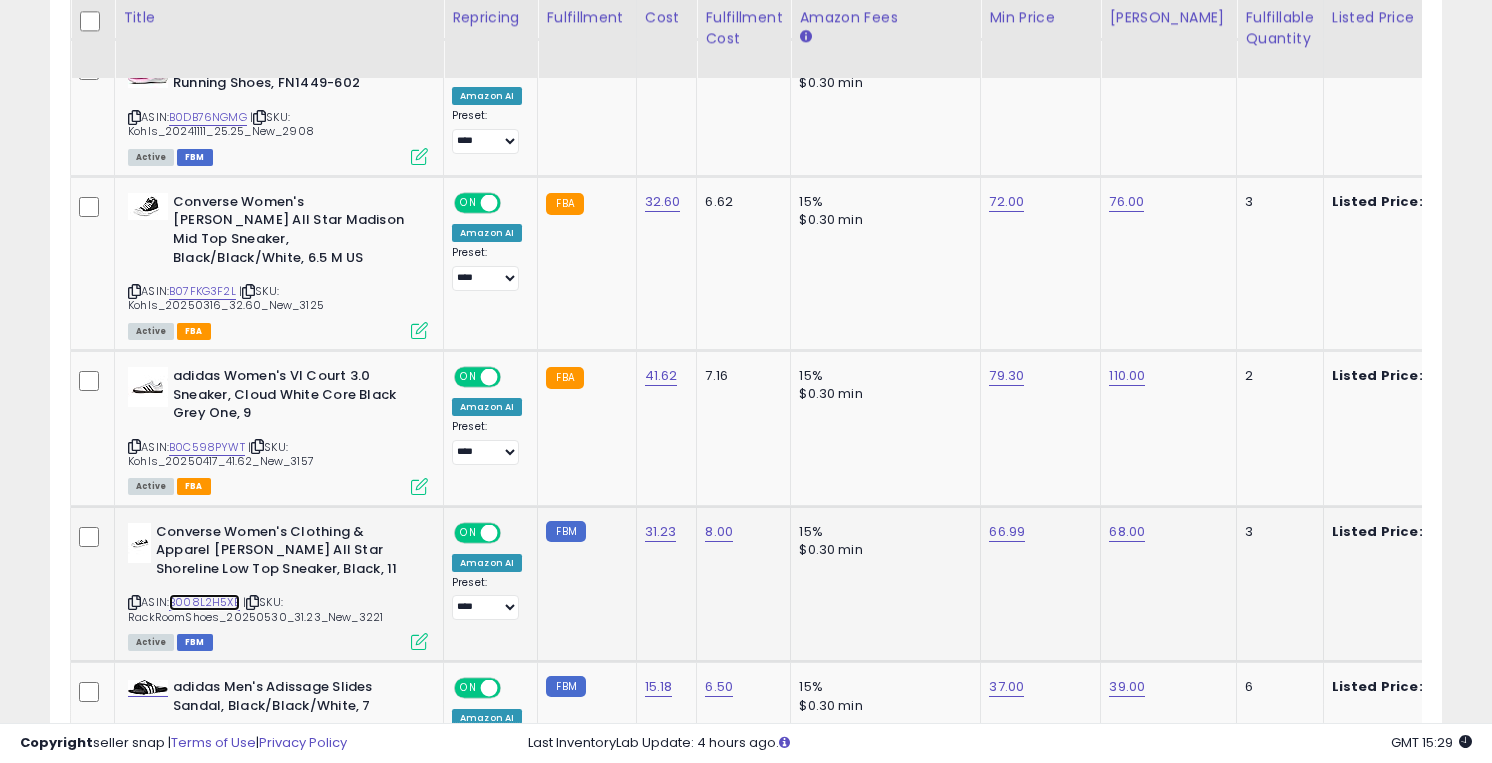 click on "B008L2H5XE" at bounding box center [204, 602] 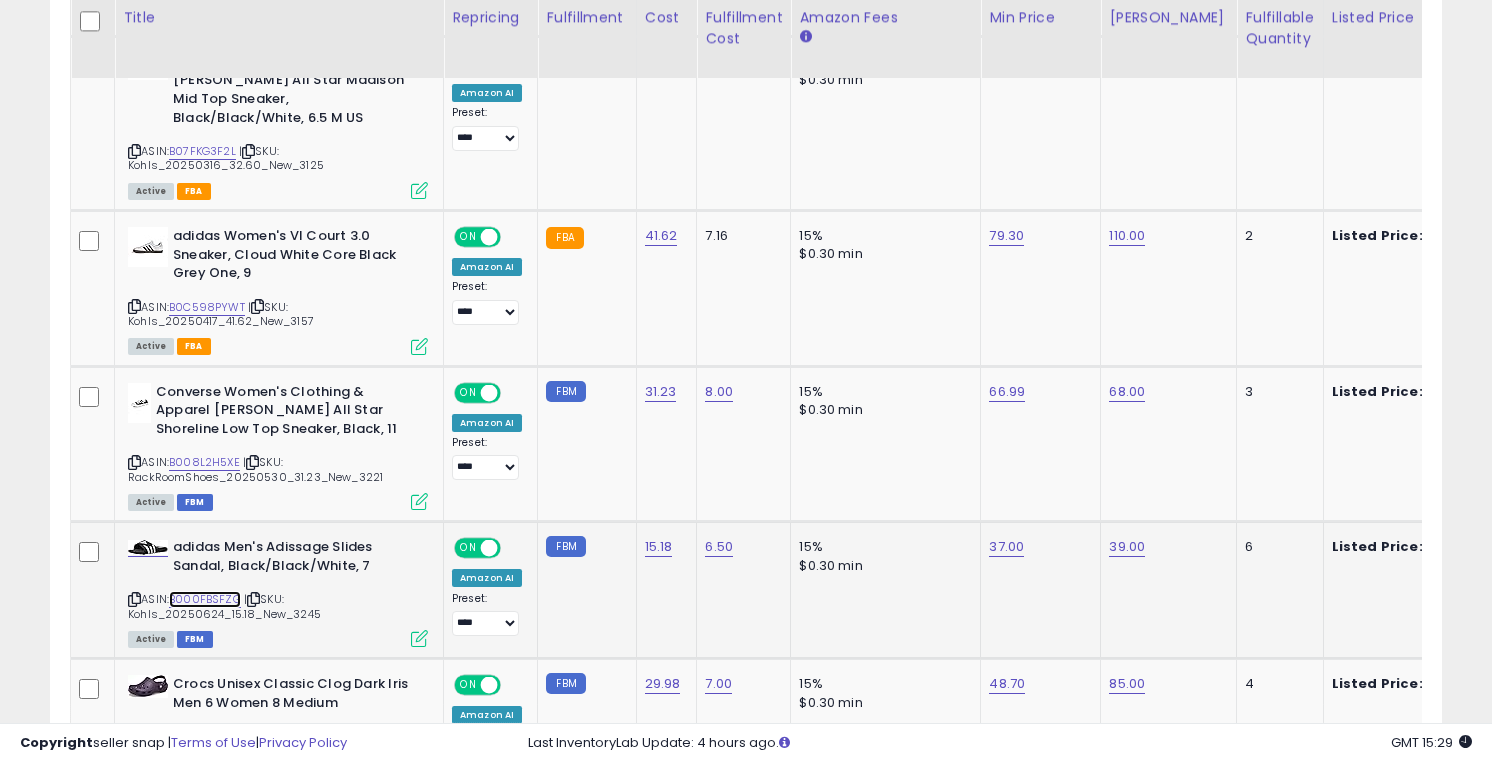 click on "B000FBSFZG" at bounding box center [205, 599] 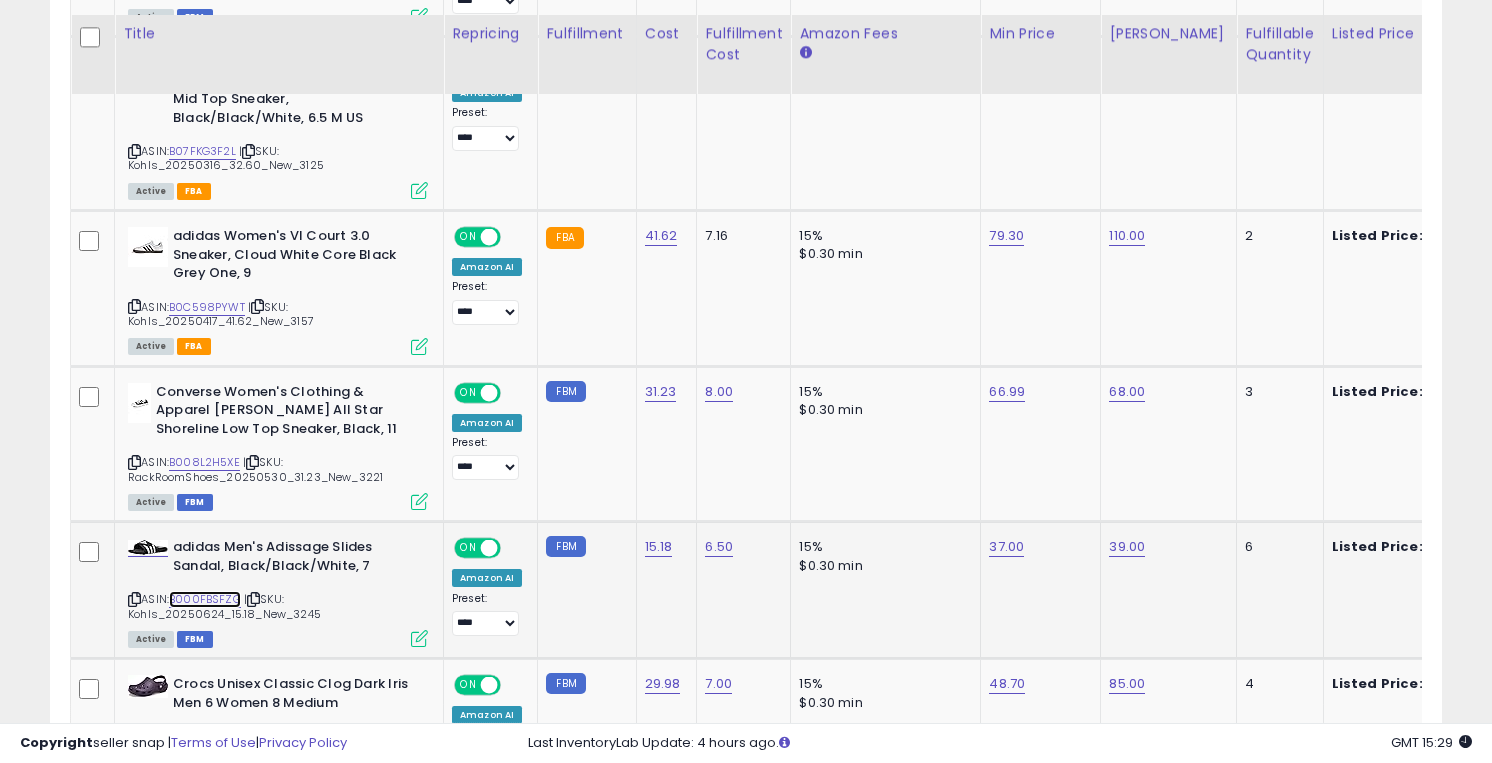 scroll, scrollTop: 1717, scrollLeft: 0, axis: vertical 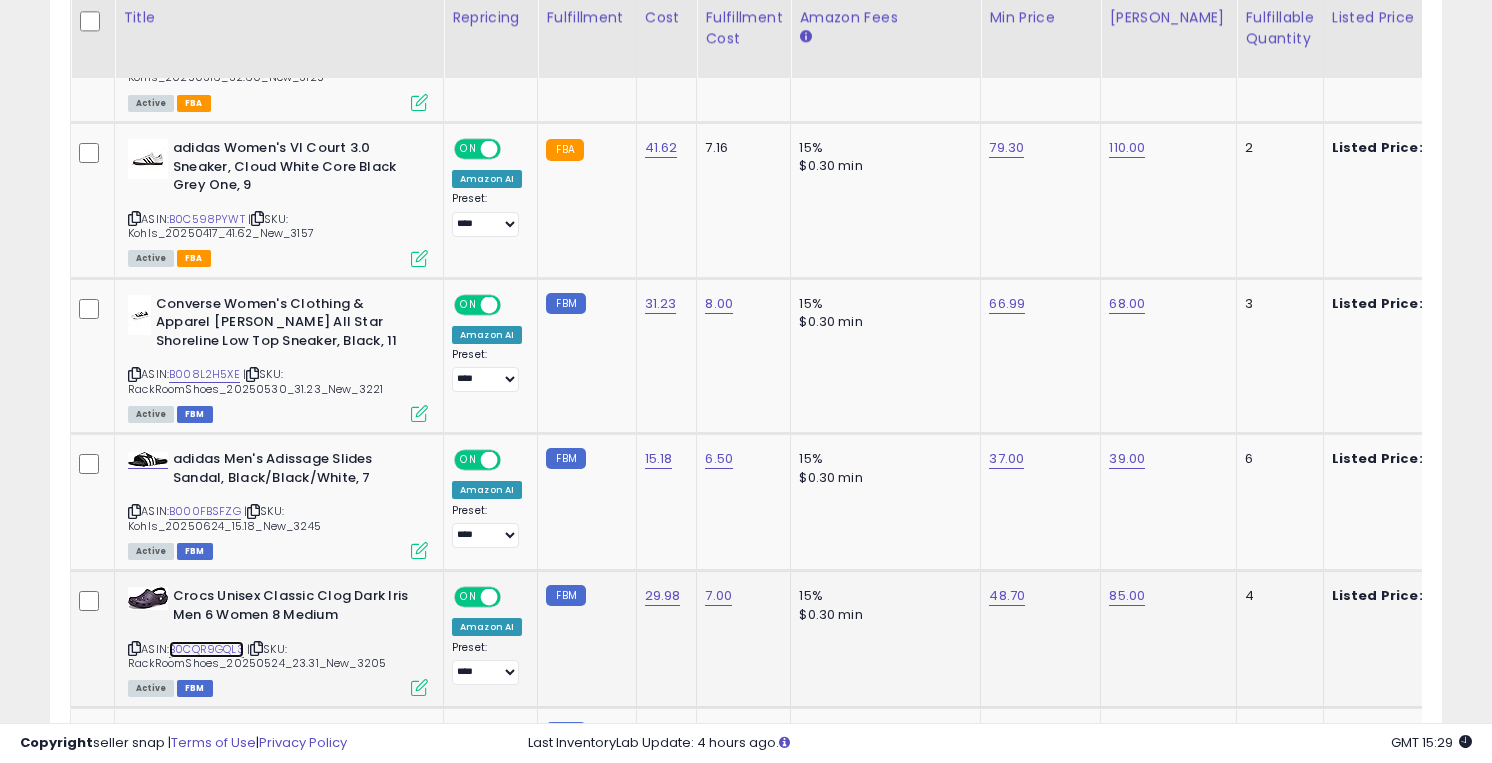 click on "B0CQR9GQL3" at bounding box center (206, 649) 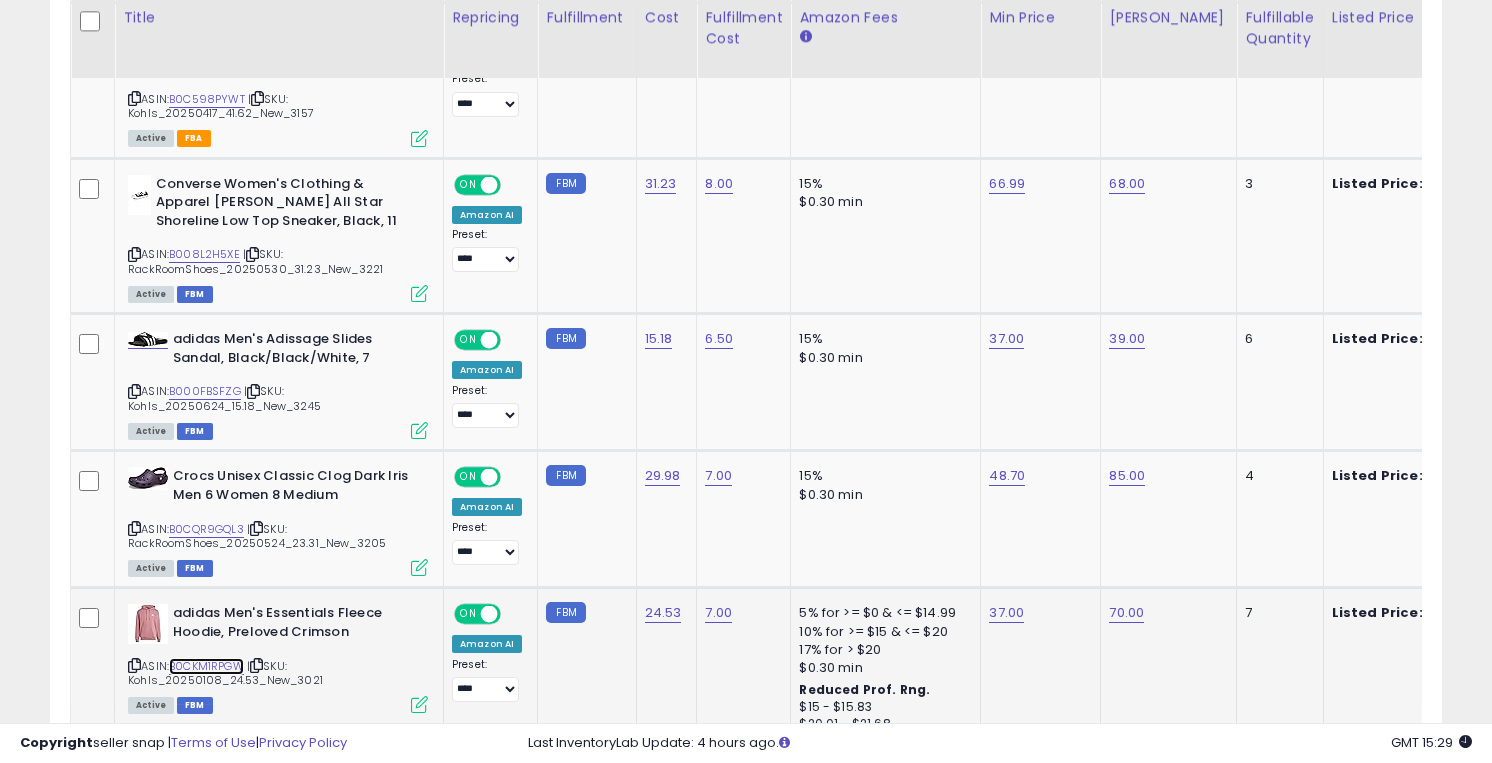 click on "B0CKM1RPGW" at bounding box center (206, 666) 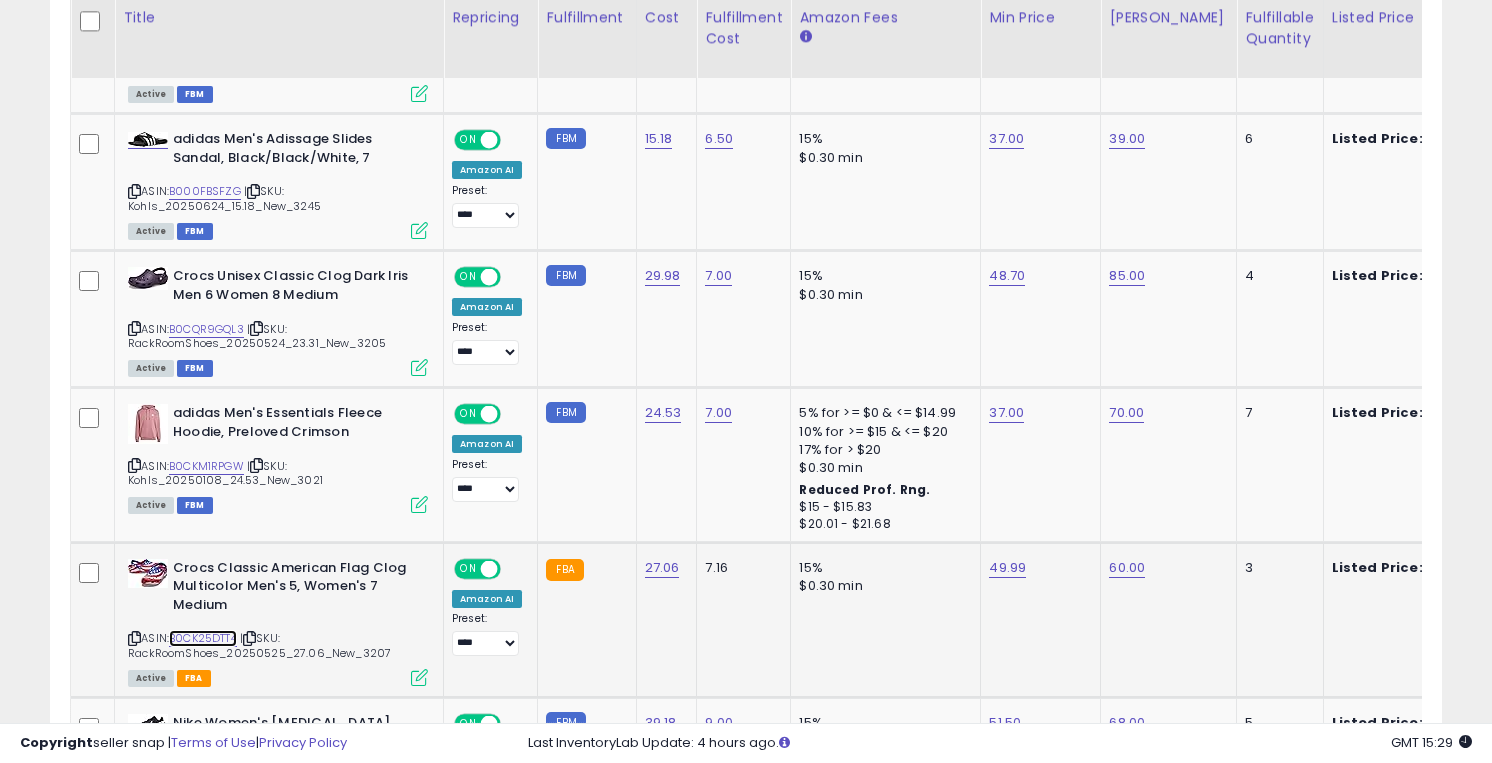 click on "B0CK25DTT4" at bounding box center (203, 638) 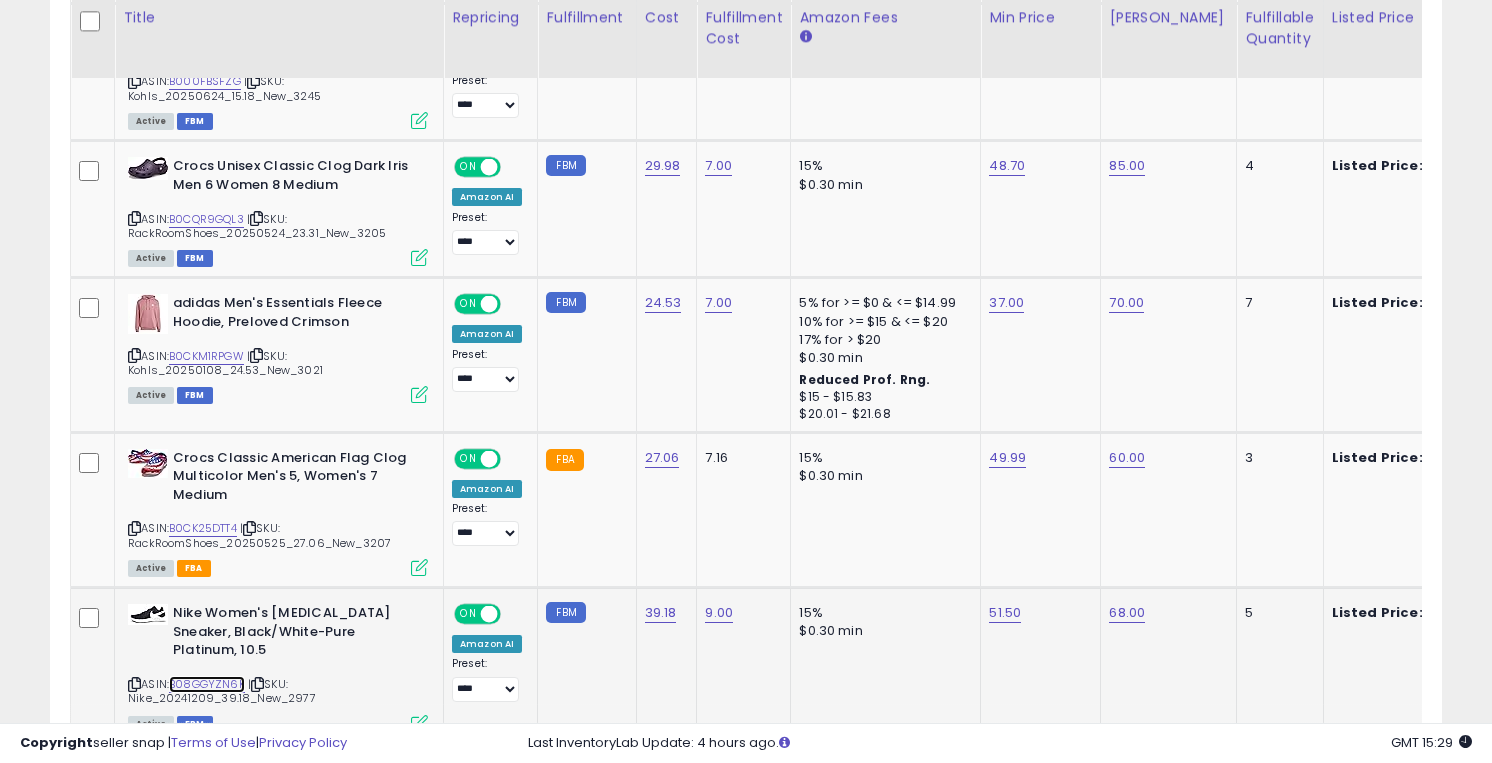 click on "B08GGYZN6K" at bounding box center [207, 684] 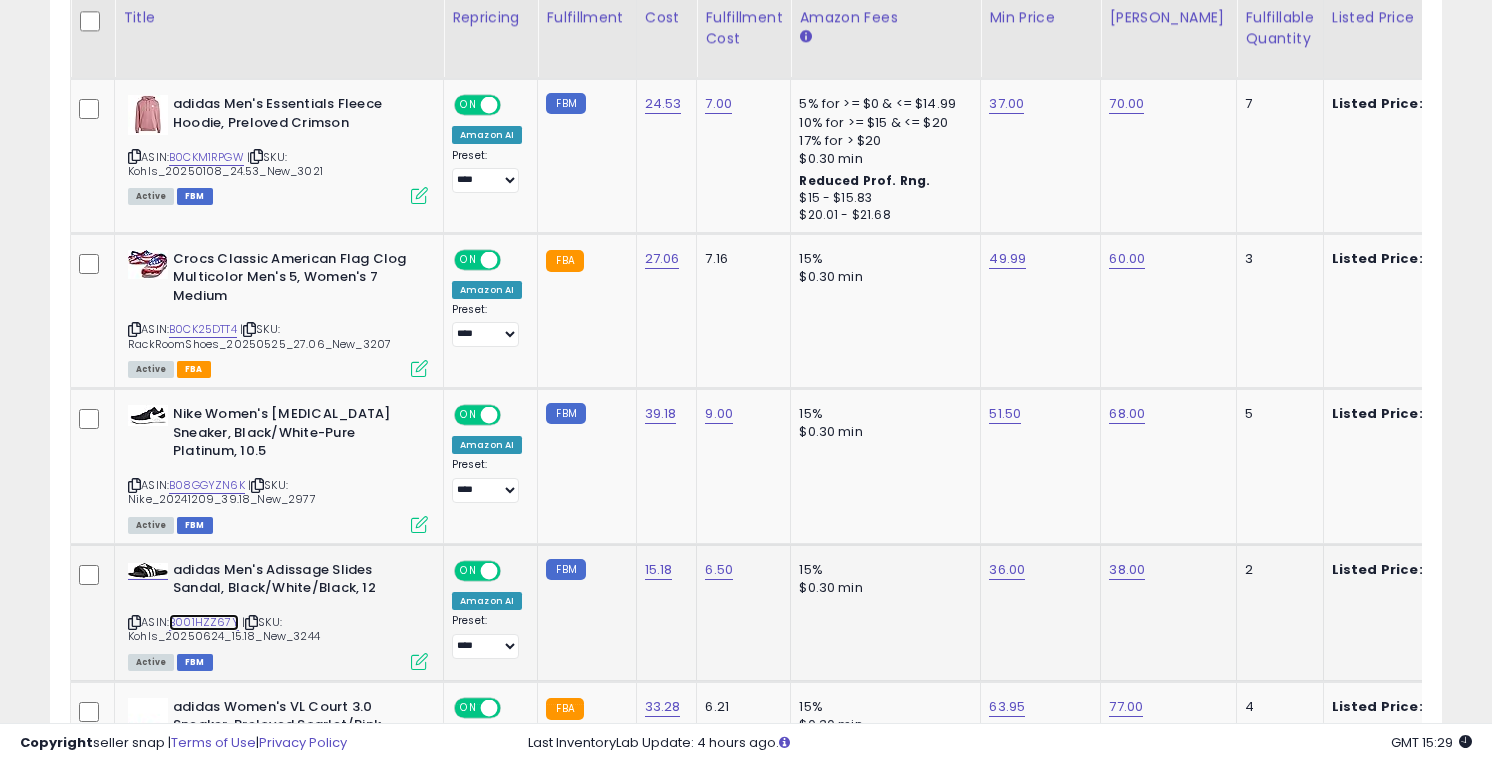 click on "B001HZZ67Y" at bounding box center [204, 622] 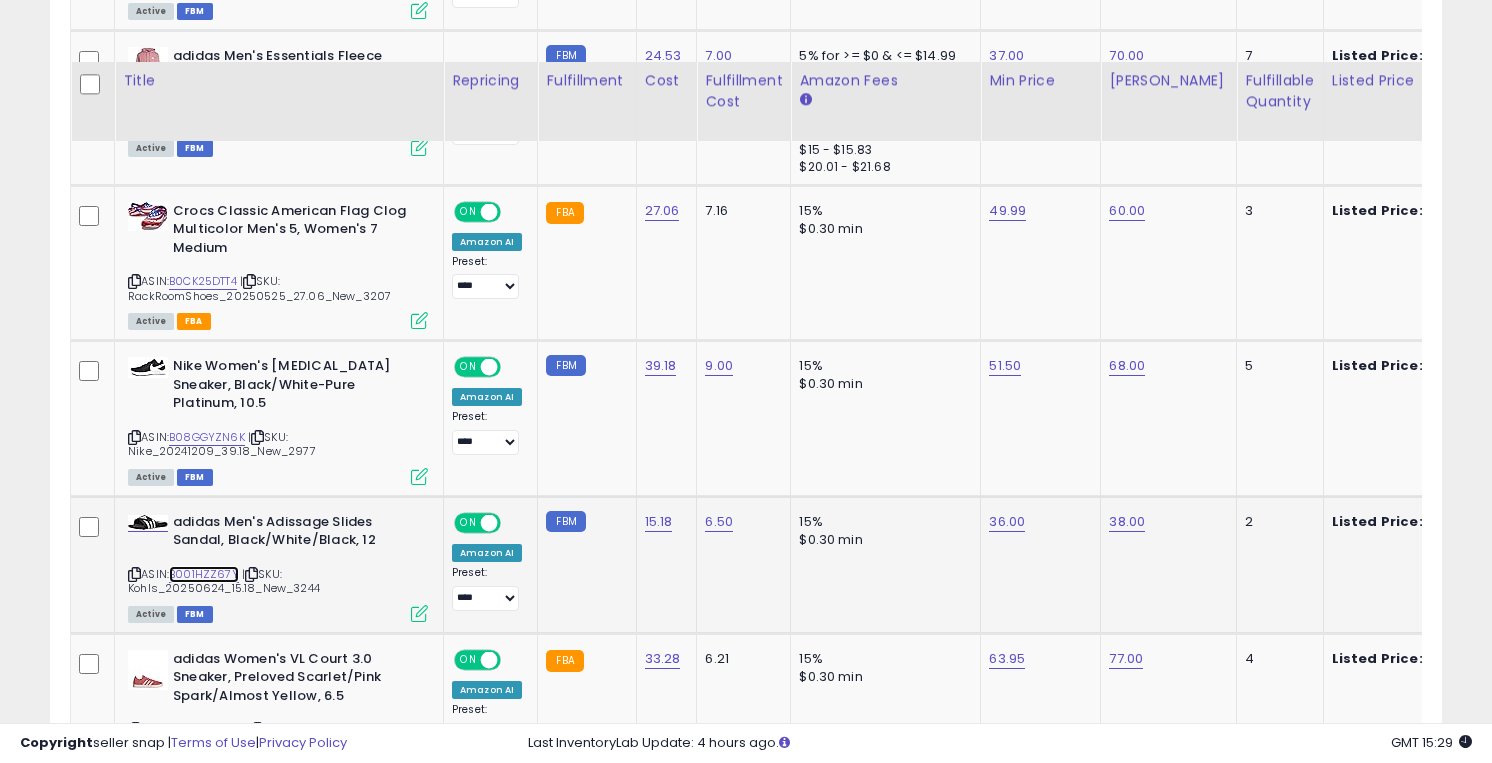 scroll, scrollTop: 2467, scrollLeft: 0, axis: vertical 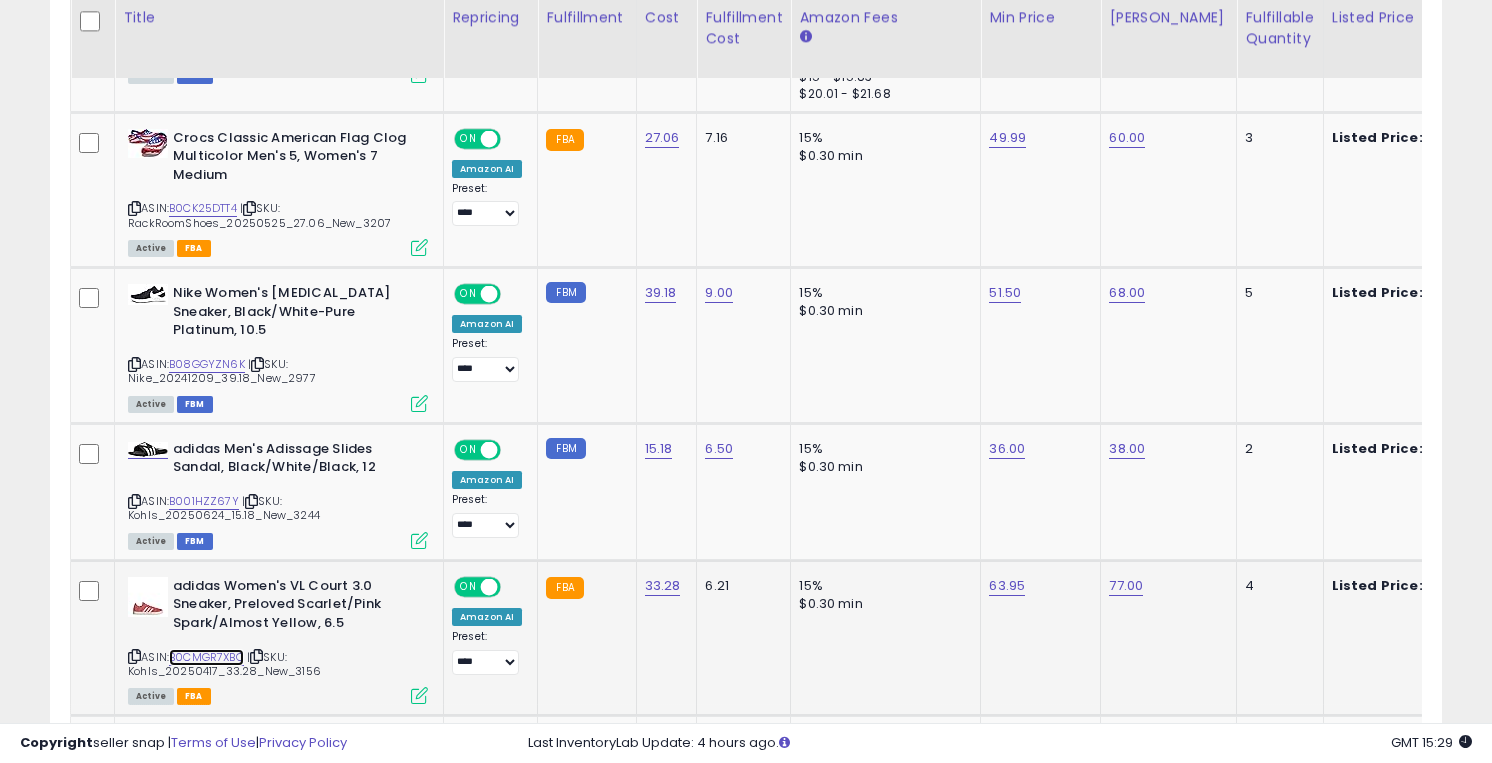 click on "B0CMGR7XBQ" at bounding box center [206, 657] 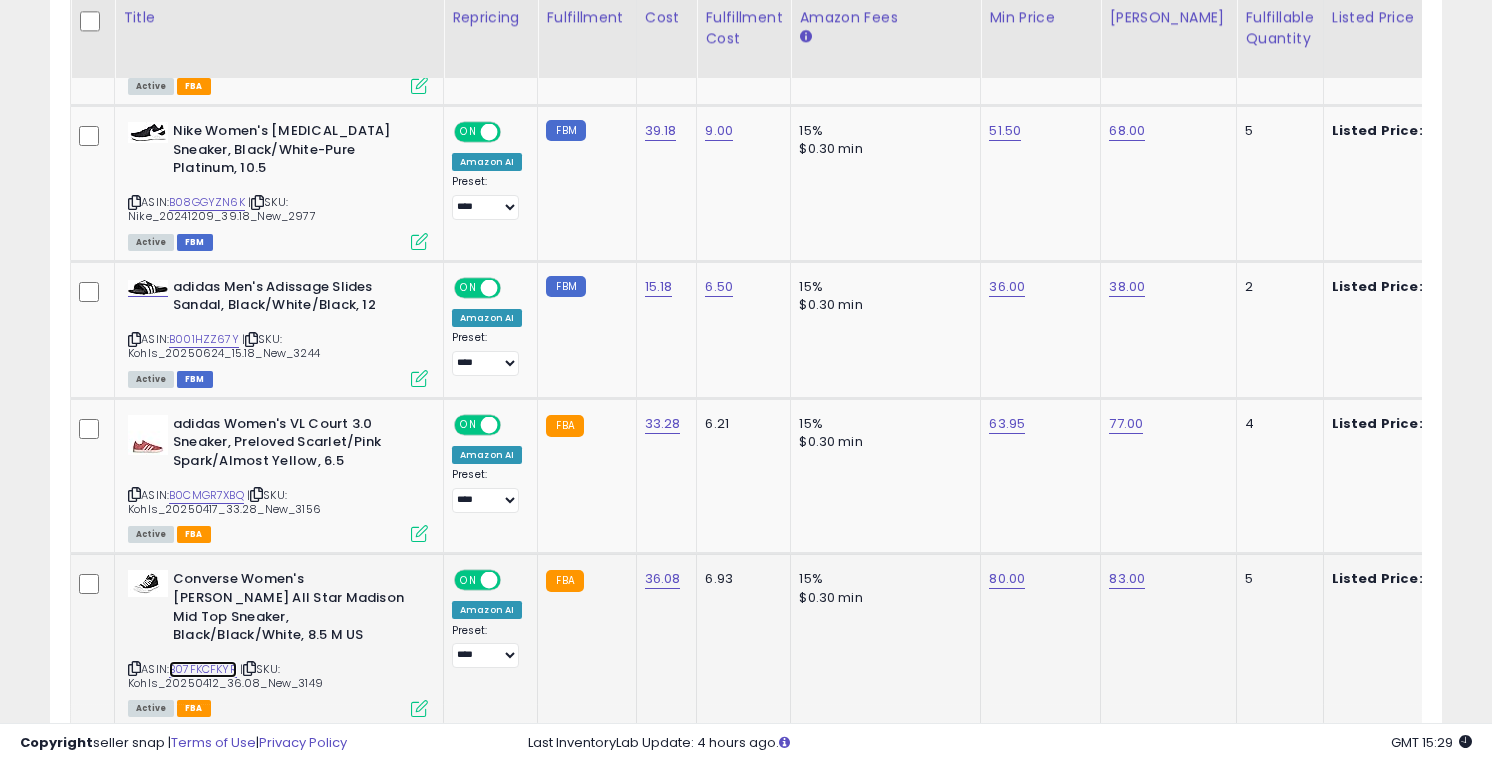 click on "B07FKCFKYR" at bounding box center [203, 669] 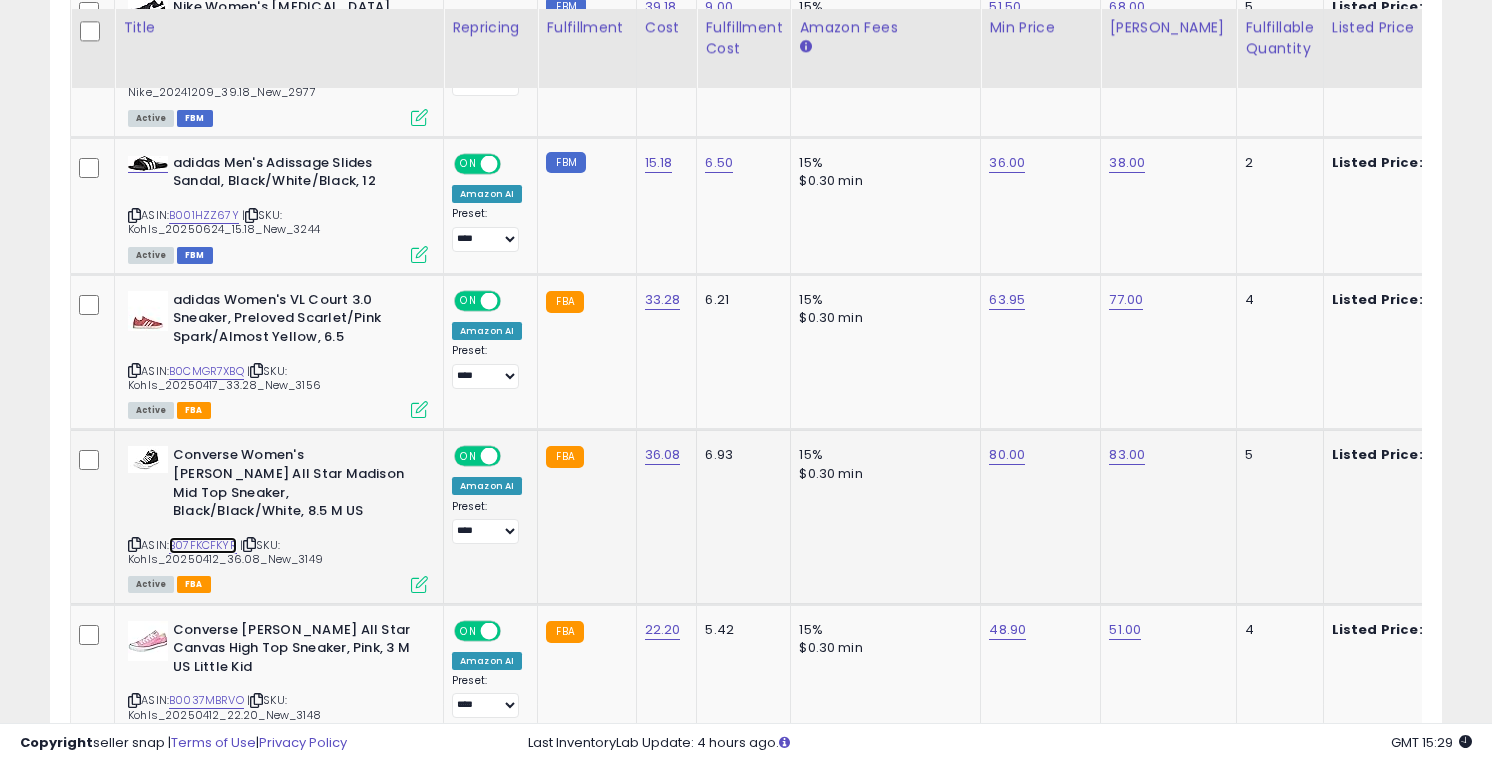 scroll, scrollTop: 2768, scrollLeft: 0, axis: vertical 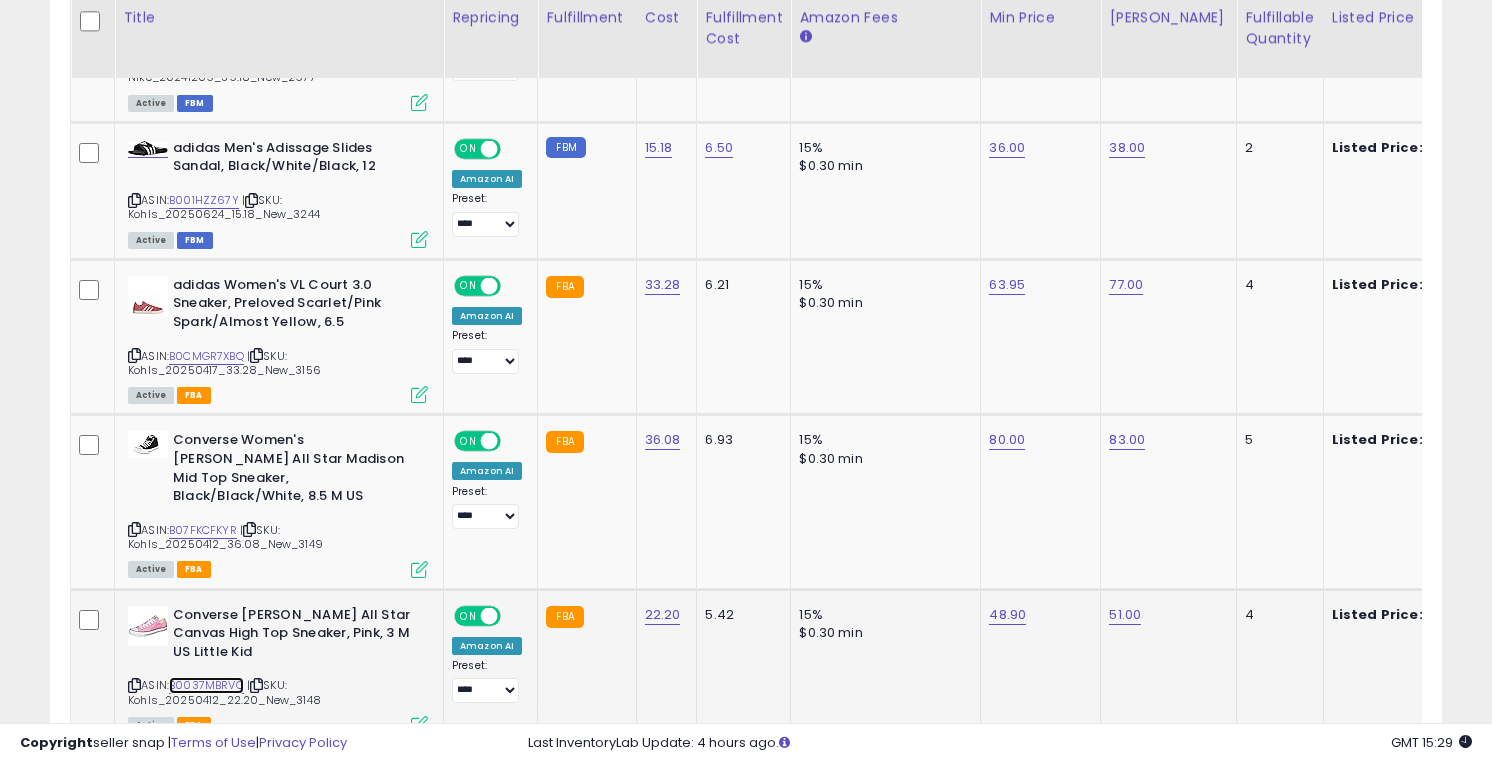 click on "B0037MBRVO" at bounding box center (206, 685) 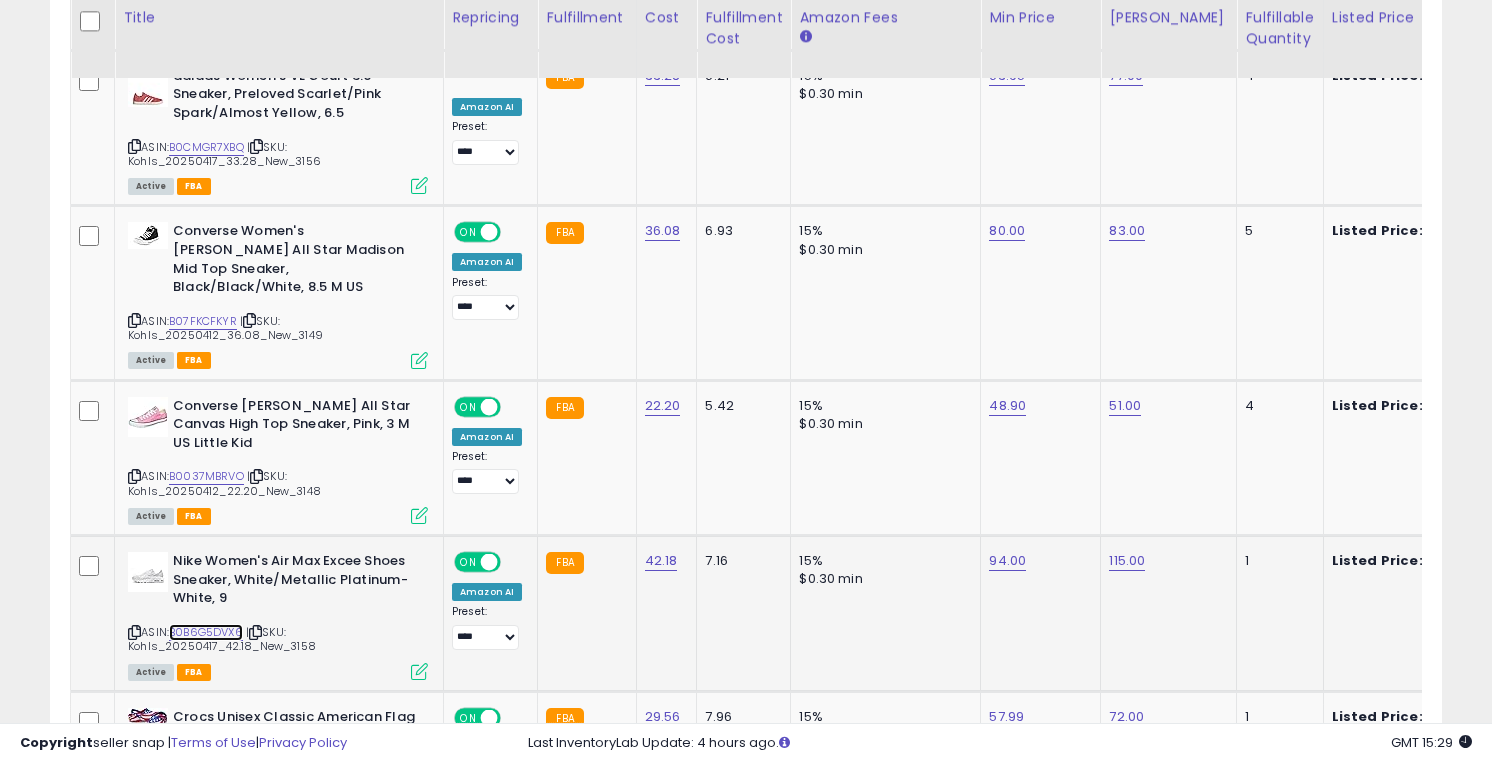 click on "B0B6G5DVX6" at bounding box center [206, 632] 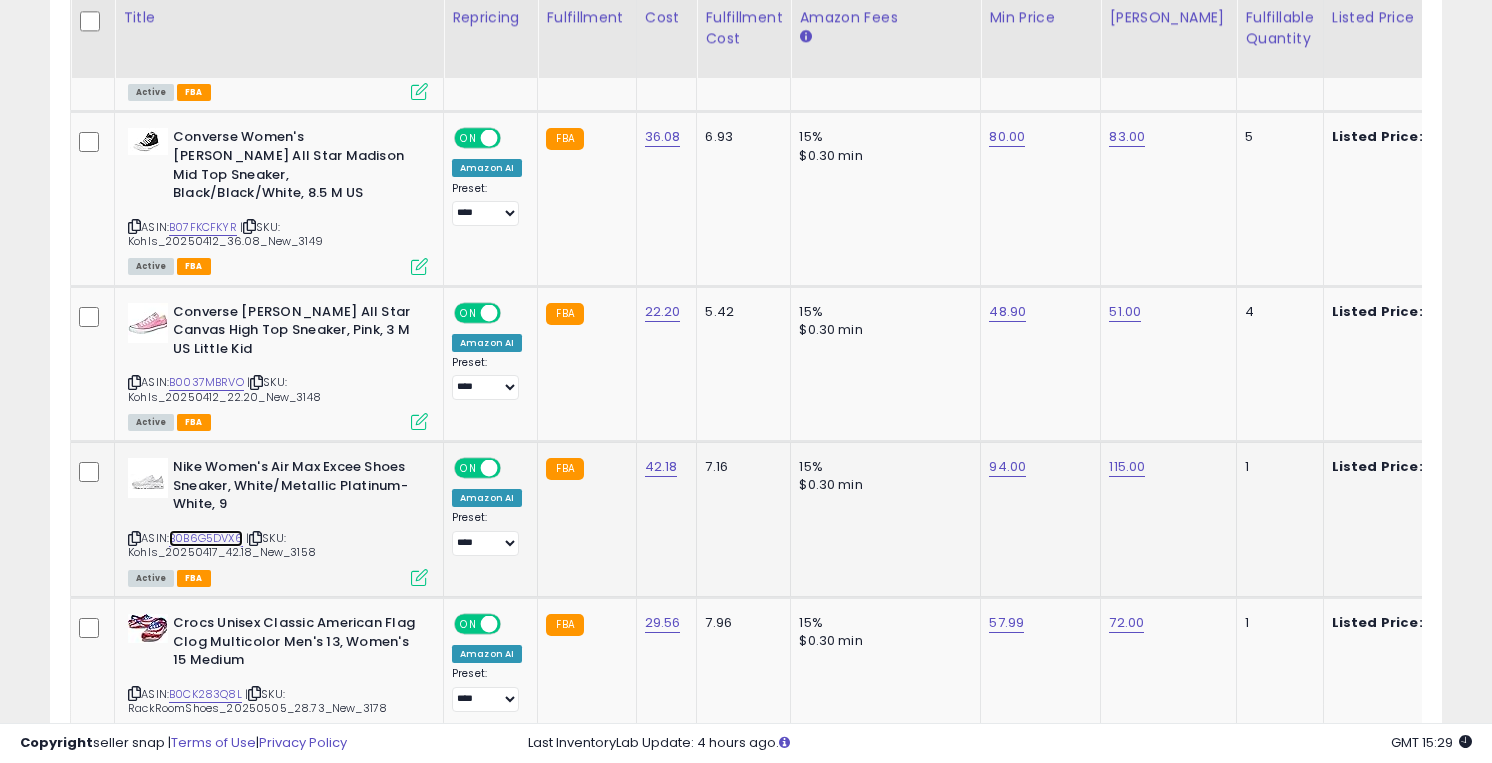 scroll, scrollTop: 3078, scrollLeft: 0, axis: vertical 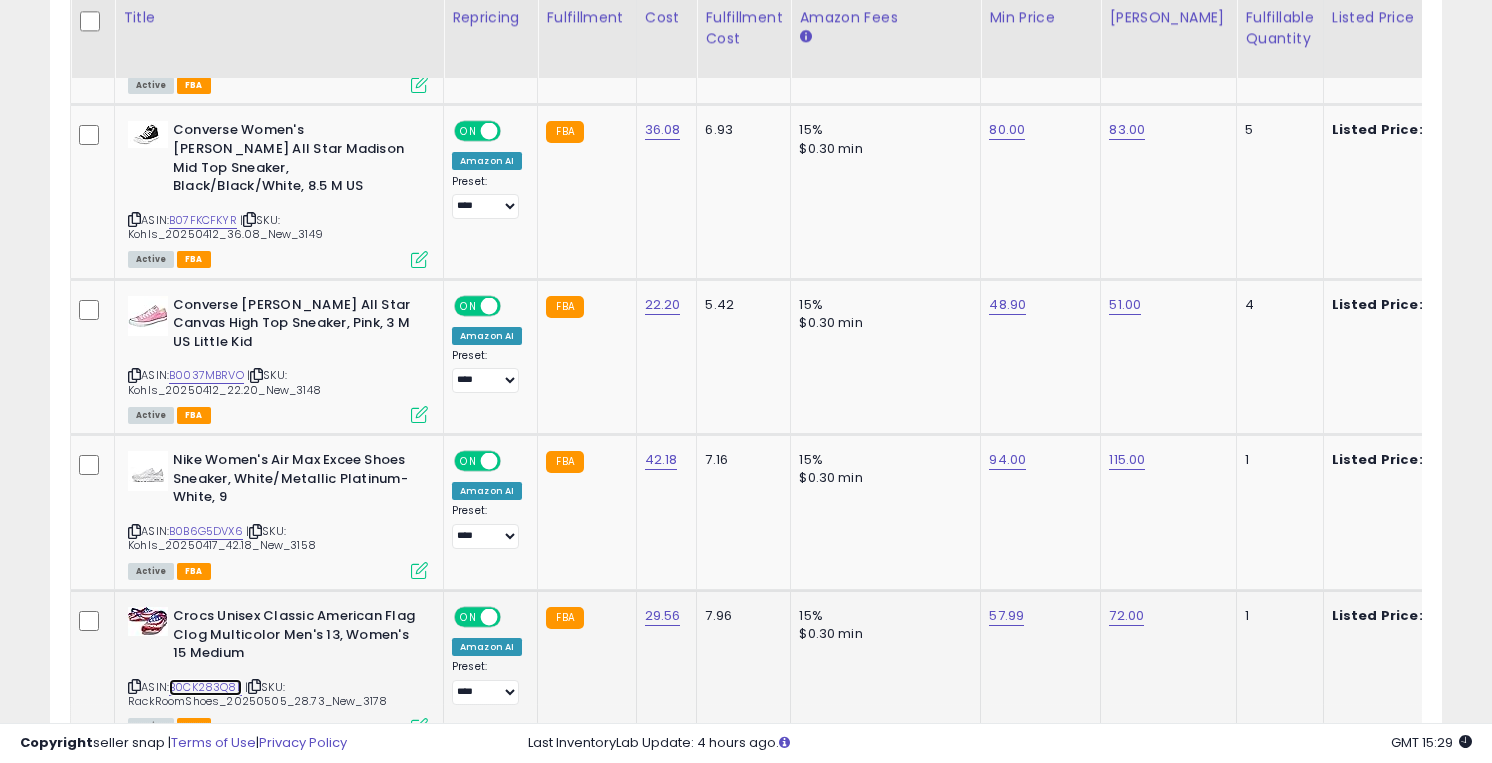 click on "B0CK283Q8L" at bounding box center (205, 687) 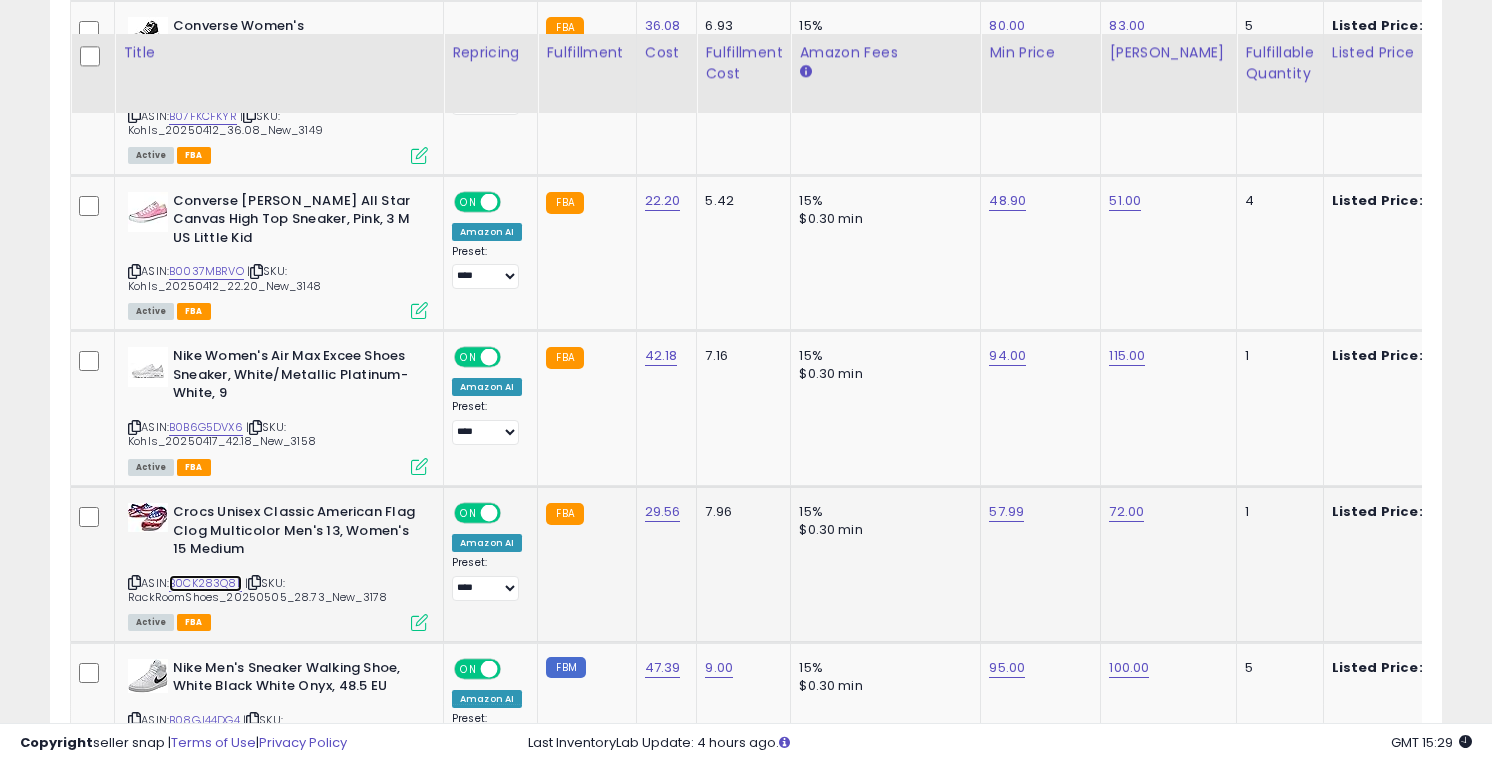 scroll, scrollTop: 3274, scrollLeft: 0, axis: vertical 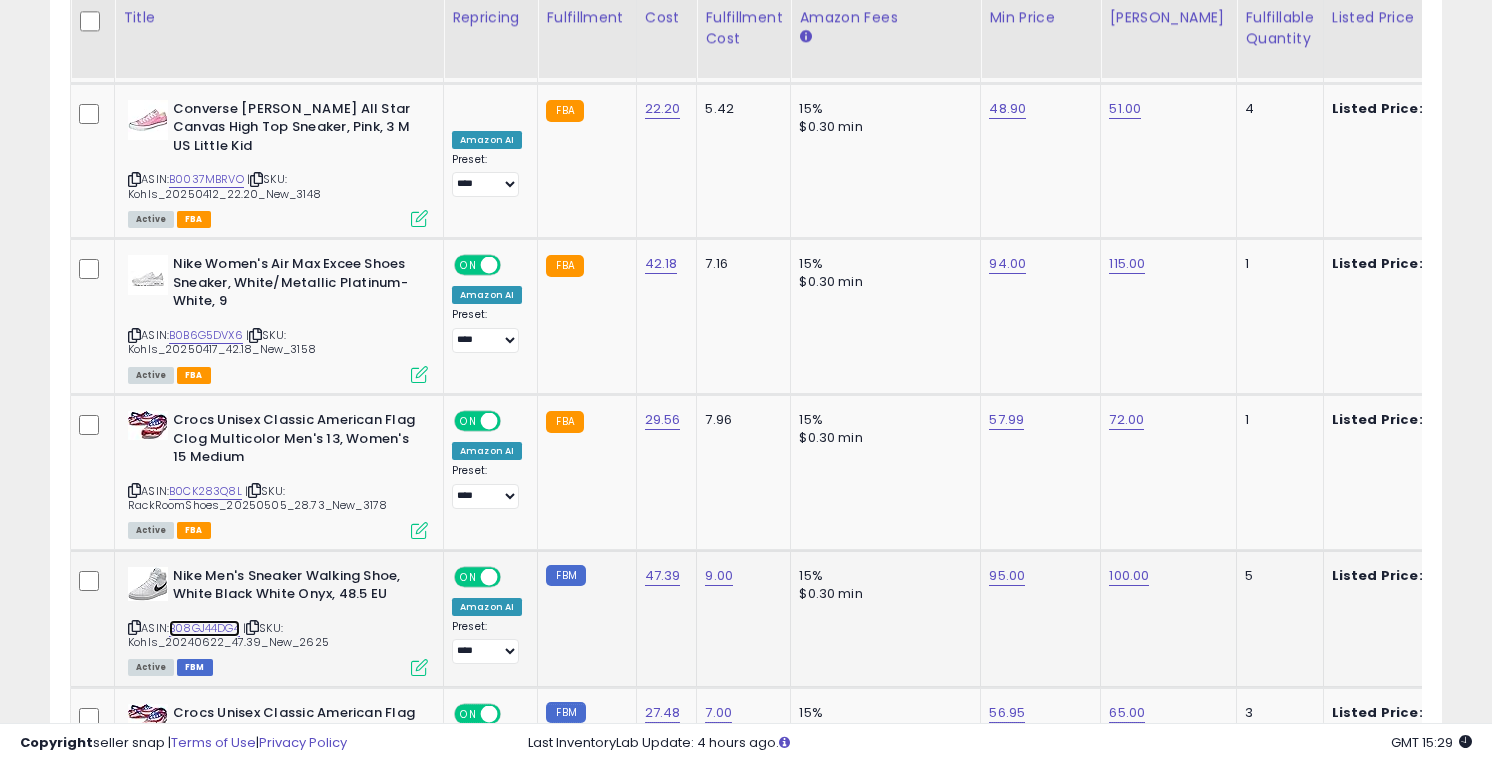 click on "B08GJ44DG4" at bounding box center [204, 628] 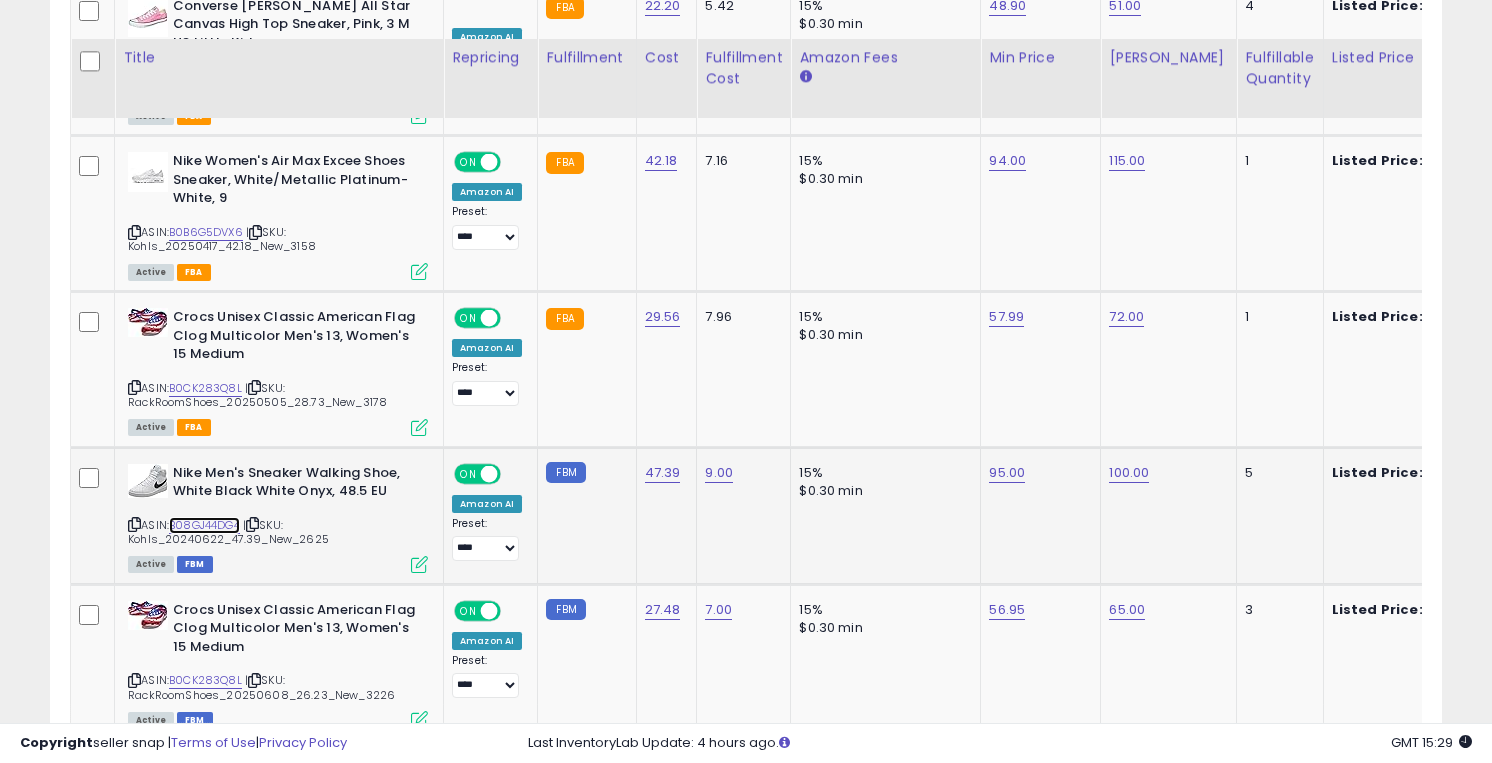 scroll, scrollTop: 3542, scrollLeft: 0, axis: vertical 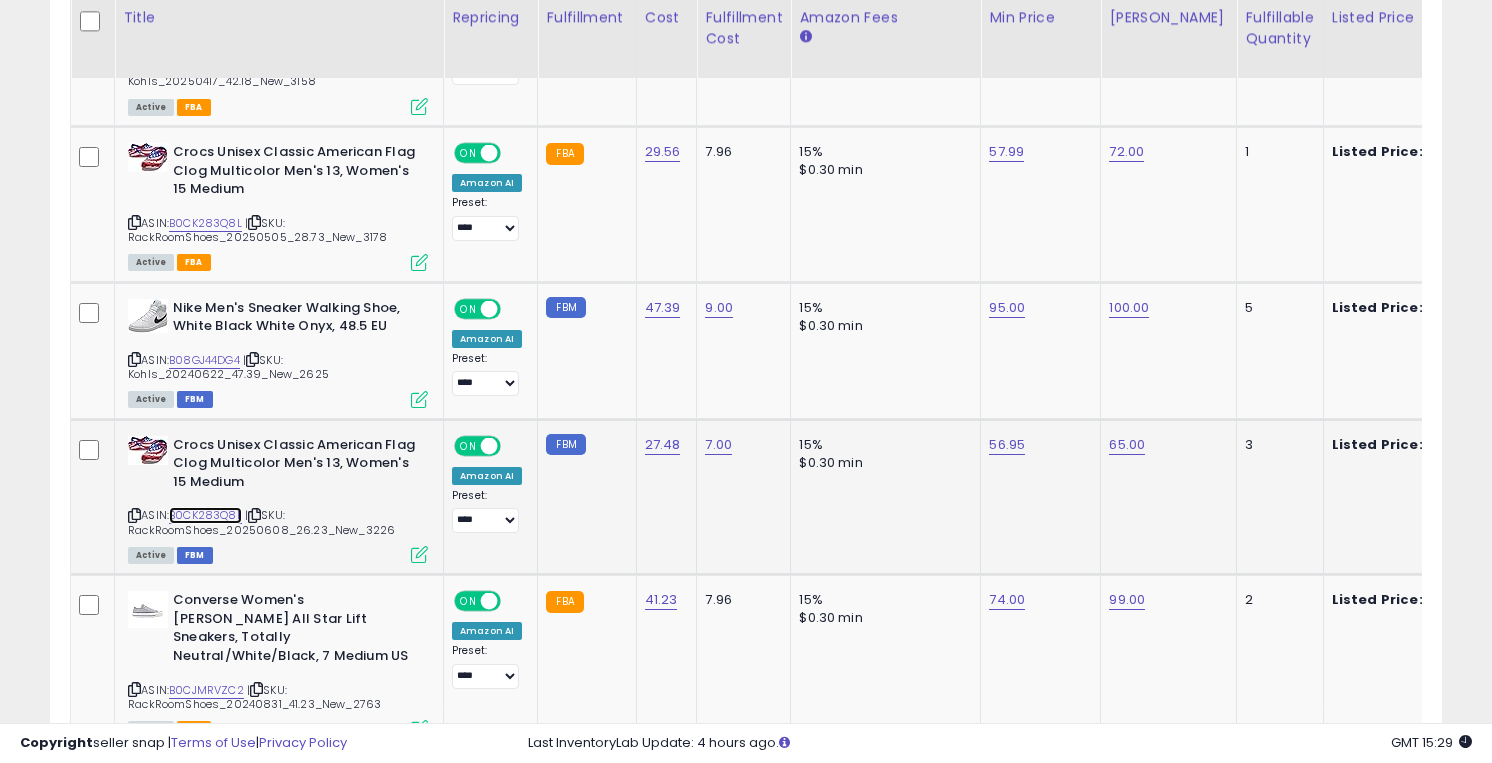 click on "B0CK283Q8L" at bounding box center (205, 515) 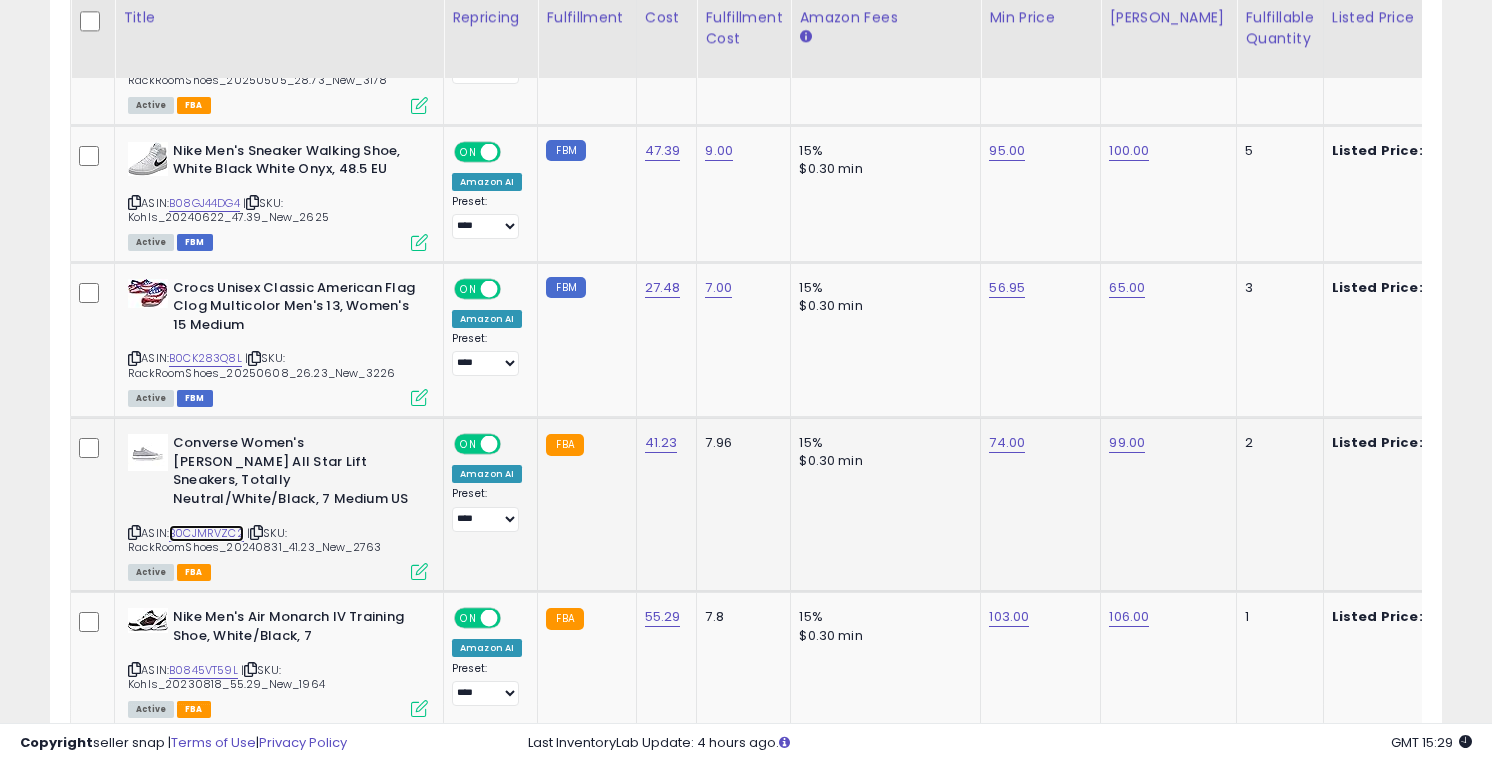 click on "B0CJMRVZC2" at bounding box center [206, 533] 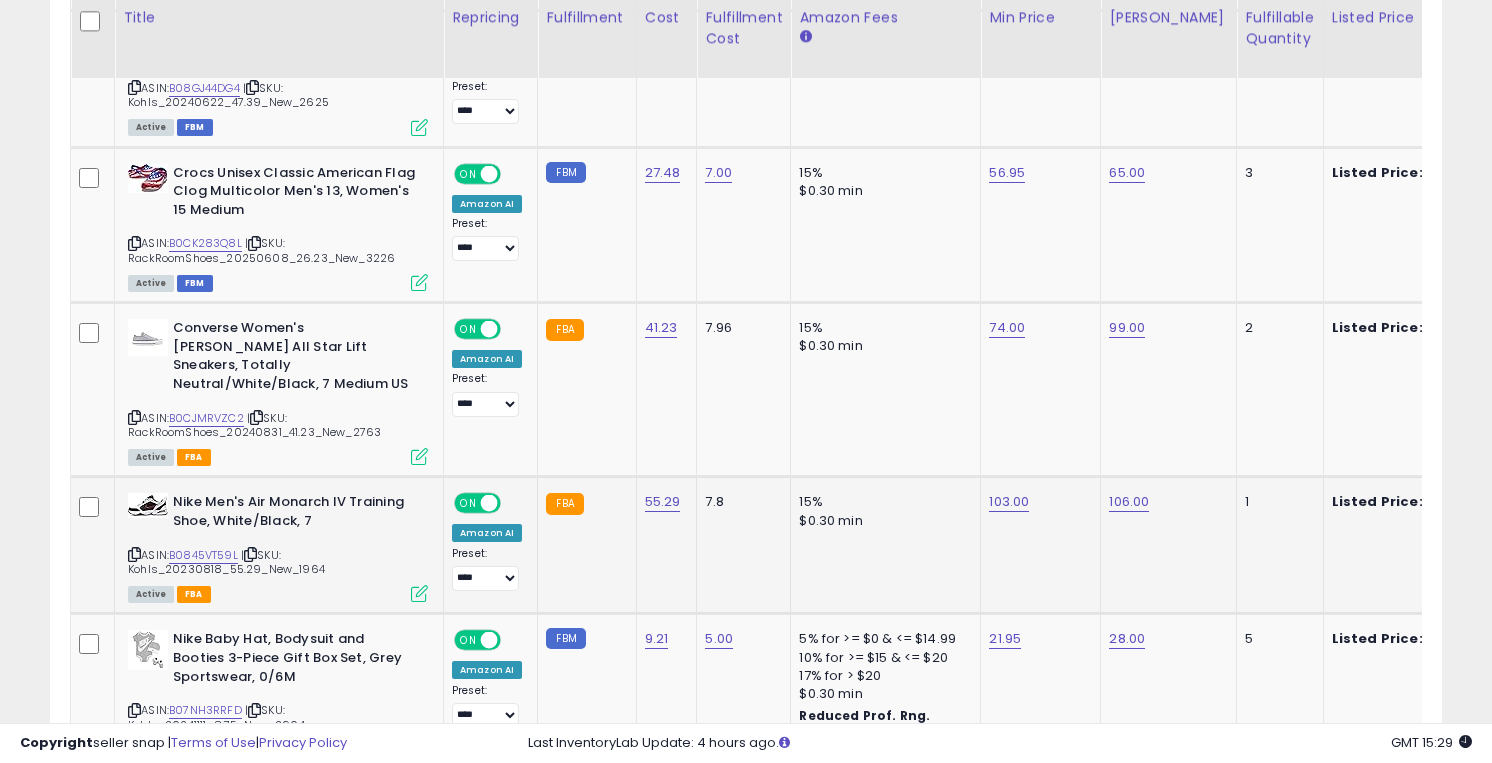 click on "ASIN:  B0845VT59L    |   SKU: Kohls_20230818_55.29_New_1964 Active FBA" at bounding box center (278, 546) 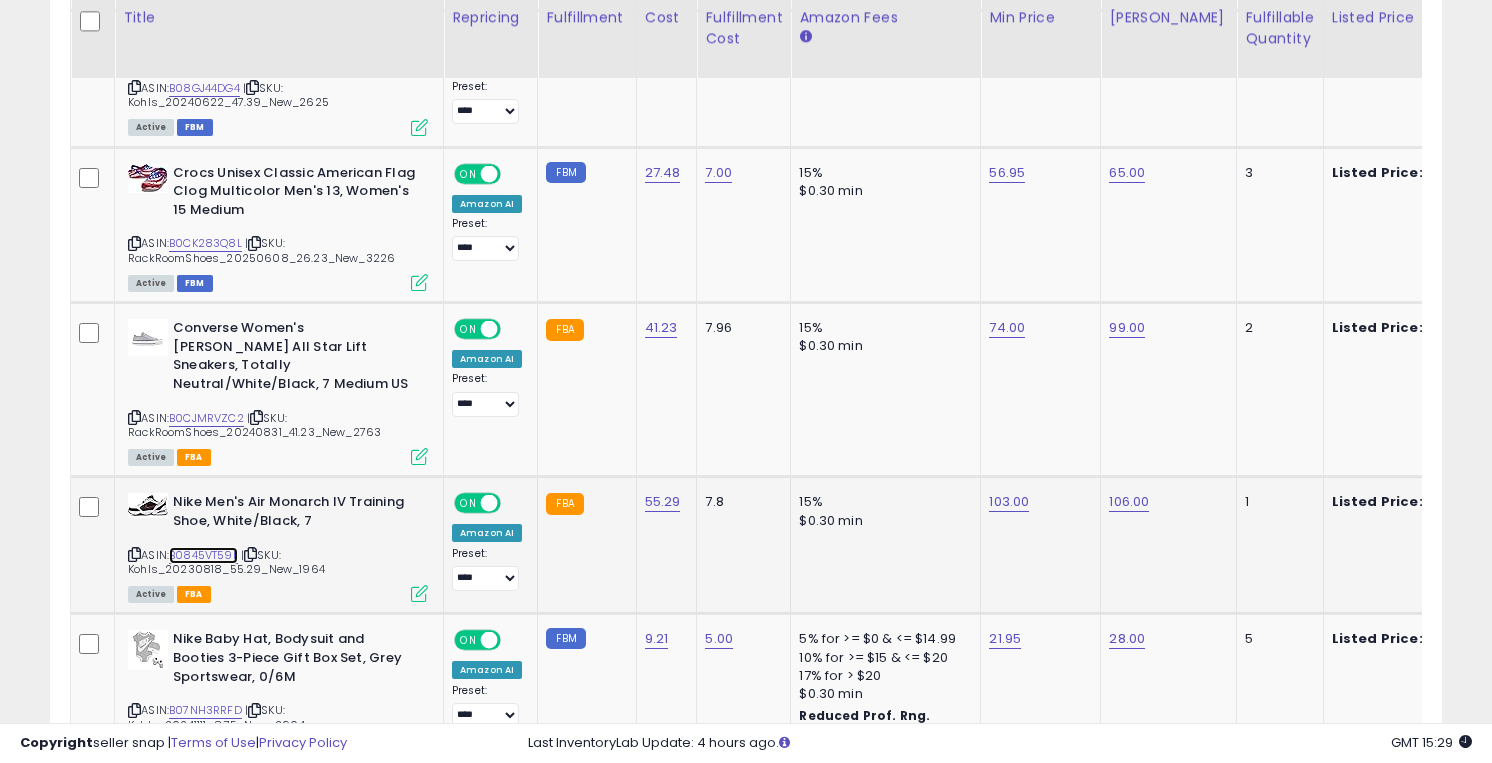 click on "B0845VT59L" at bounding box center (203, 555) 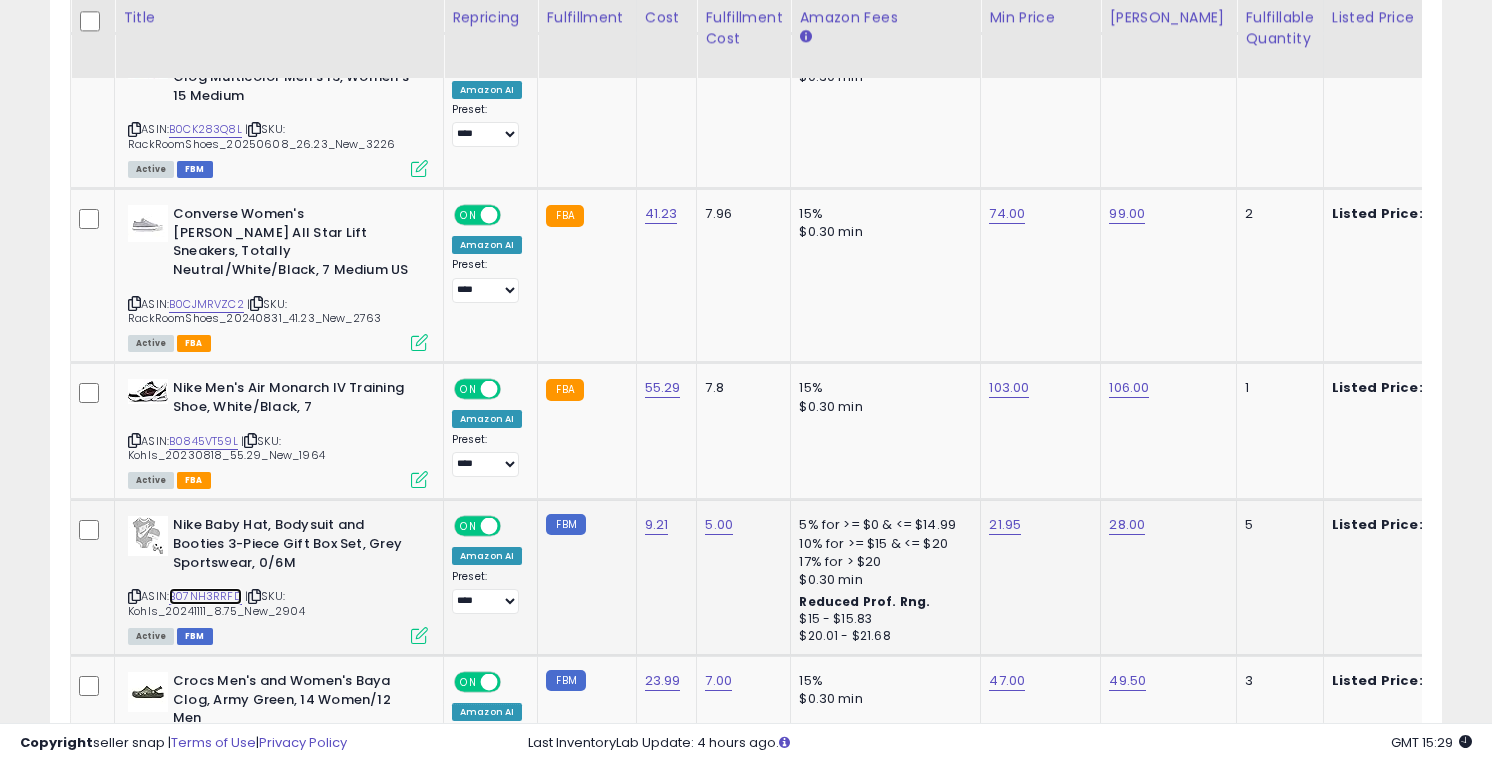 click on "B07NH3RRFD" at bounding box center (205, 596) 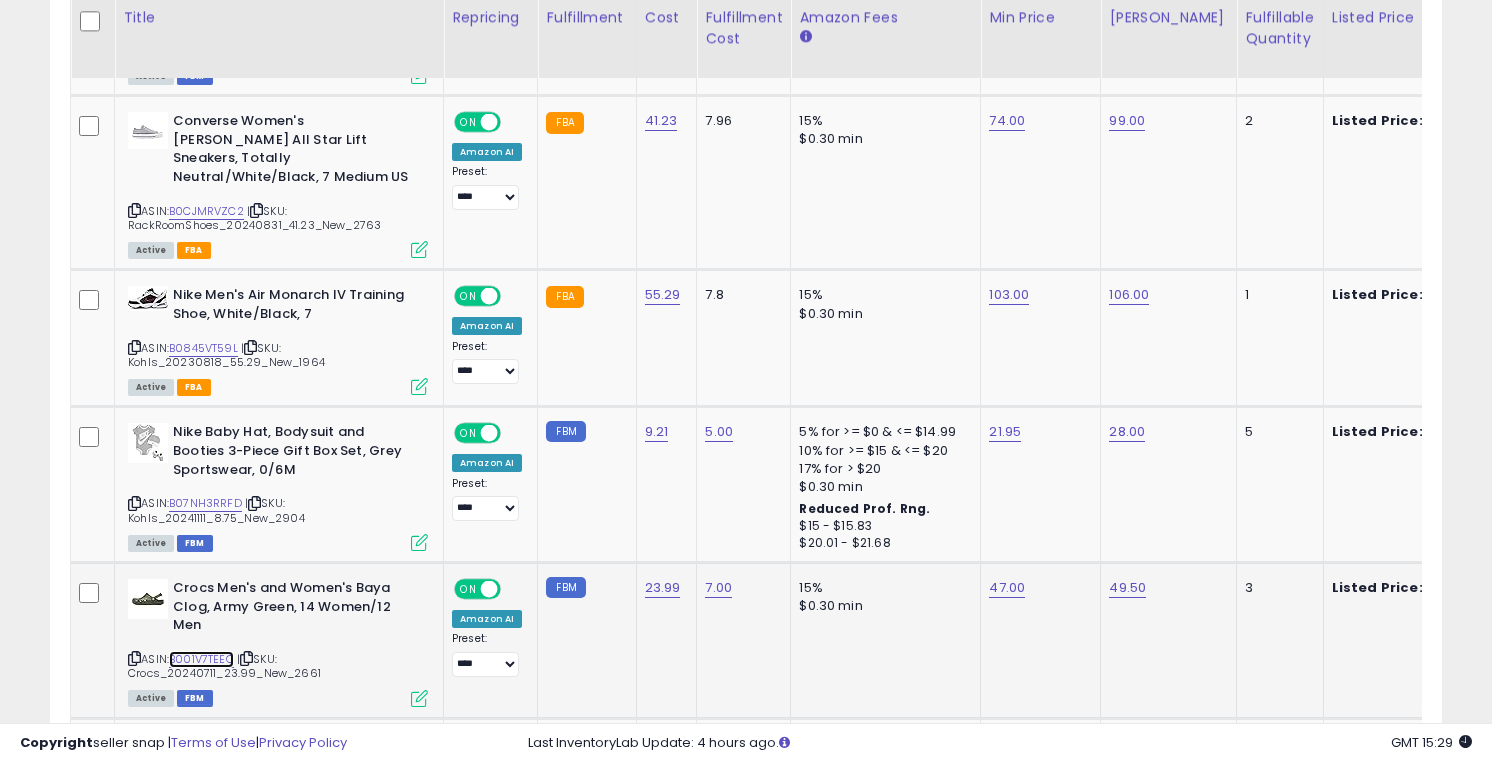 click on "B001V7TEEO" at bounding box center (201, 659) 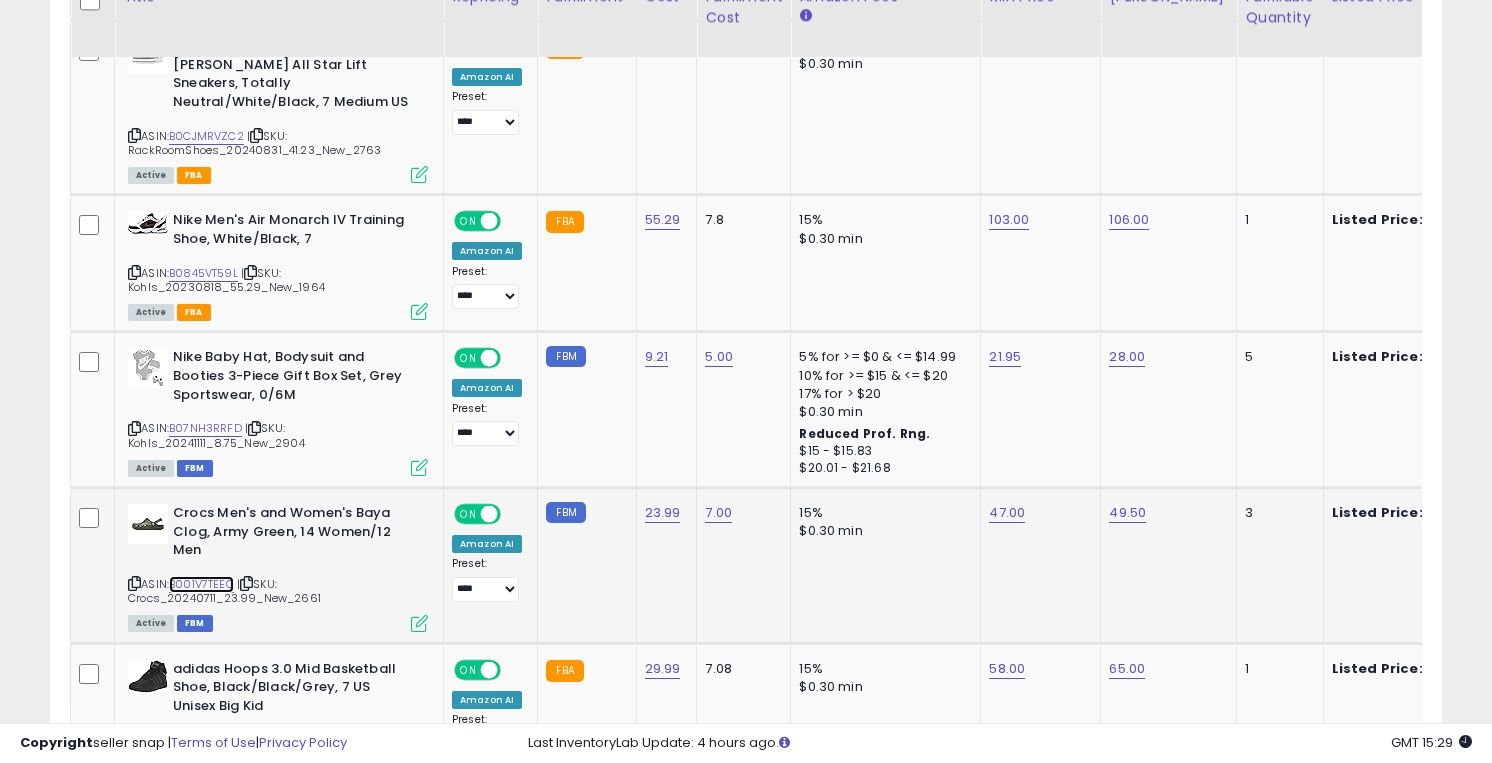 scroll, scrollTop: 4156, scrollLeft: 0, axis: vertical 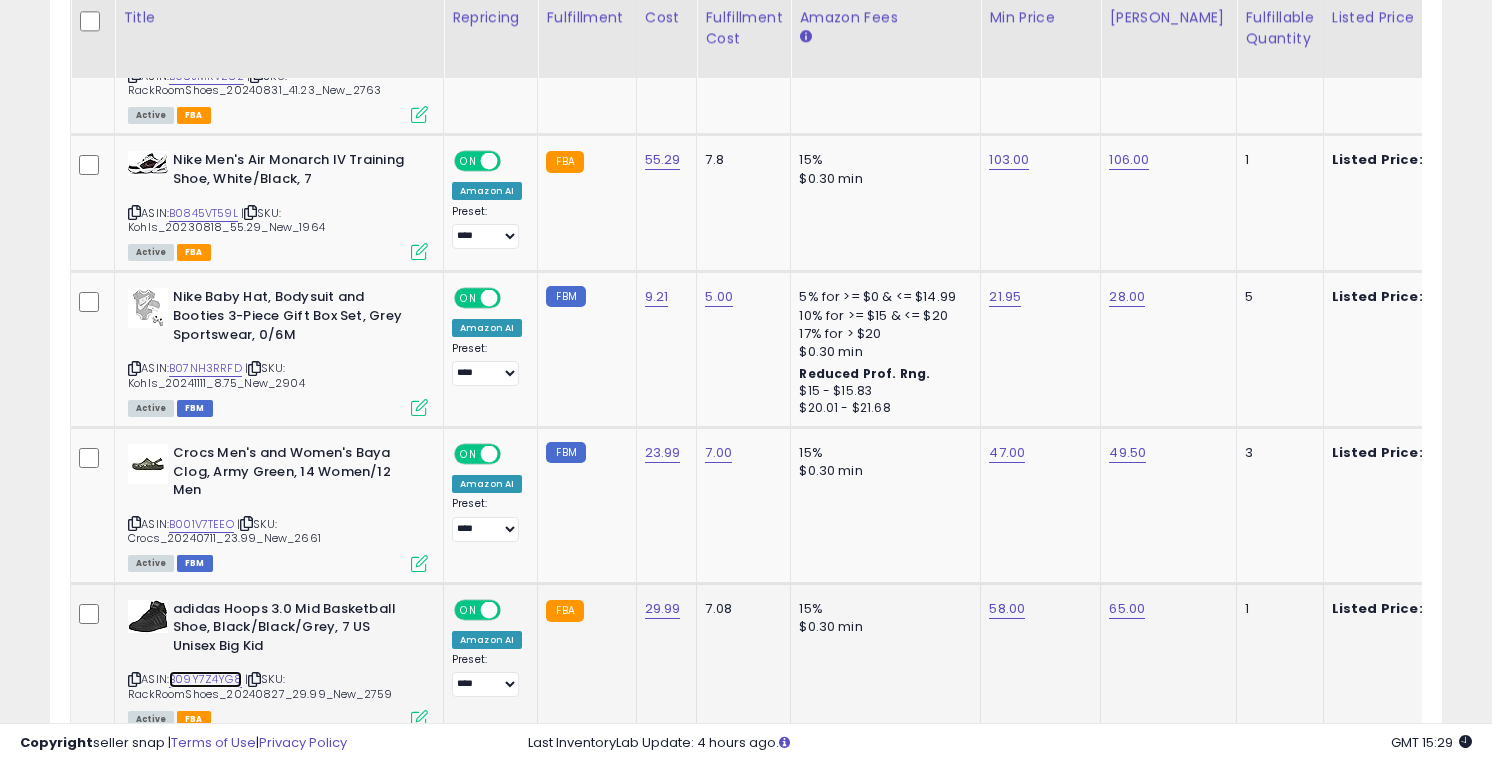 click on "B09Y7Z4YG8" at bounding box center [205, 679] 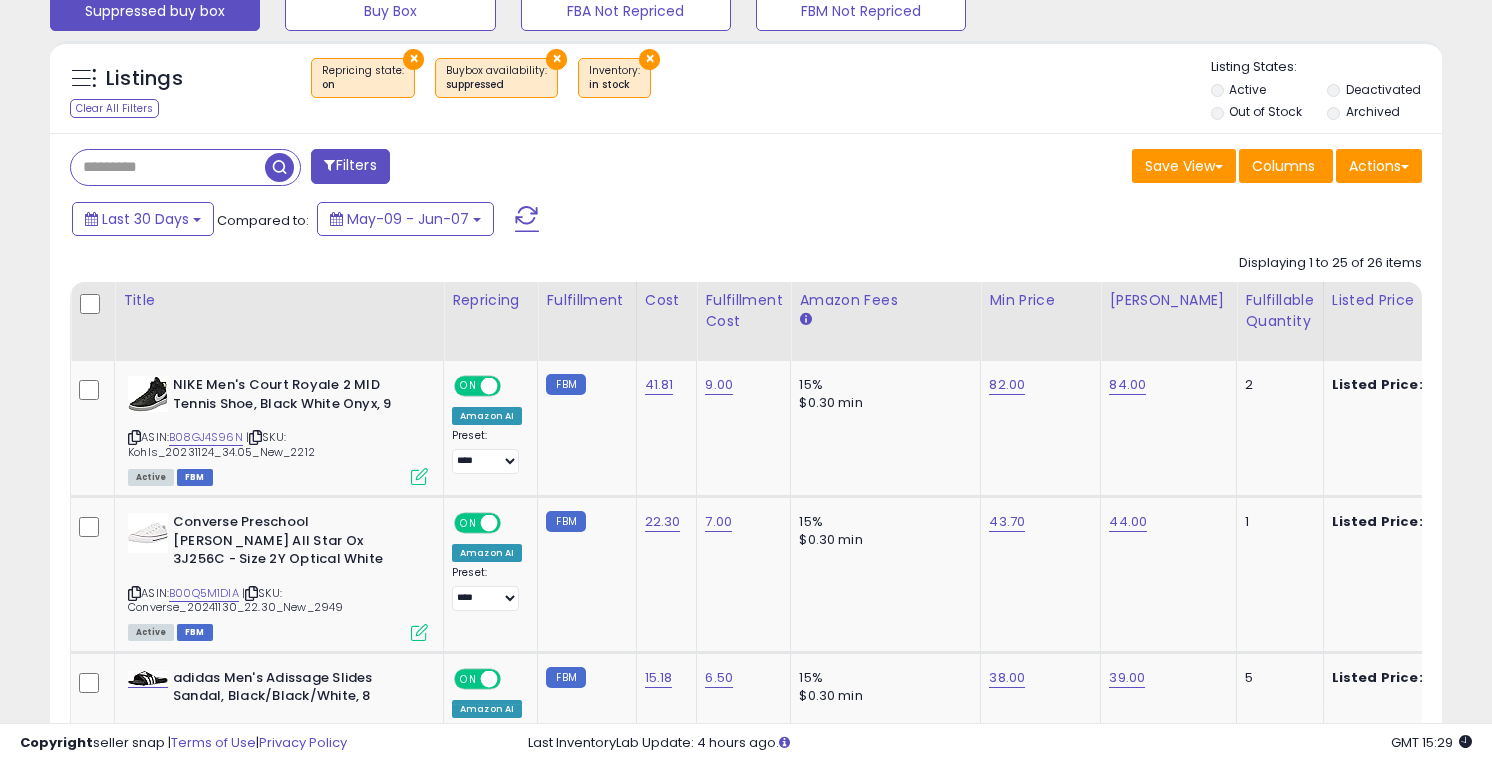 scroll, scrollTop: 741, scrollLeft: 0, axis: vertical 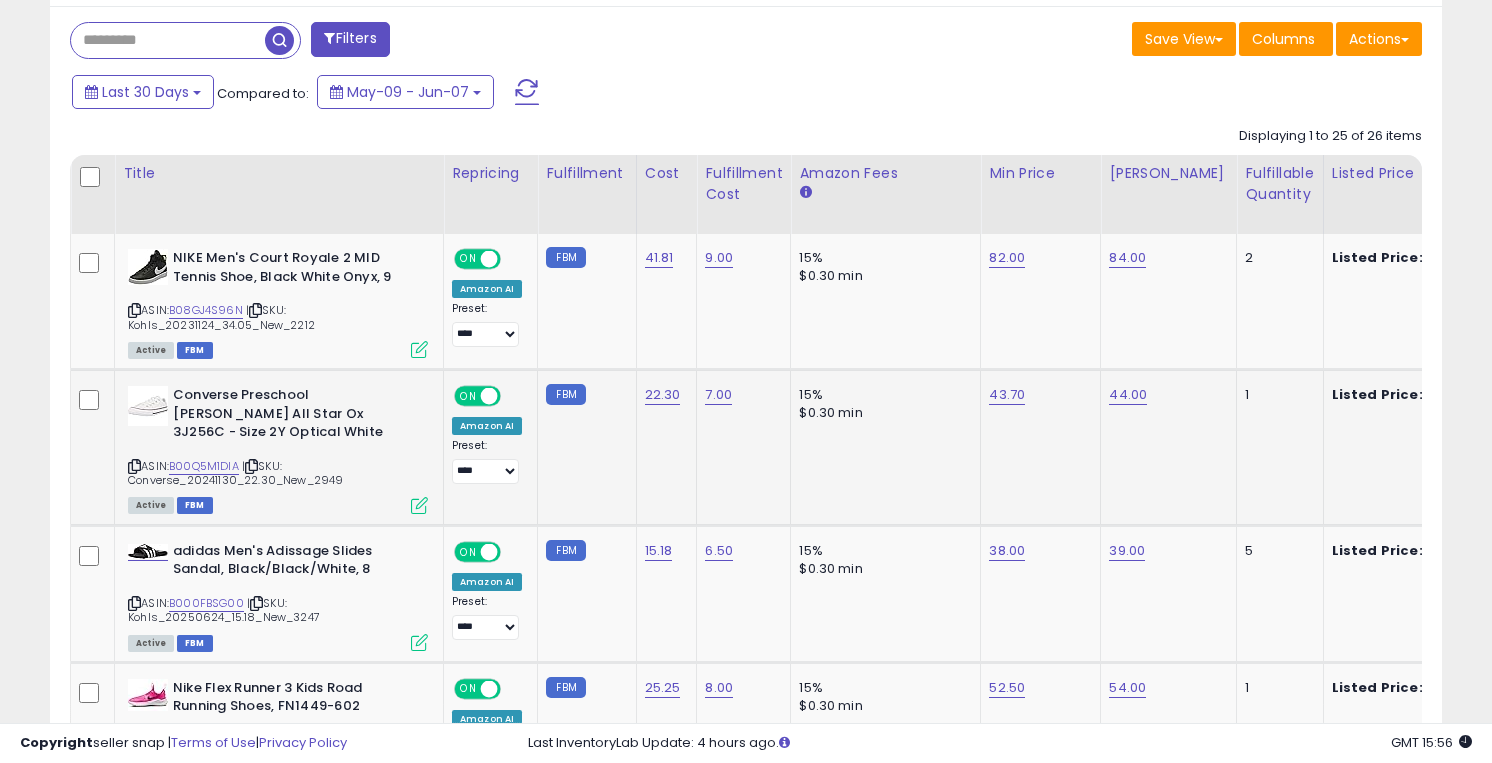click at bounding box center (134, 466) 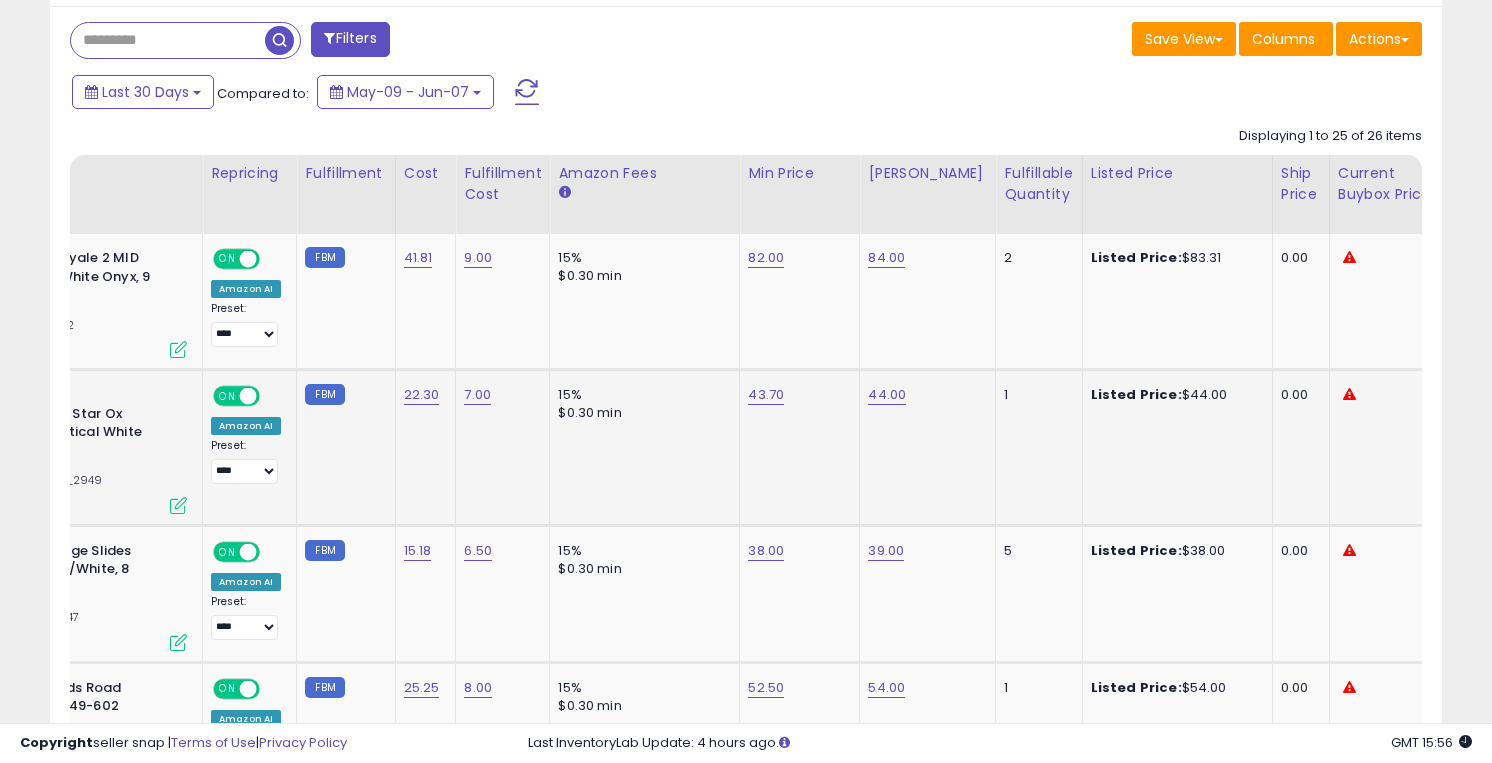 scroll, scrollTop: 0, scrollLeft: 453, axis: horizontal 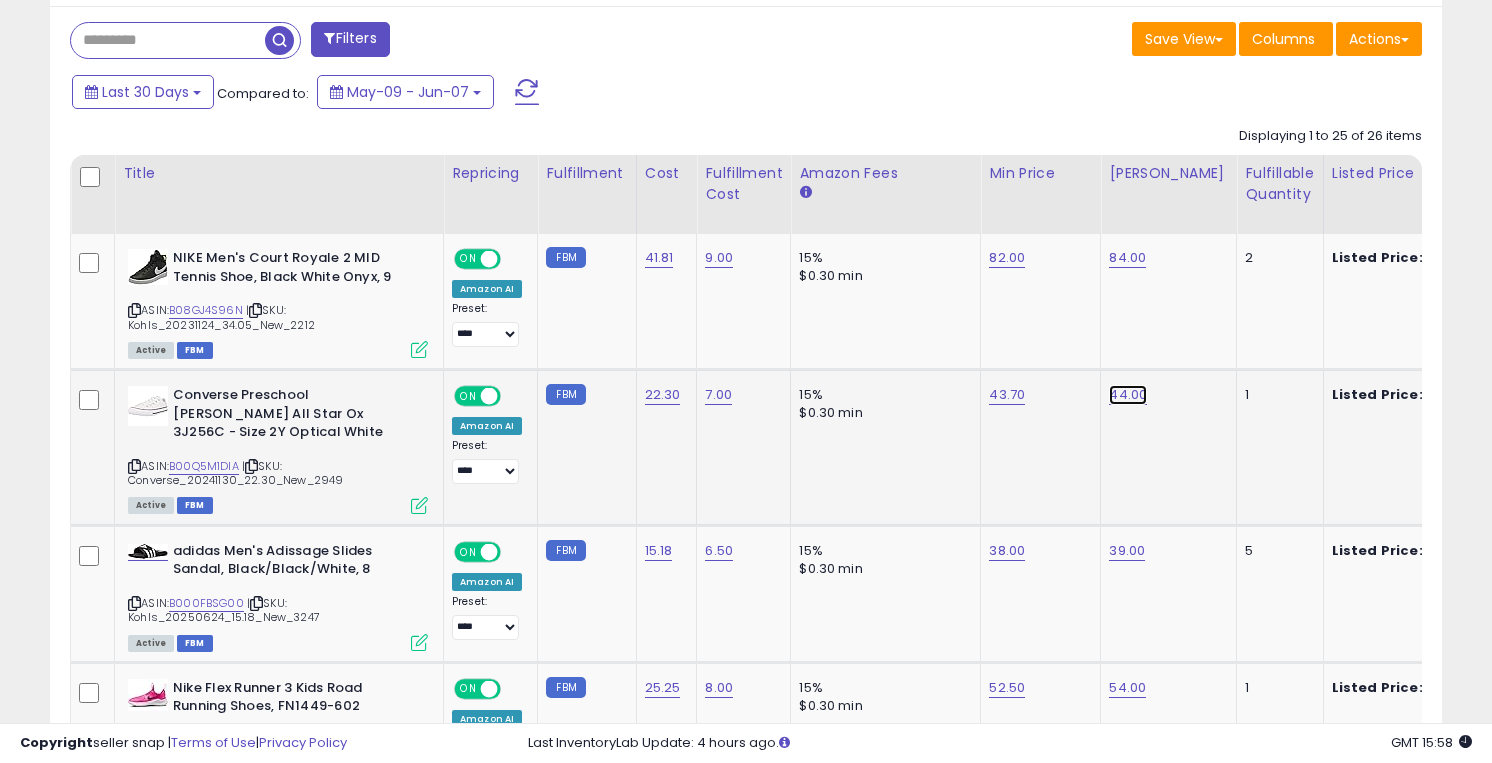click on "44.00" at bounding box center [1127, 258] 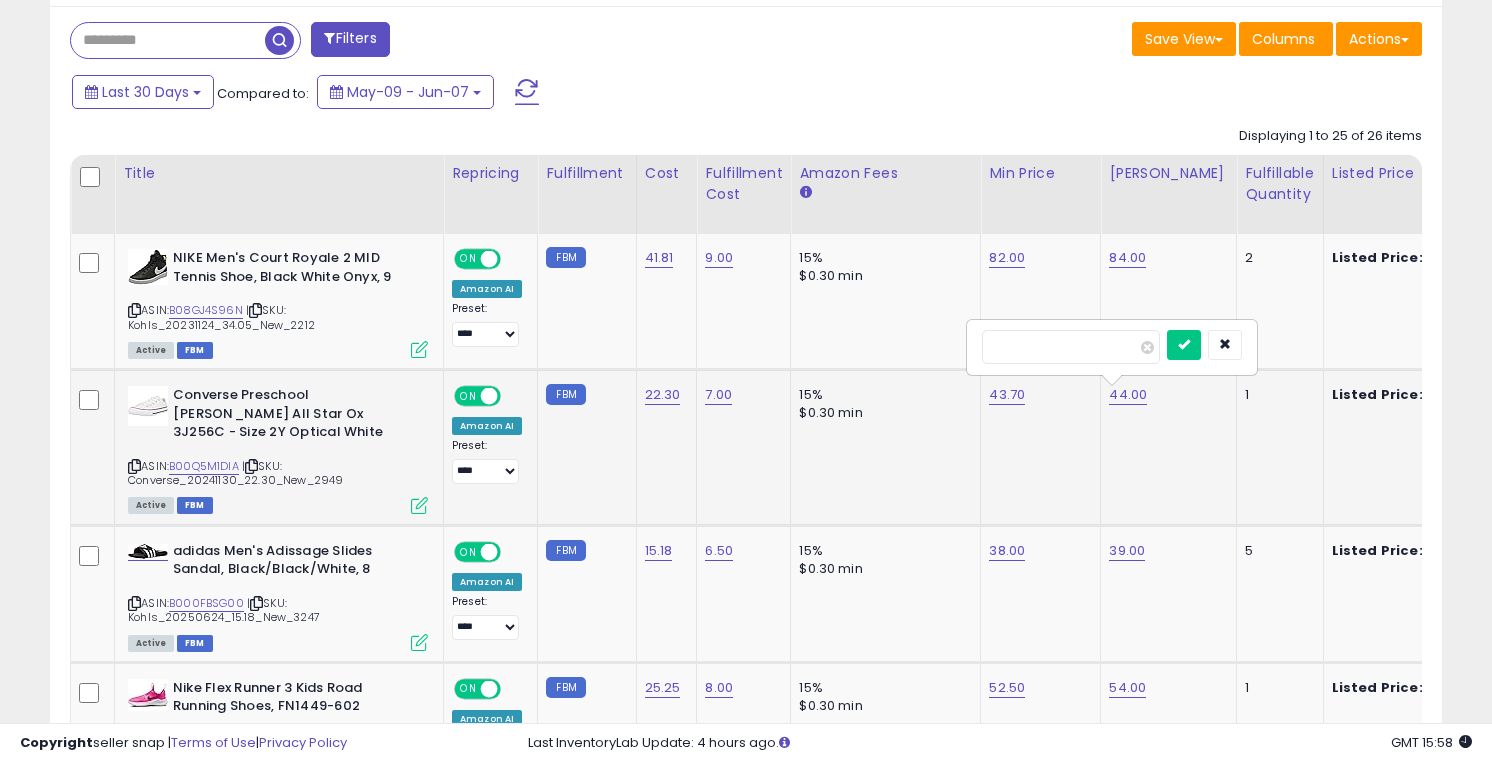 type on "**" 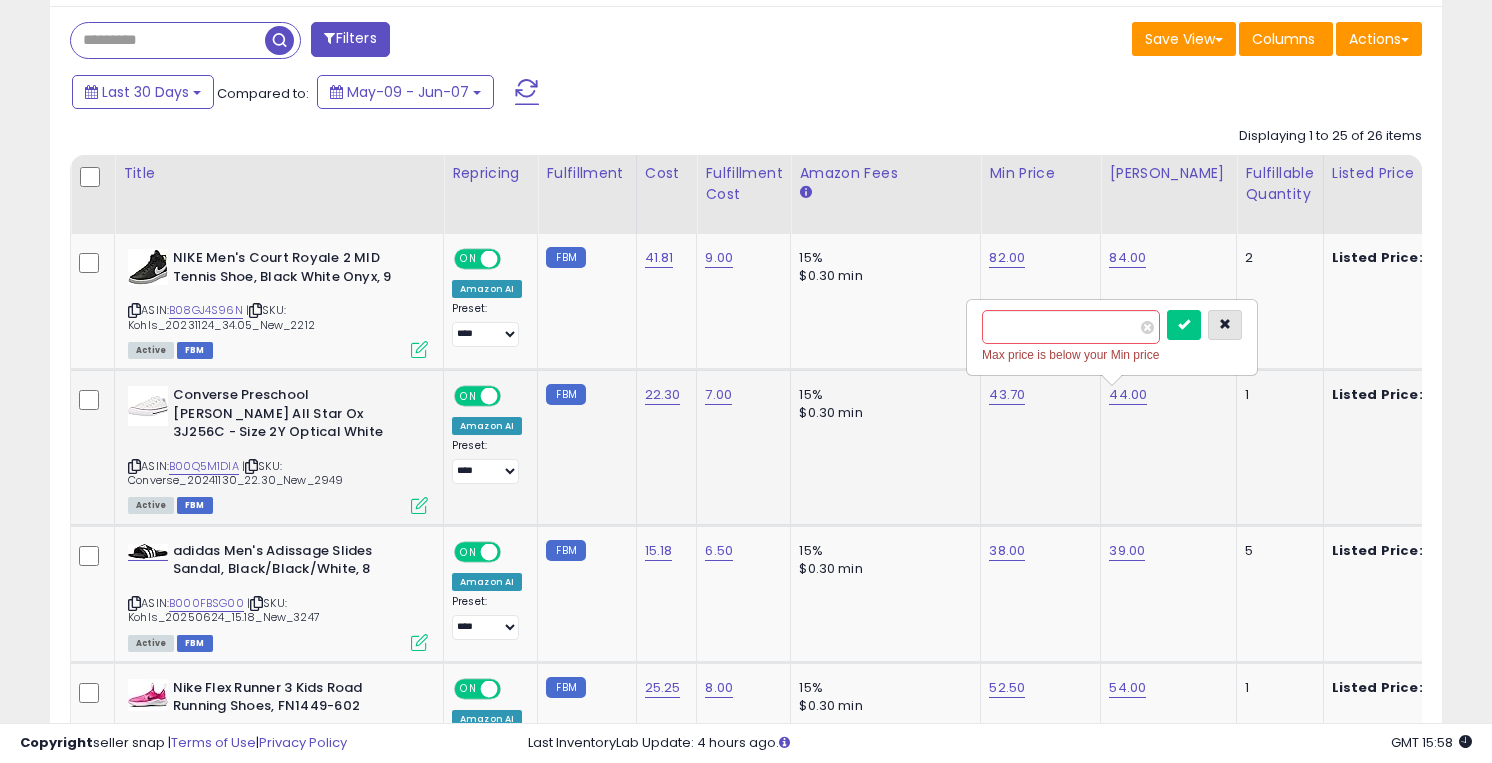click at bounding box center (1225, 324) 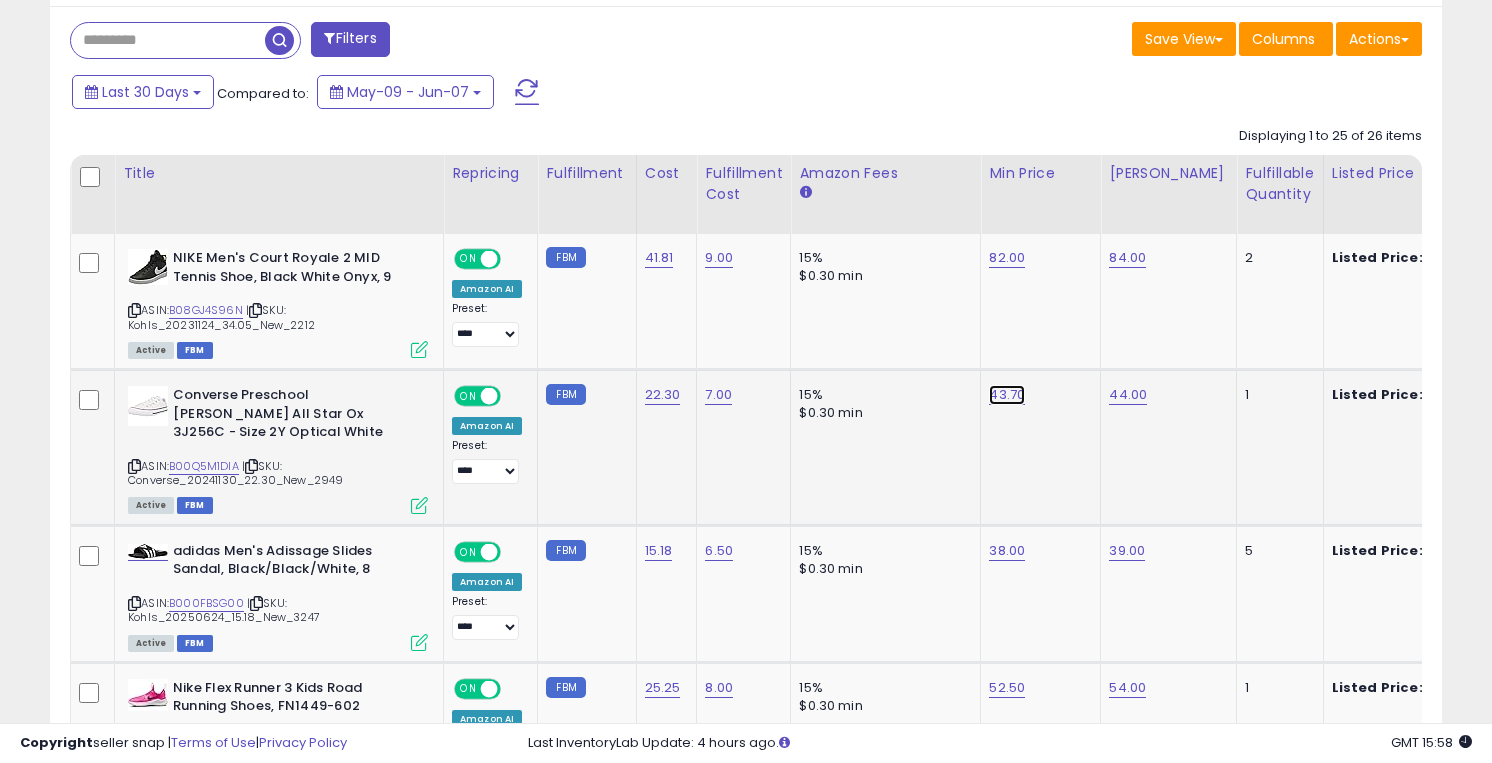 click on "43.70" at bounding box center [1007, 258] 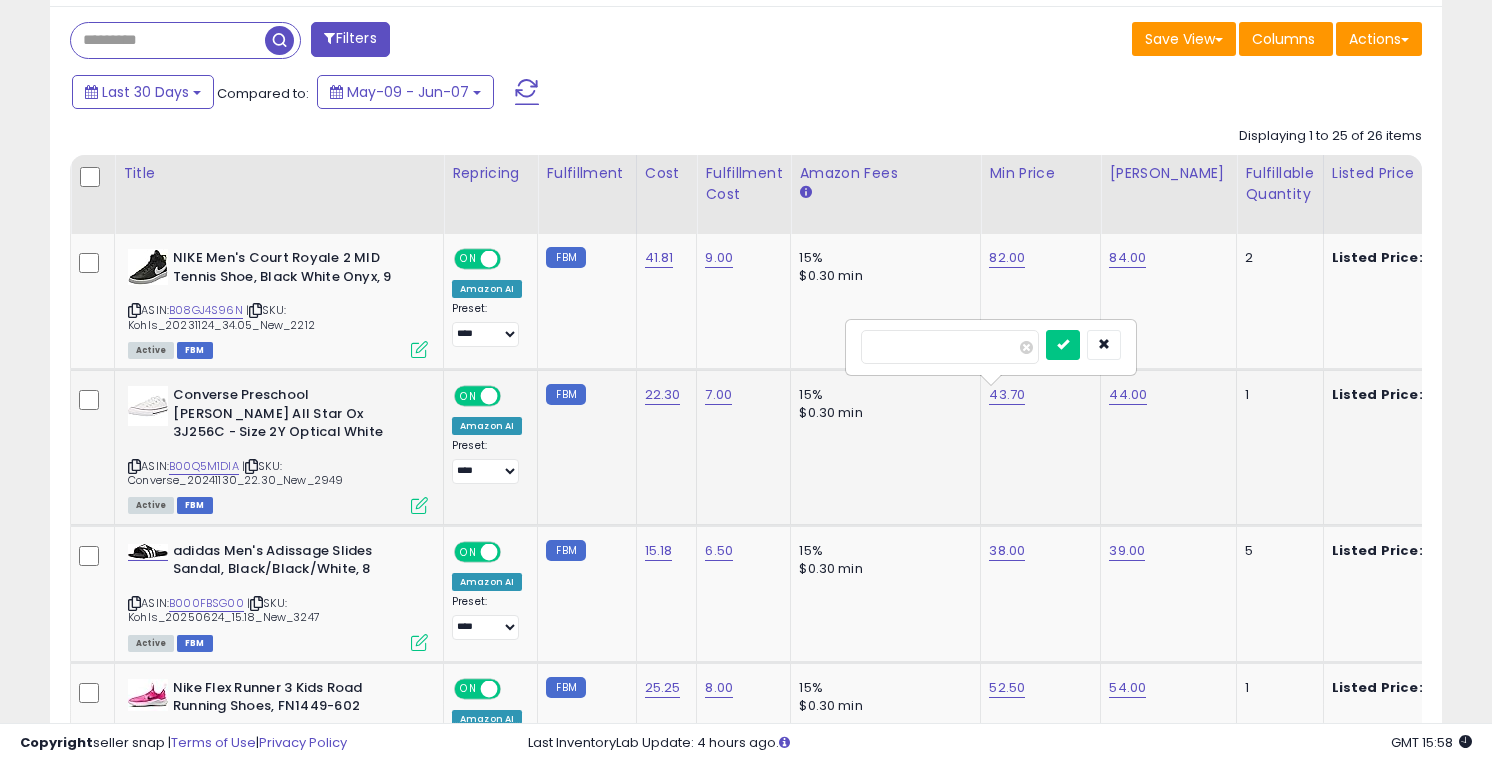 type on "*" 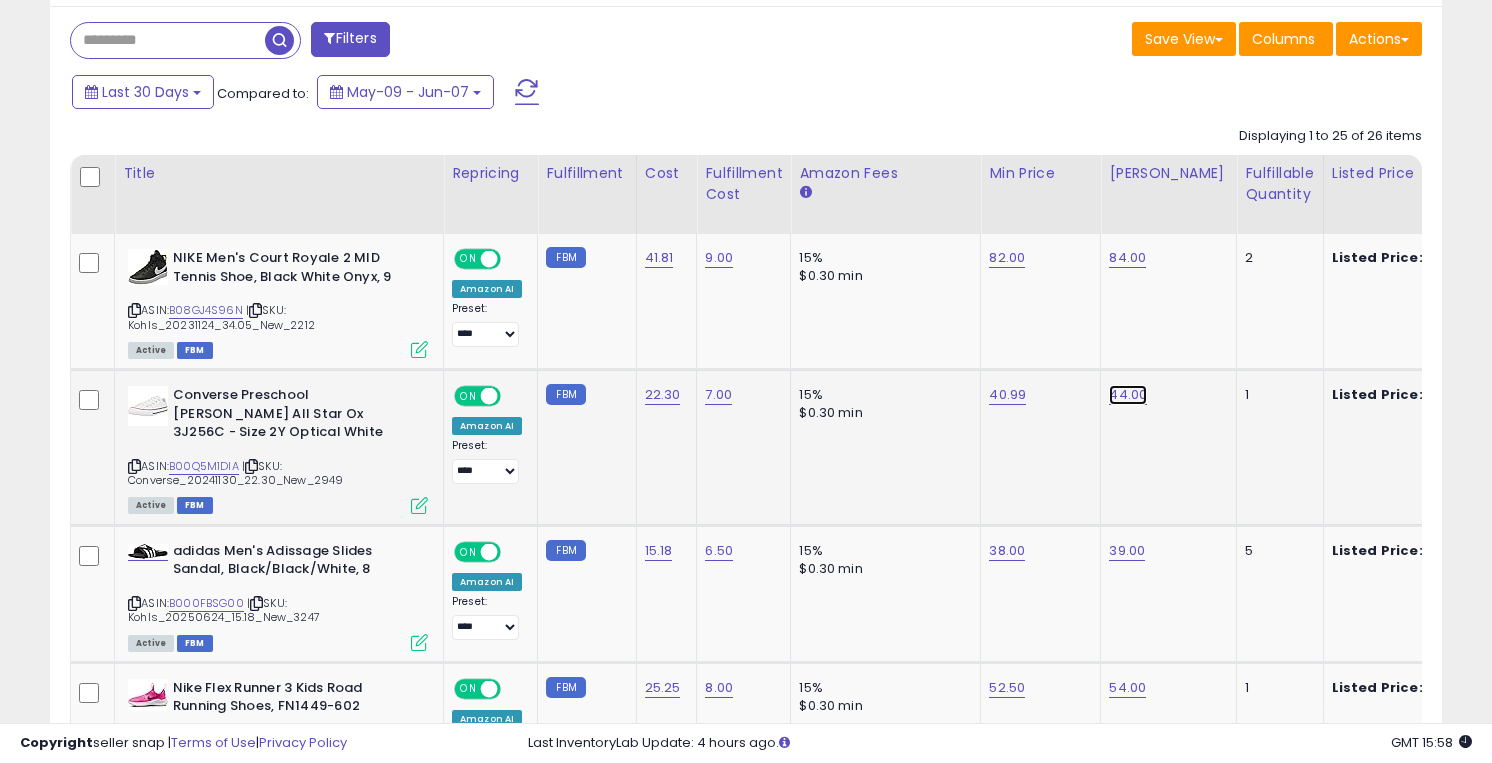 click on "44.00" at bounding box center [1127, 258] 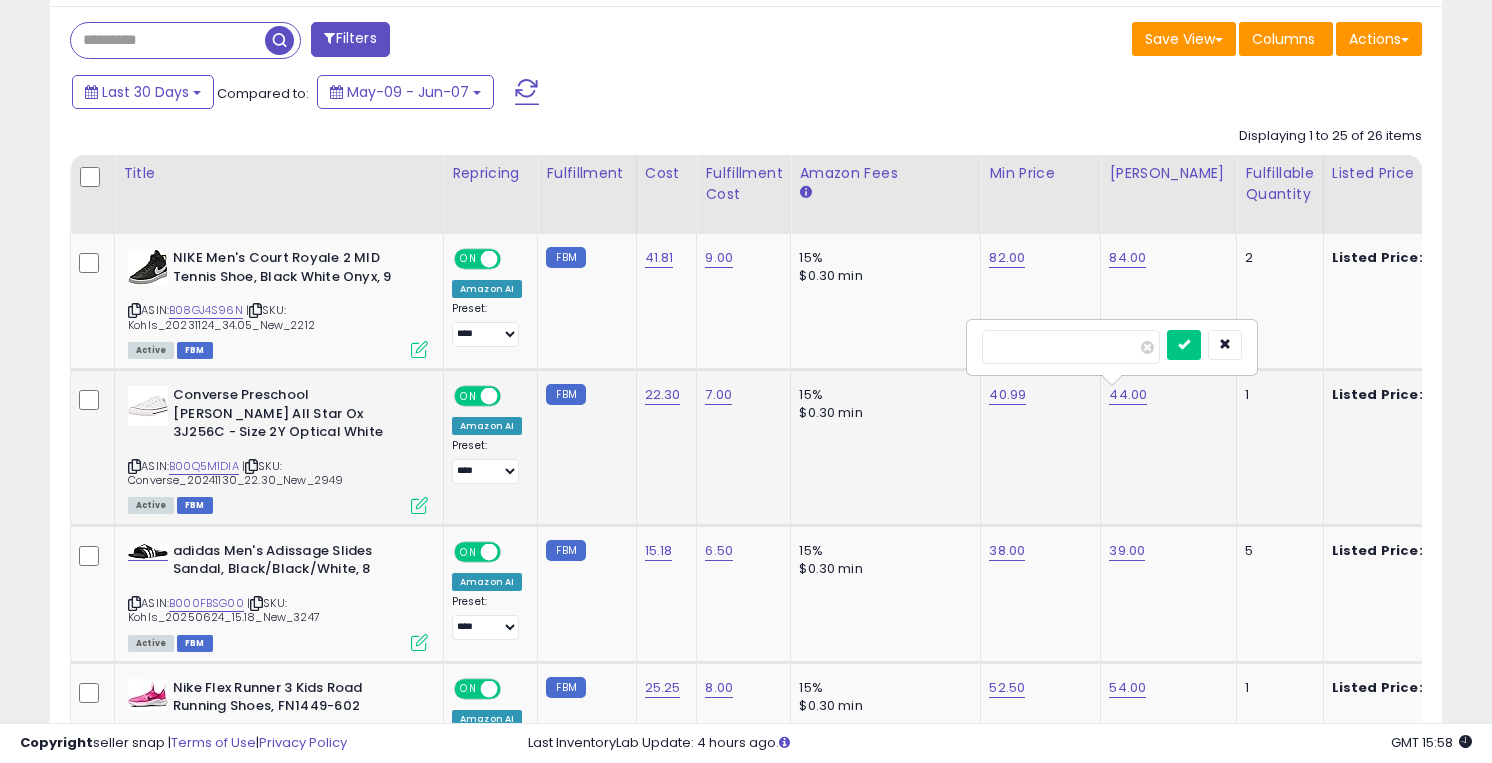 type on "**" 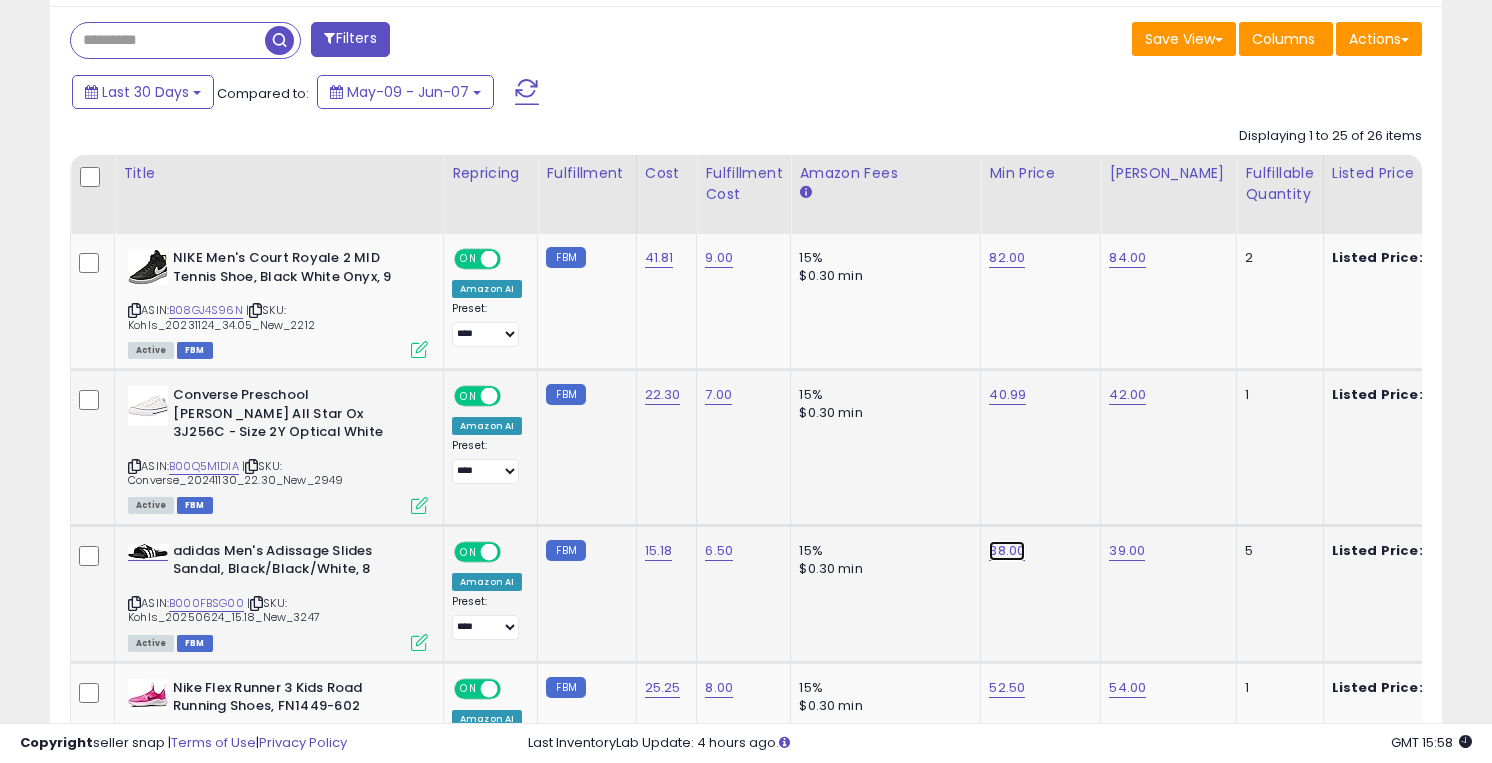 click on "38.00" at bounding box center (1007, 258) 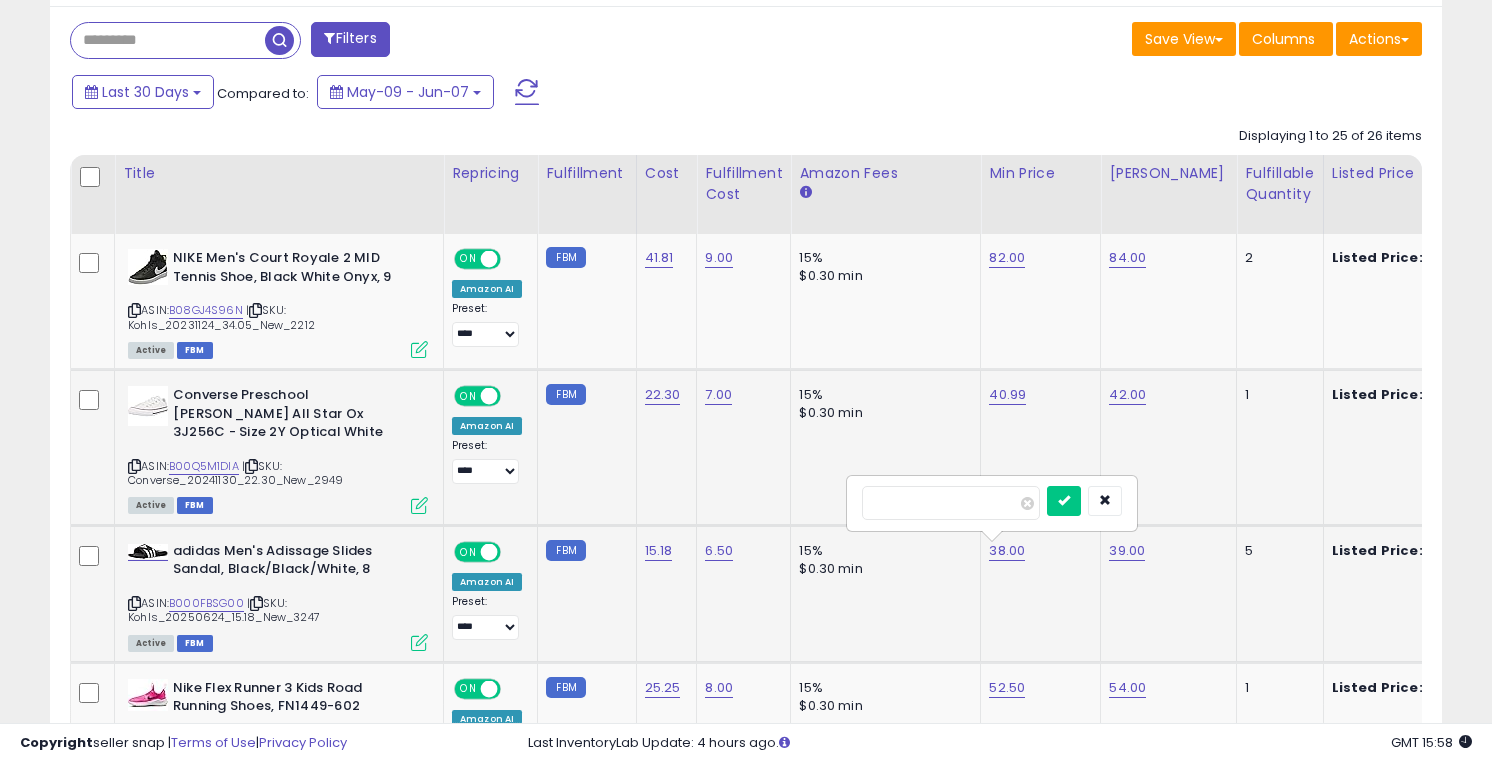 type on "**" 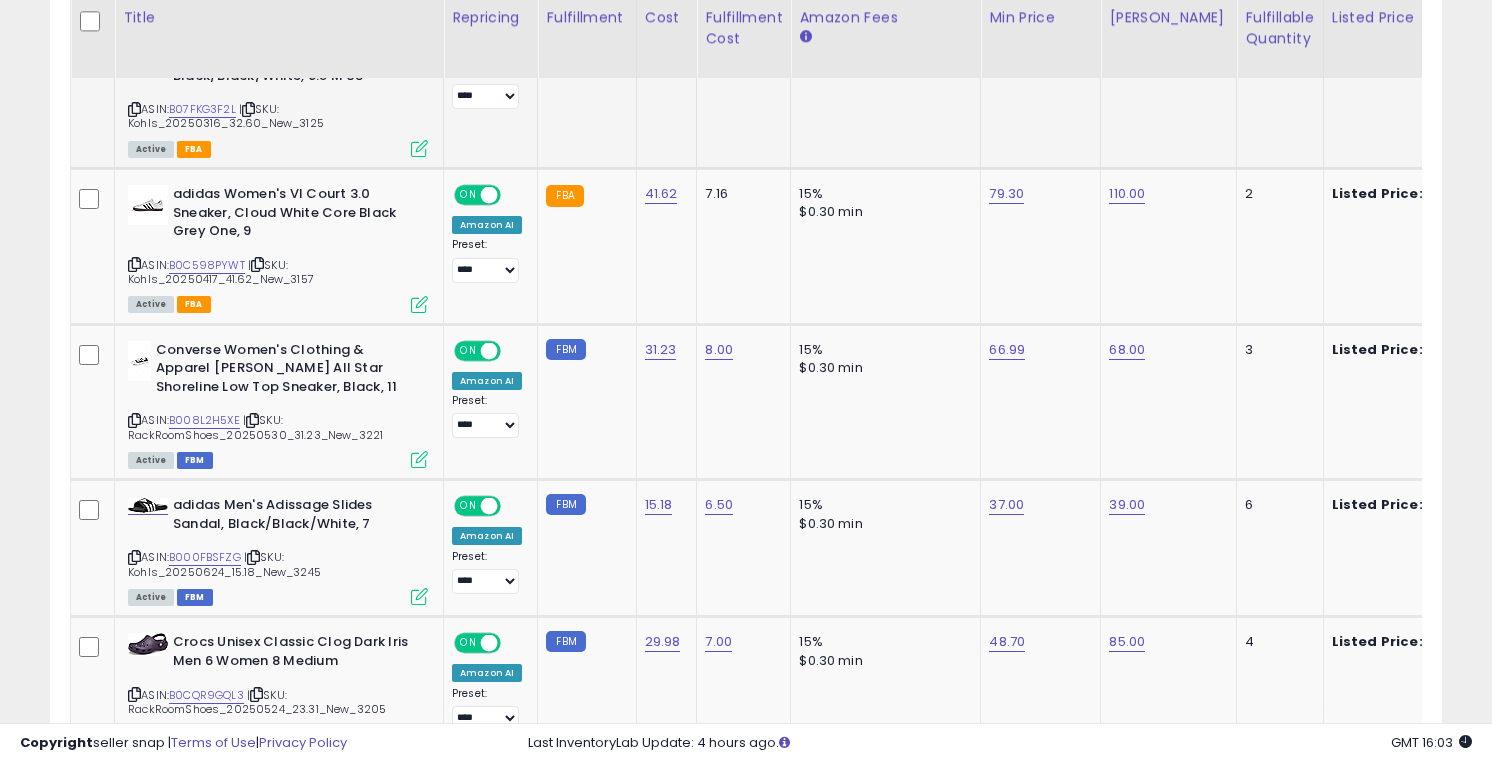 scroll, scrollTop: 1669, scrollLeft: 0, axis: vertical 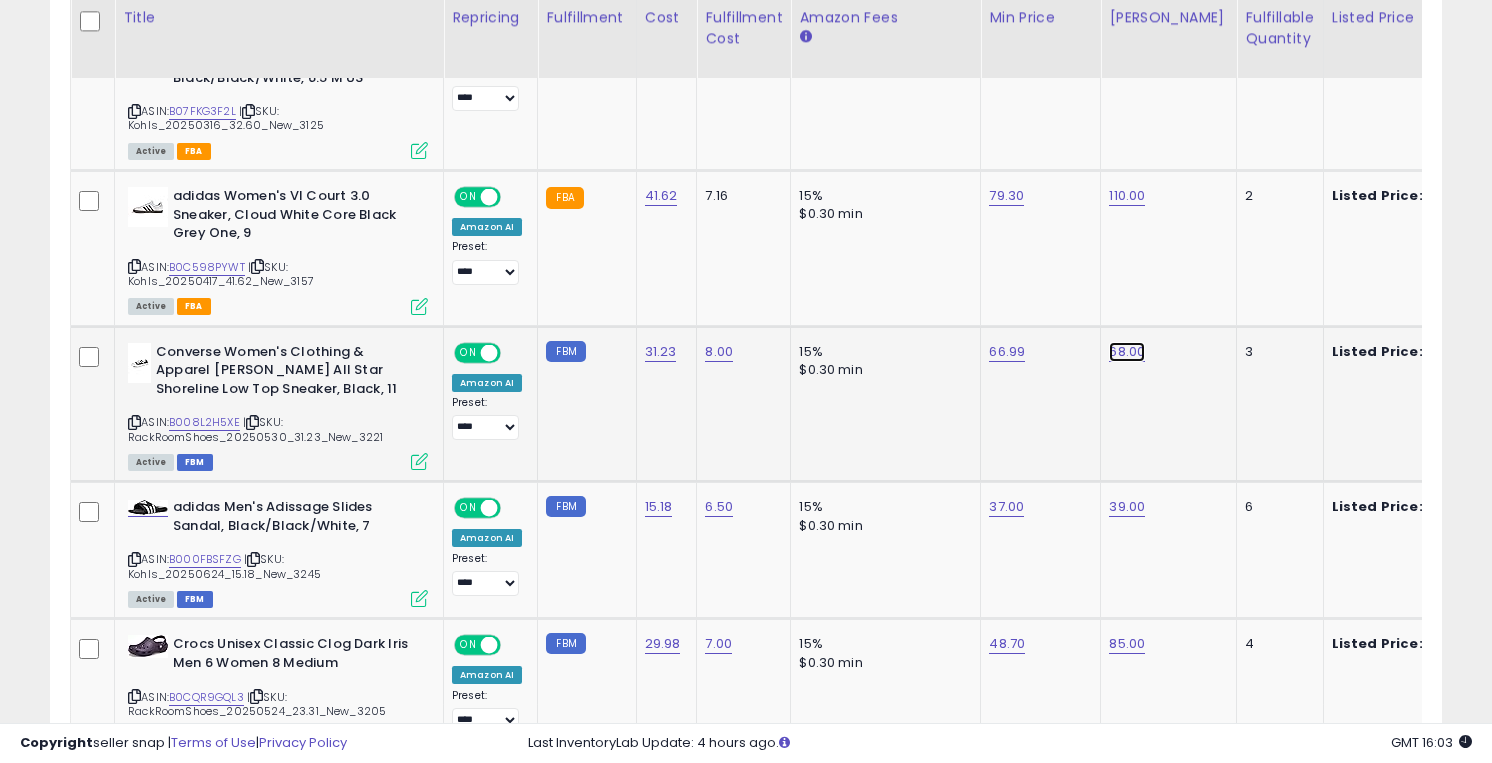 click on "68.00" at bounding box center (1127, -545) 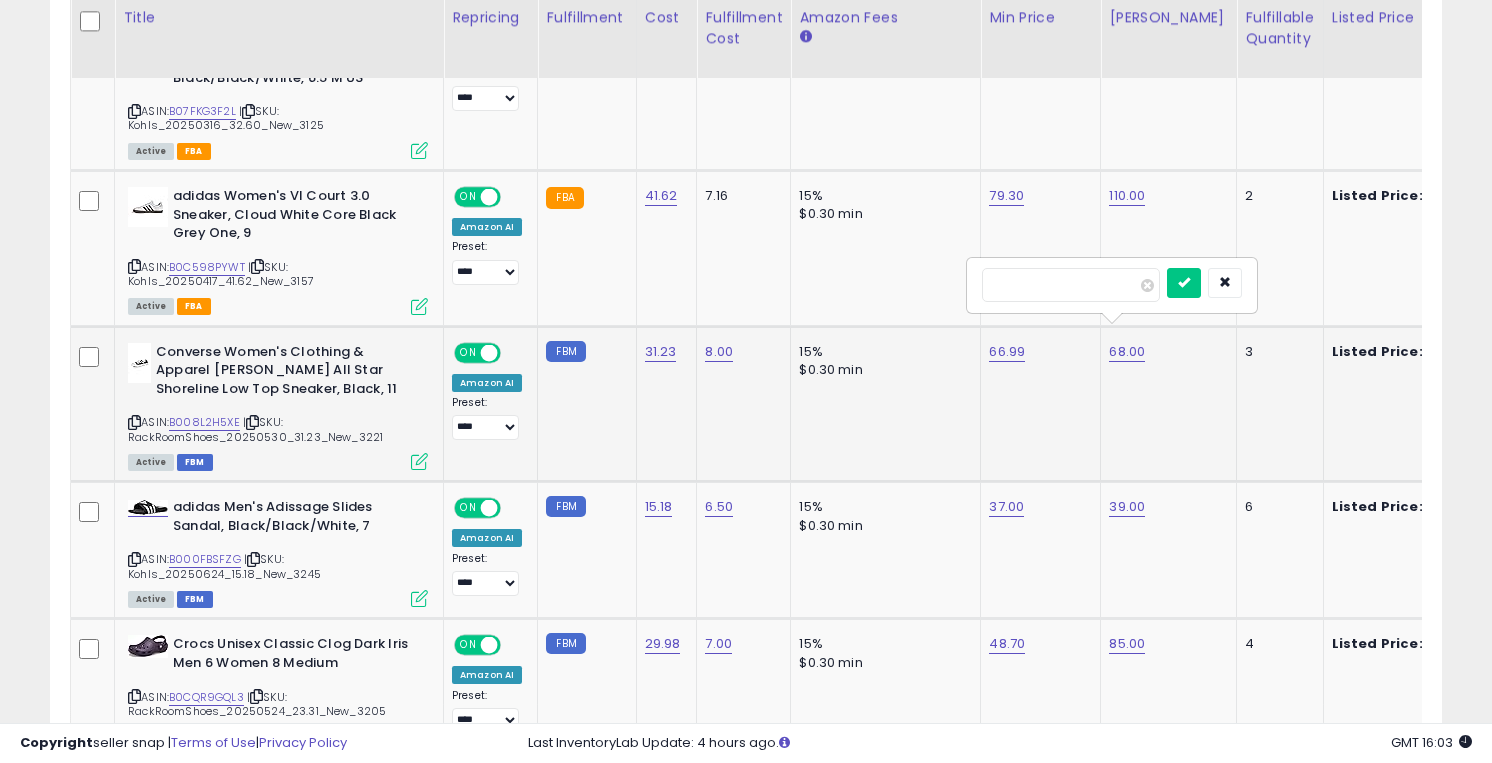 type on "**" 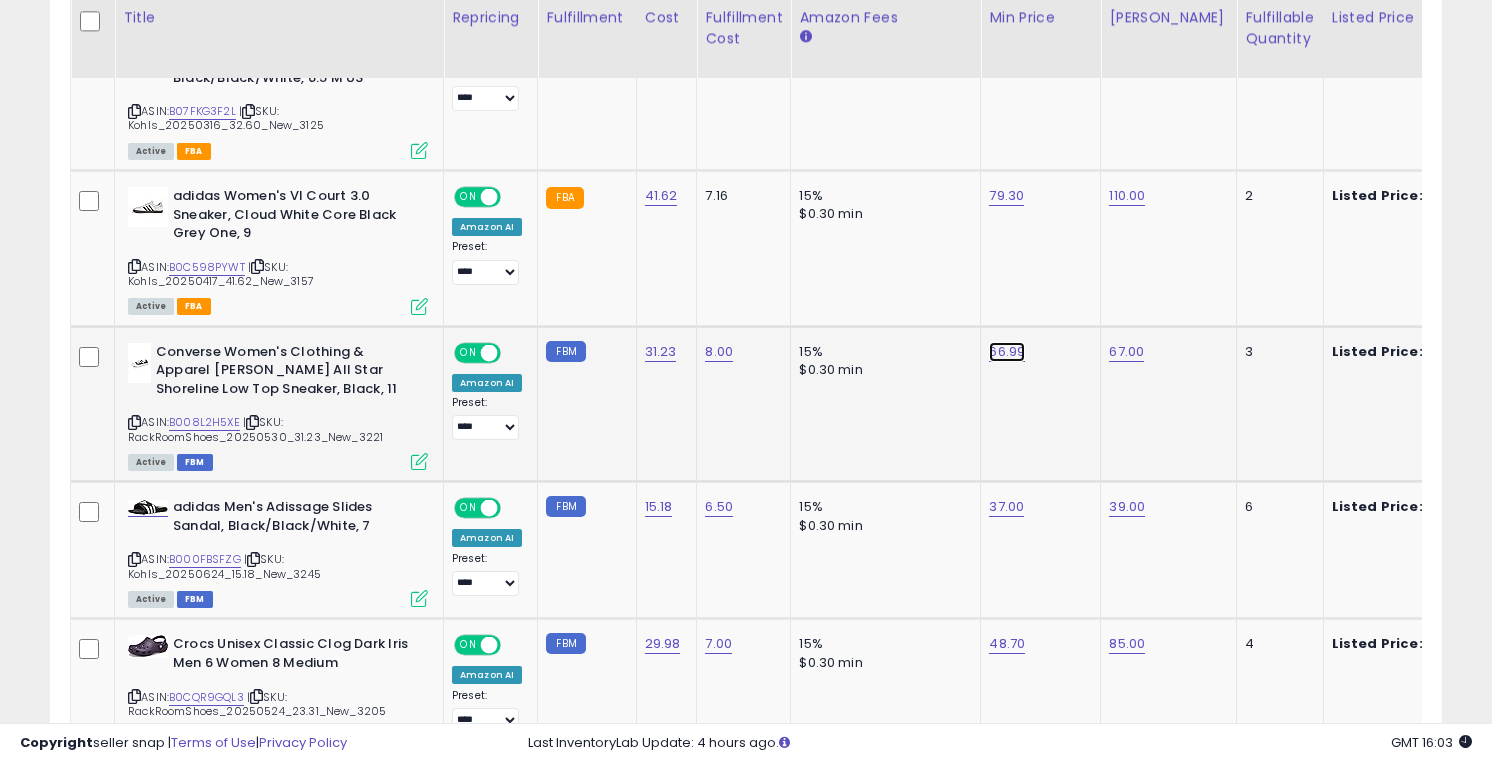 click on "66.99" at bounding box center [1007, -545] 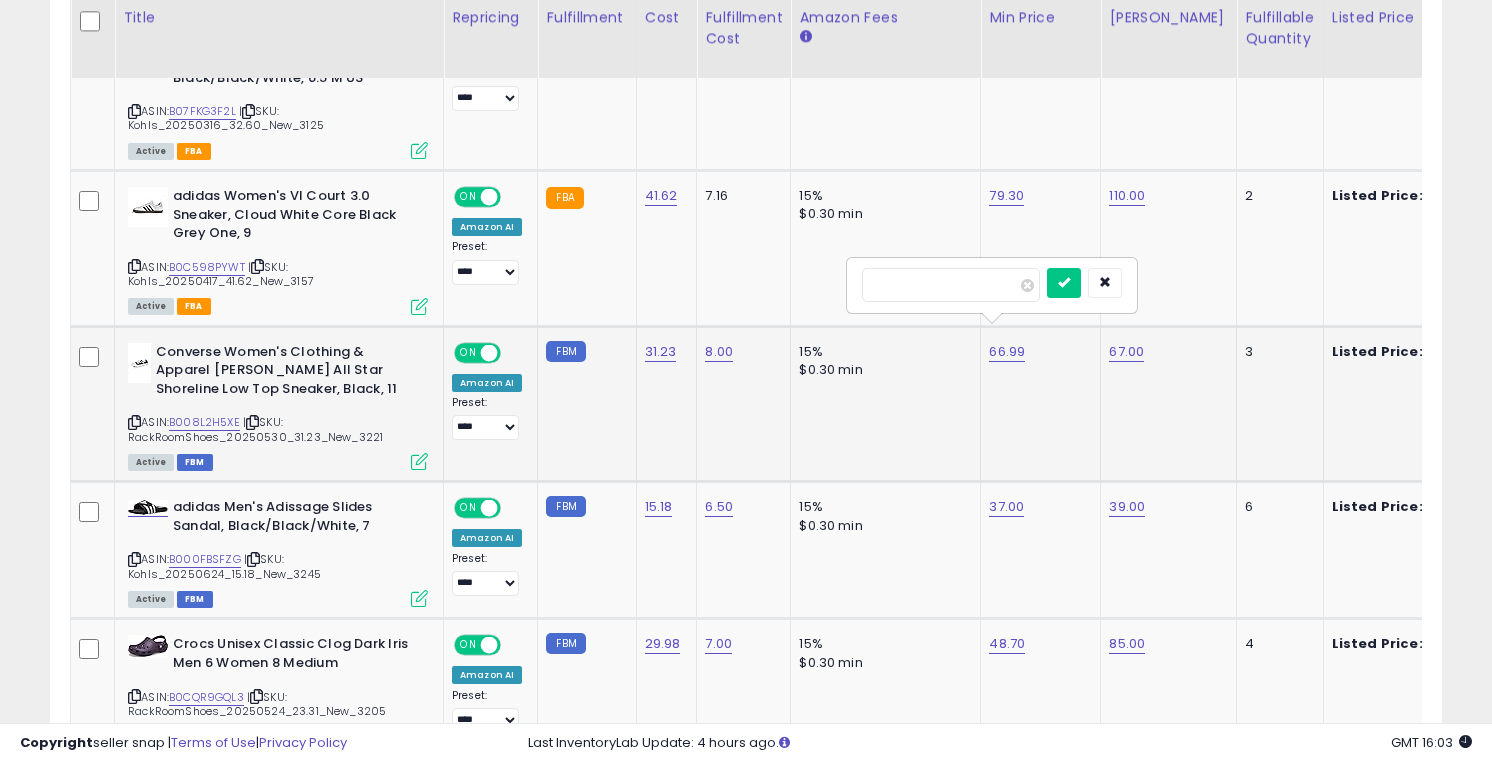 type on "*" 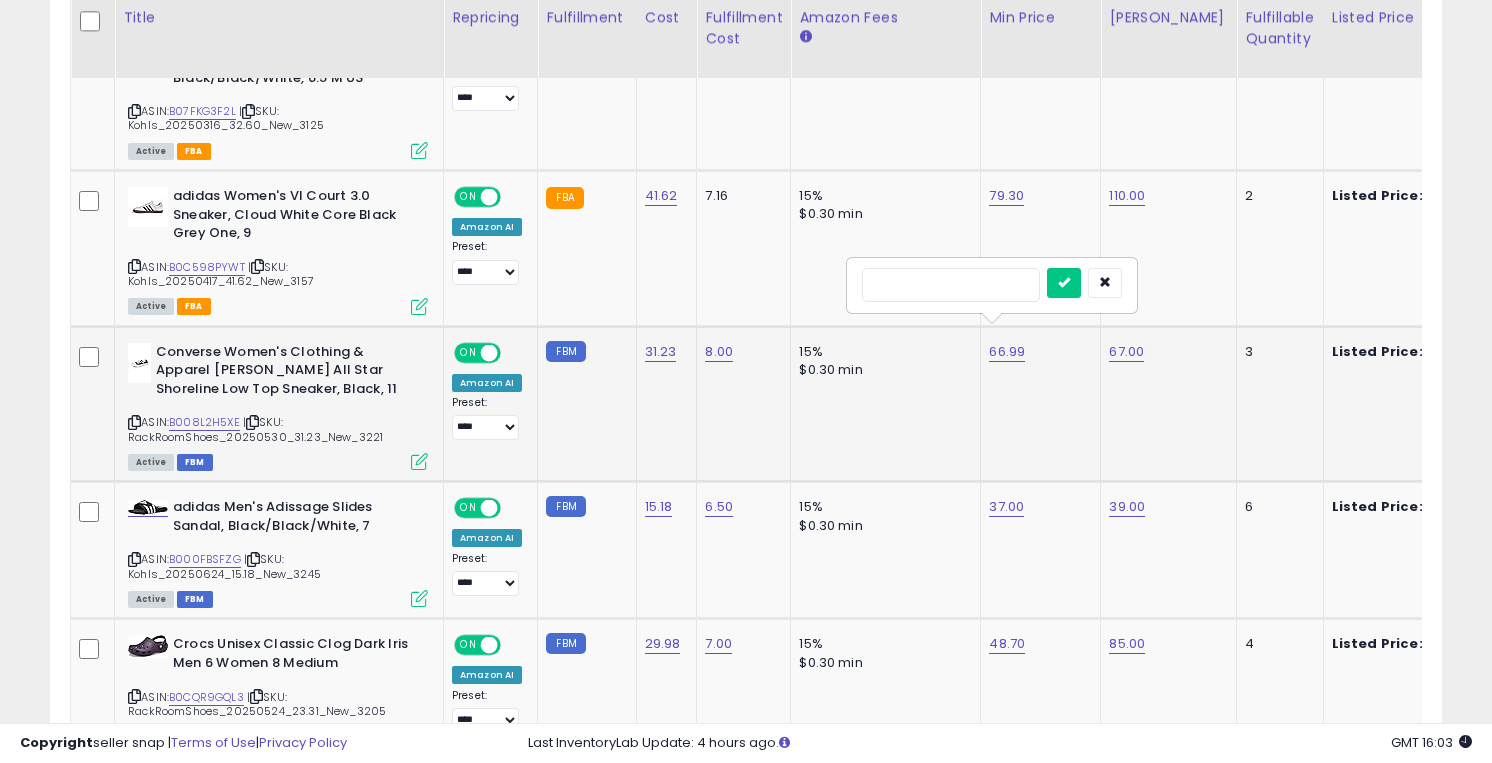 type on "**" 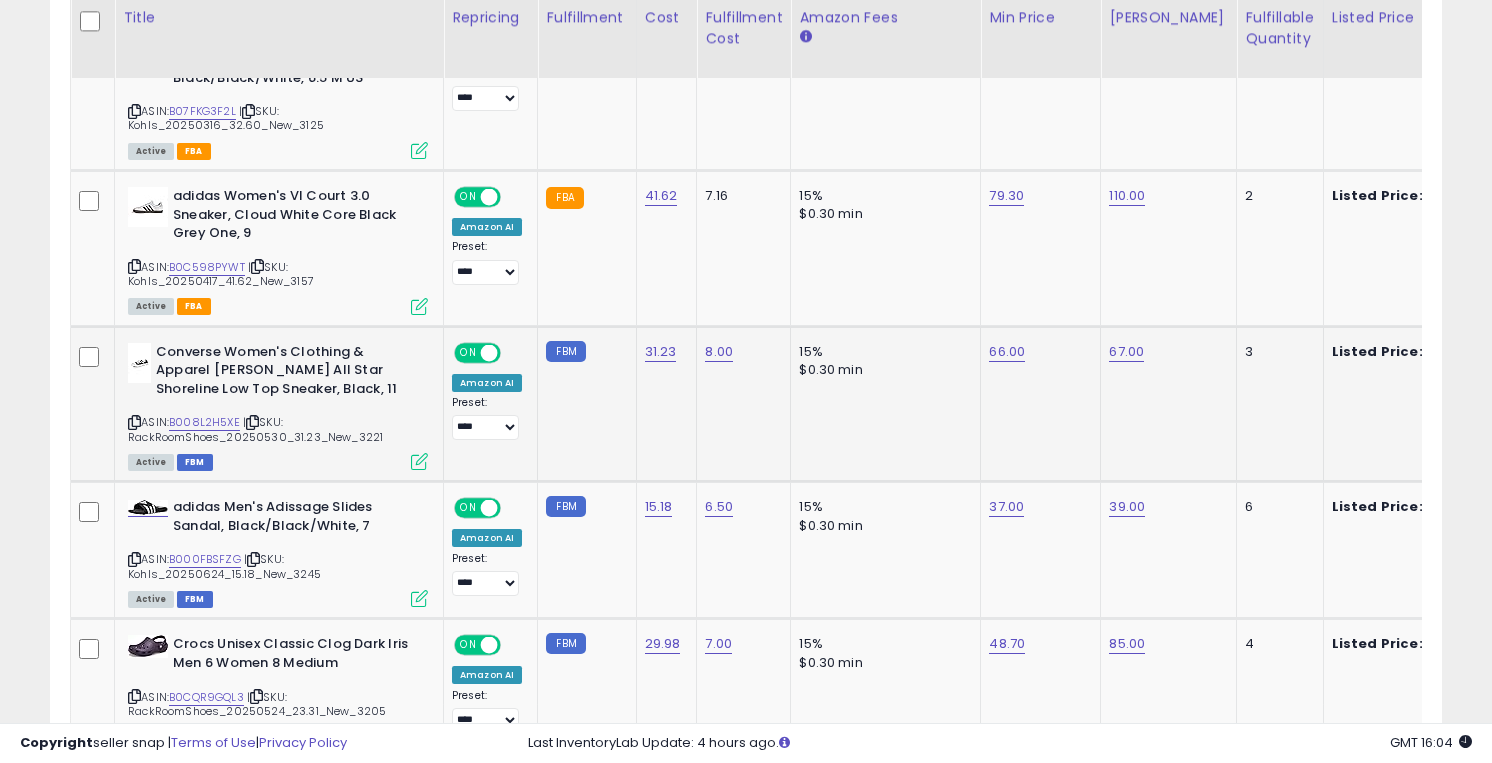 scroll, scrollTop: 1790, scrollLeft: 0, axis: vertical 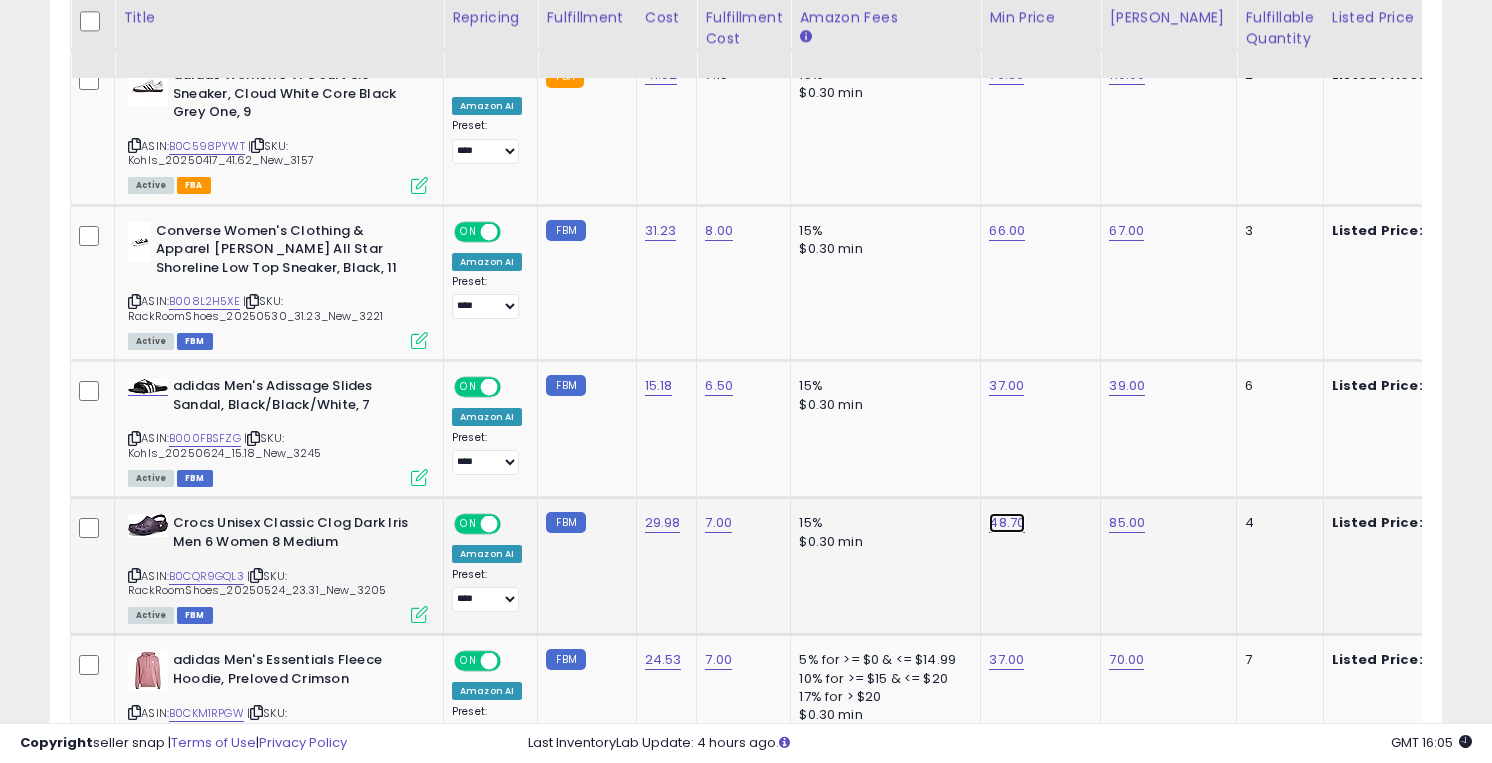 click on "48.70" at bounding box center [1007, -666] 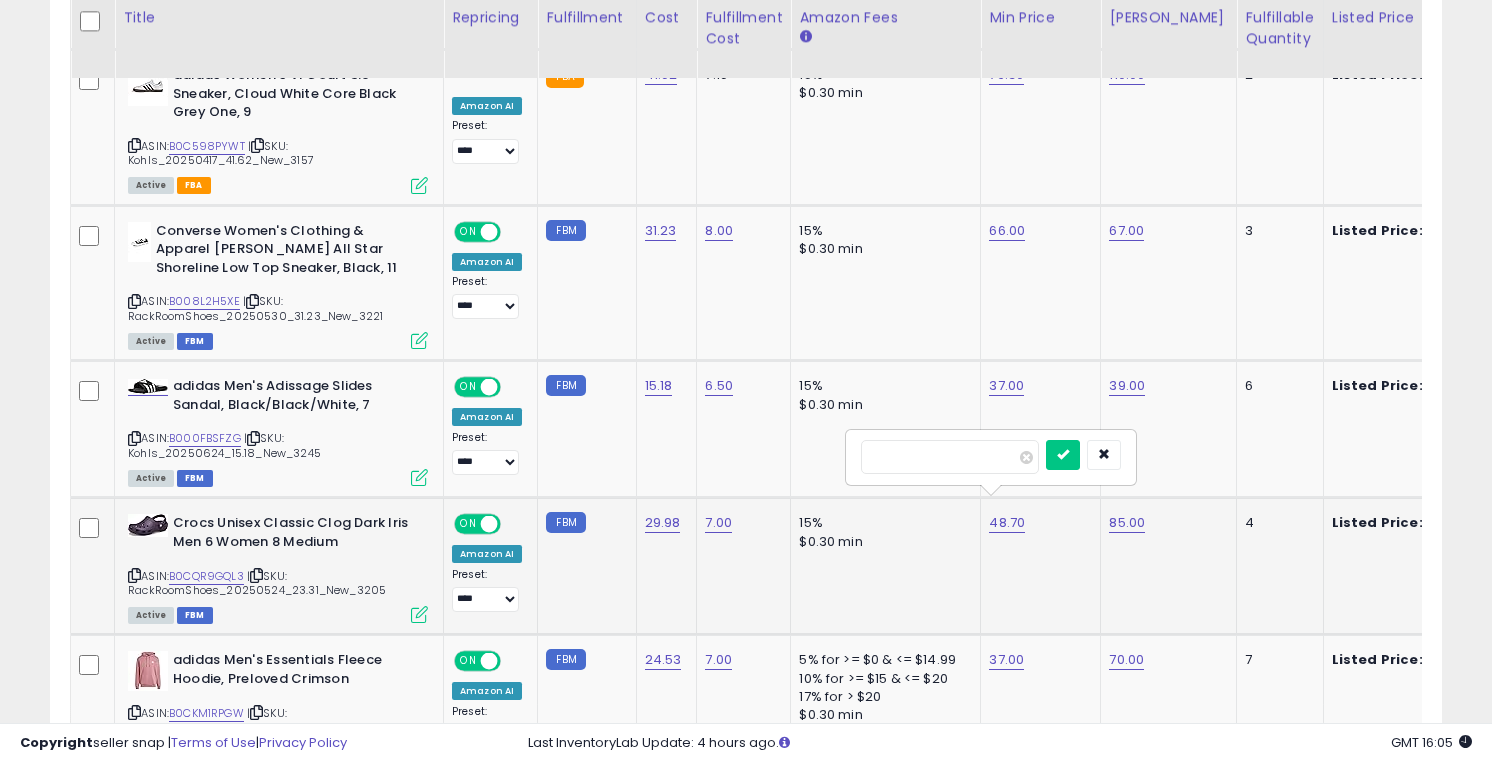 type on "**" 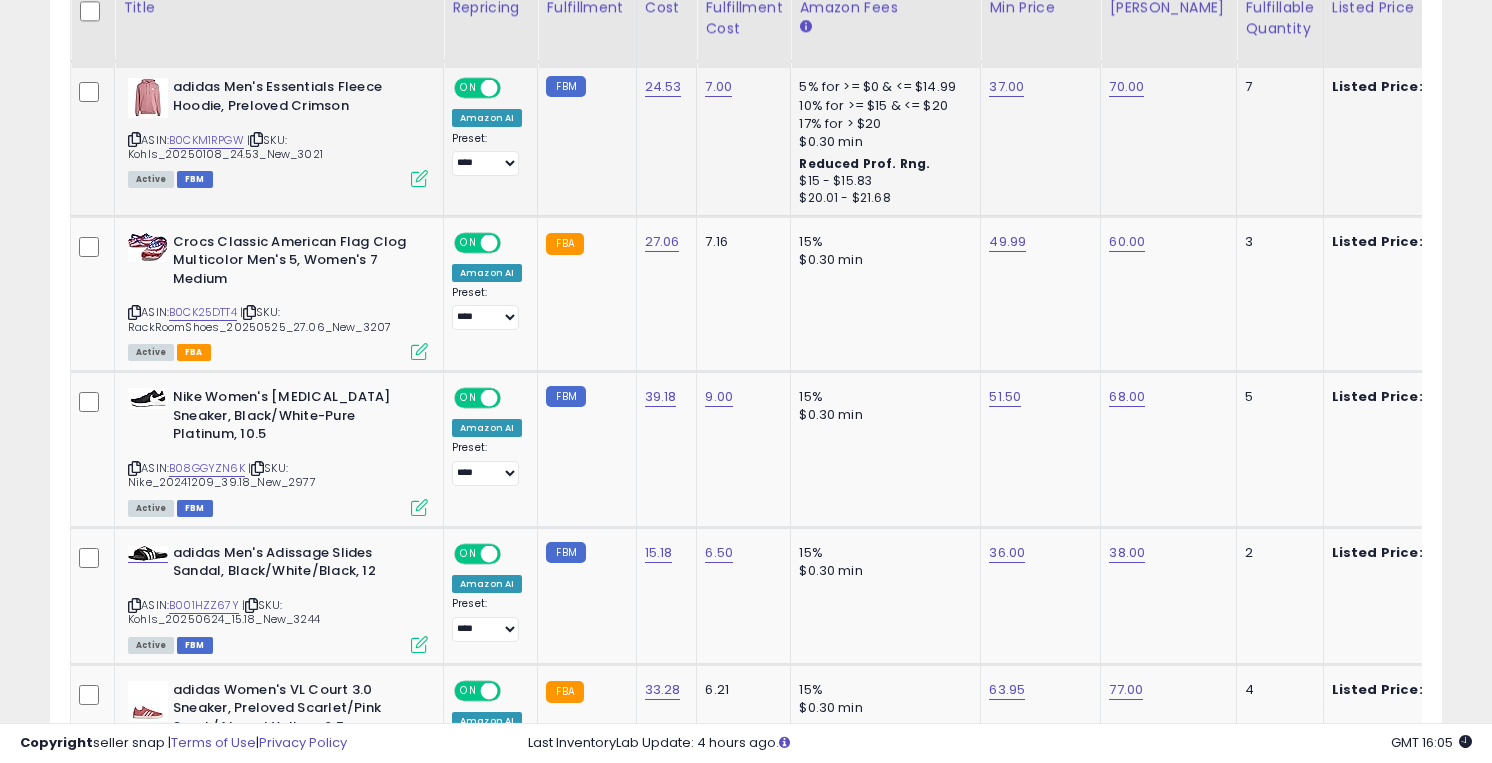 scroll, scrollTop: 2364, scrollLeft: 0, axis: vertical 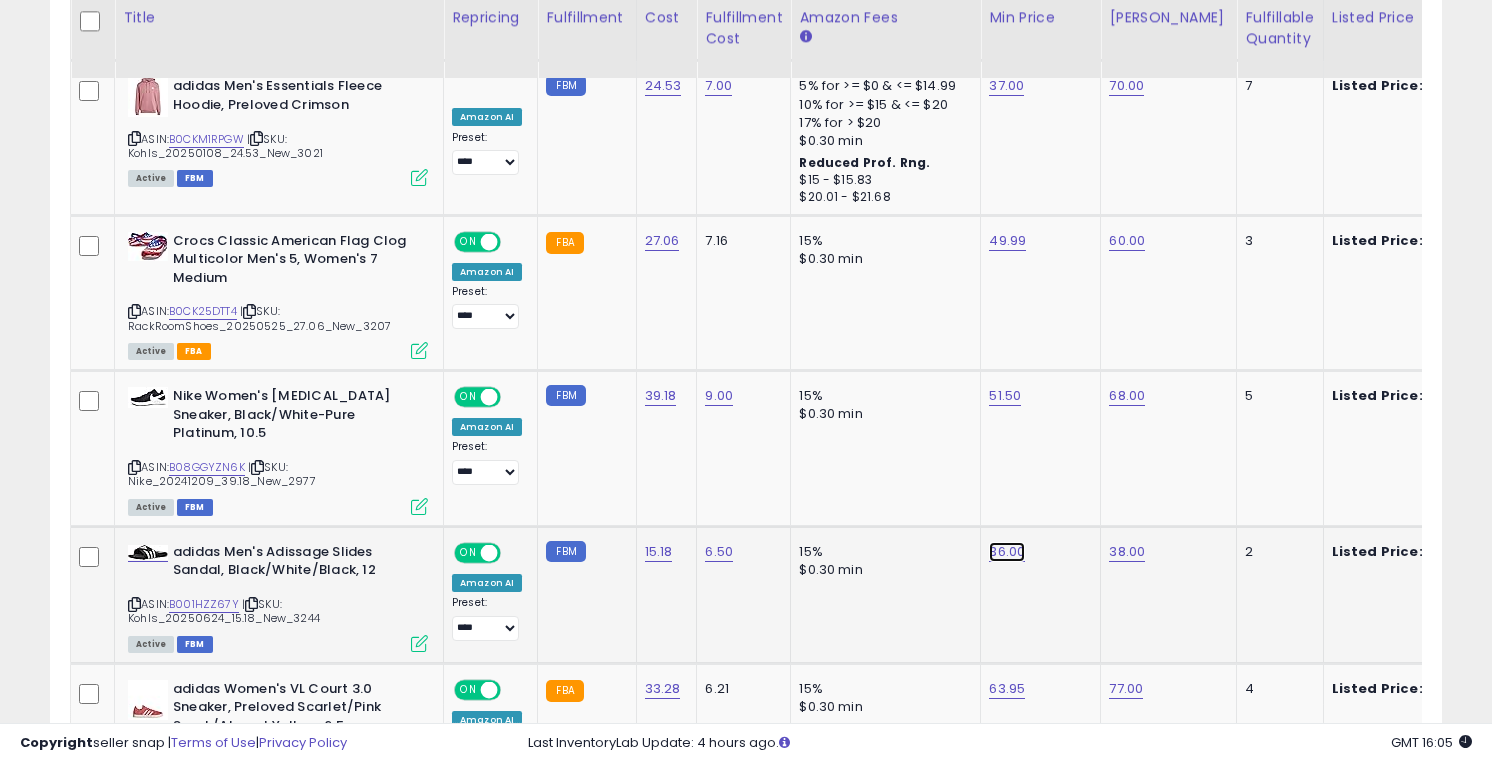 click on "36.00" at bounding box center (1007, -1240) 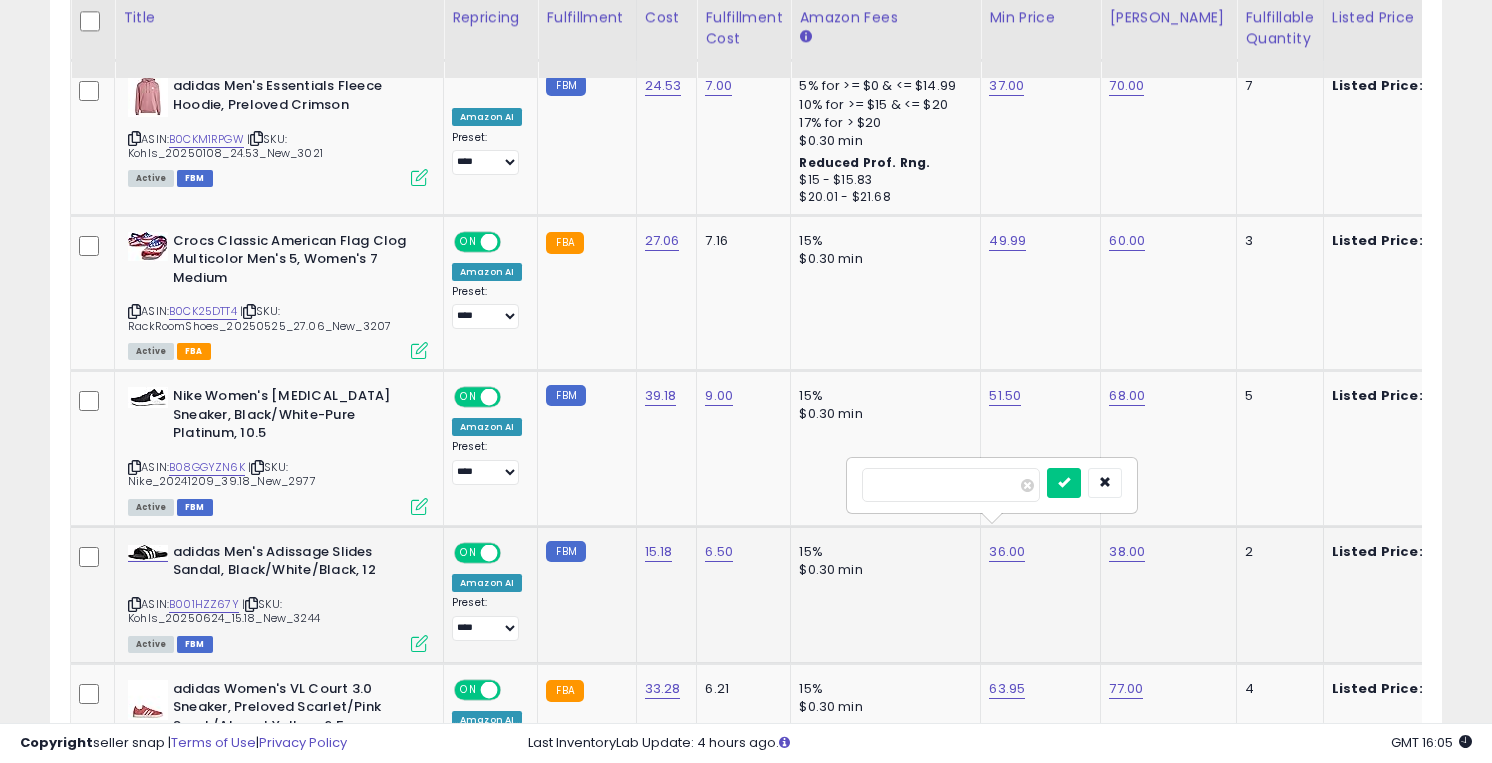 type on "**" 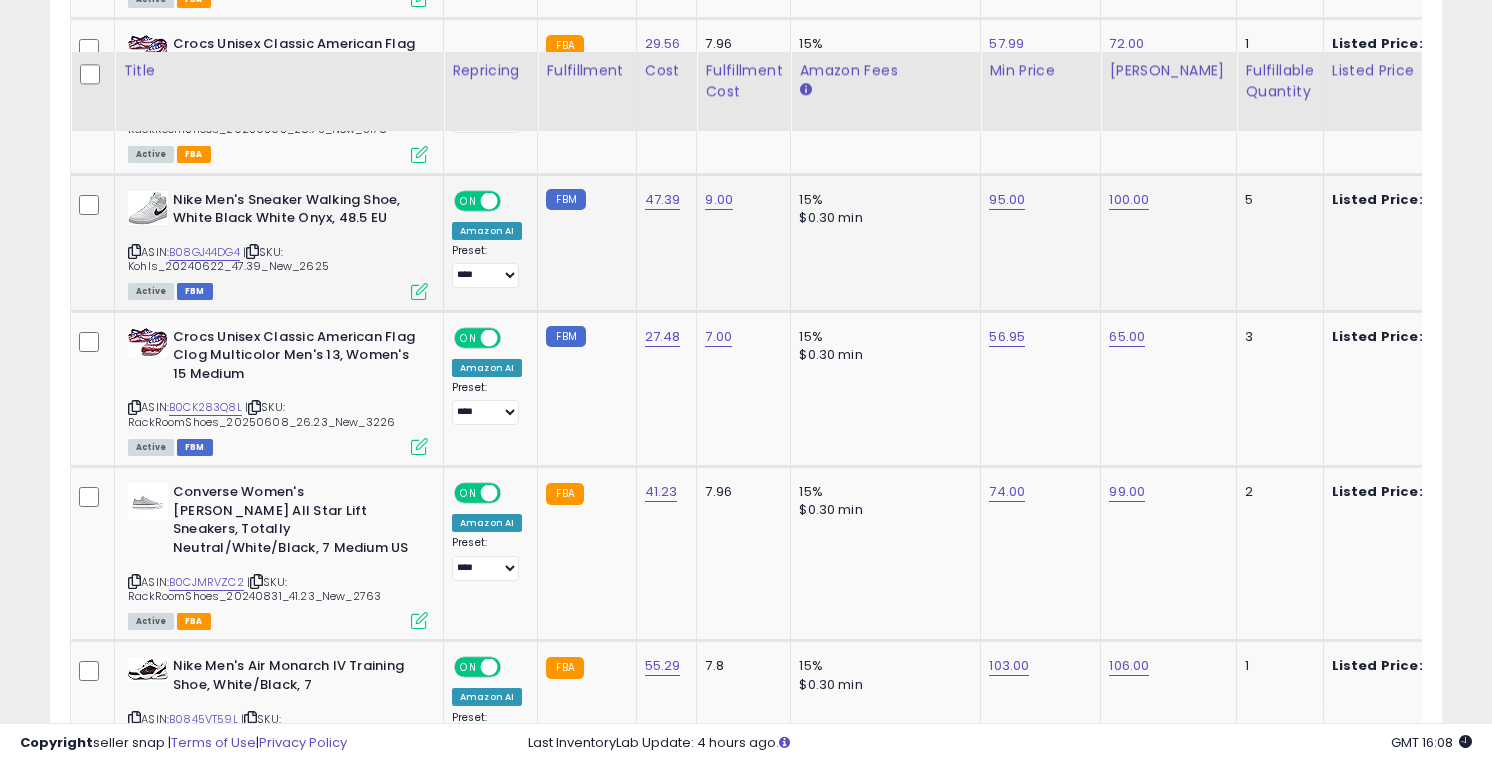 scroll, scrollTop: 3752, scrollLeft: 0, axis: vertical 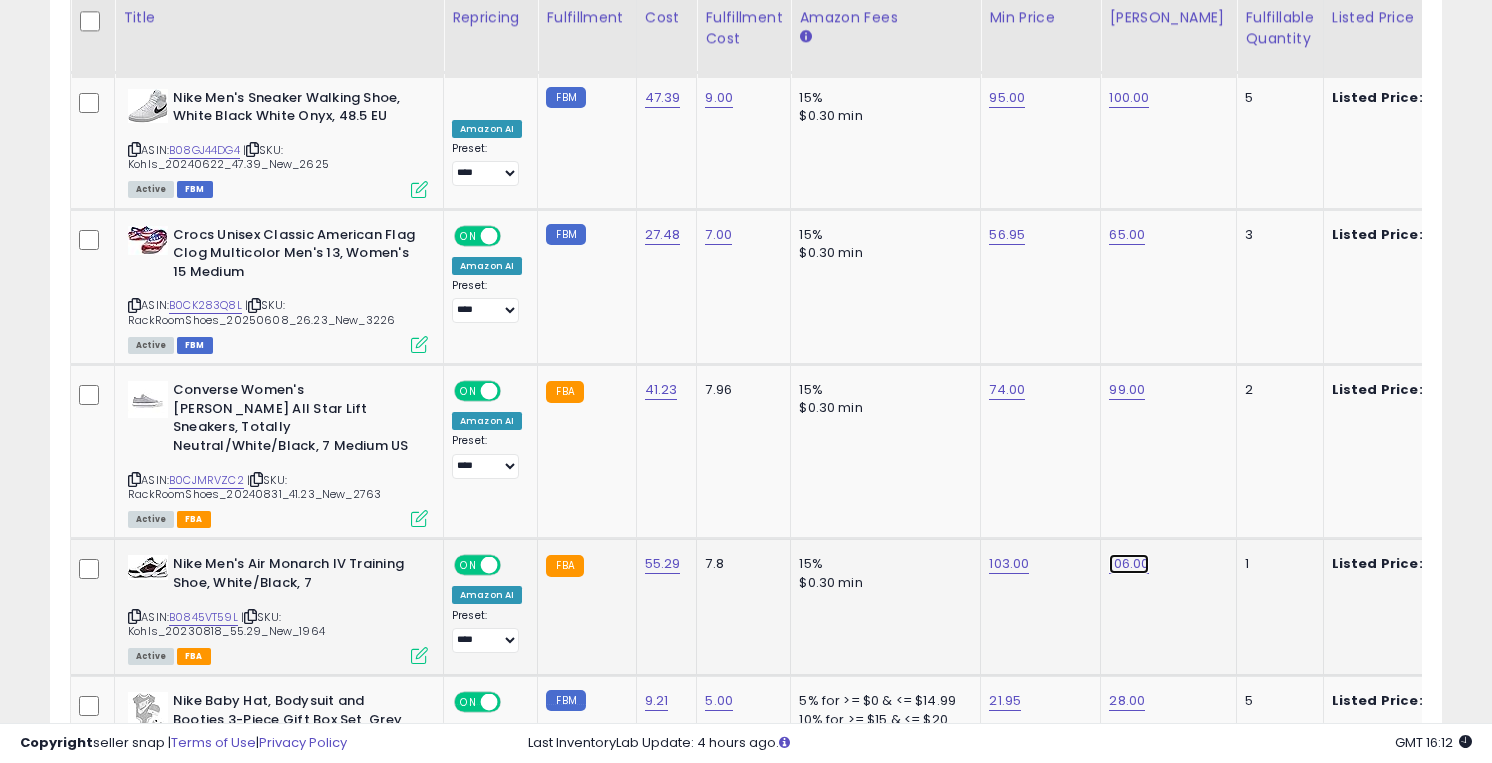 click on "106.00" at bounding box center [1127, -2628] 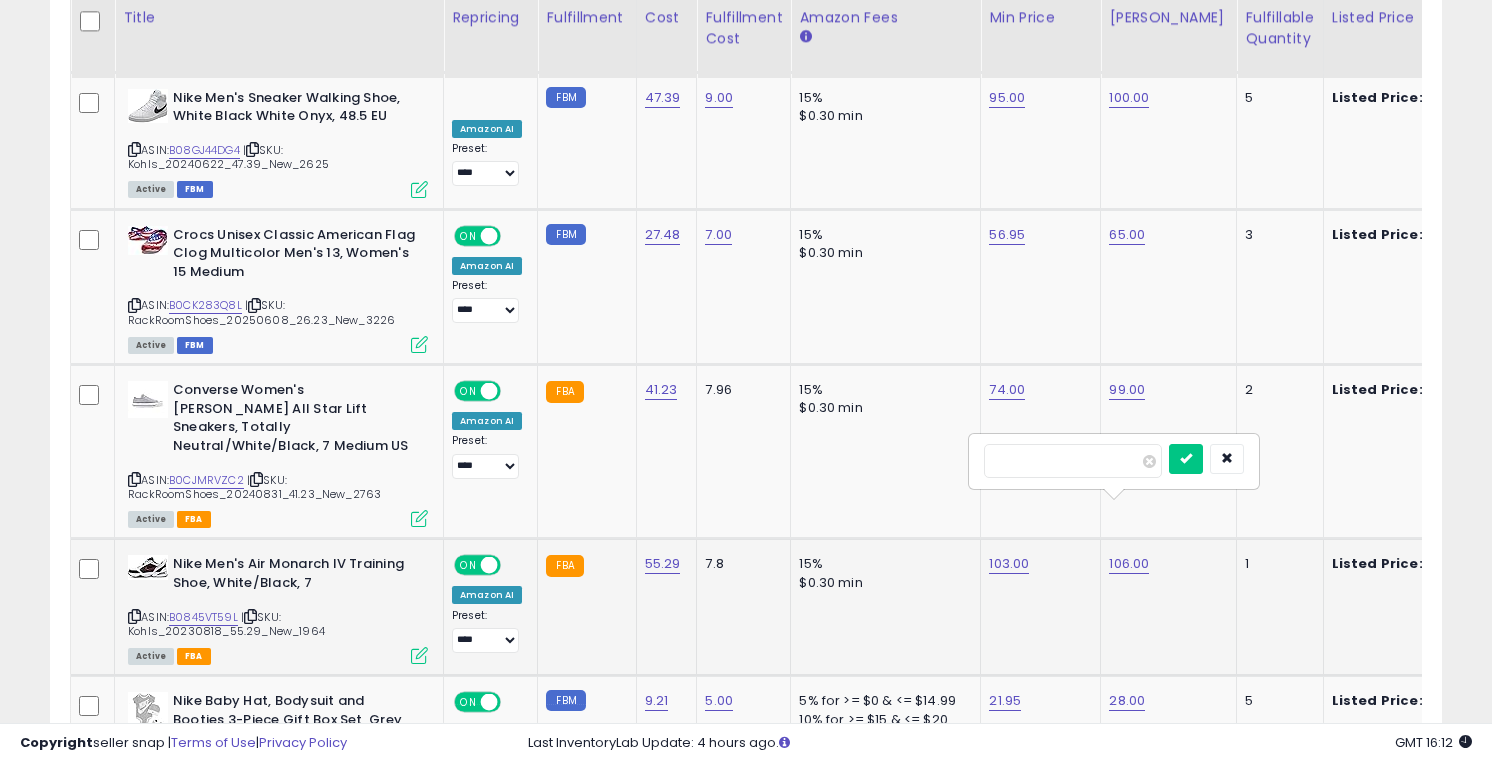 type on "***" 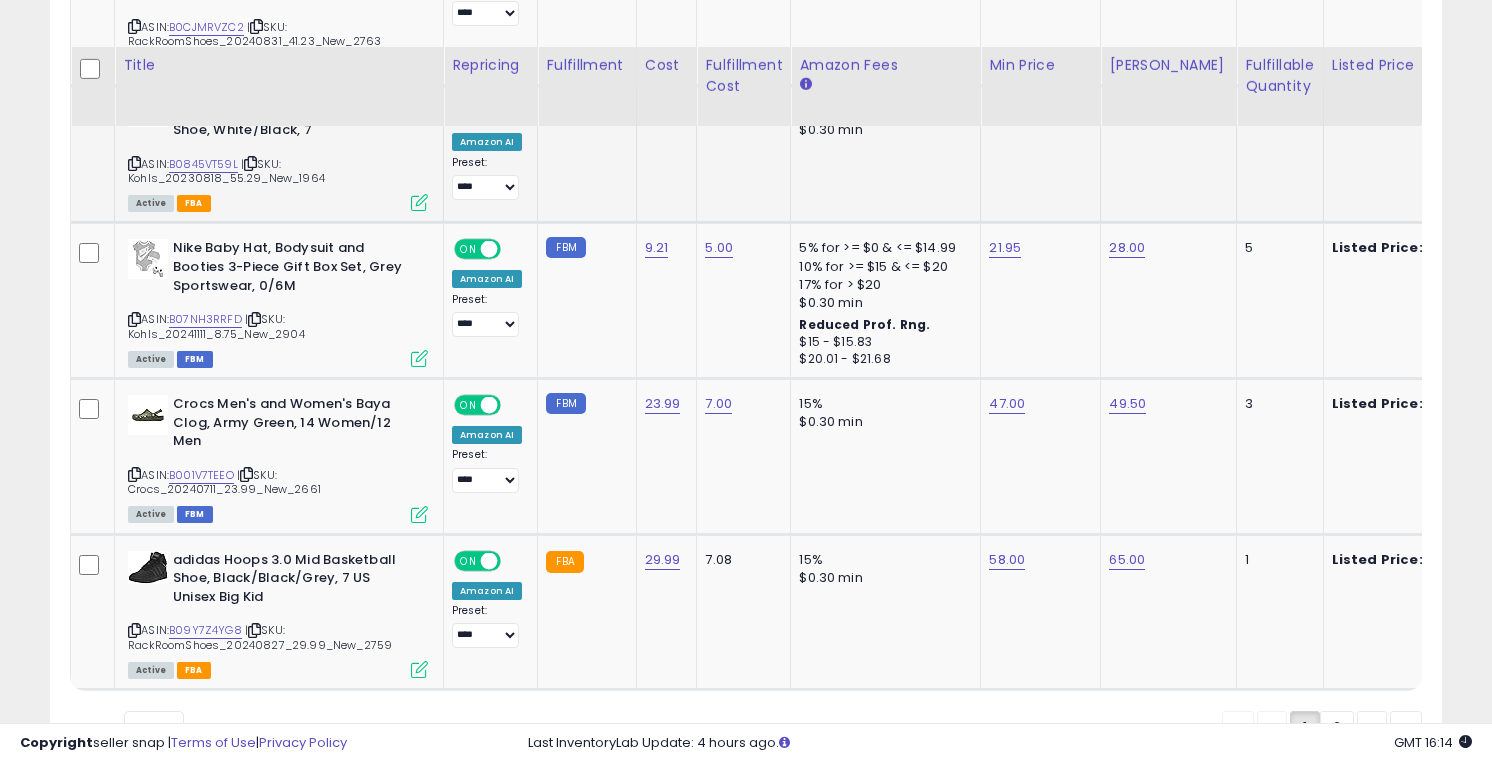 scroll, scrollTop: 4252, scrollLeft: 0, axis: vertical 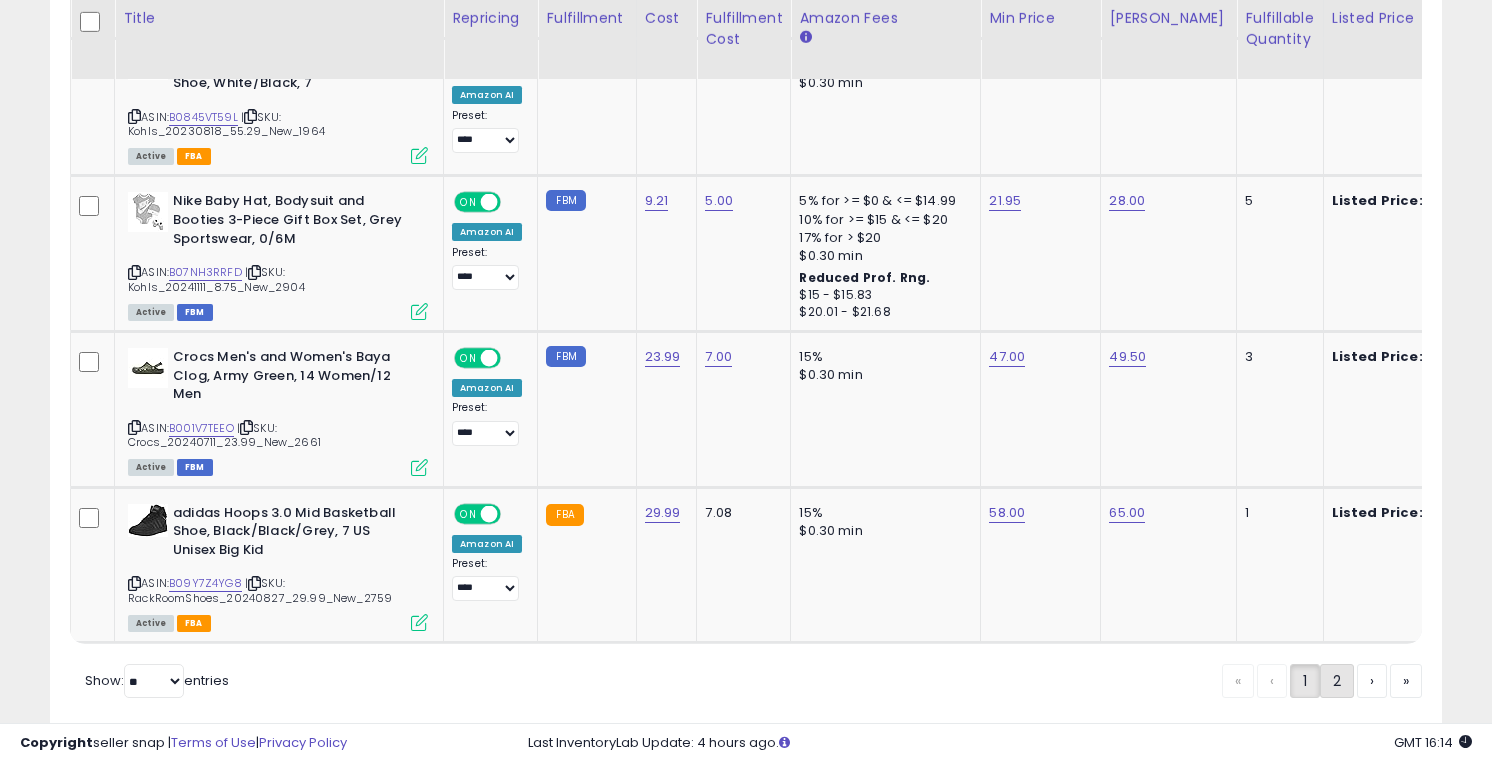 click on "2" 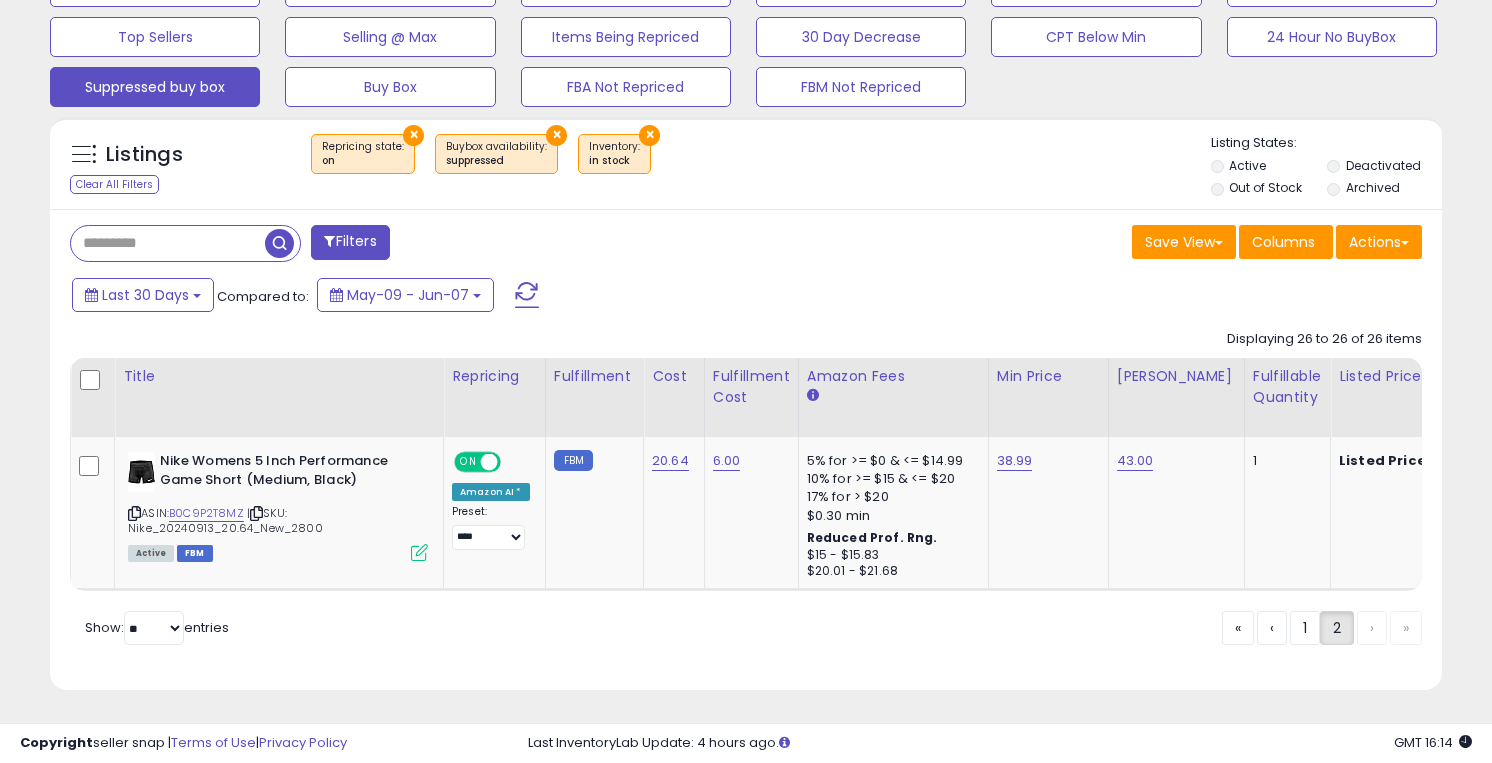 scroll, scrollTop: 666, scrollLeft: 0, axis: vertical 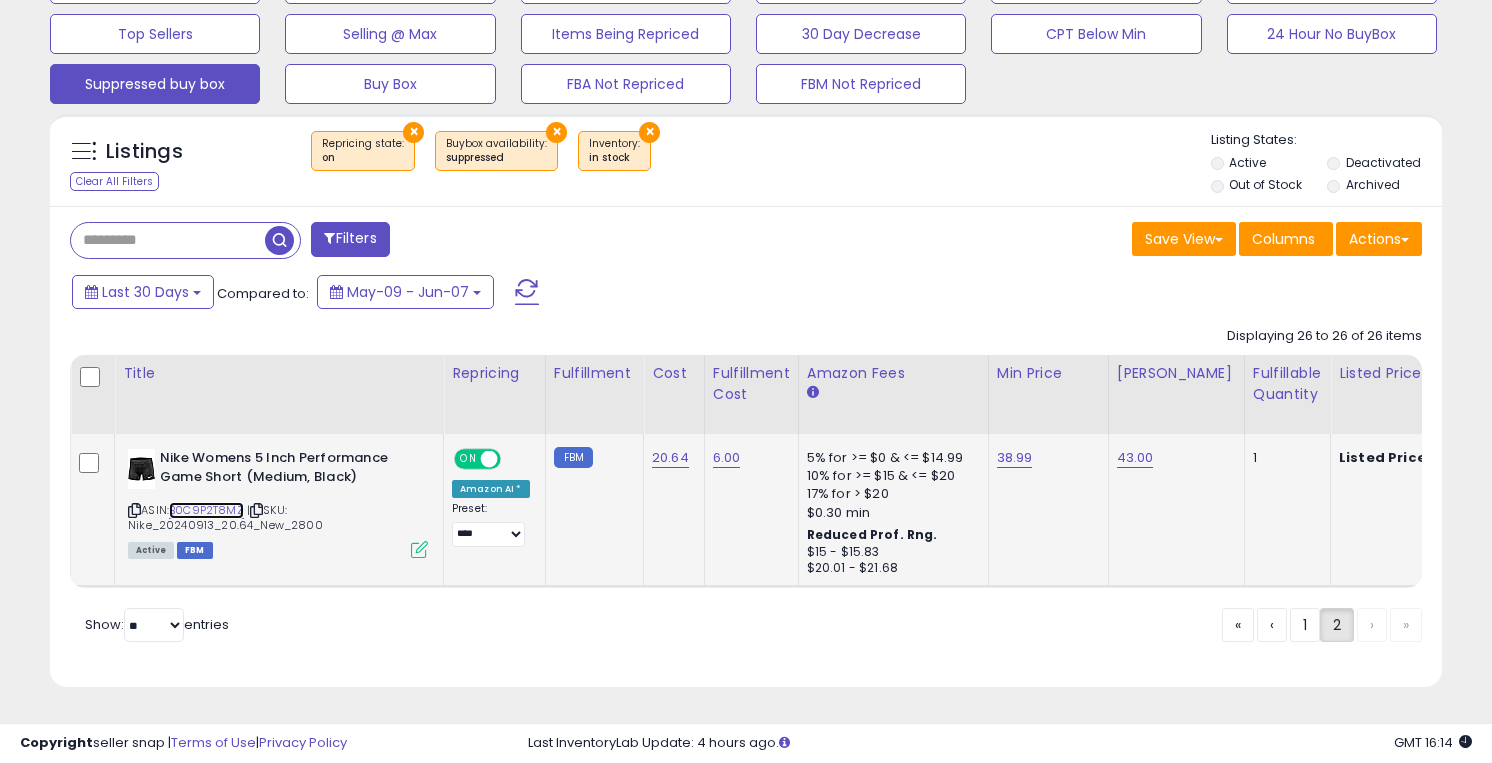 click on "B0C9P2T8MZ" at bounding box center (206, 510) 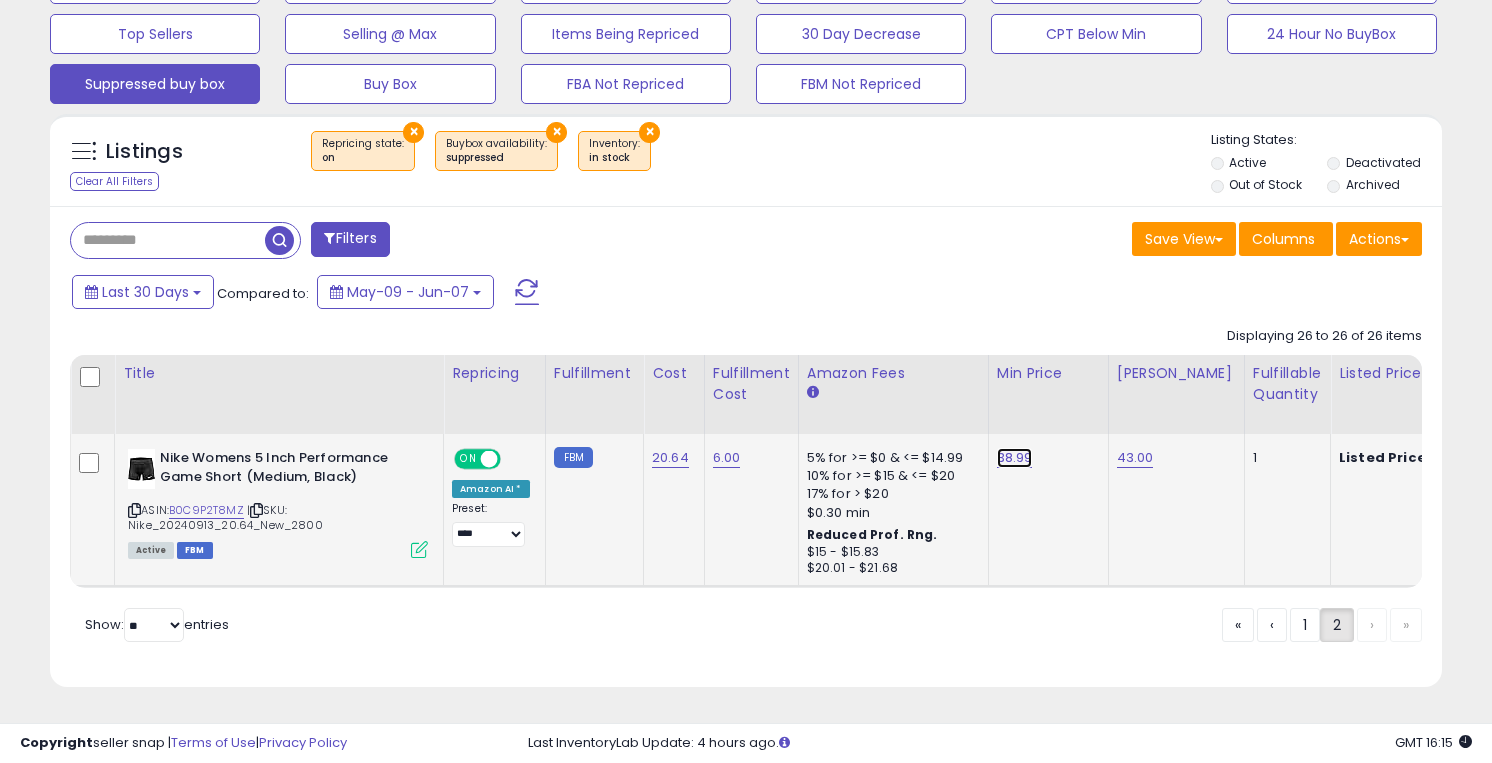 click on "38.99" at bounding box center (1015, 458) 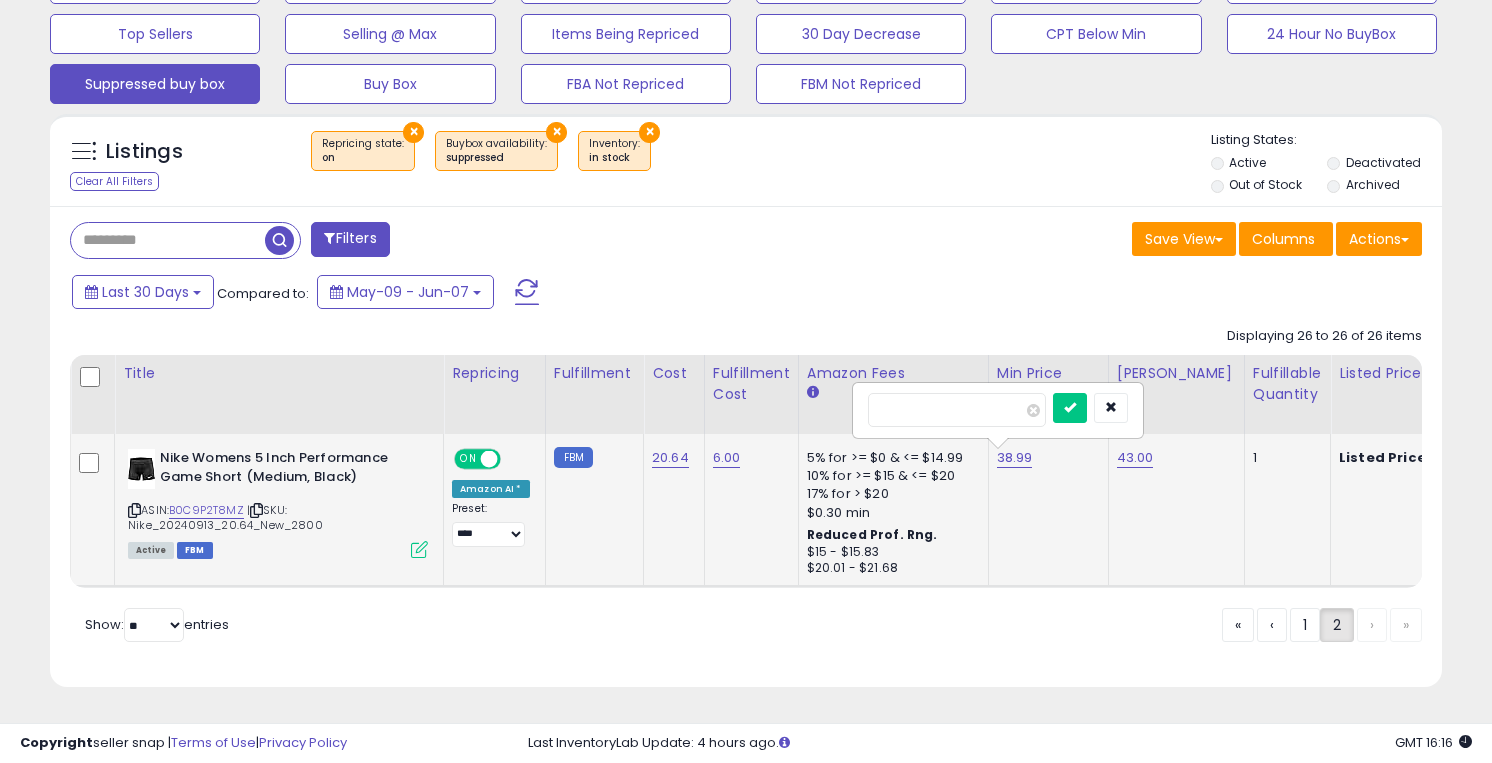 type on "*****" 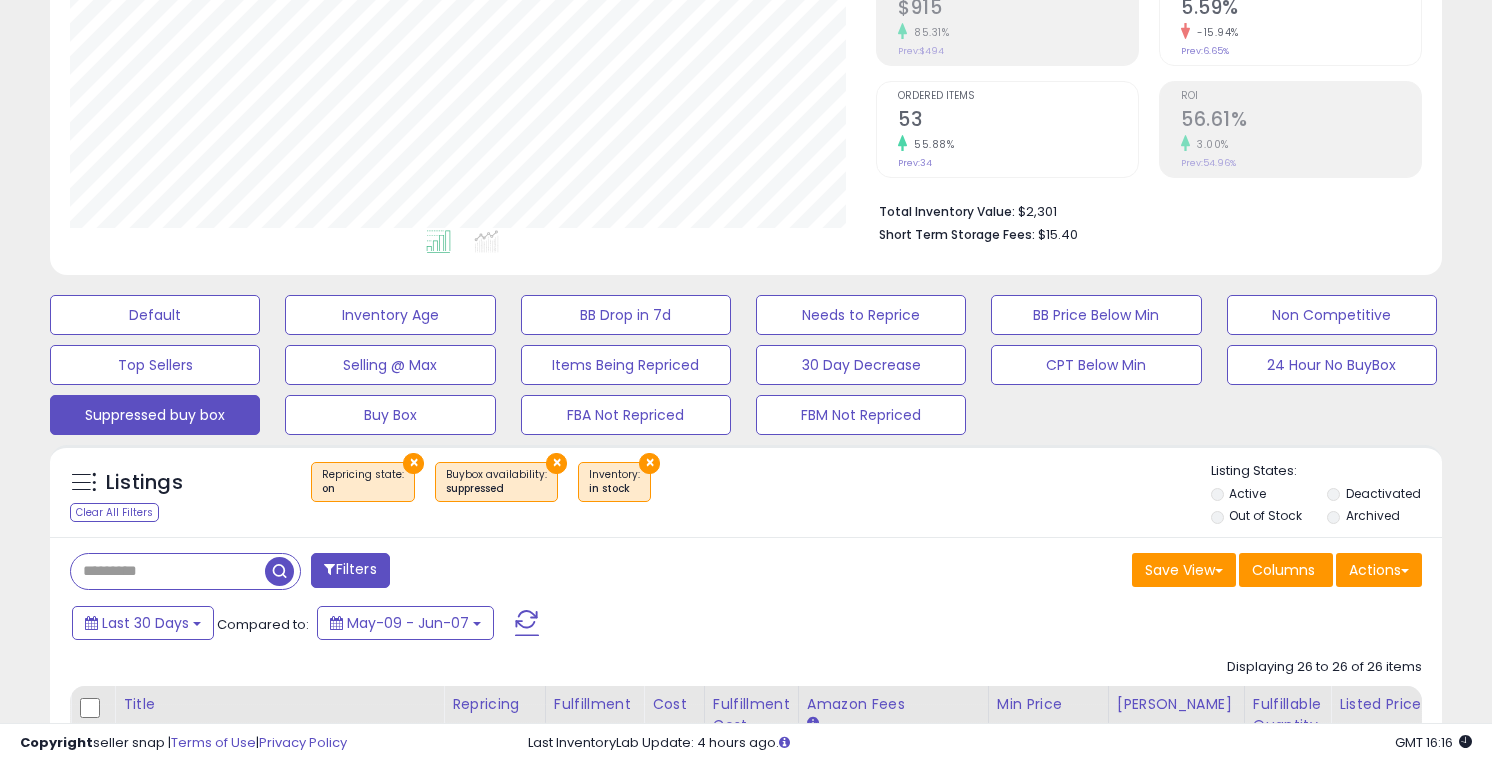 scroll, scrollTop: 338, scrollLeft: 0, axis: vertical 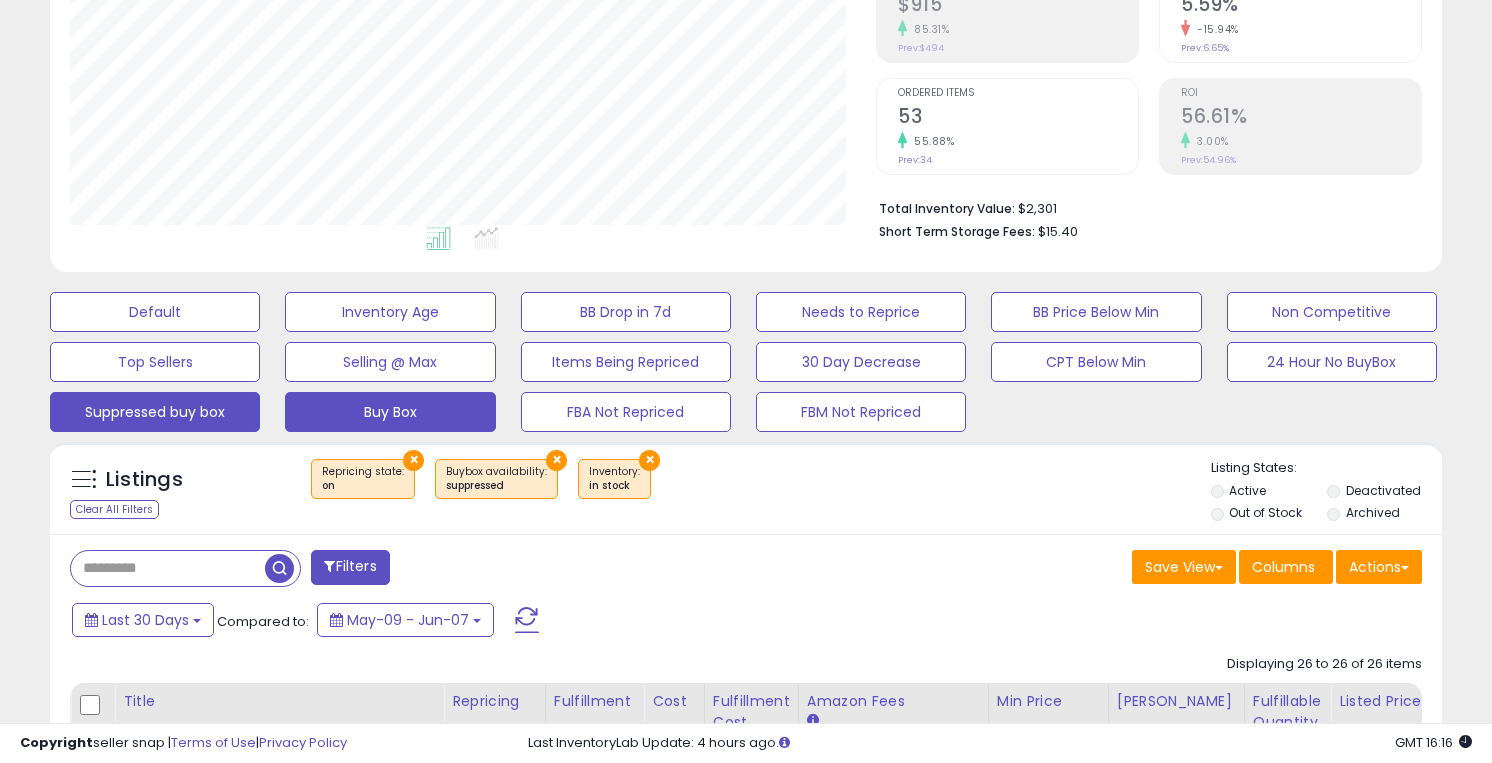 click on "Buy Box" at bounding box center [155, 312] 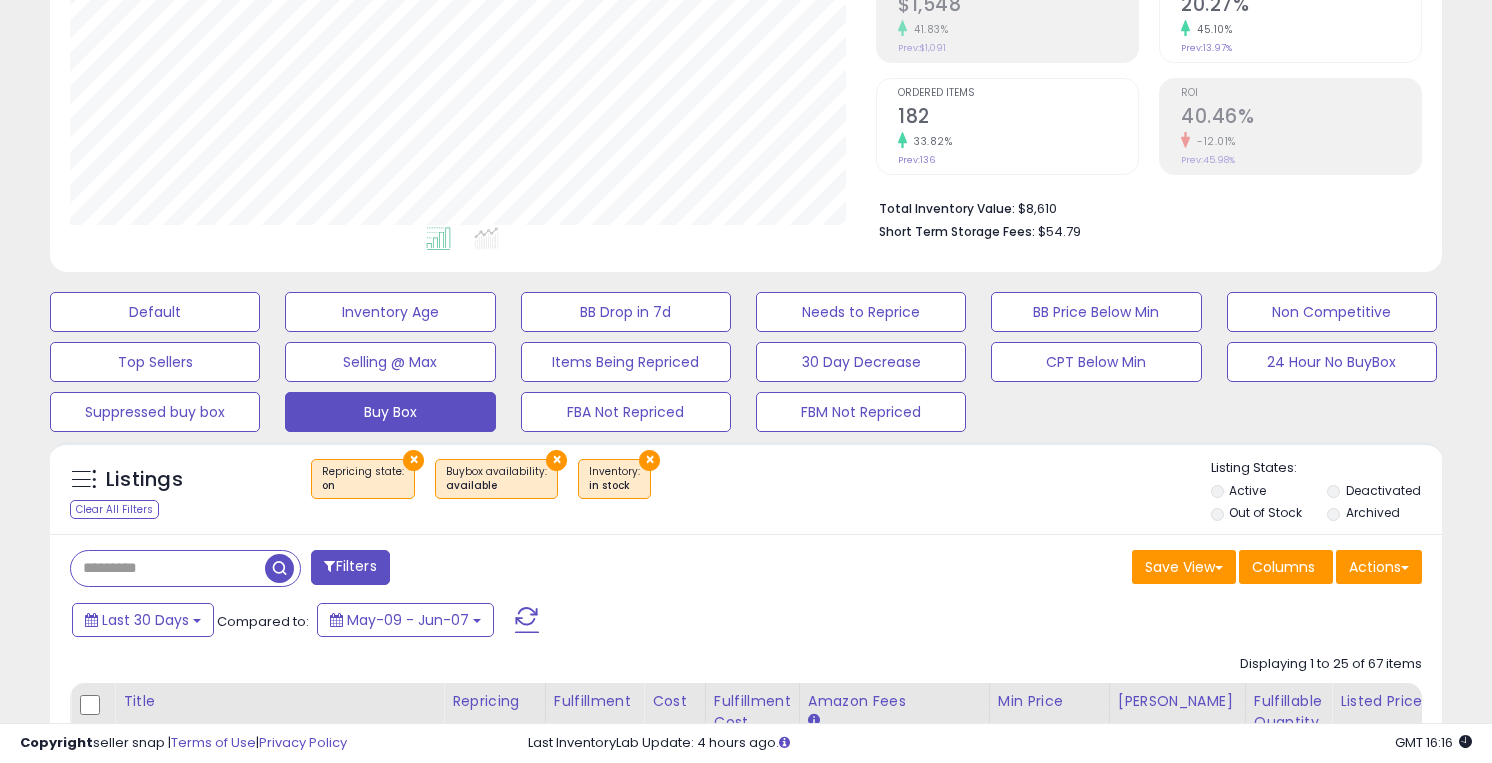 scroll, scrollTop: 999590, scrollLeft: 999194, axis: both 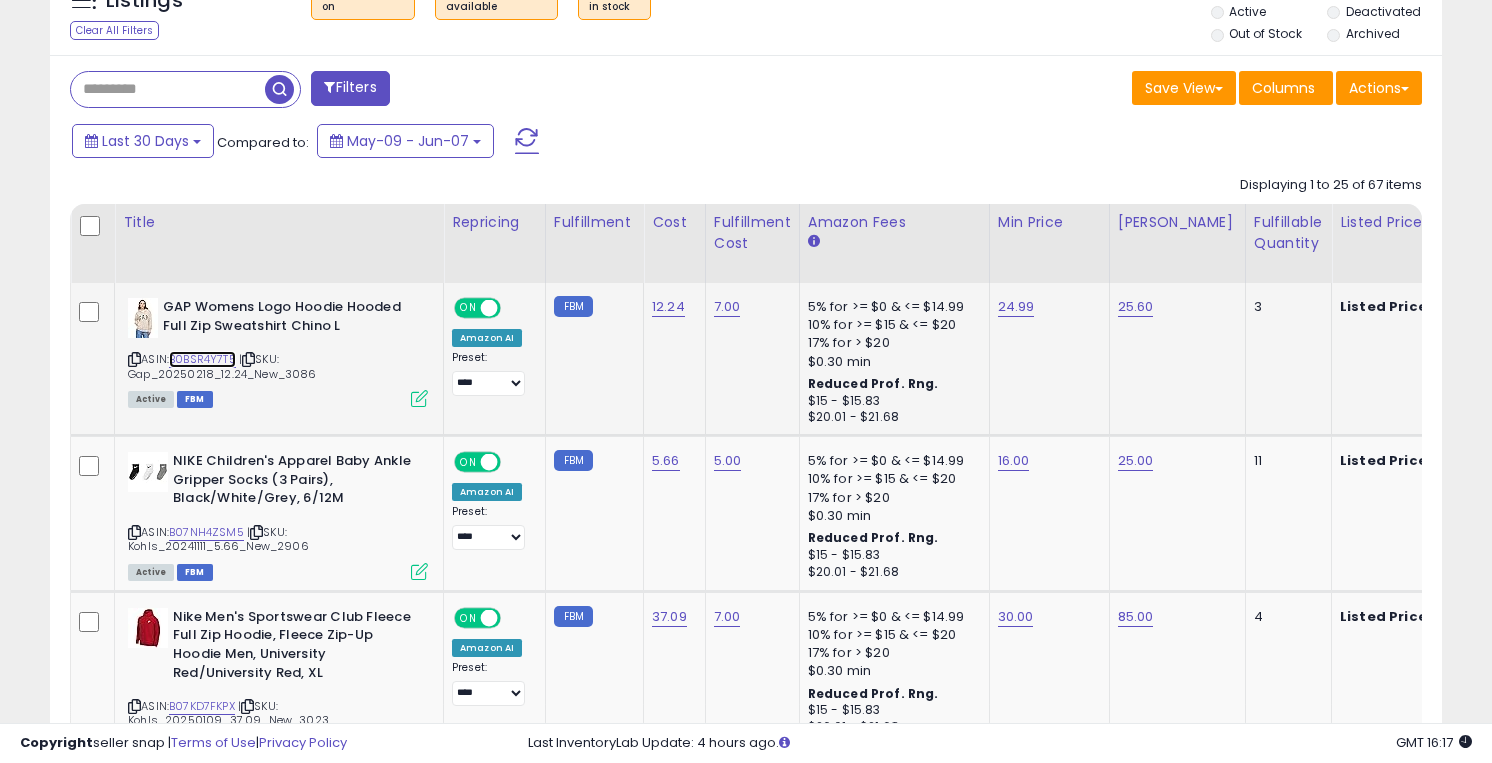 click on "B0BSR4Y7T5" at bounding box center (202, 359) 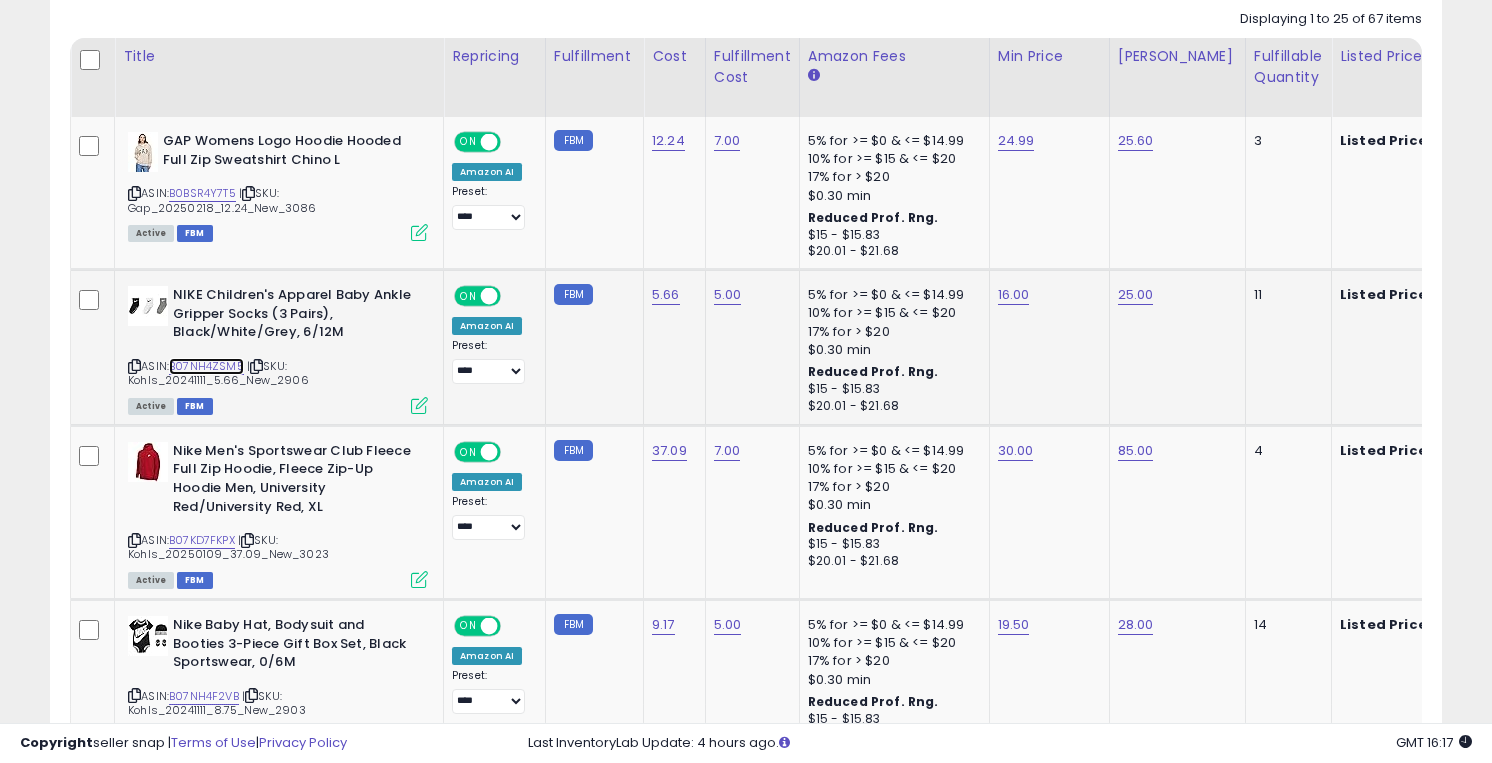 click on "B07NH4ZSM5" at bounding box center (206, 366) 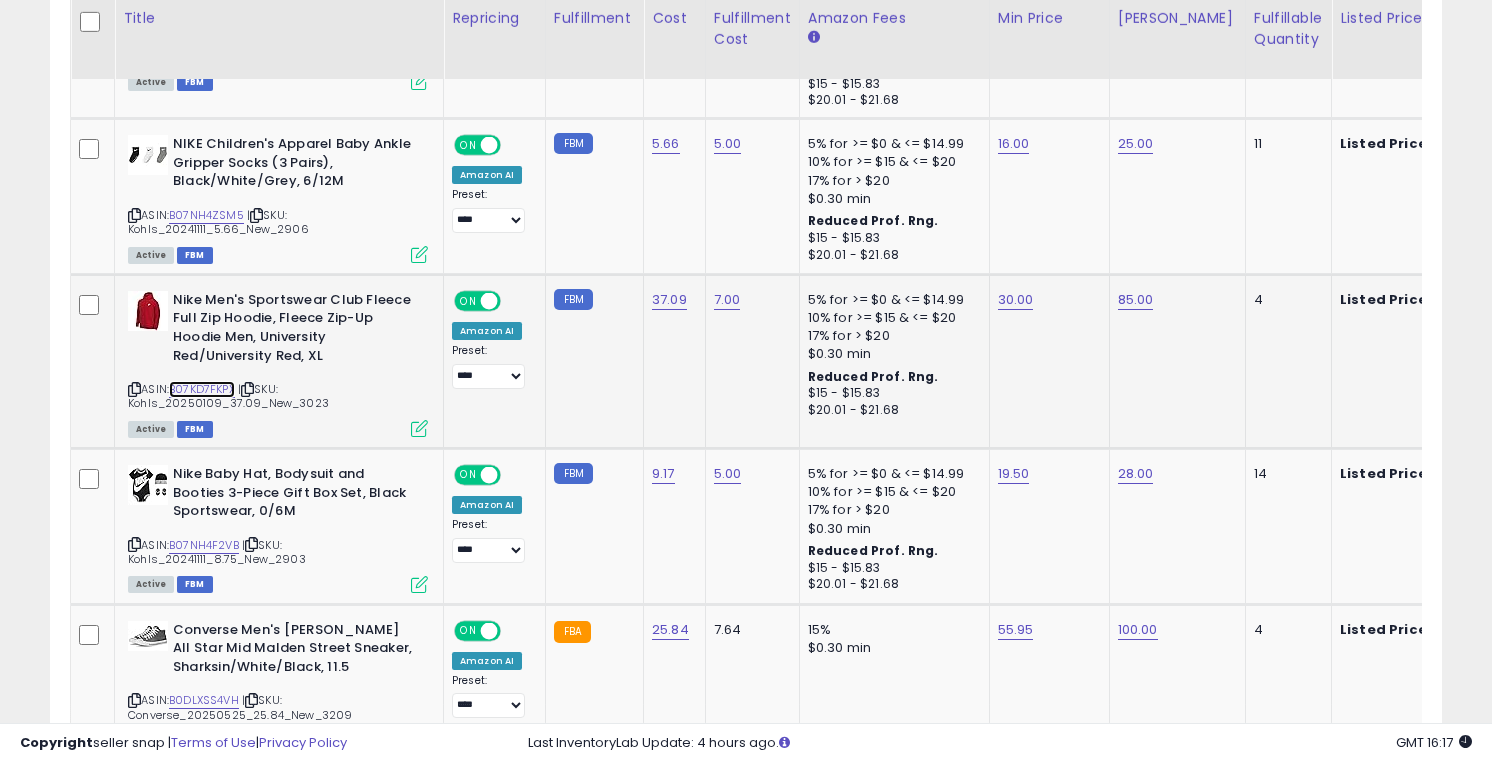 click on "B07KD7FKPX" at bounding box center [202, 389] 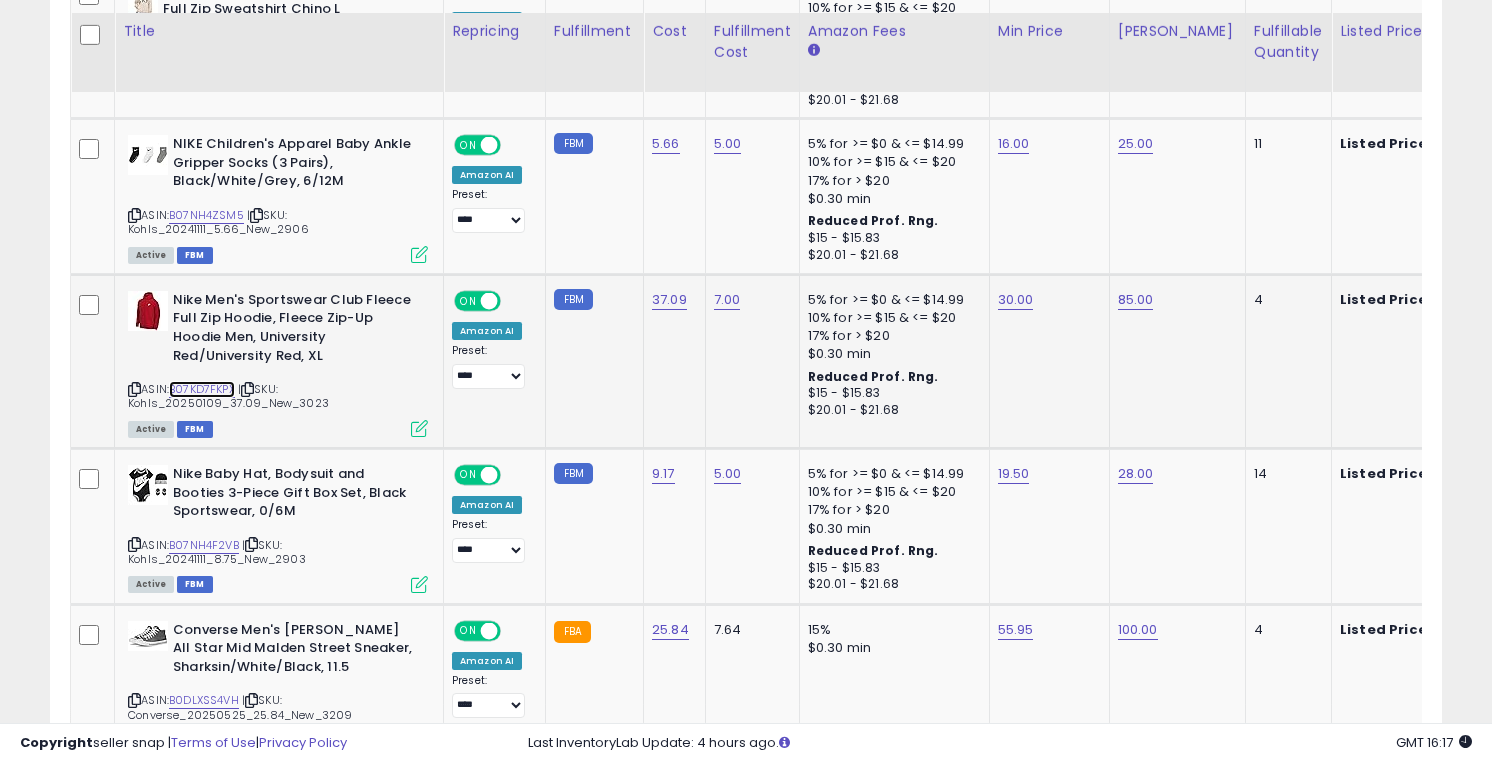 scroll, scrollTop: 1249, scrollLeft: 0, axis: vertical 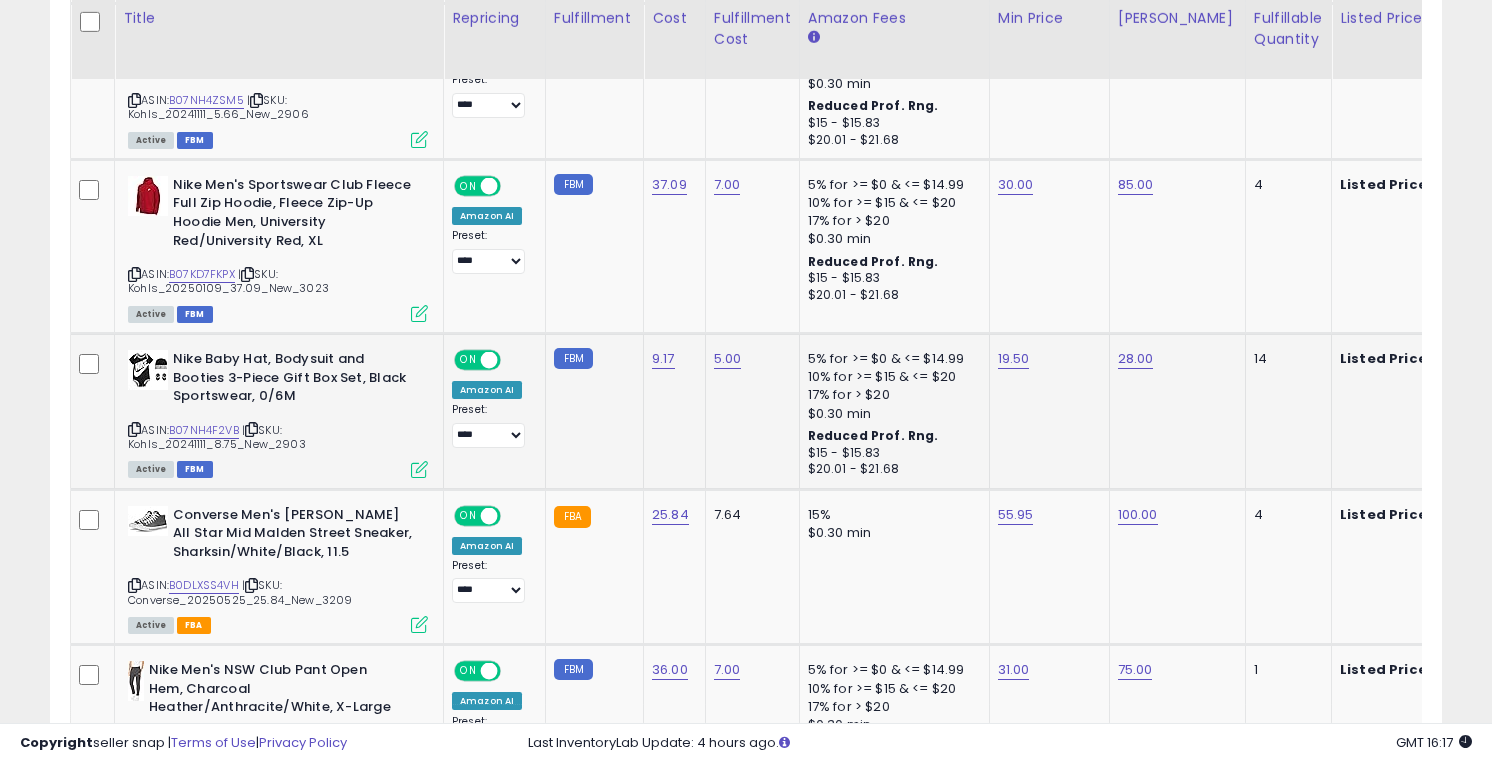 click on "ASIN:  B07NH4F2VB    |   SKU: Kohls_20241111_8.75_New_2903 Active FBM" at bounding box center [278, 413] 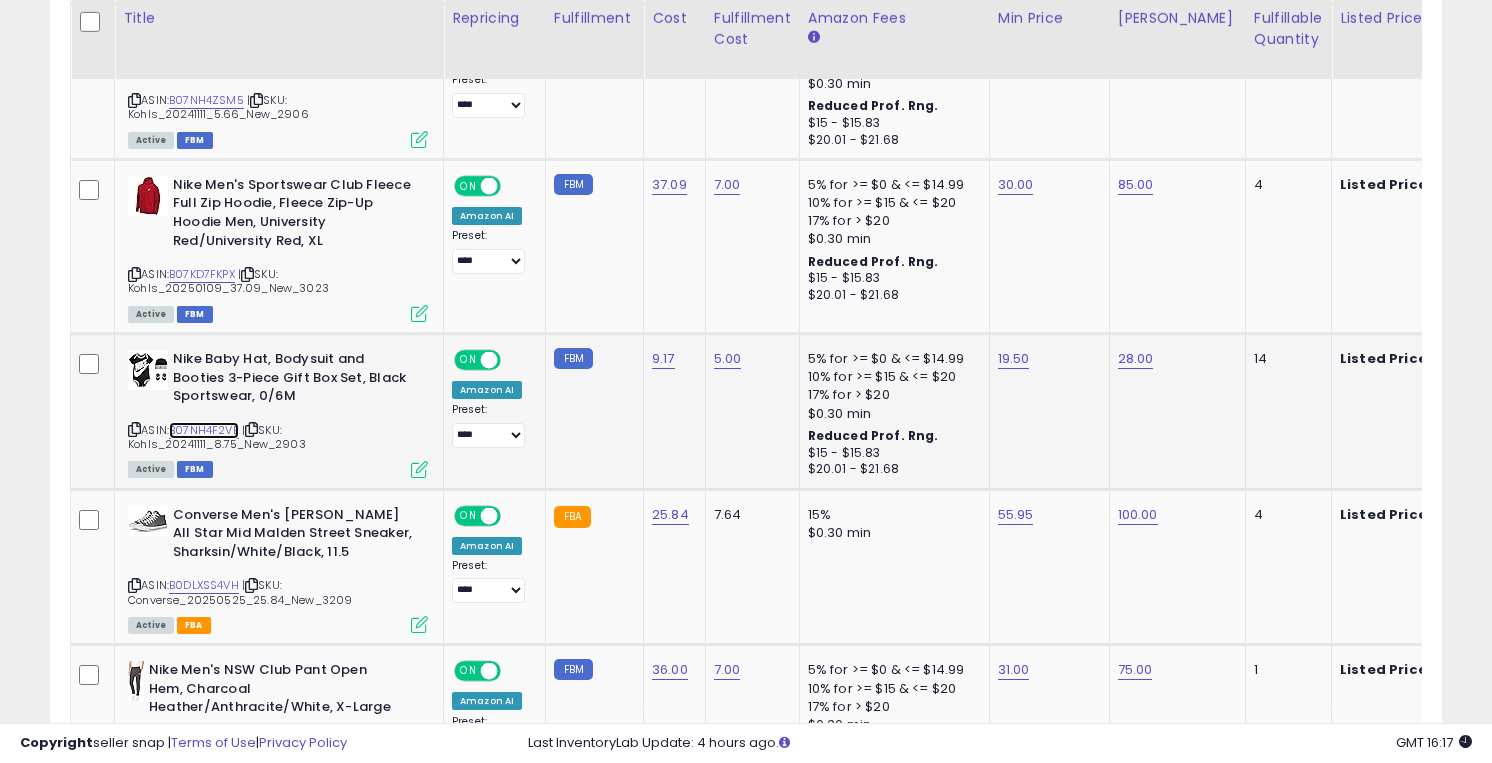 click on "B07NH4F2VB" at bounding box center [204, 430] 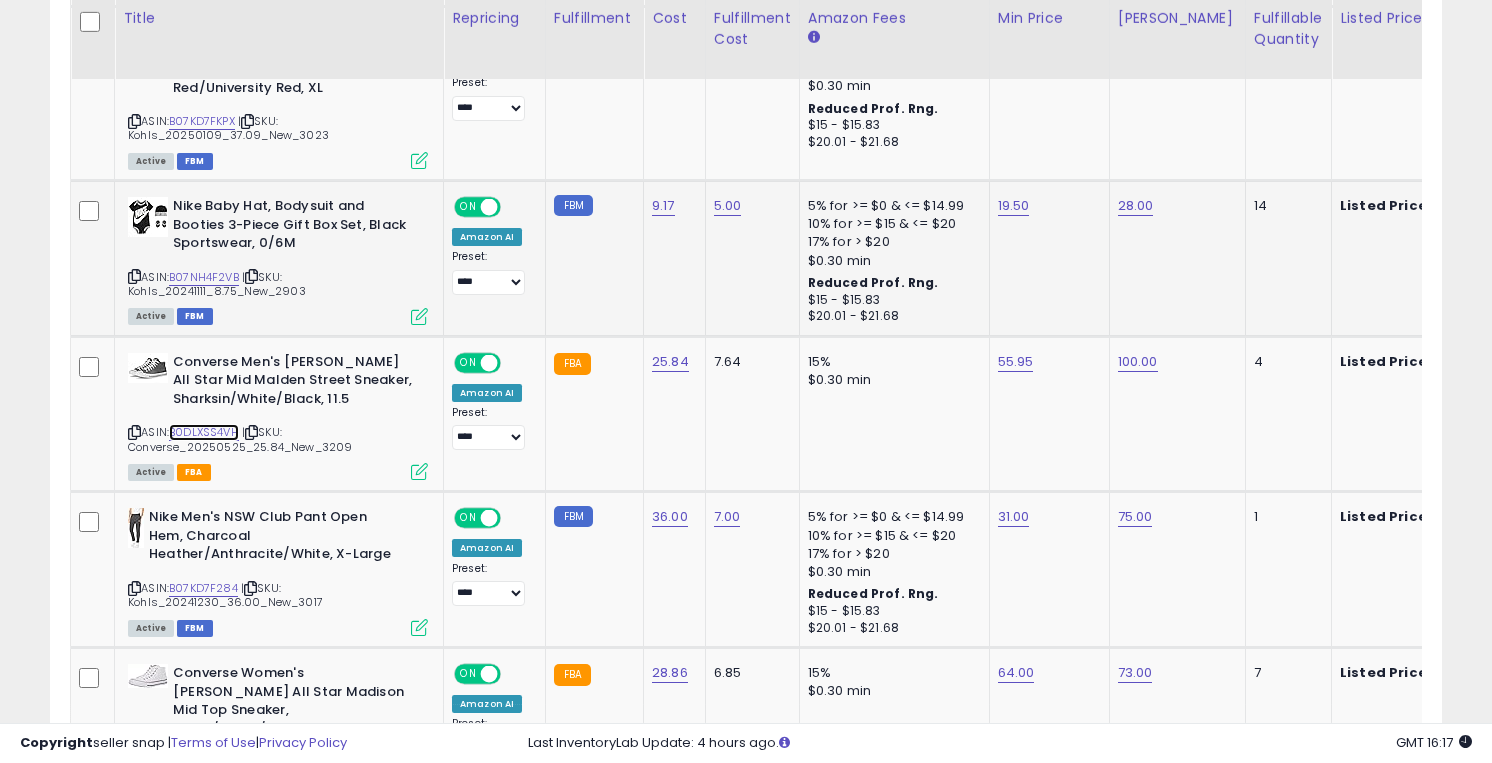click on "B0DLXSS4VH" at bounding box center (204, 432) 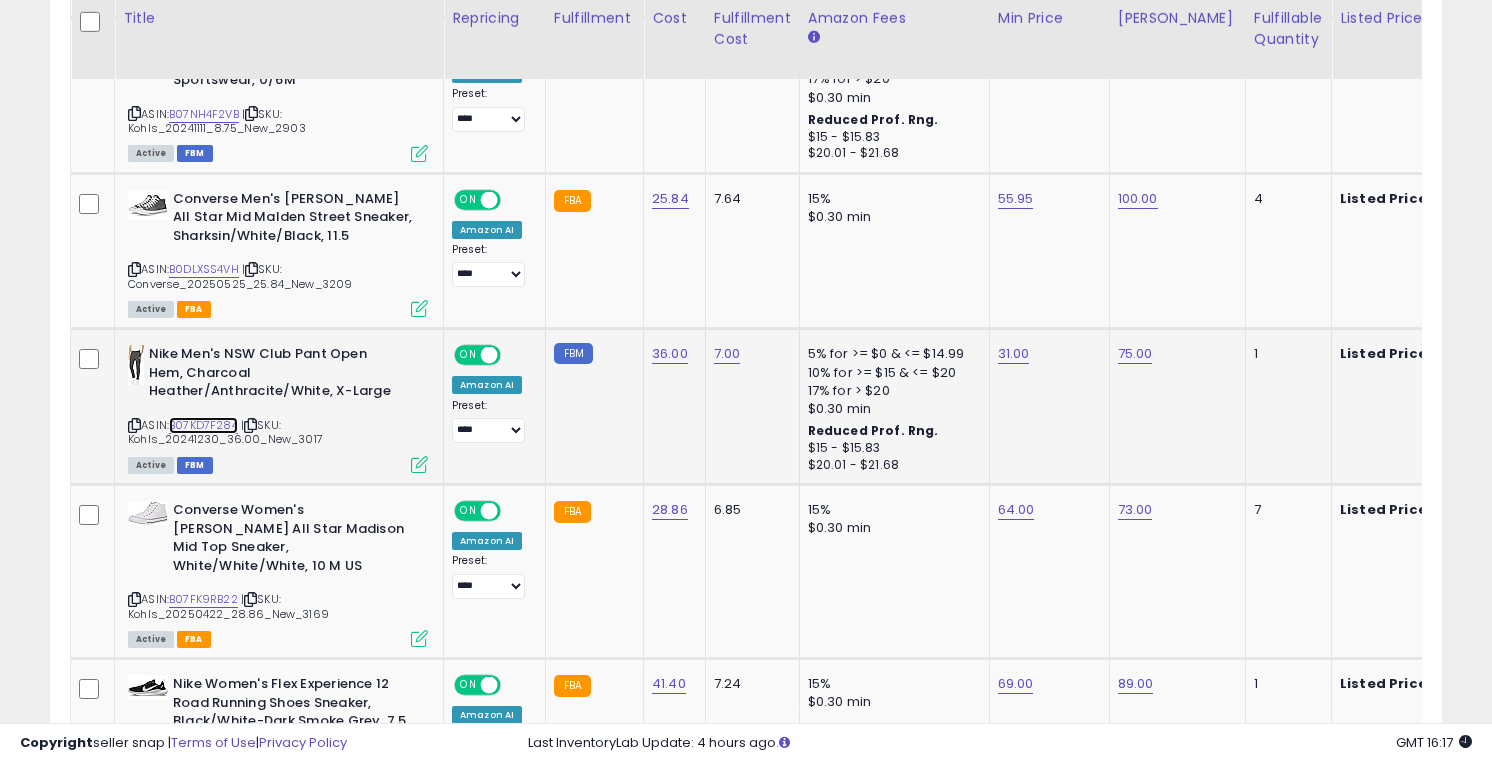 click on "B07KD7F284" at bounding box center [203, 425] 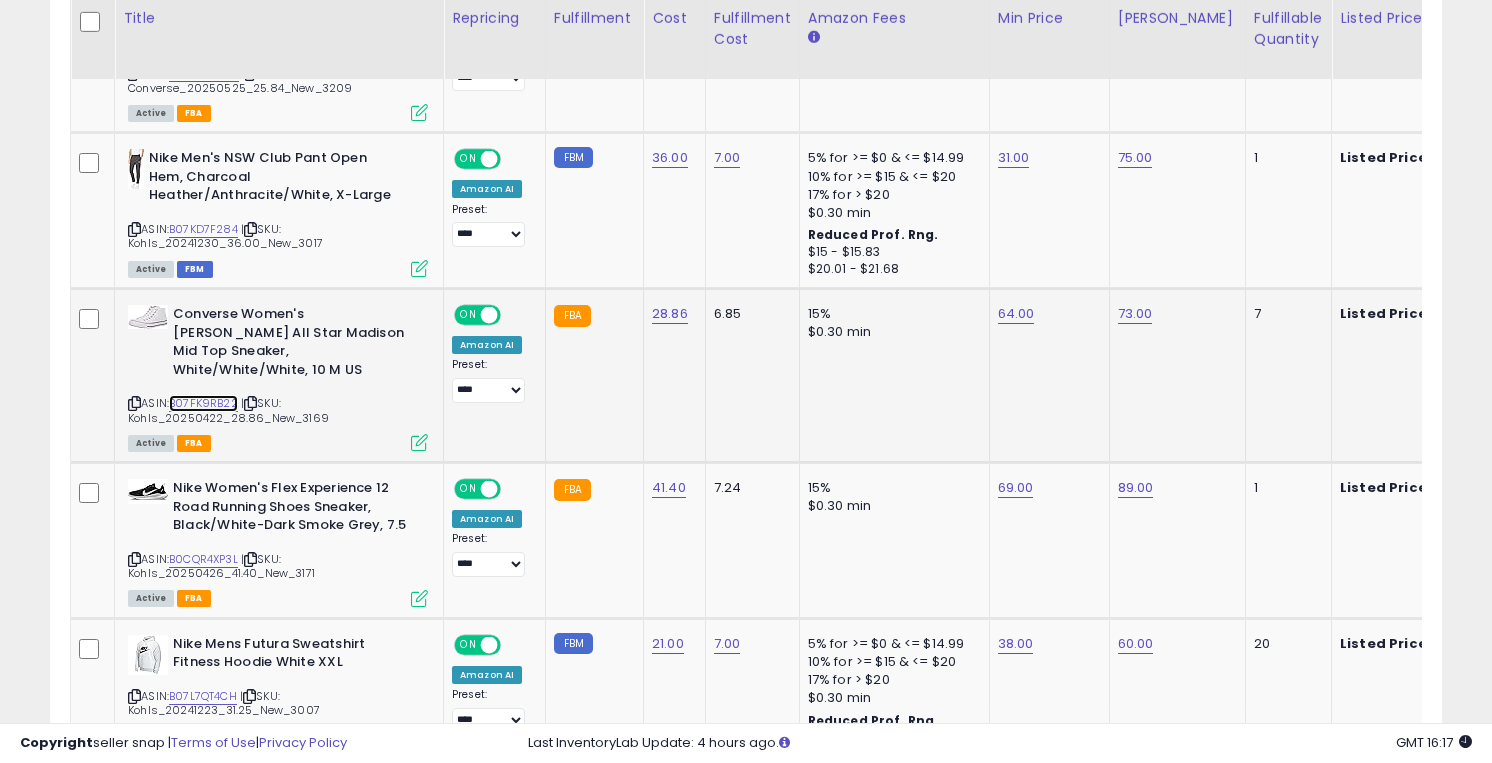 click on "B07FK9RB22" at bounding box center [203, 403] 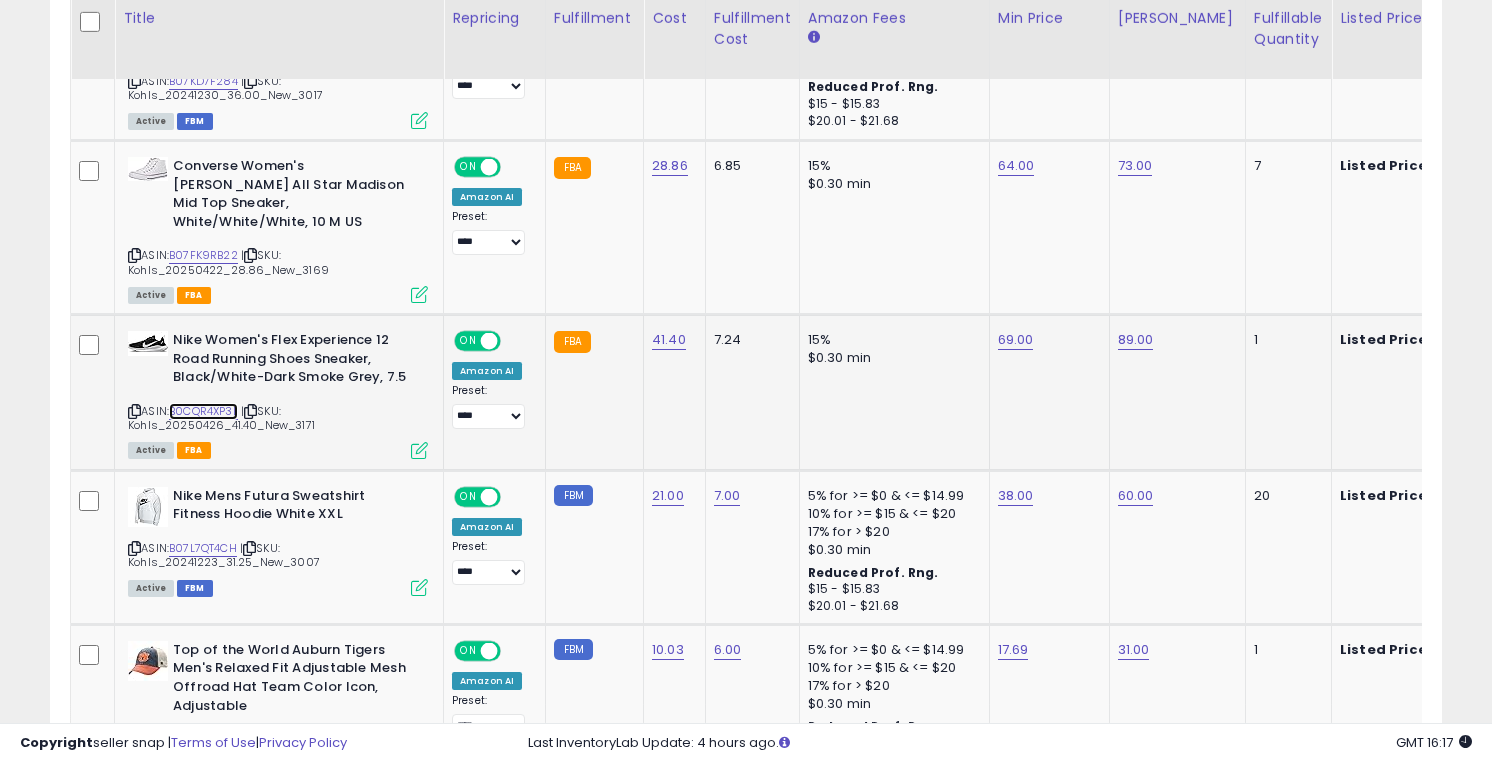 click on "B0CQR4XP3L" at bounding box center [203, 411] 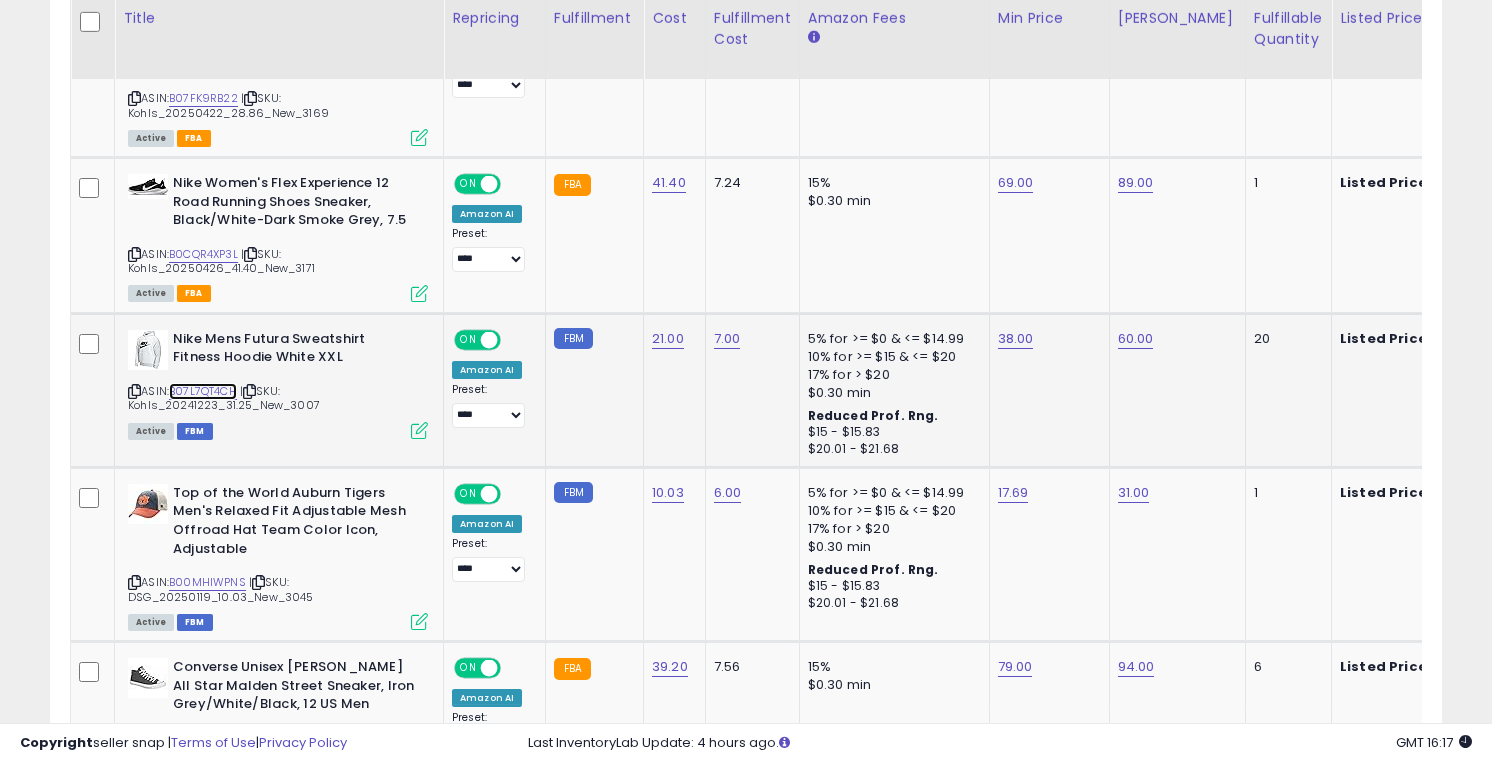 click on "B07L7QT4CH" at bounding box center (203, 391) 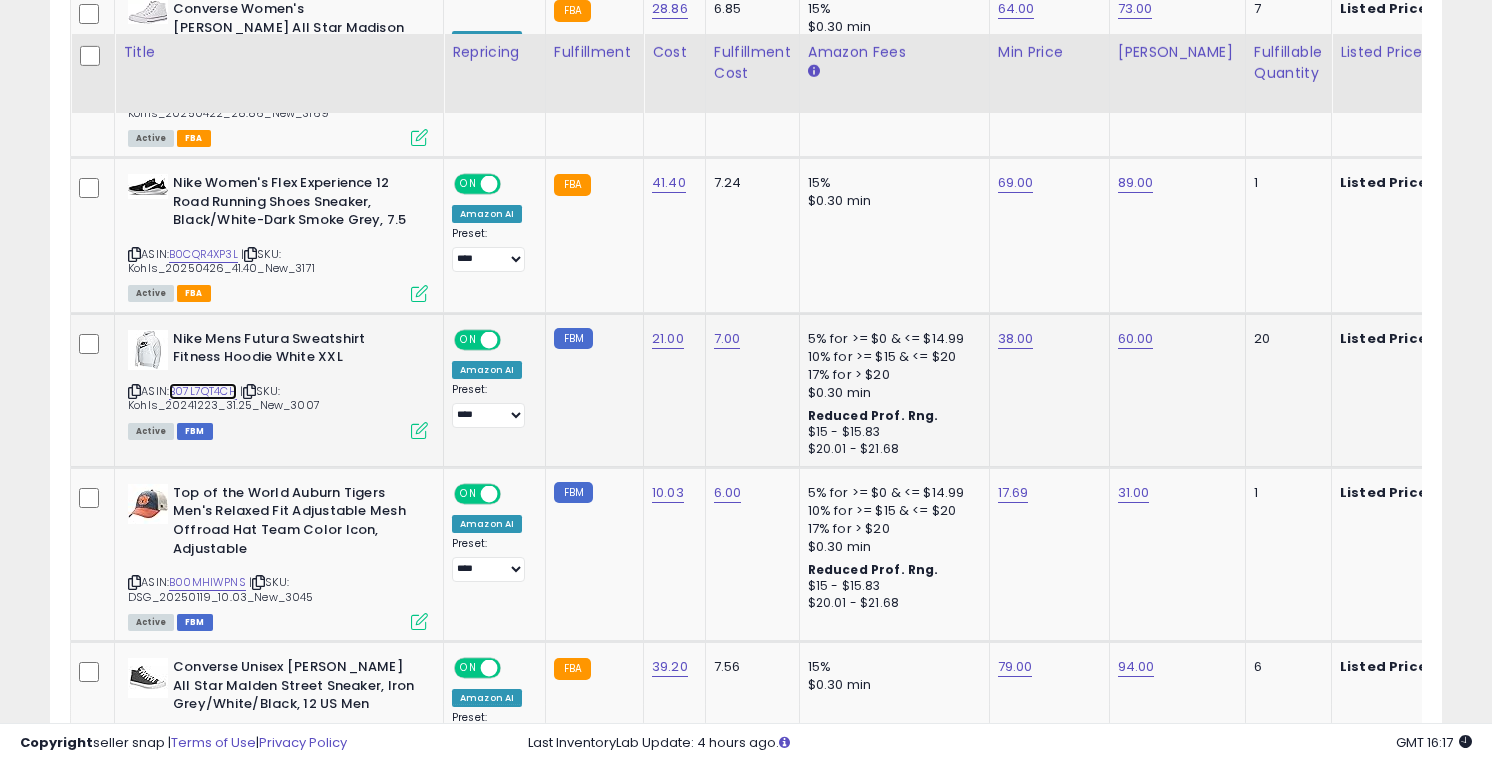 scroll, scrollTop: 2165, scrollLeft: 0, axis: vertical 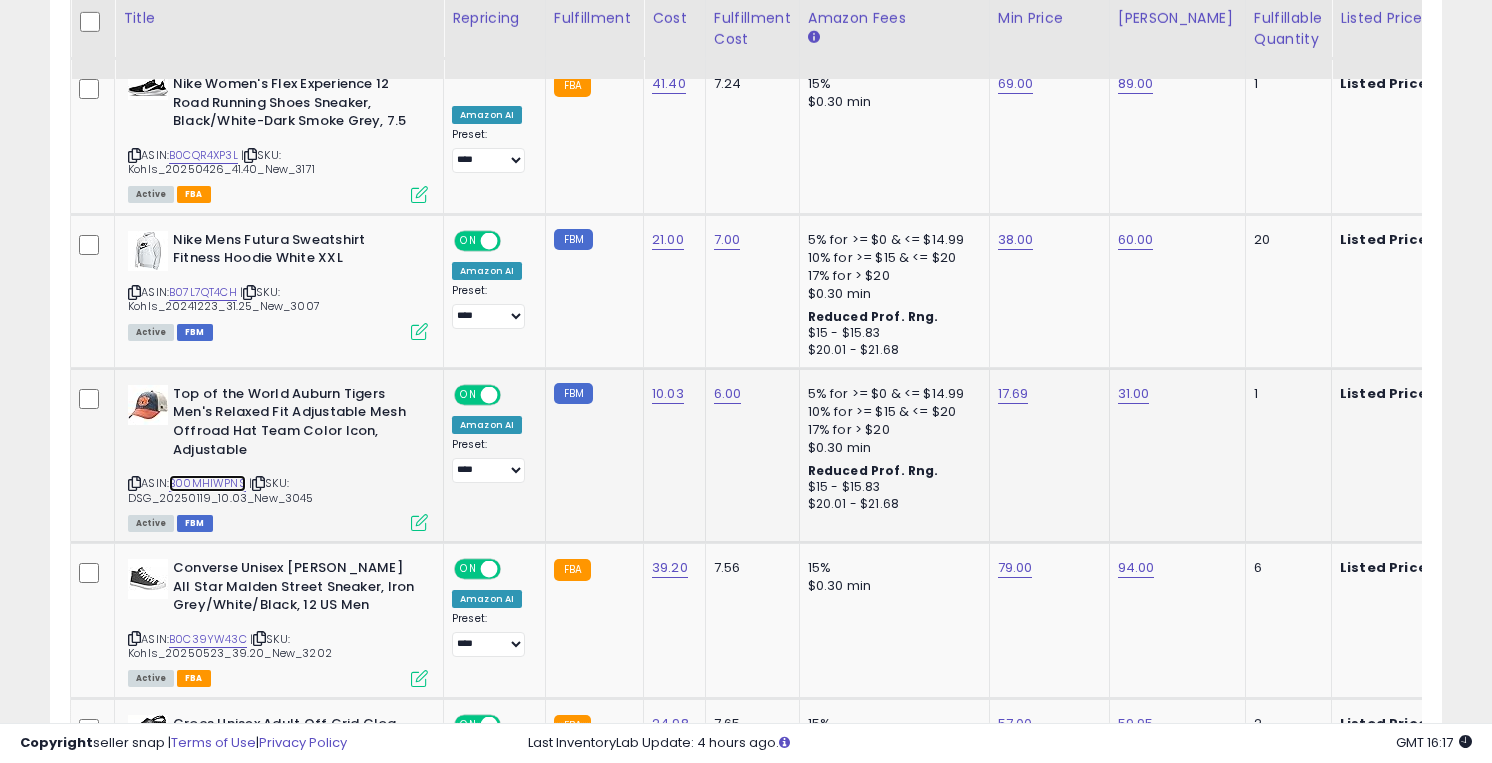 click on "B00MHIWPNS" at bounding box center [207, 483] 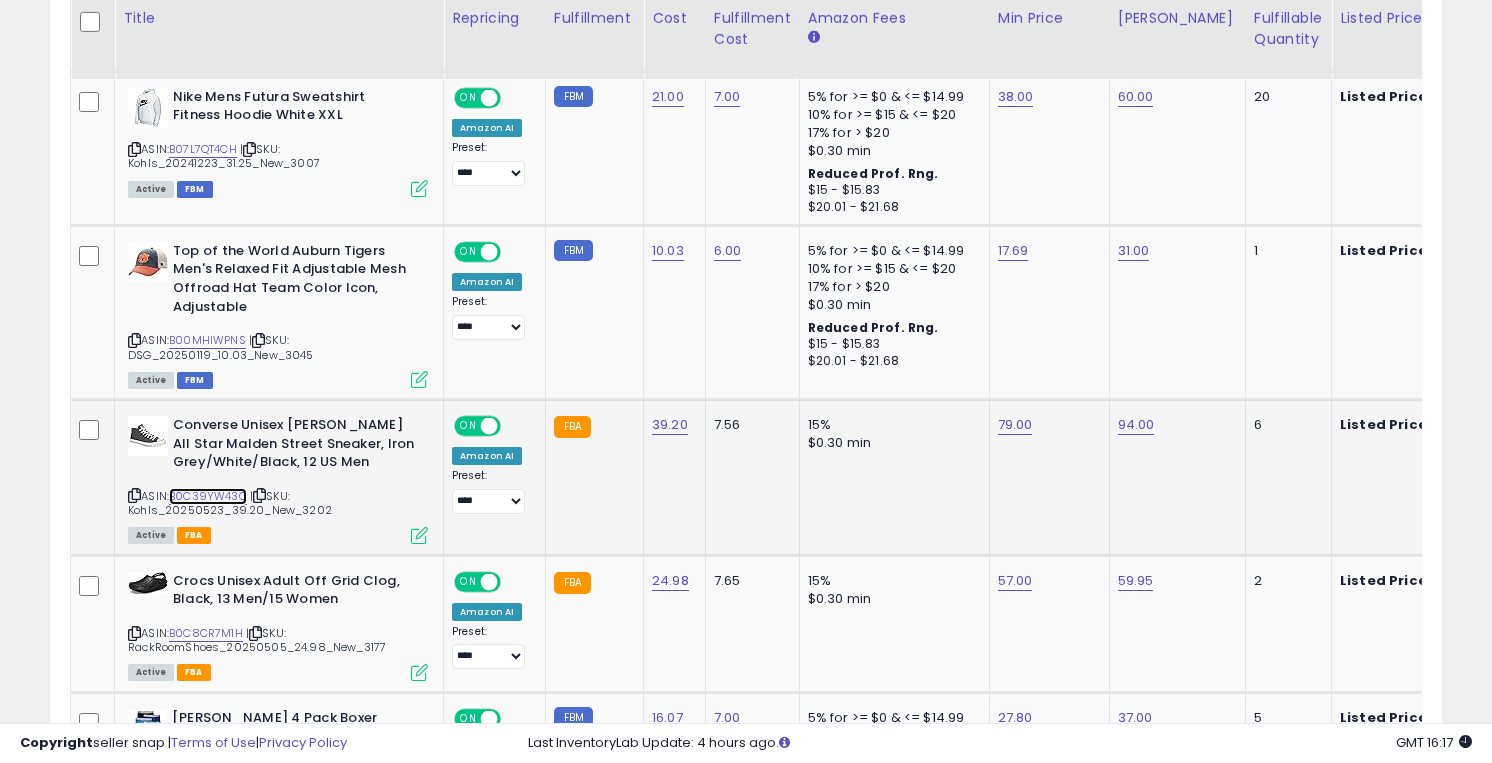 click on "B0C39YW43C" at bounding box center (208, 496) 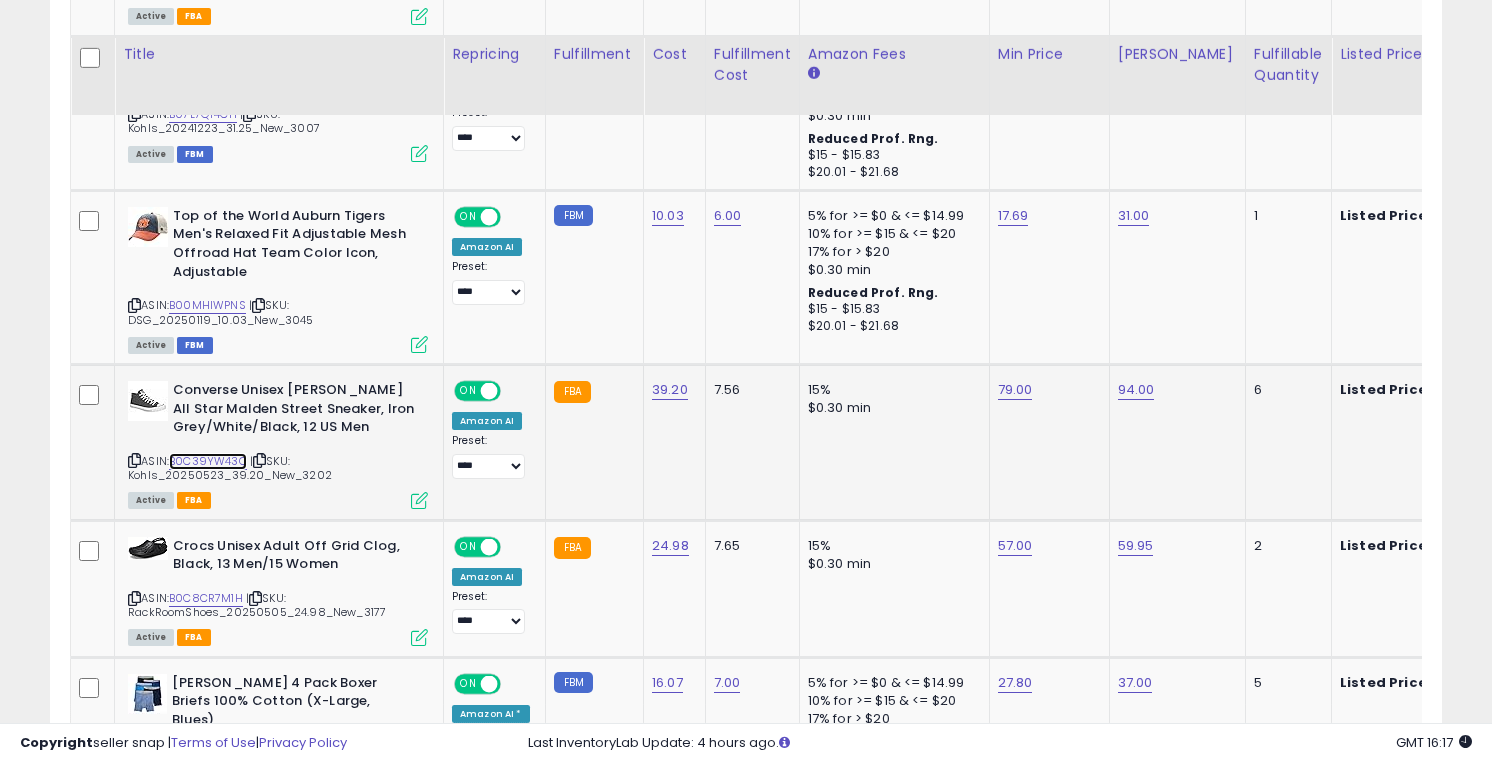 scroll, scrollTop: 2410, scrollLeft: 0, axis: vertical 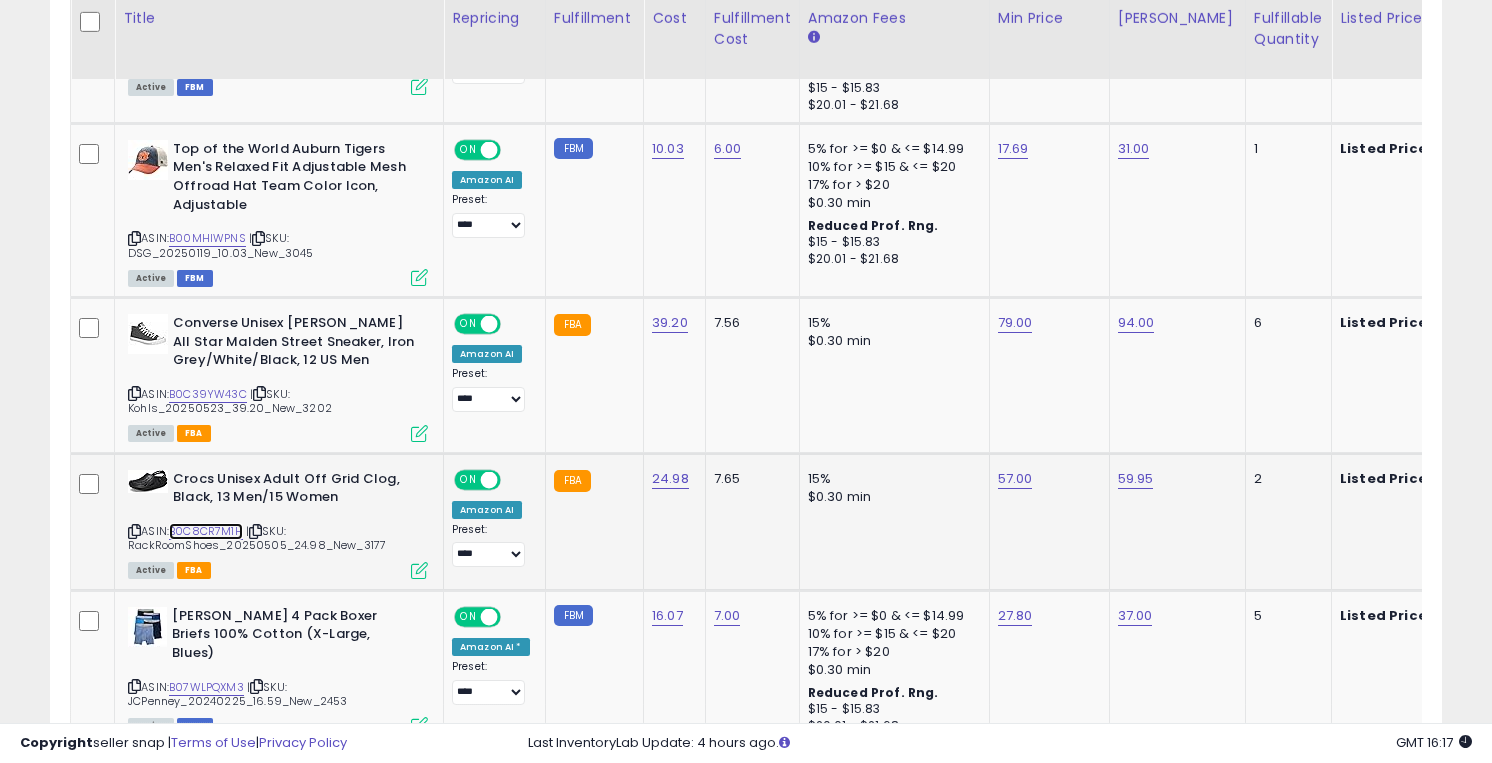 click on "B0C8CR7M1H" at bounding box center [206, 531] 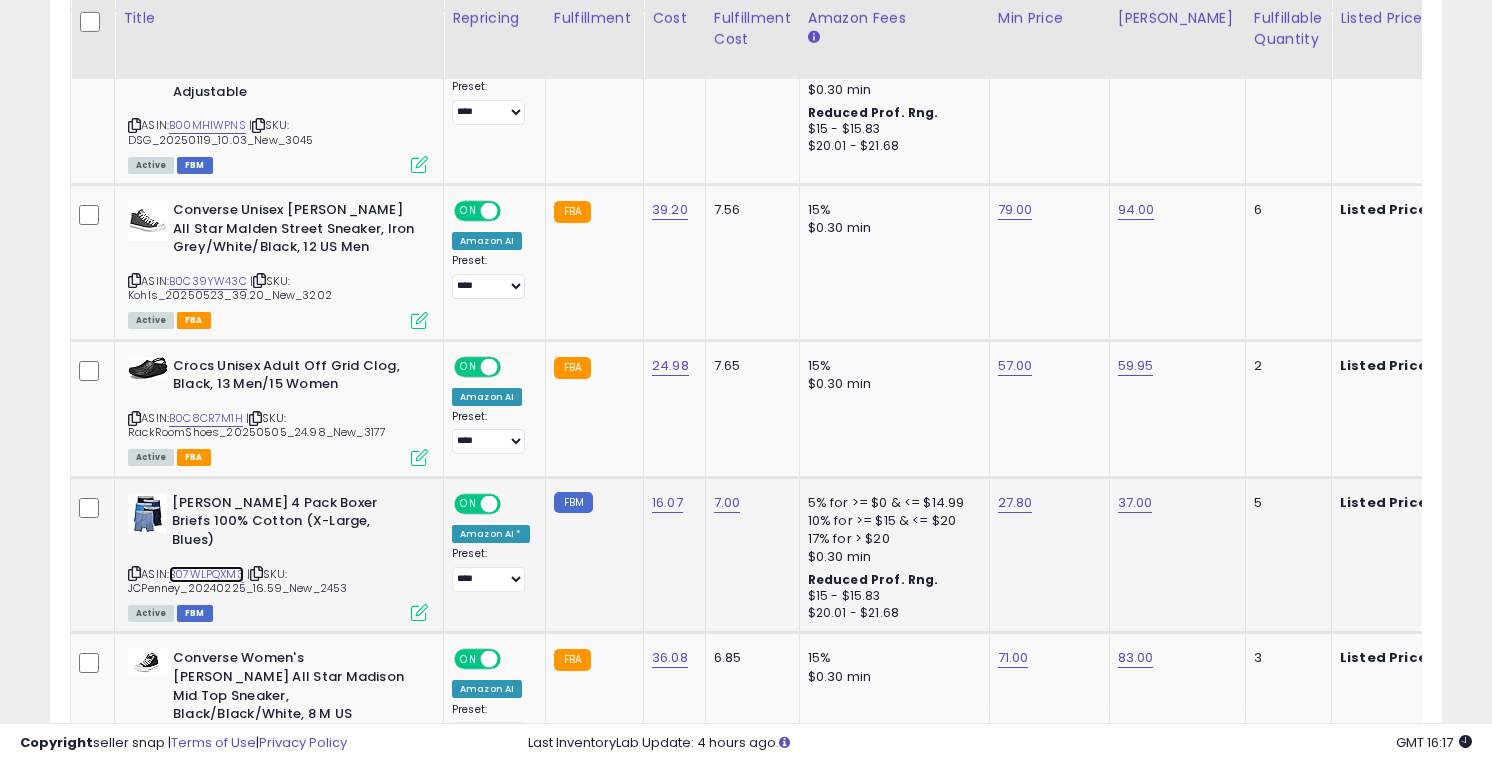 click on "B07WLPQXM3" at bounding box center (206, 574) 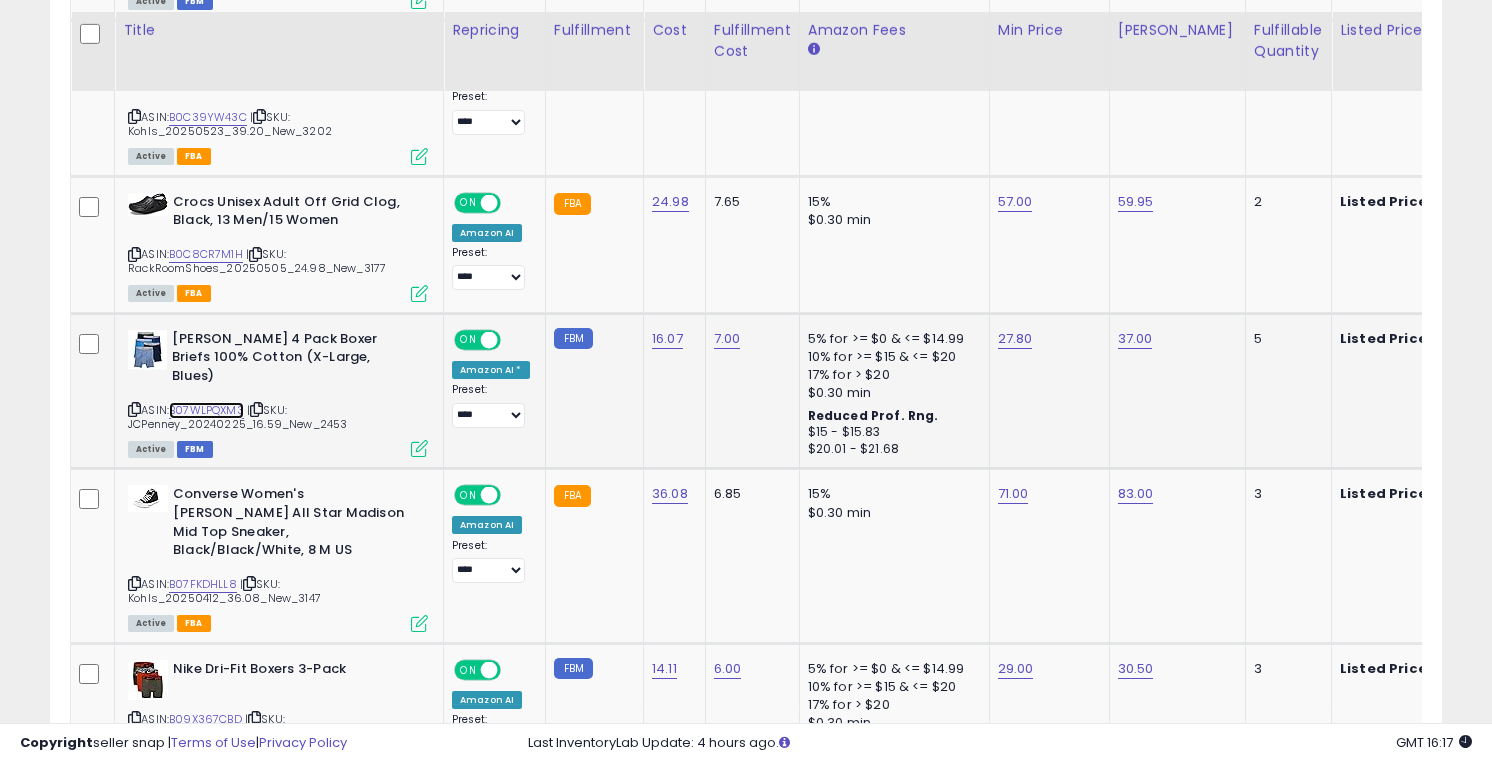 scroll, scrollTop: 2735, scrollLeft: 0, axis: vertical 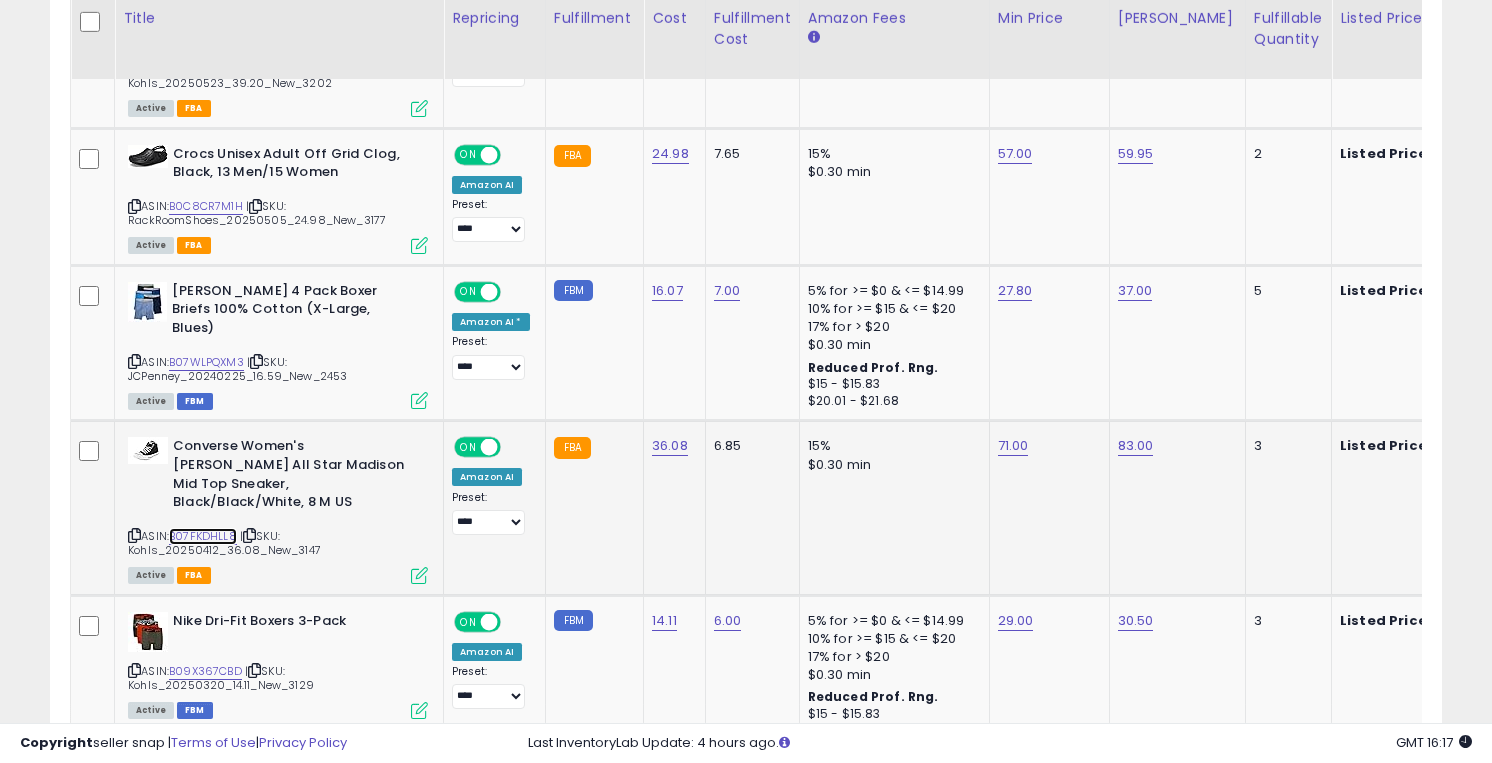 click on "B07FKDHLL8" at bounding box center [203, 536] 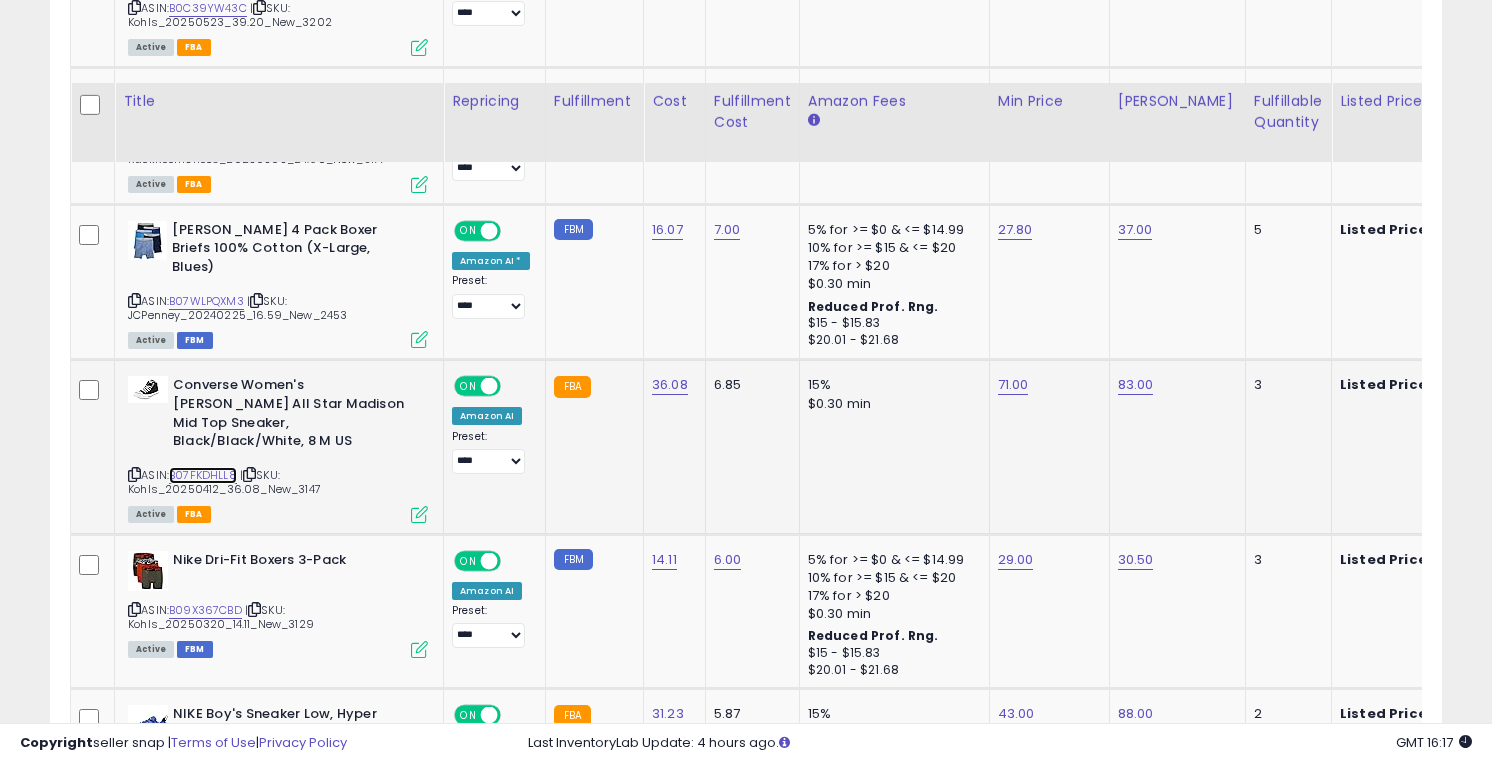 scroll, scrollTop: 2886, scrollLeft: 0, axis: vertical 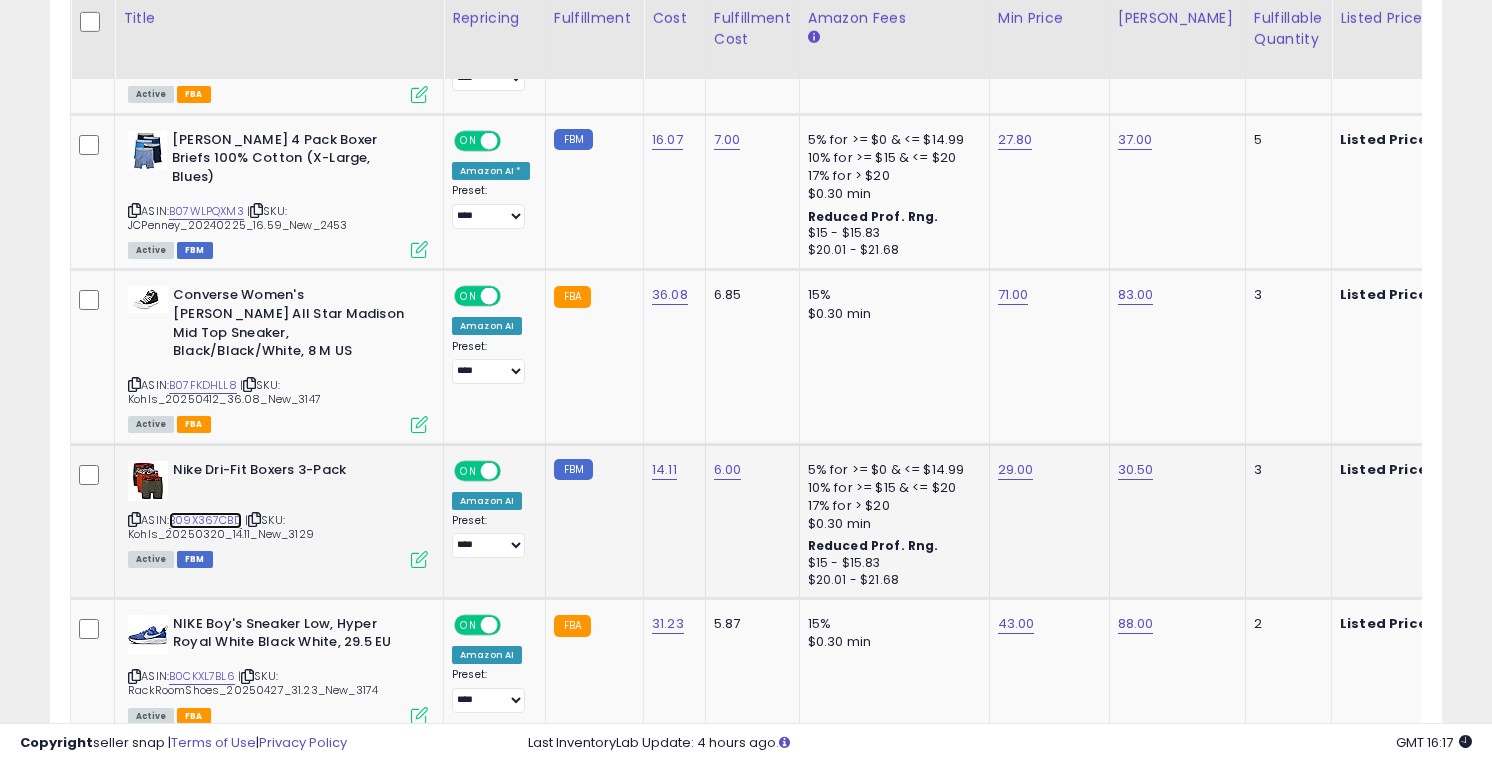 click on "B09X367CBD" at bounding box center (205, 520) 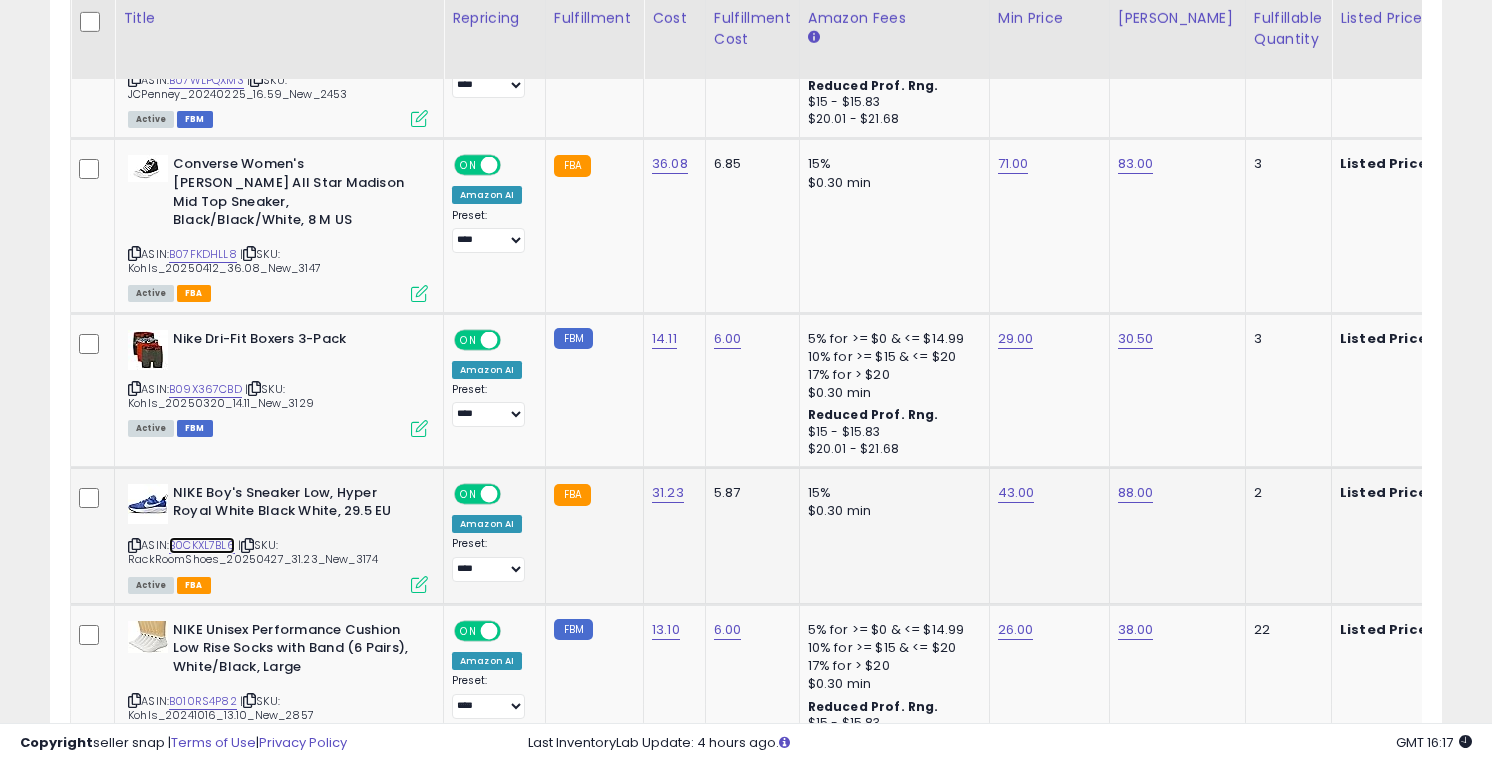 click on "B0CKXL7BL6" at bounding box center (202, 545) 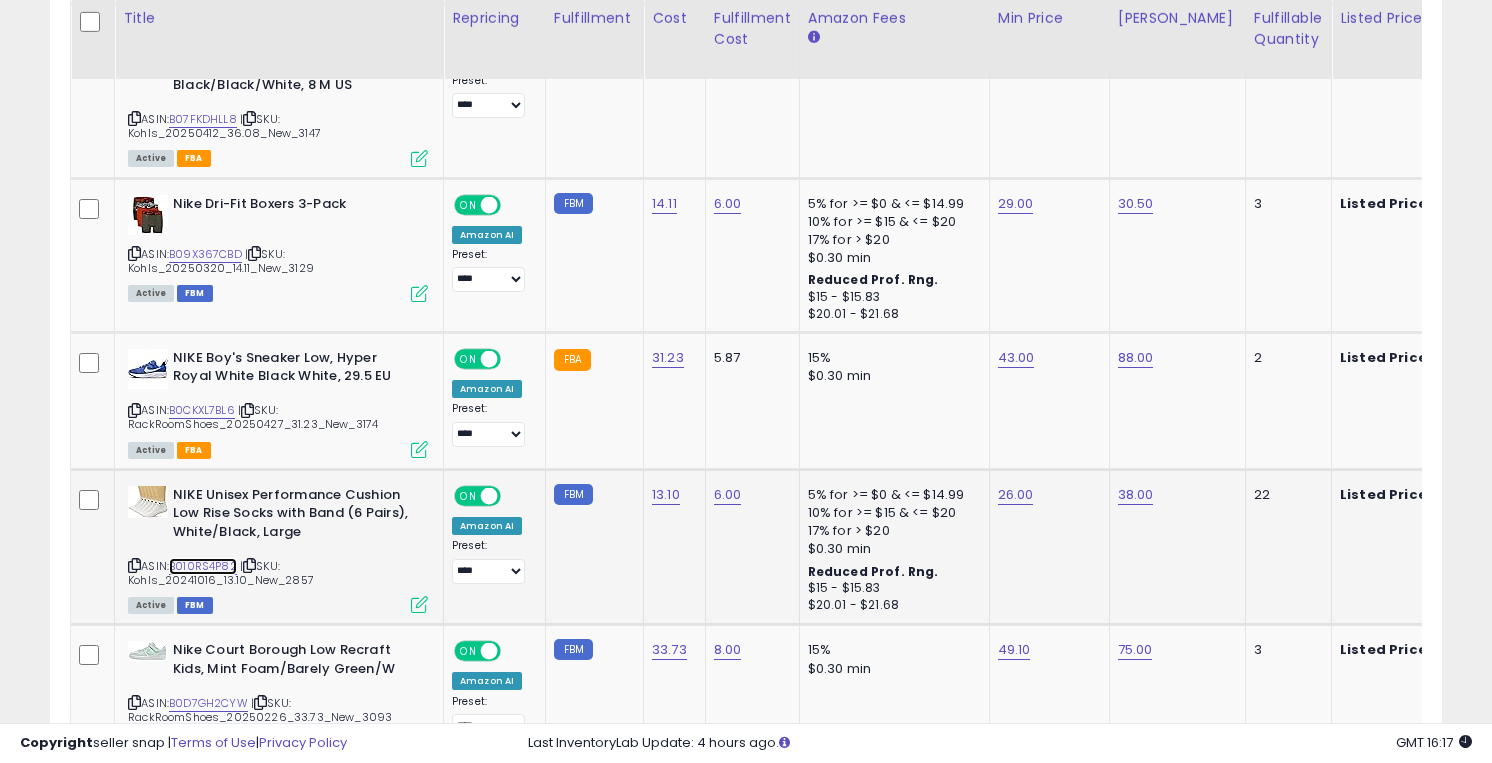 click on "B010RS4P82" at bounding box center (203, 566) 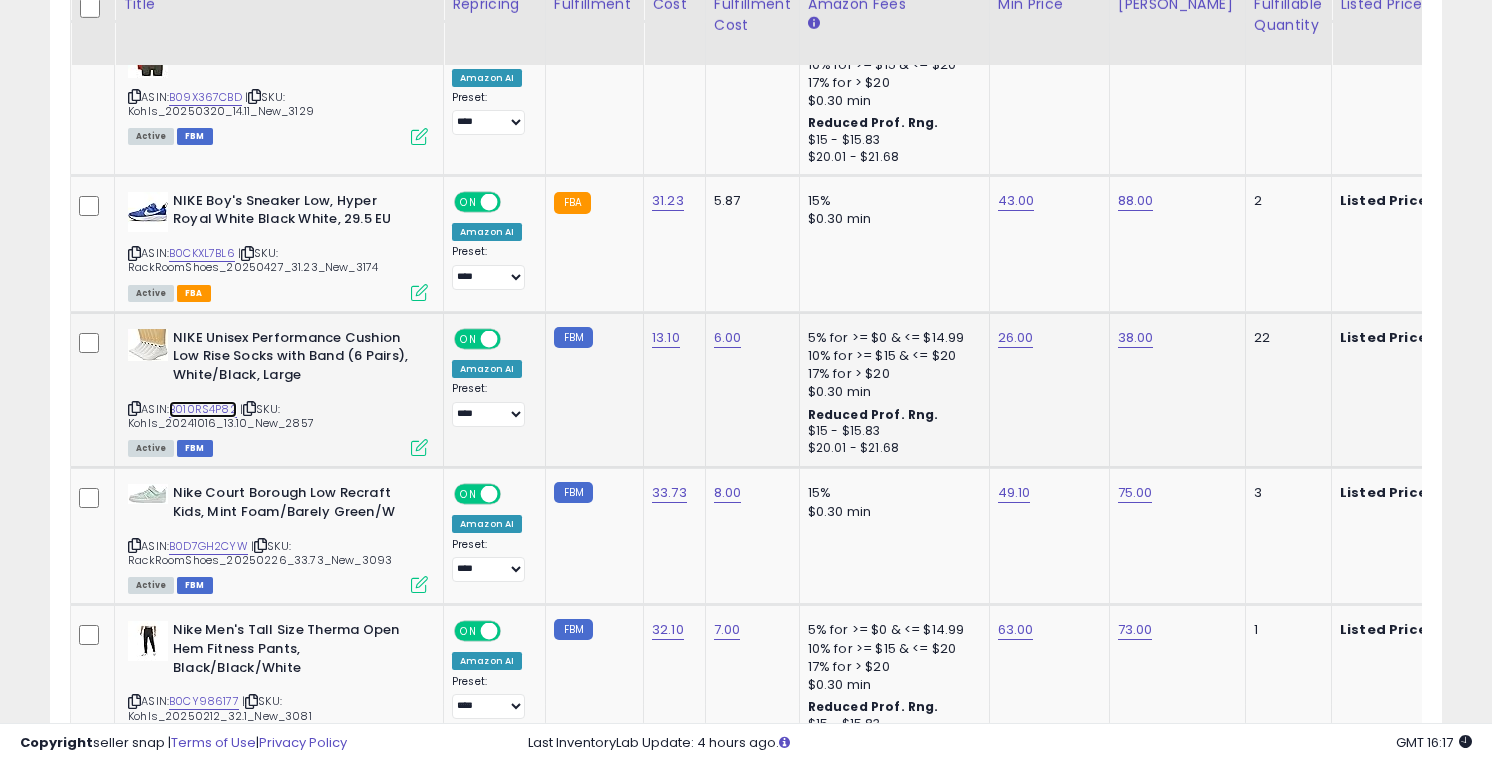 scroll, scrollTop: 3315, scrollLeft: 0, axis: vertical 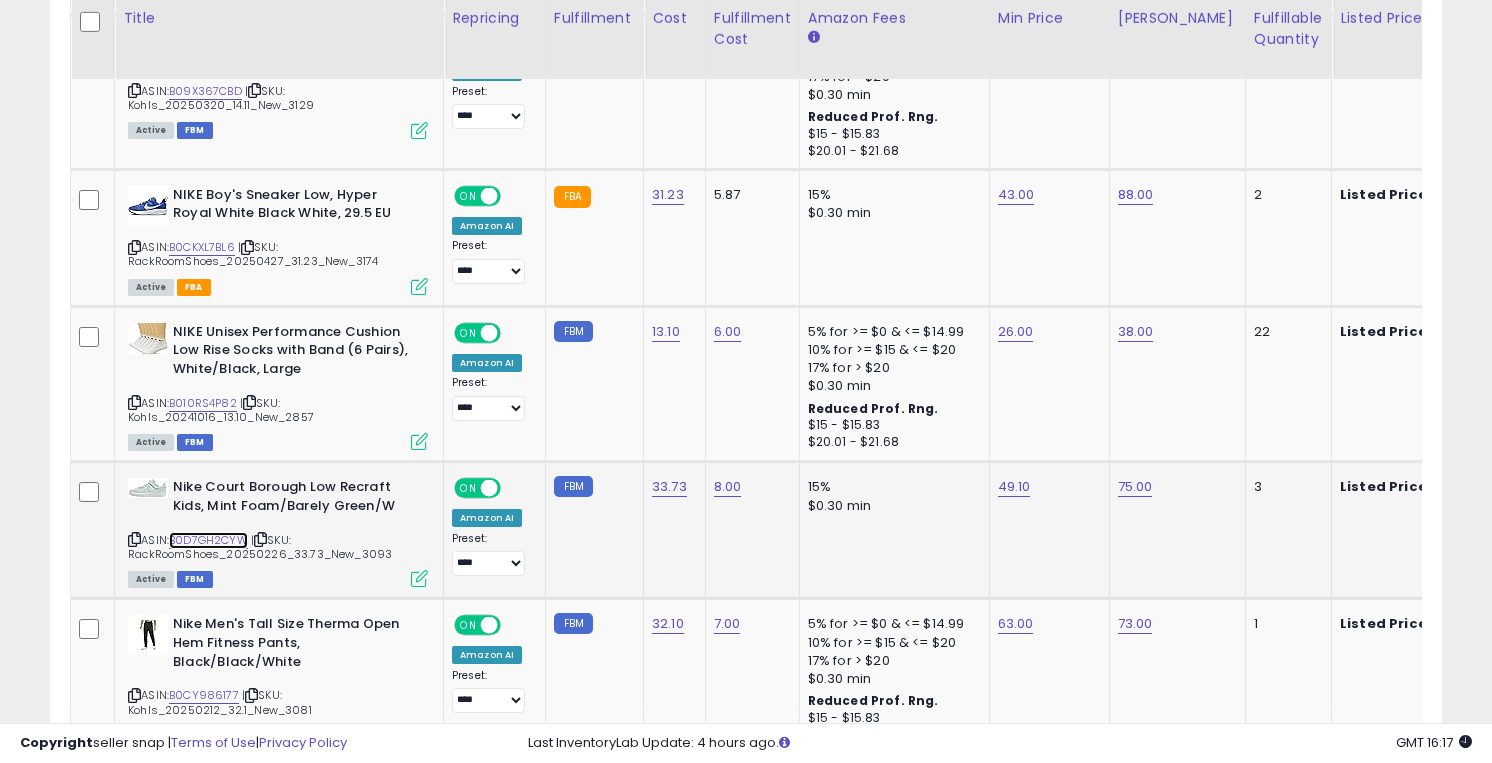 click on "B0D7GH2CYW" at bounding box center (208, 540) 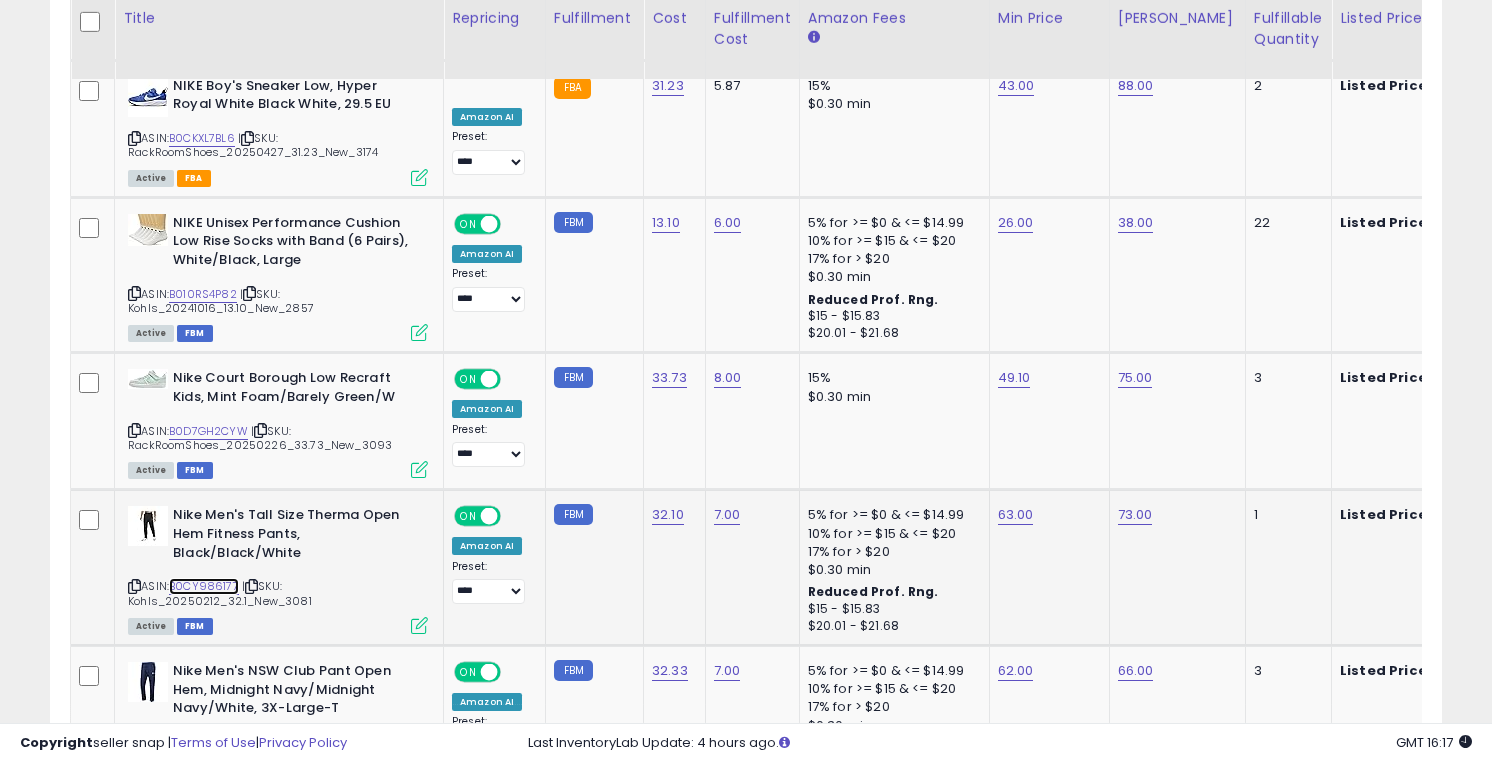 click on "B0CY986177" at bounding box center (204, 586) 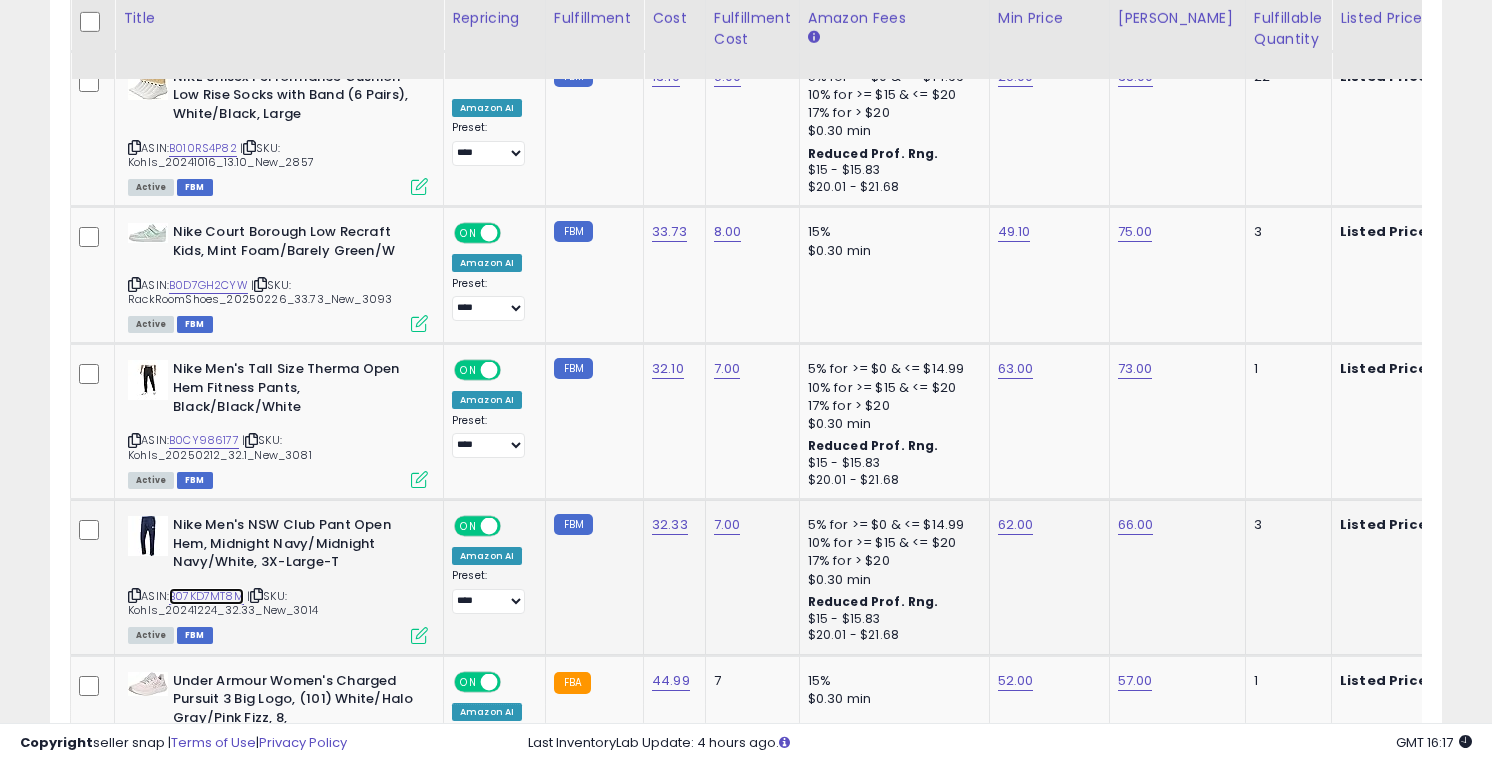 click on "B07KD7MT8M" at bounding box center (206, 596) 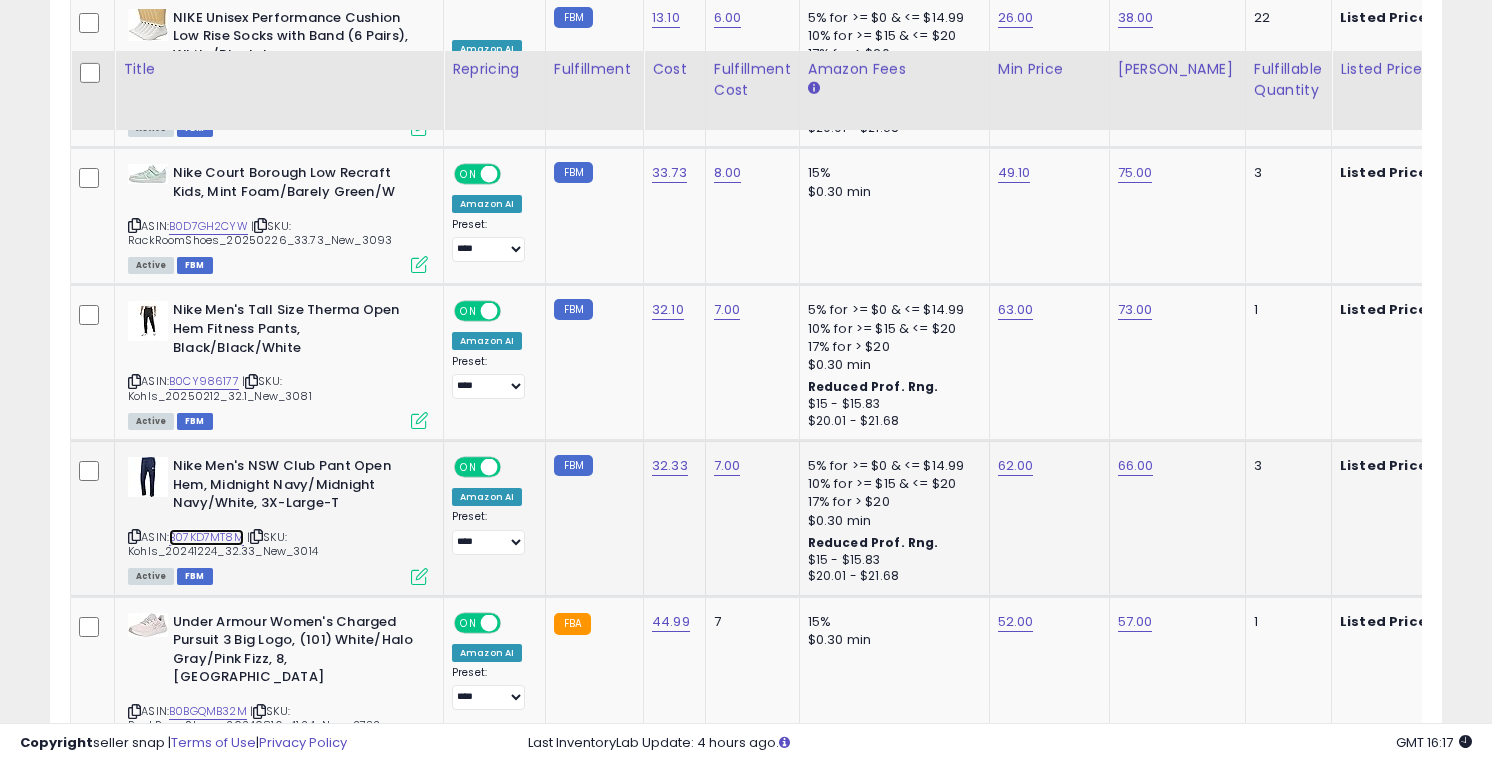scroll, scrollTop: 3685, scrollLeft: 0, axis: vertical 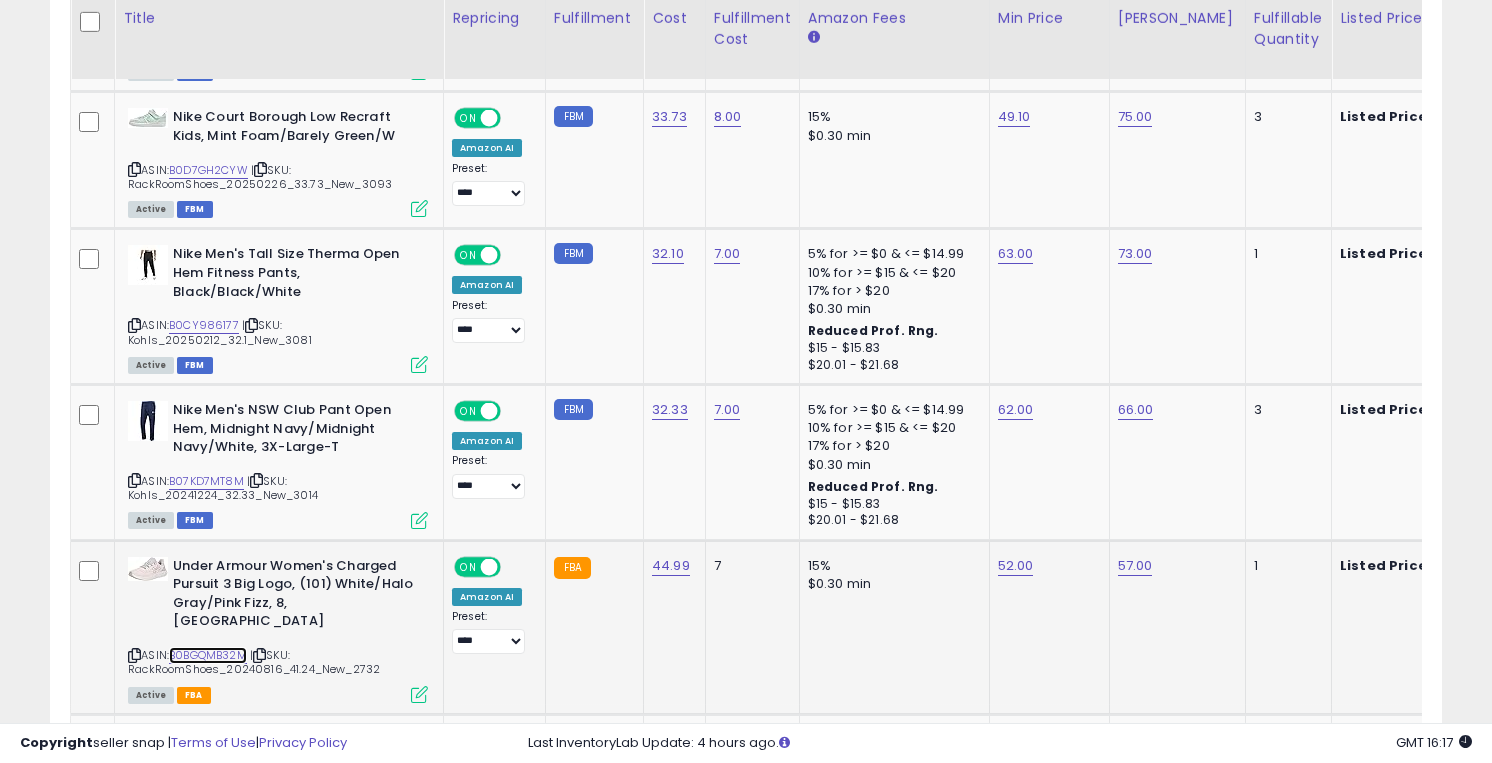 click on "B0BGQMB32M" at bounding box center [208, 655] 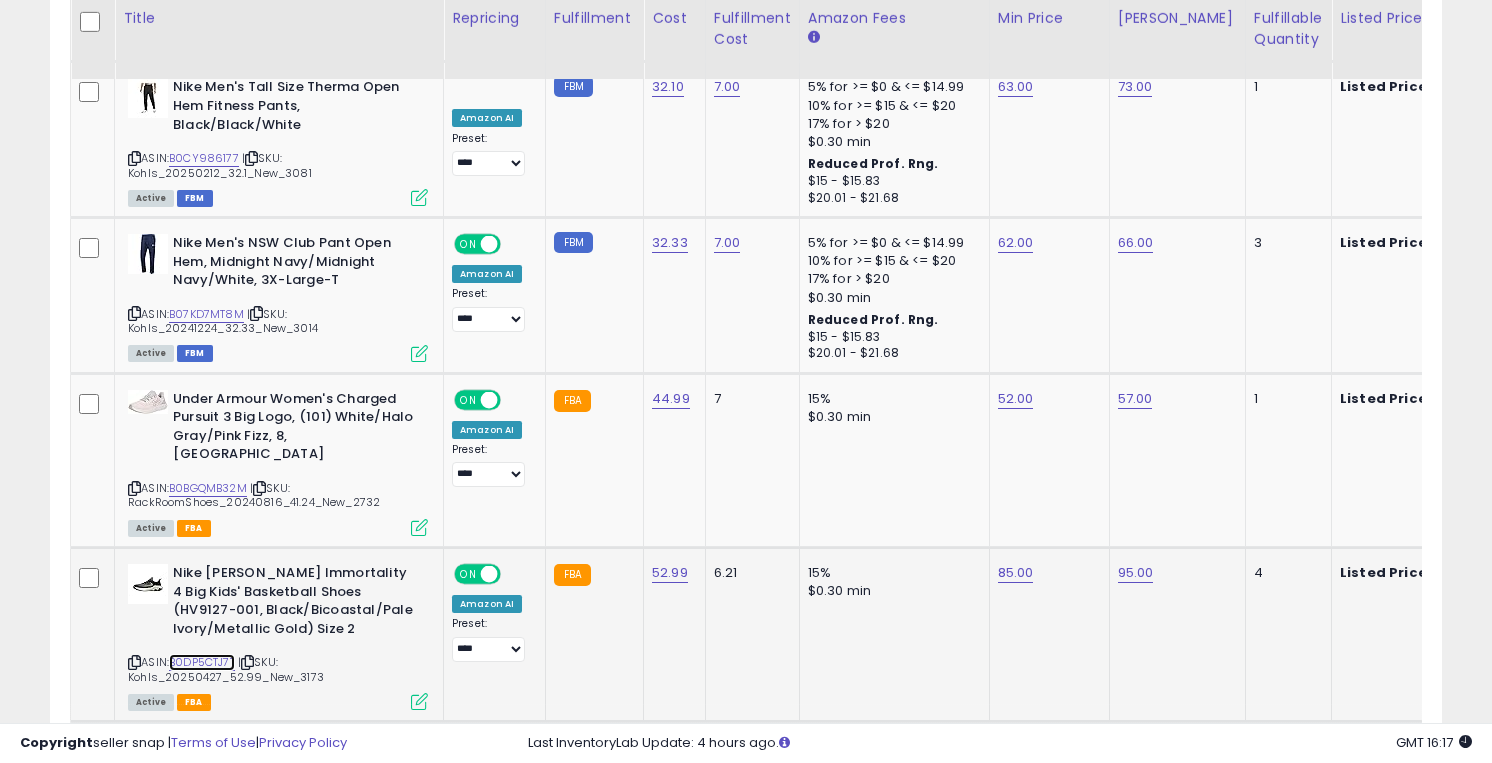 click on "B0DP5CTJ7T" at bounding box center (202, 662) 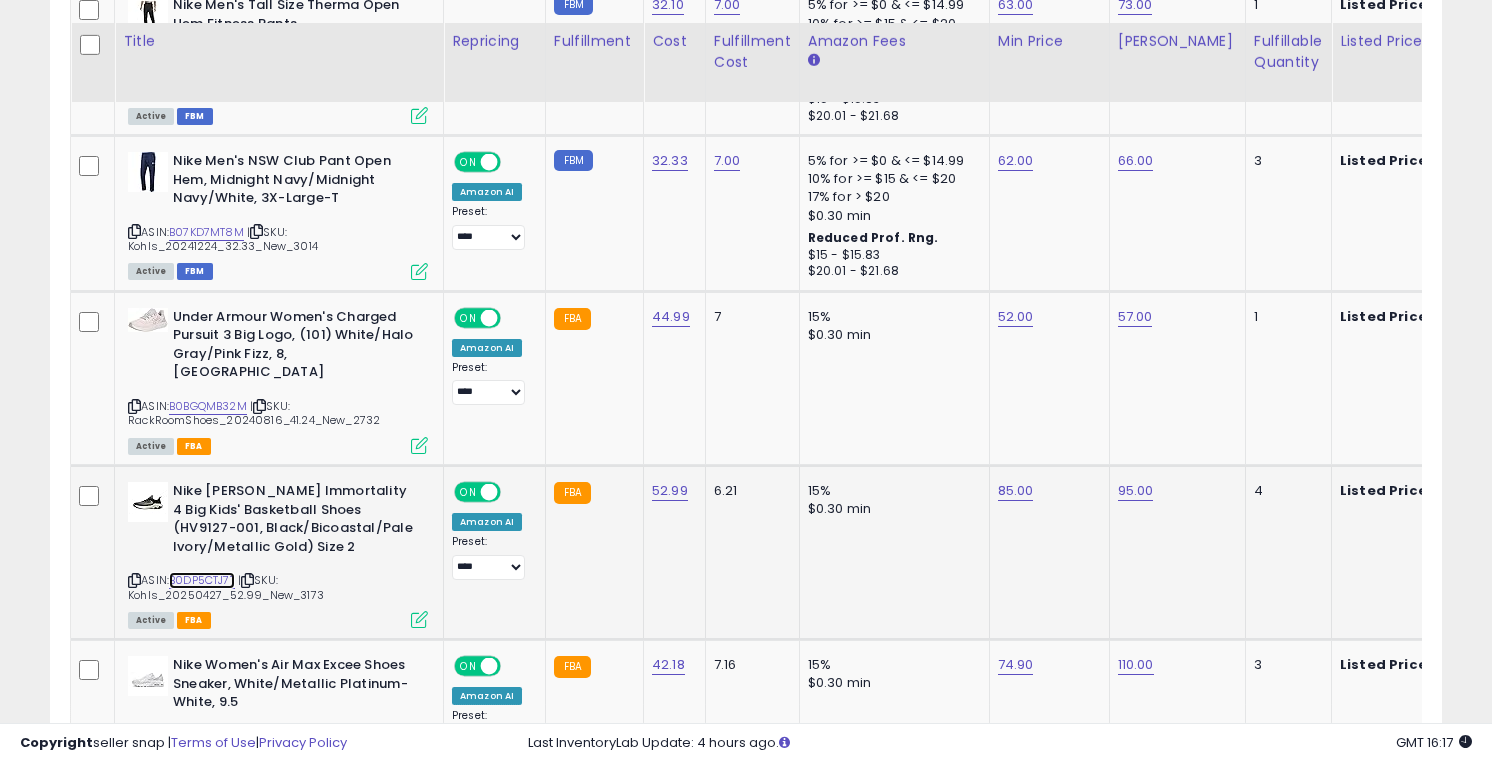 scroll, scrollTop: 3972, scrollLeft: 0, axis: vertical 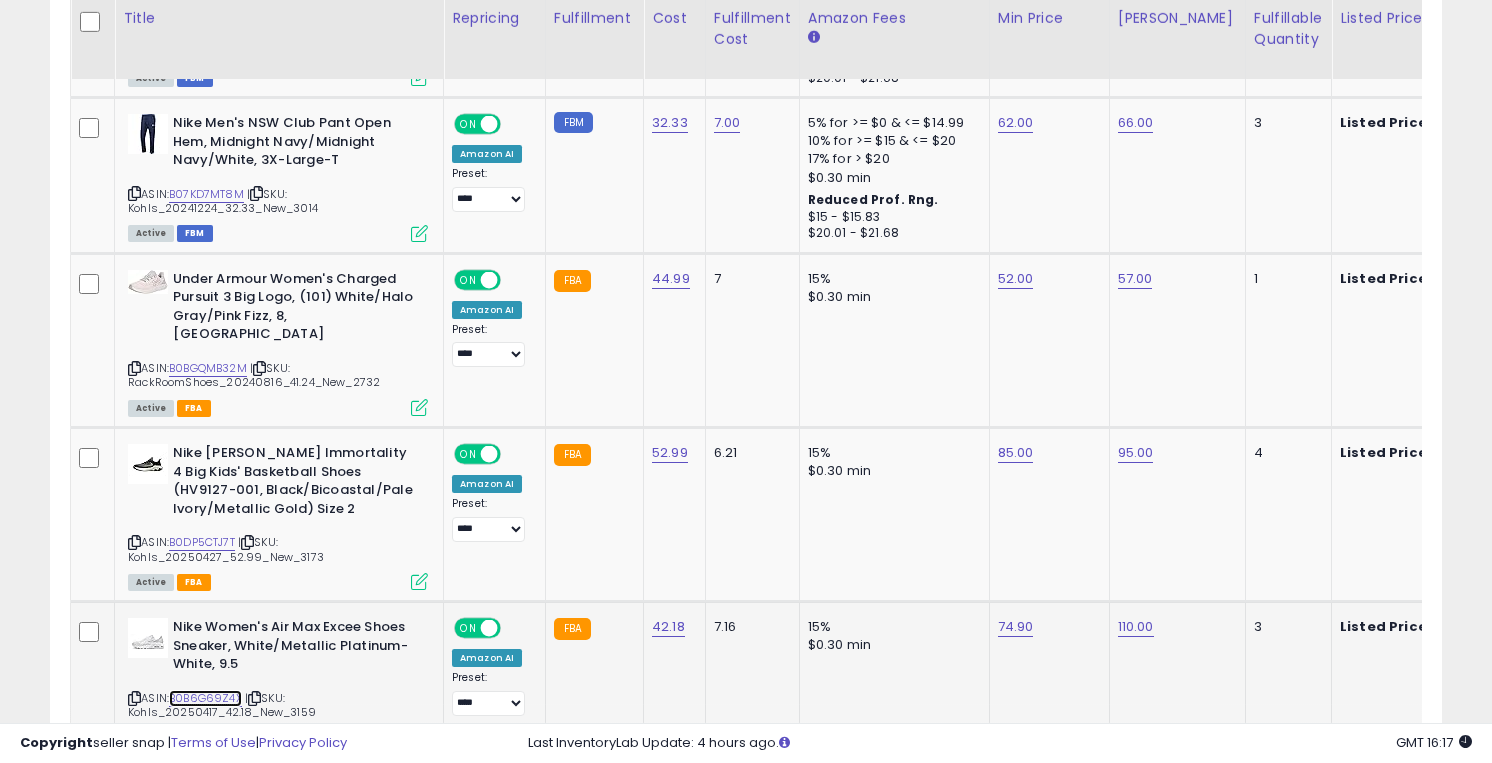 click on "B0B6G69Z4X" at bounding box center [205, 698] 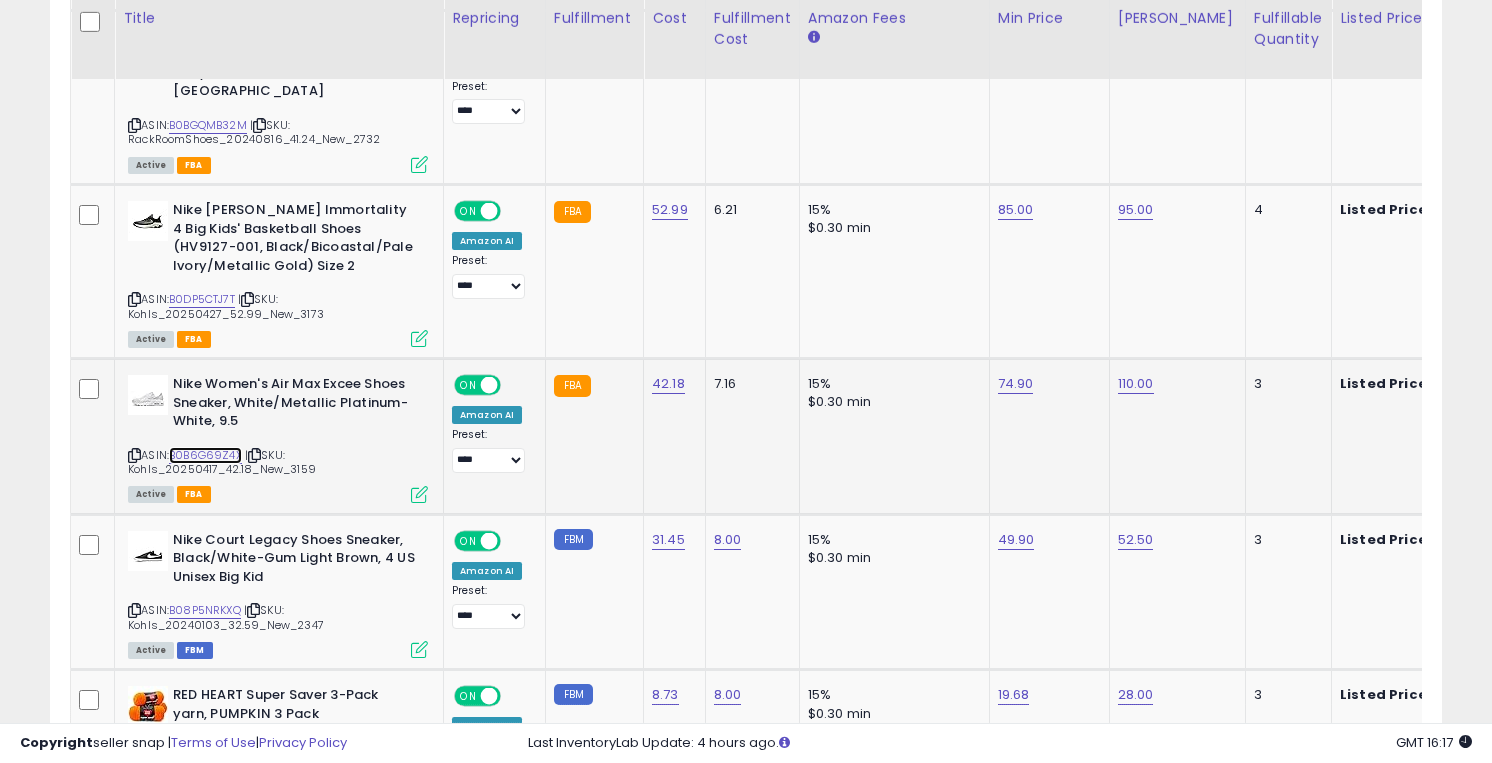 scroll, scrollTop: 4234, scrollLeft: 0, axis: vertical 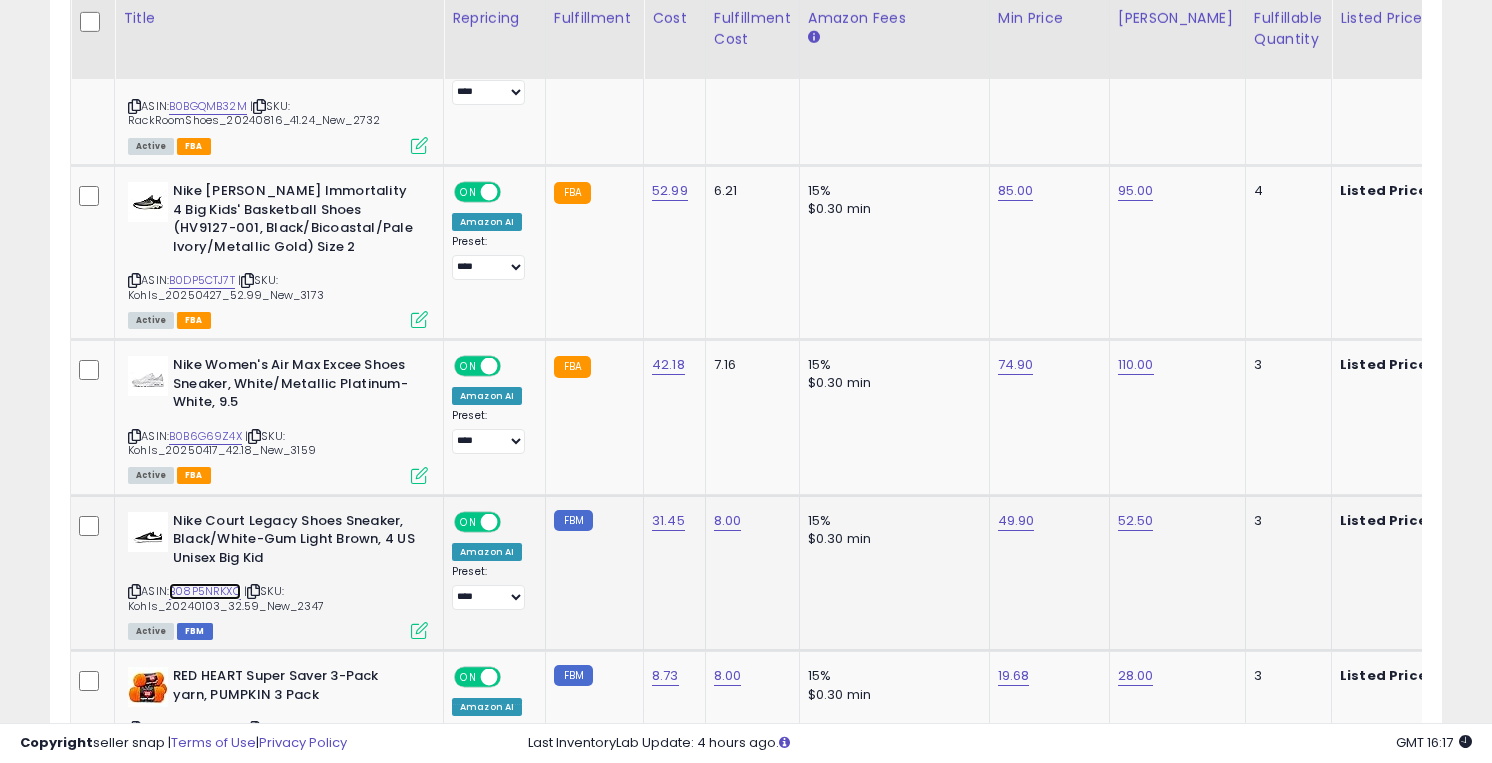 click on "B08P5NRKXQ" at bounding box center [205, 591] 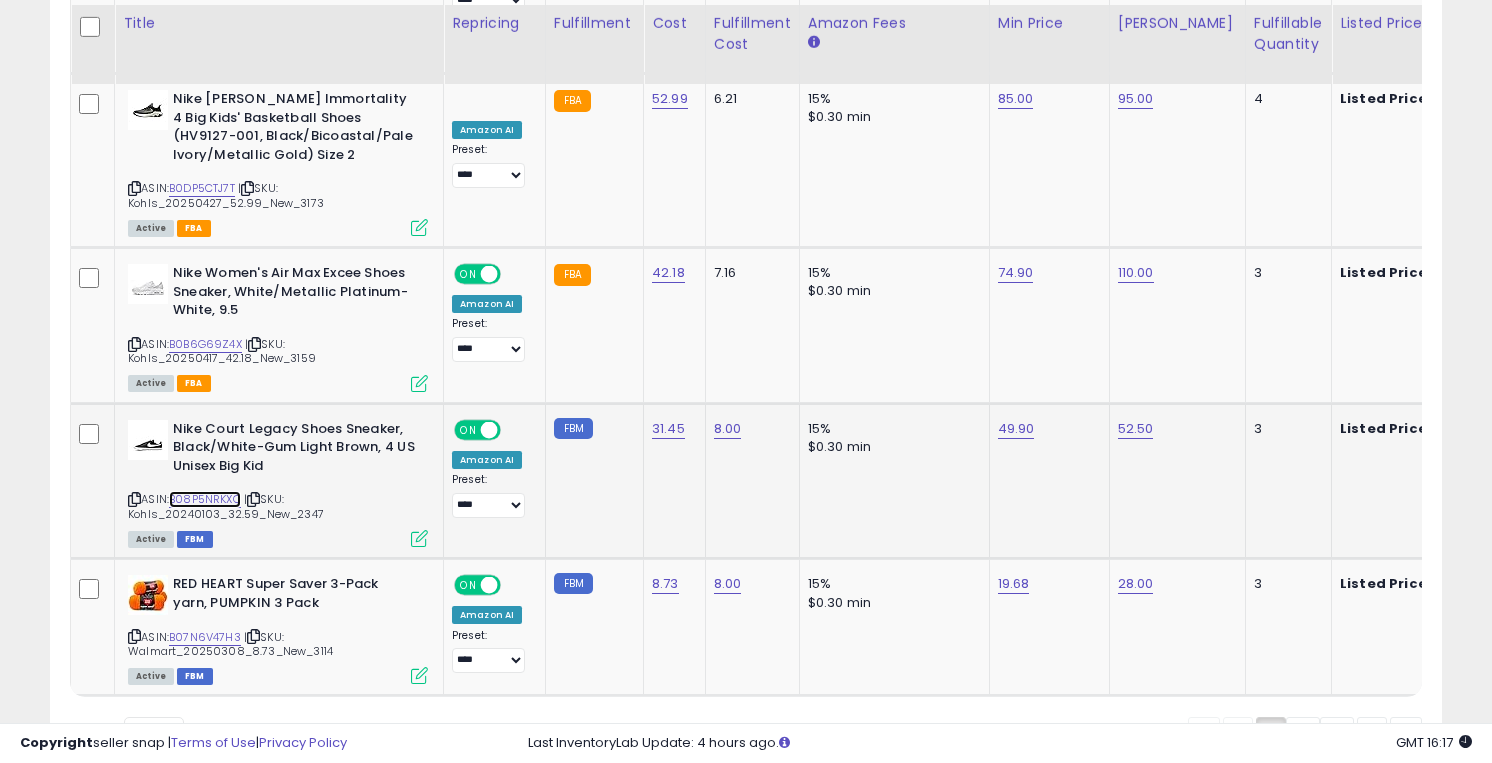 scroll, scrollTop: 4339, scrollLeft: 0, axis: vertical 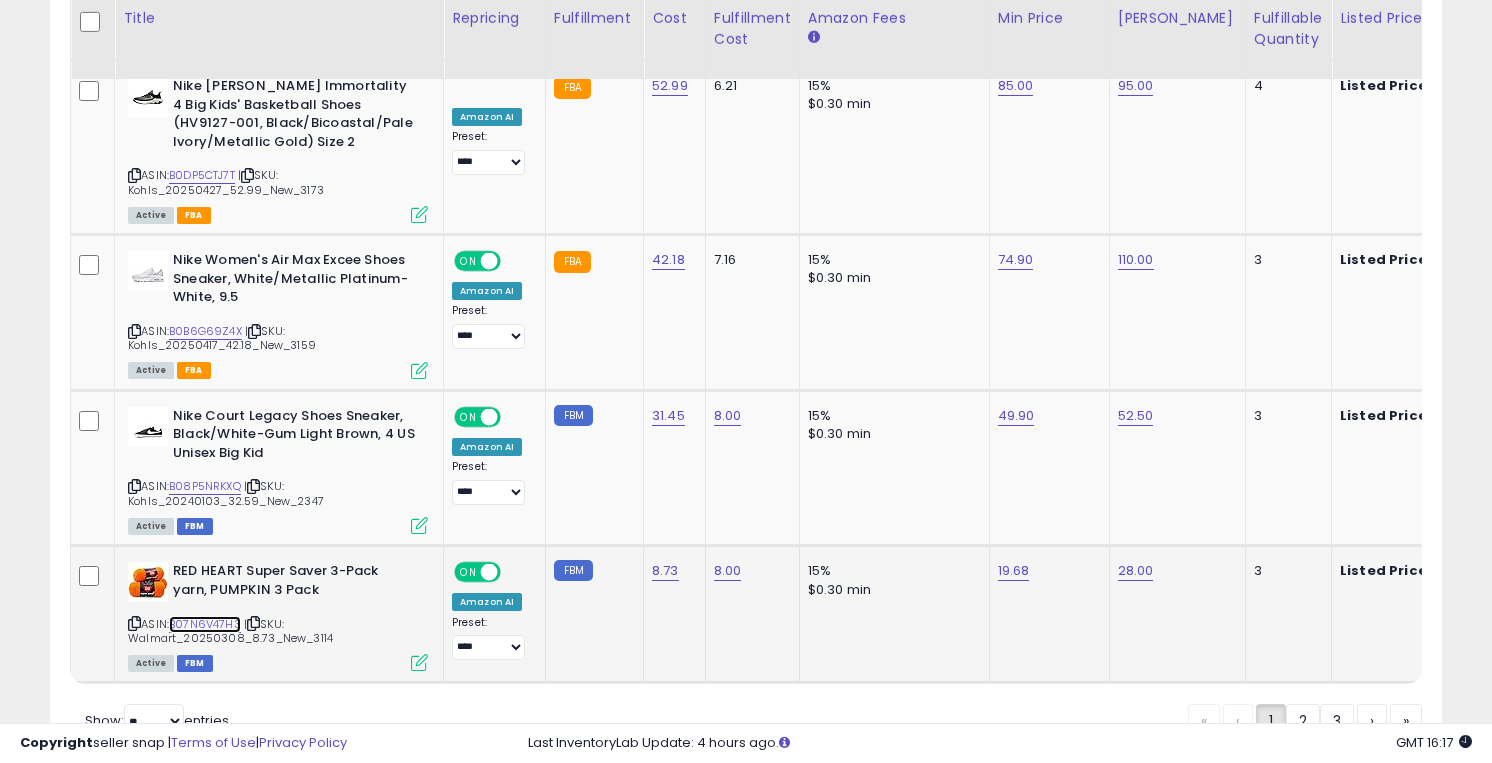 click on "B07N6V47H3" at bounding box center [205, 624] 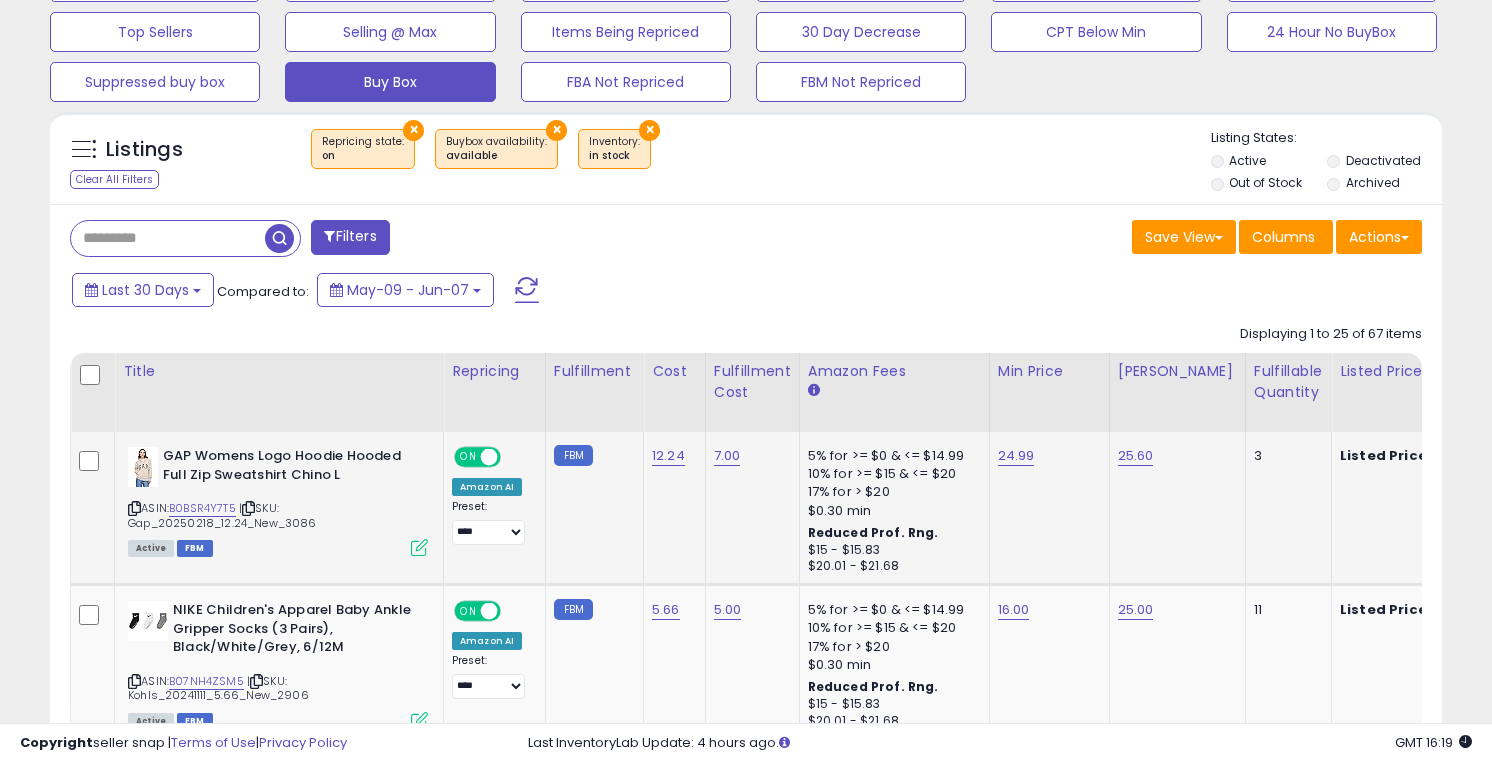 scroll, scrollTop: 667, scrollLeft: 0, axis: vertical 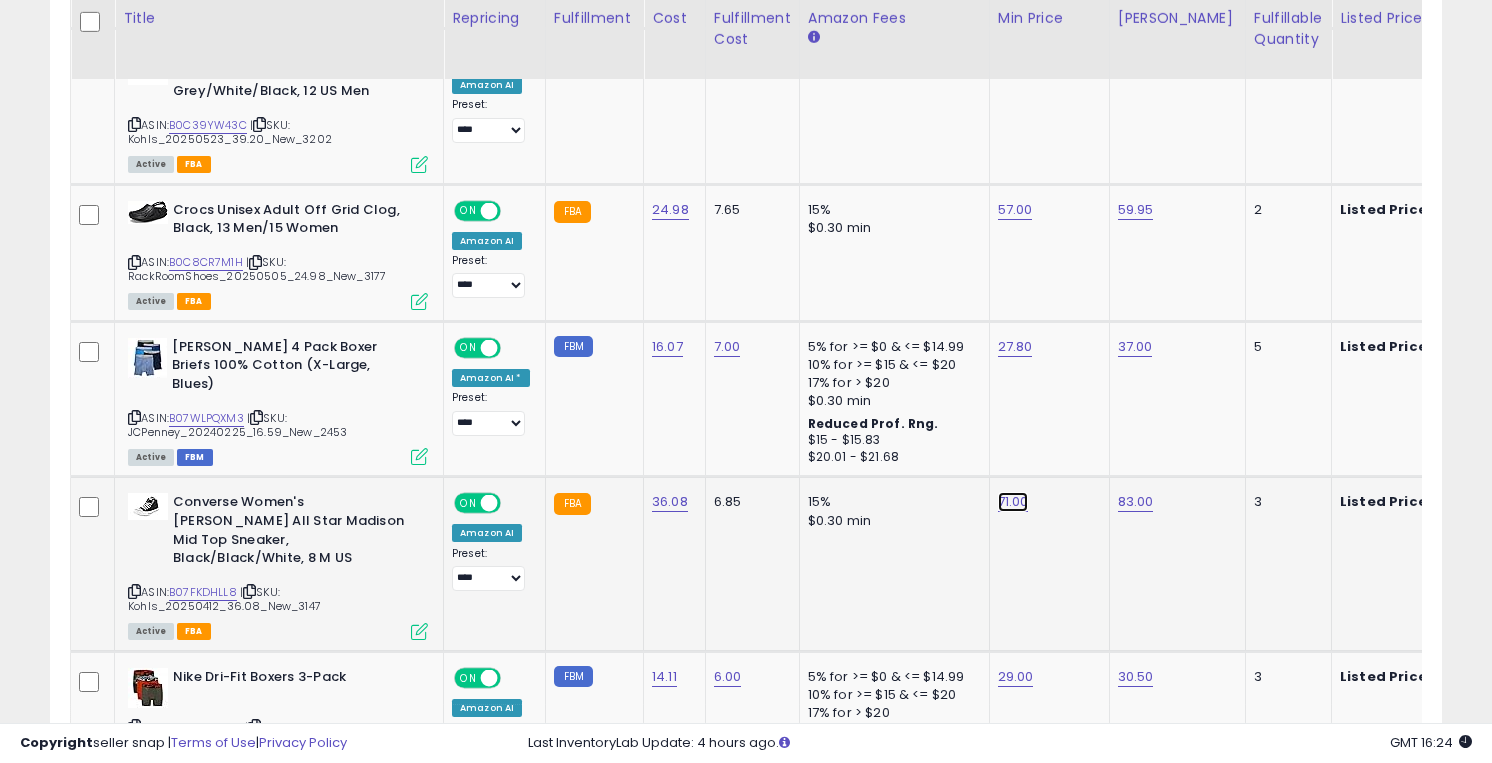 click on "71.00" at bounding box center (1016, -1555) 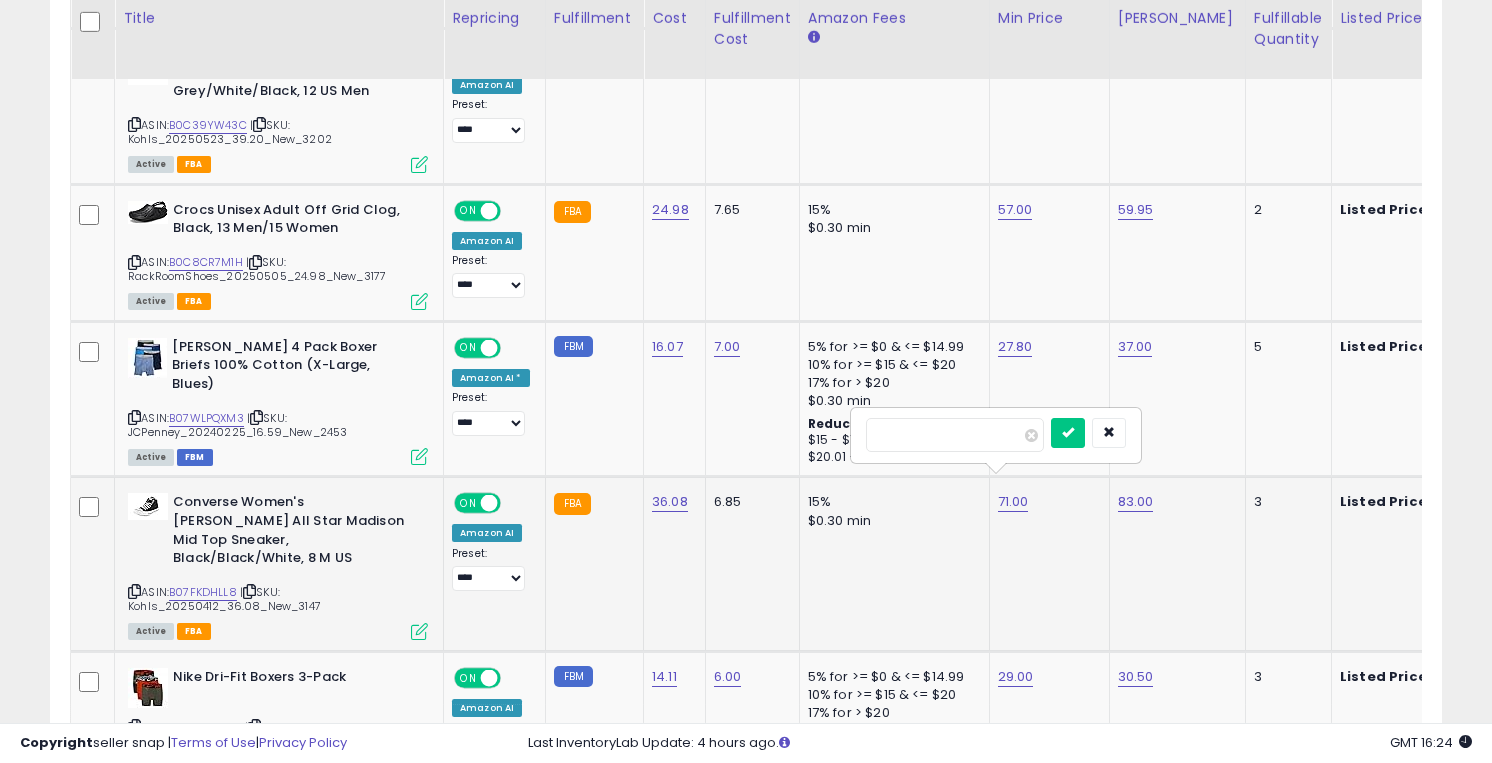 type on "*****" 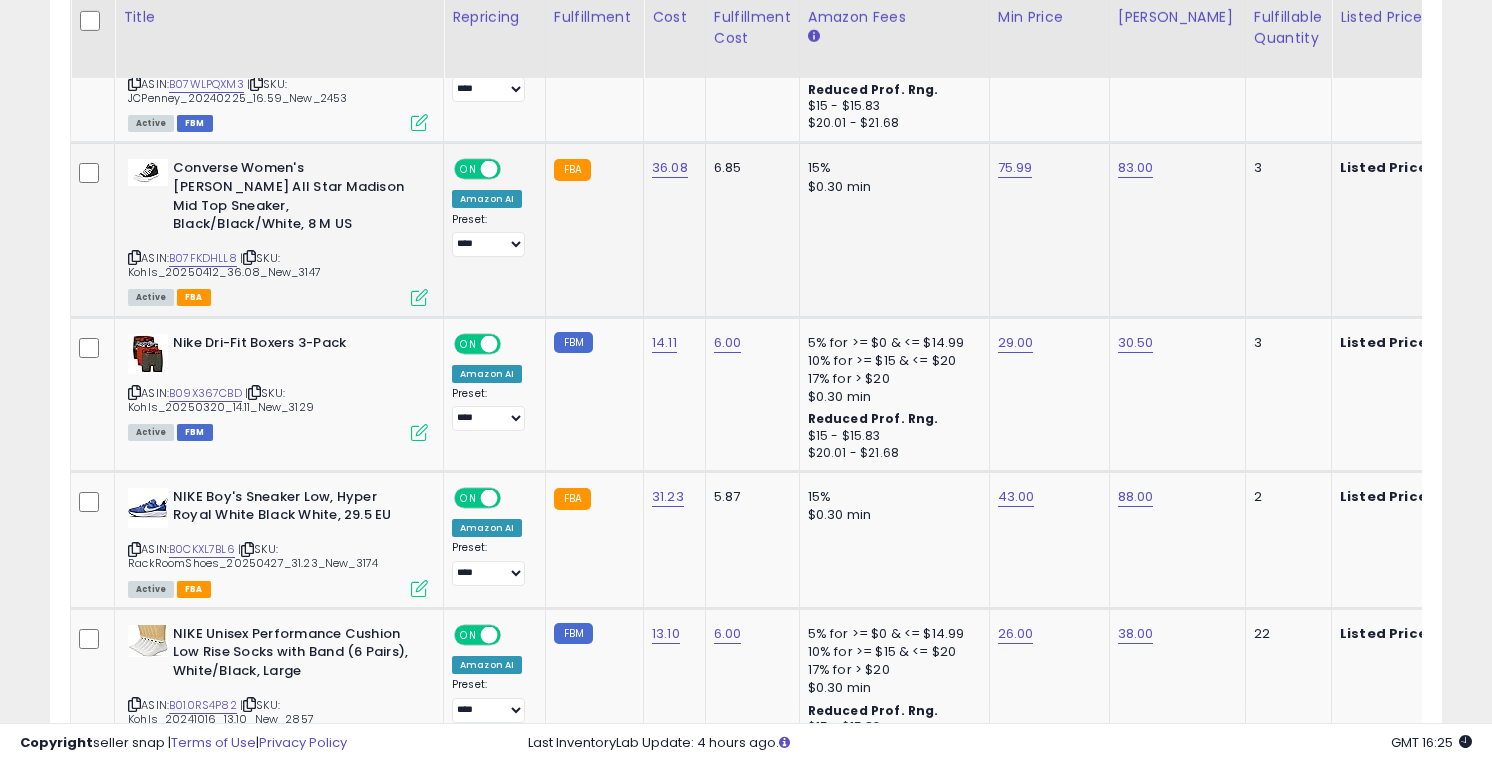 scroll, scrollTop: 3014, scrollLeft: 0, axis: vertical 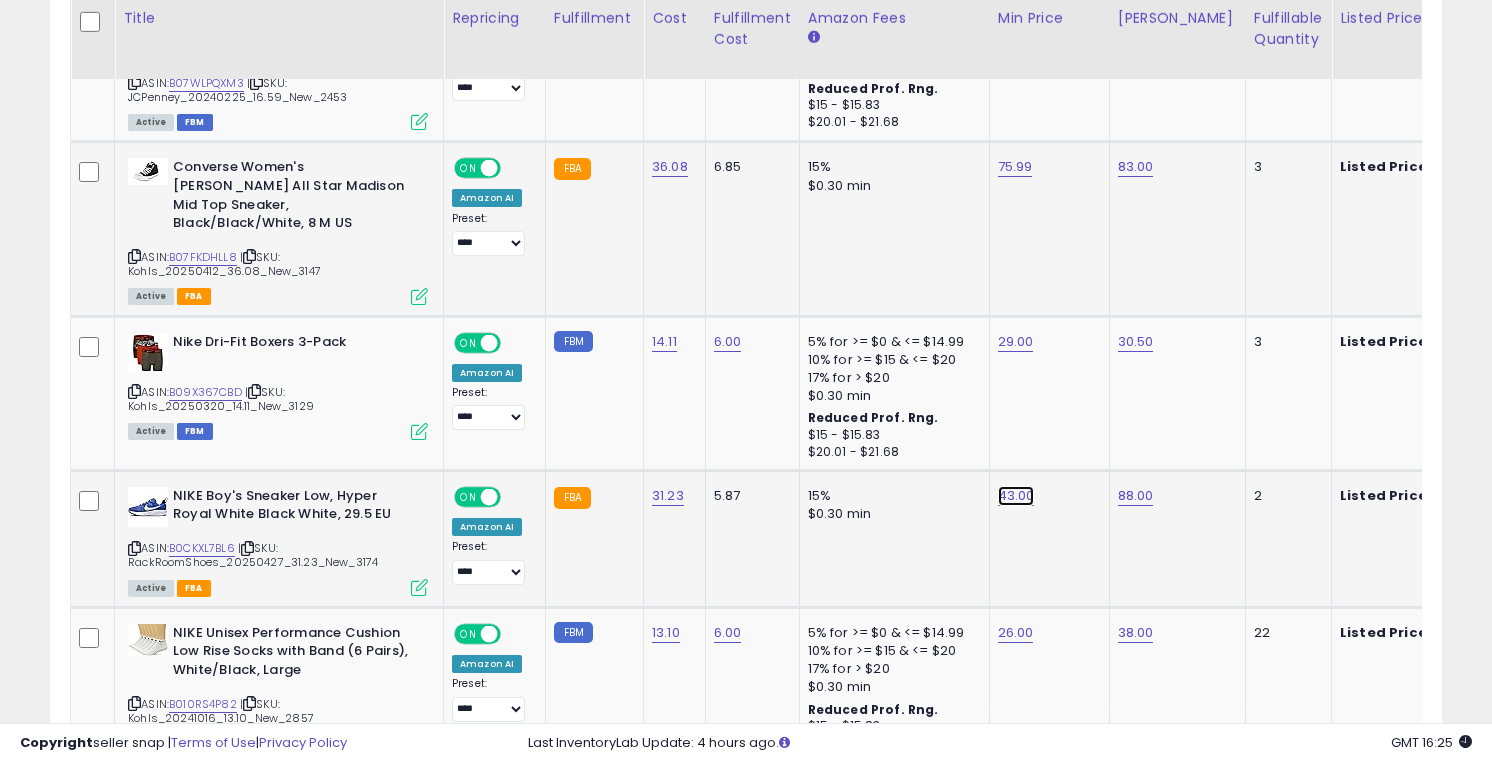 click on "43.00" at bounding box center [1016, -1890] 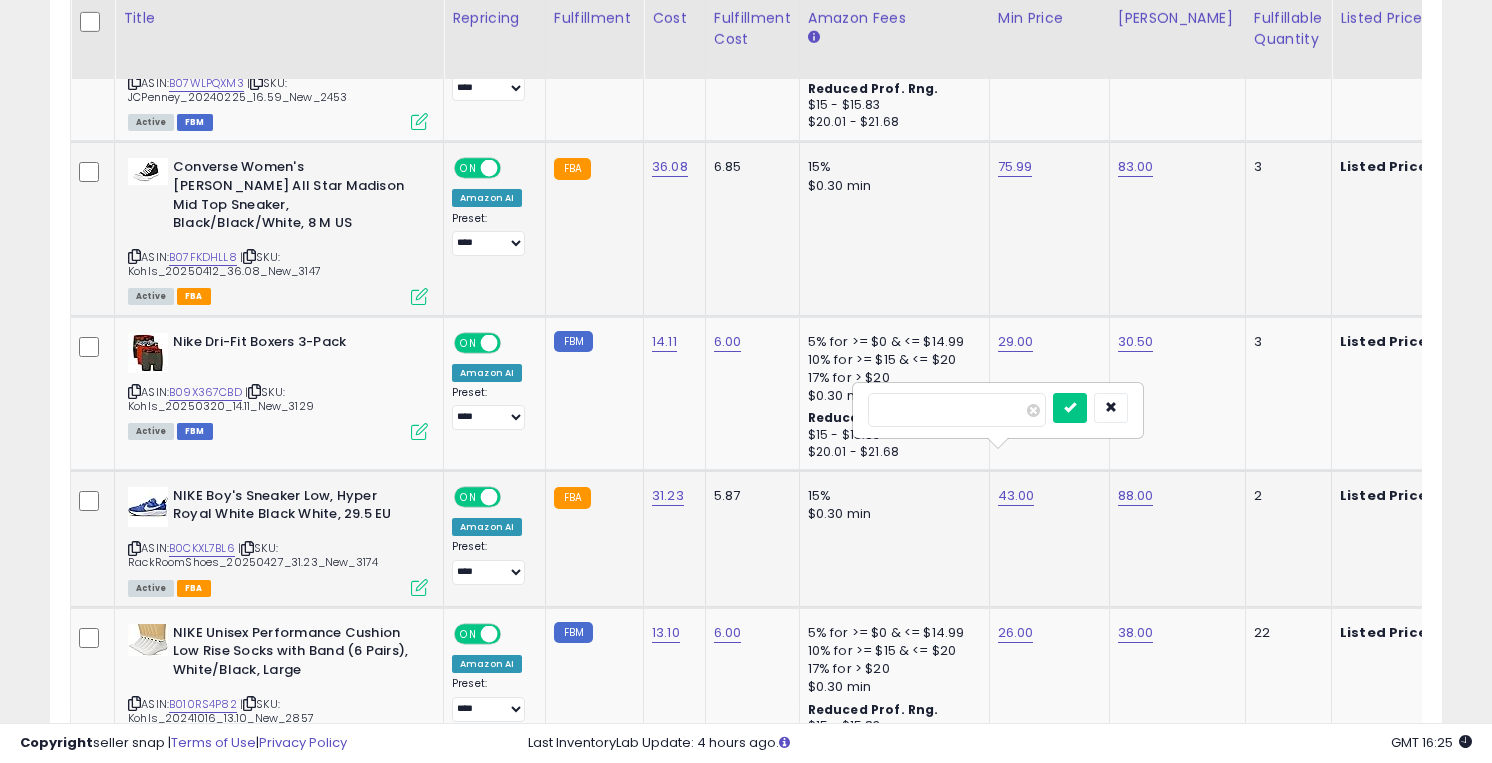 type on "**" 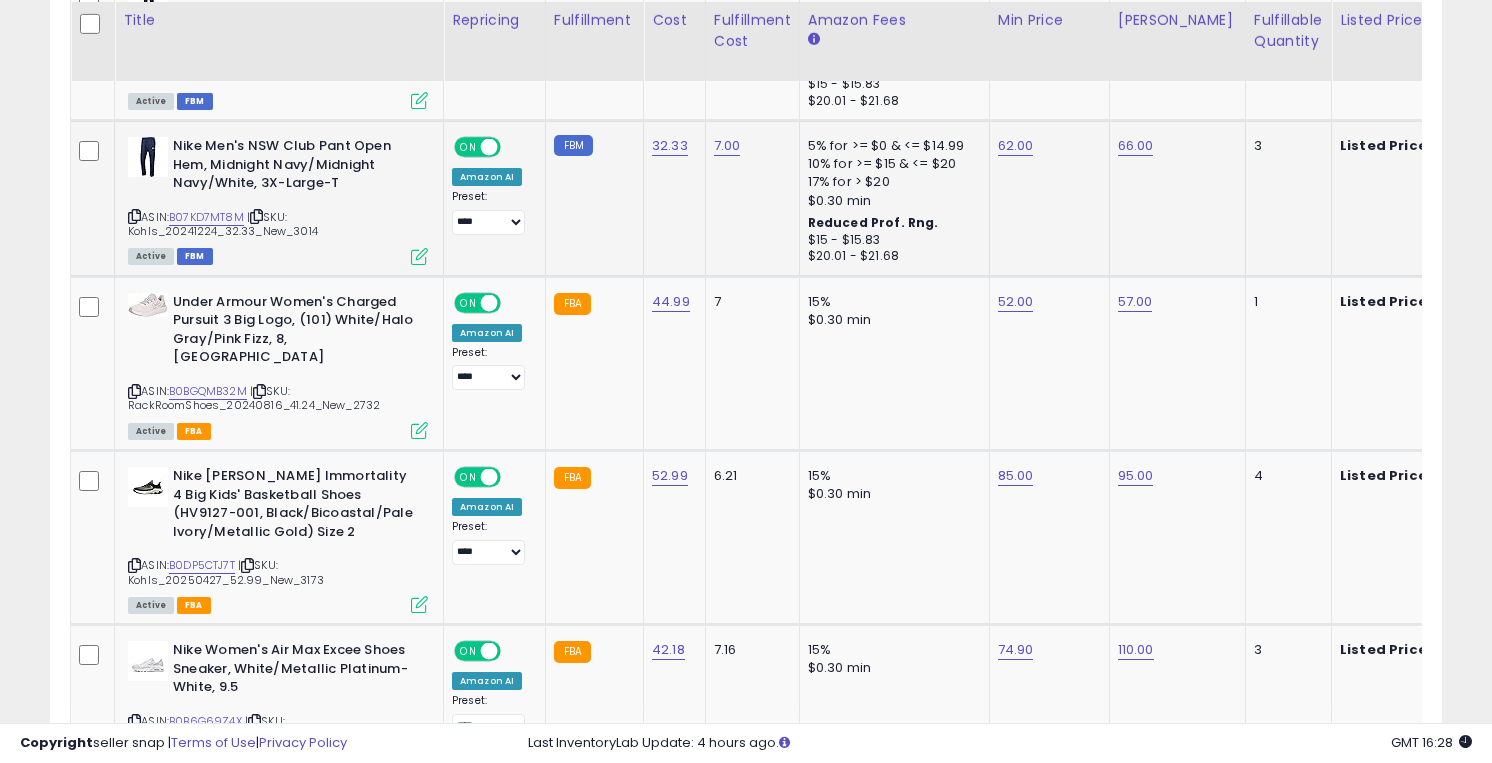 scroll, scrollTop: 3951, scrollLeft: 0, axis: vertical 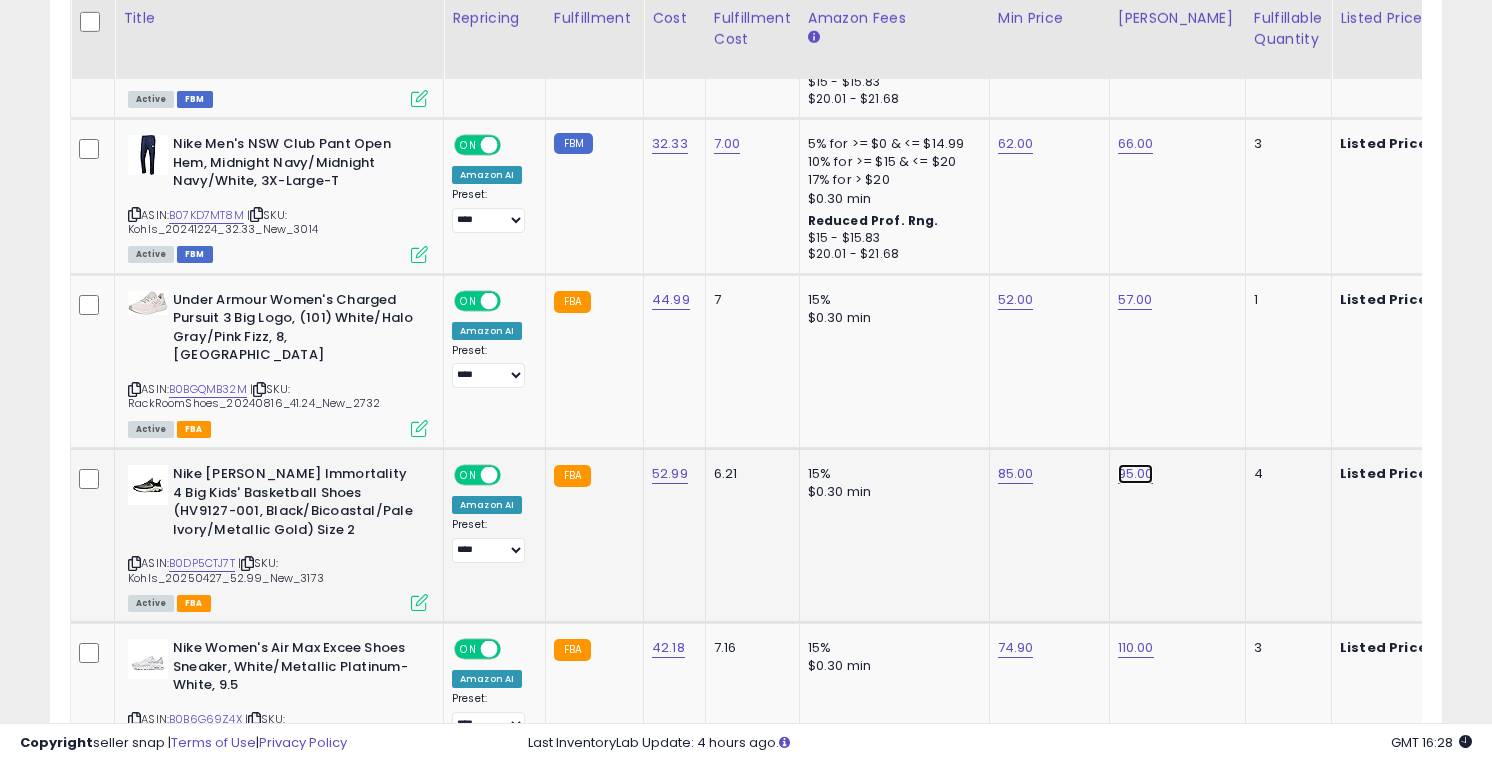 click on "95.00" at bounding box center (1136, -2827) 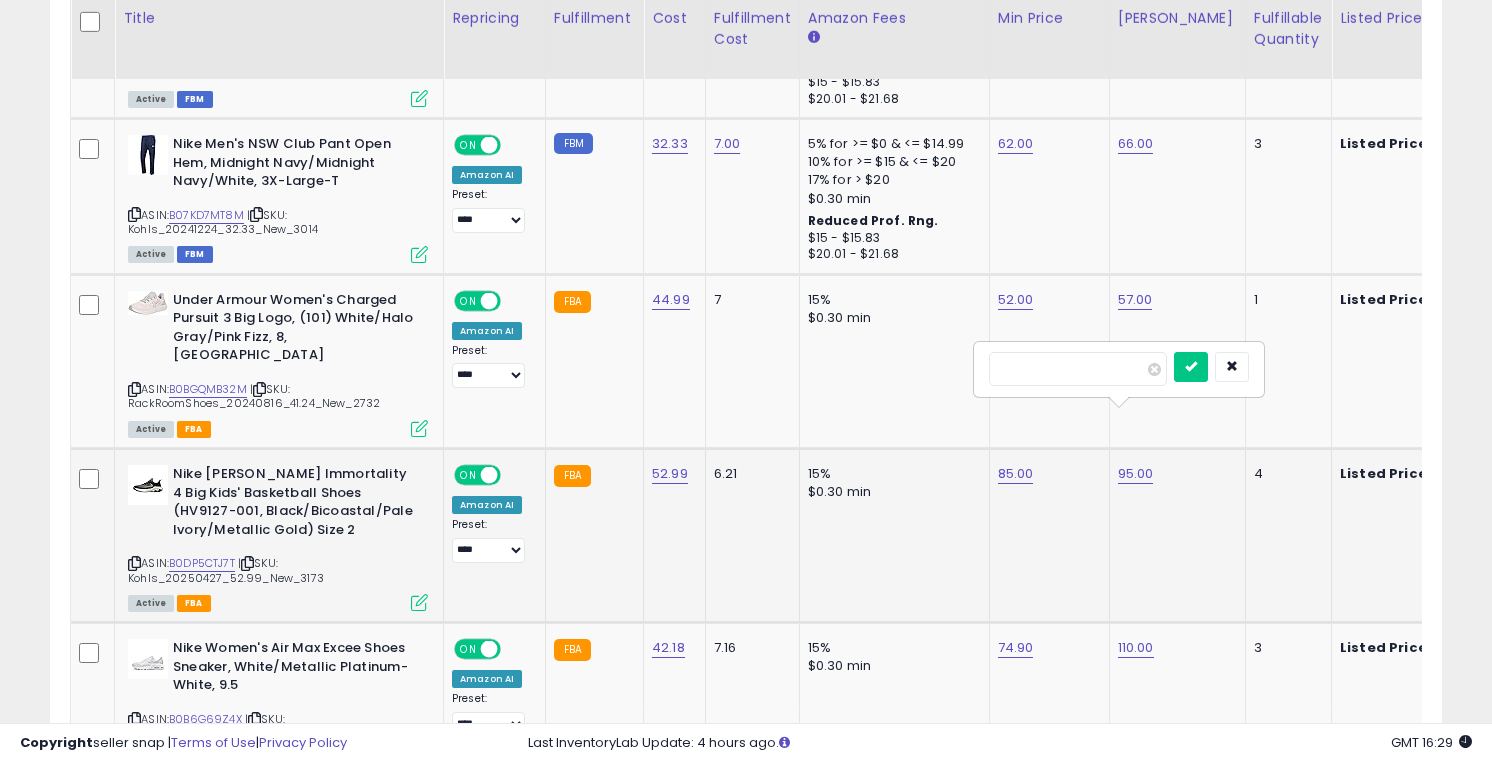type on "*" 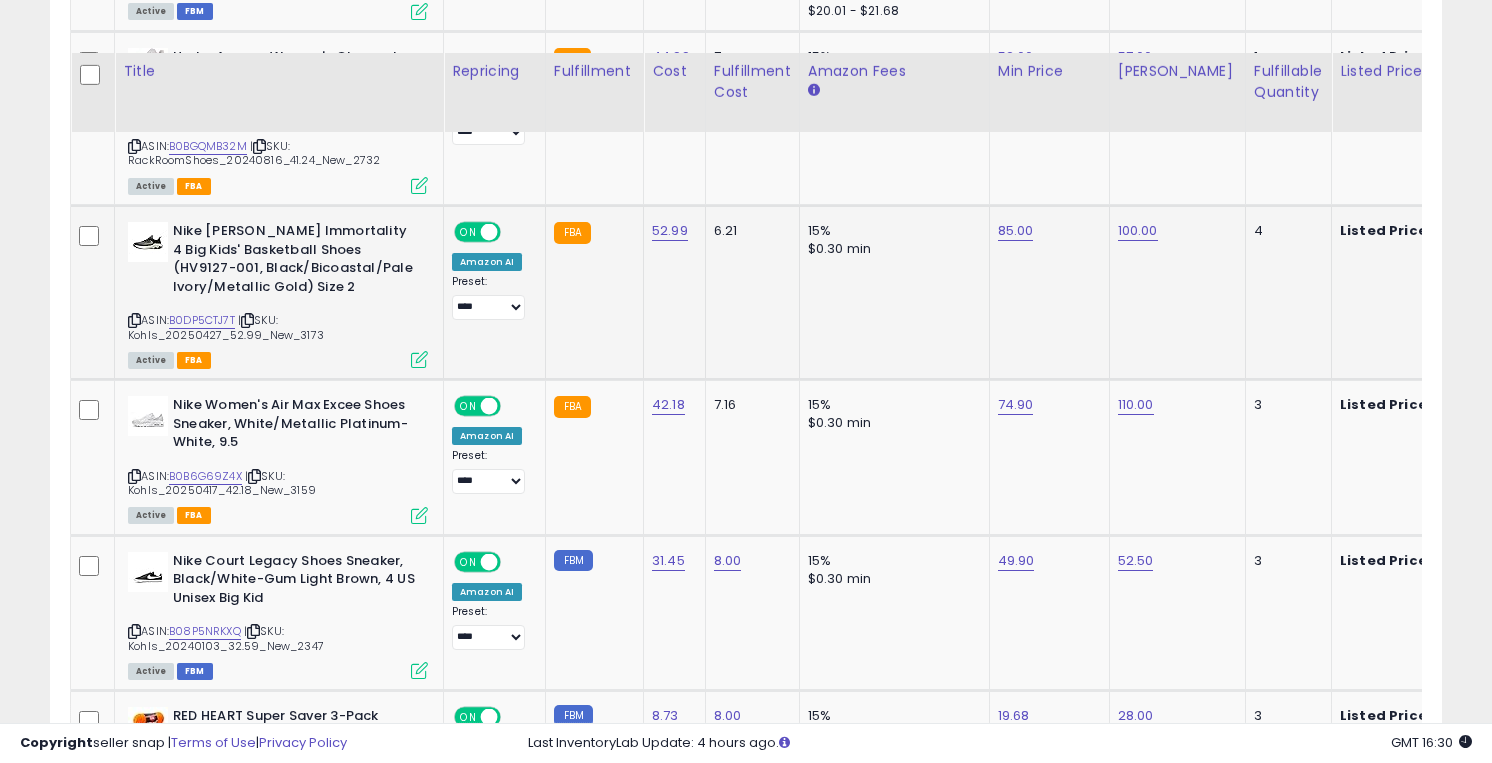 scroll, scrollTop: 4378, scrollLeft: 0, axis: vertical 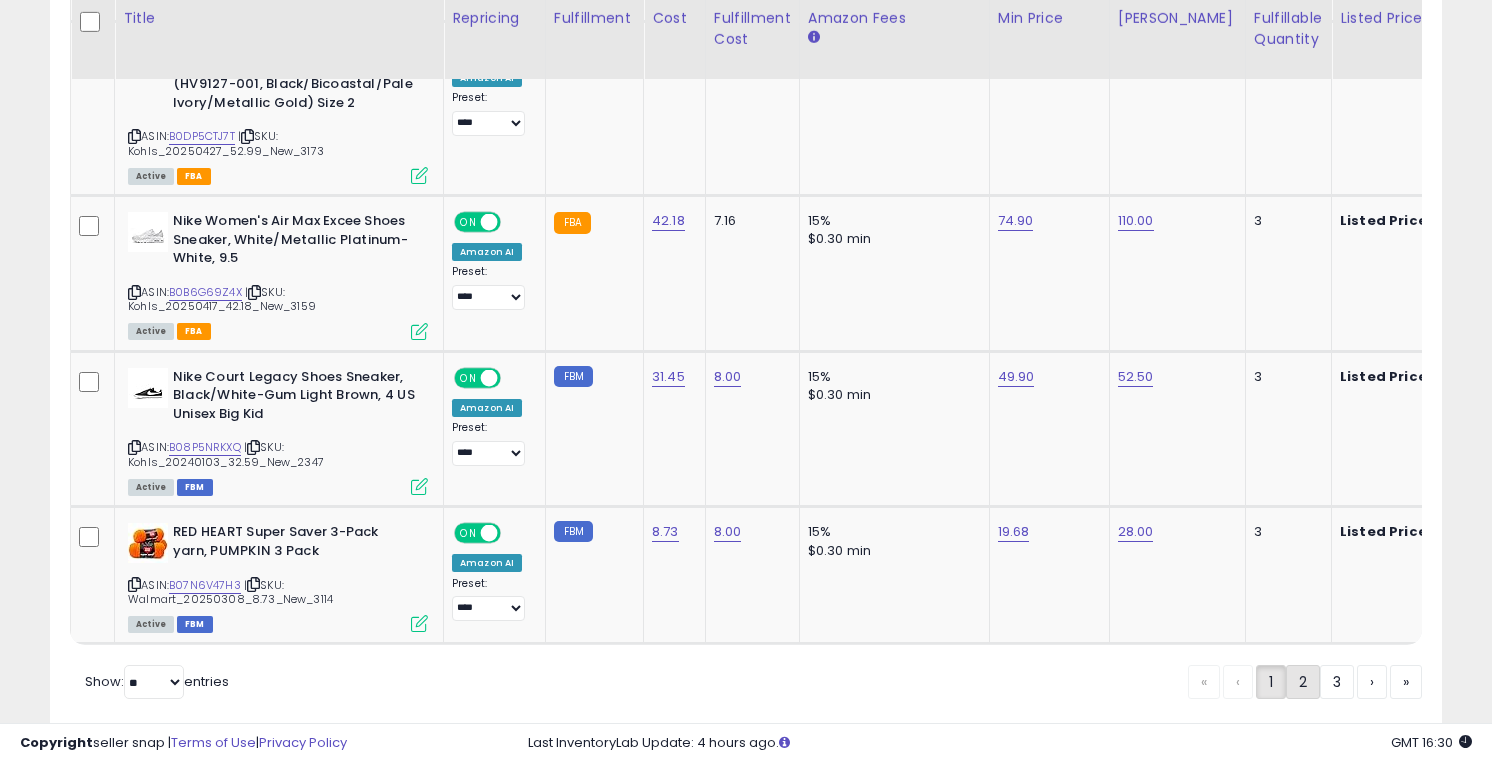 click on "2" 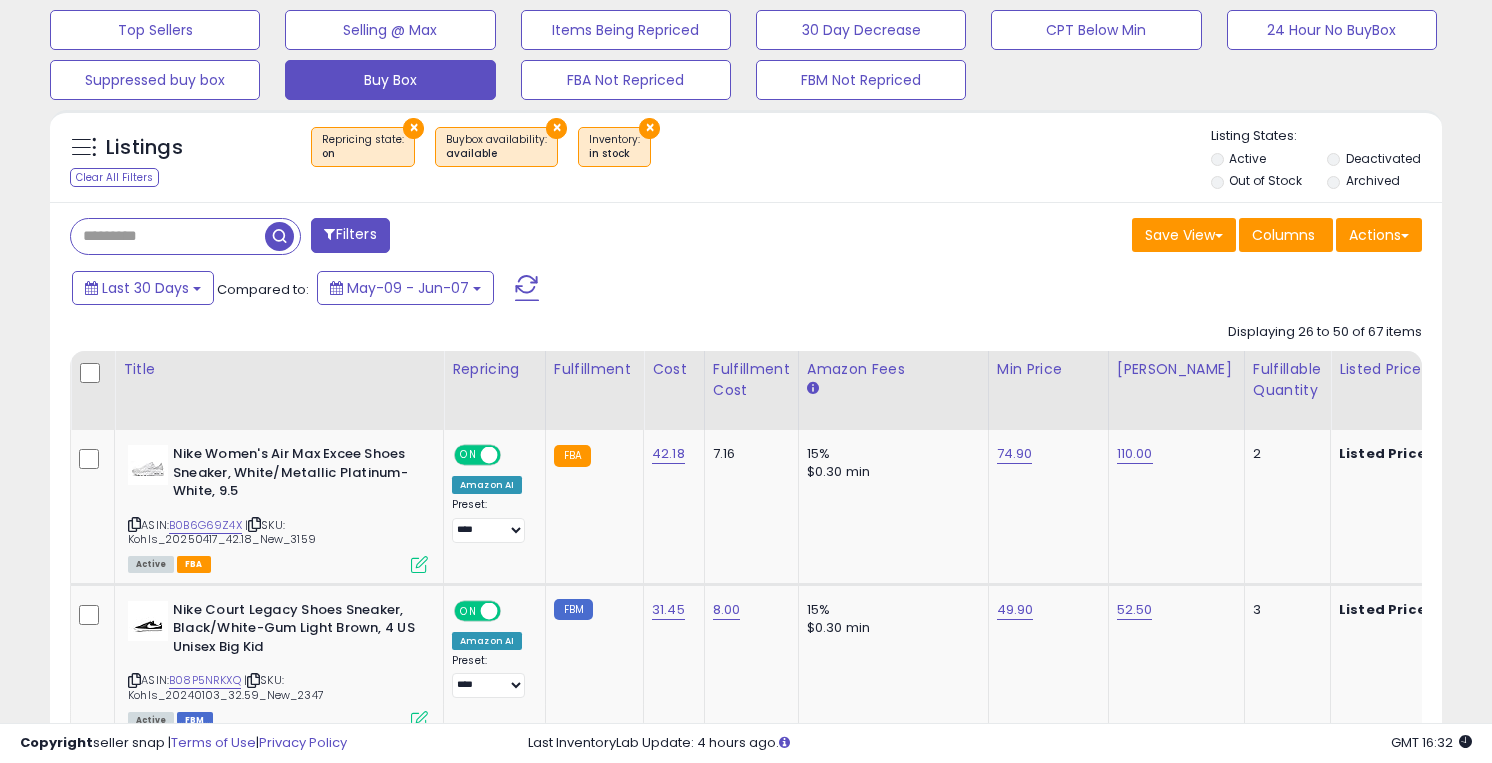 scroll, scrollTop: 703, scrollLeft: 0, axis: vertical 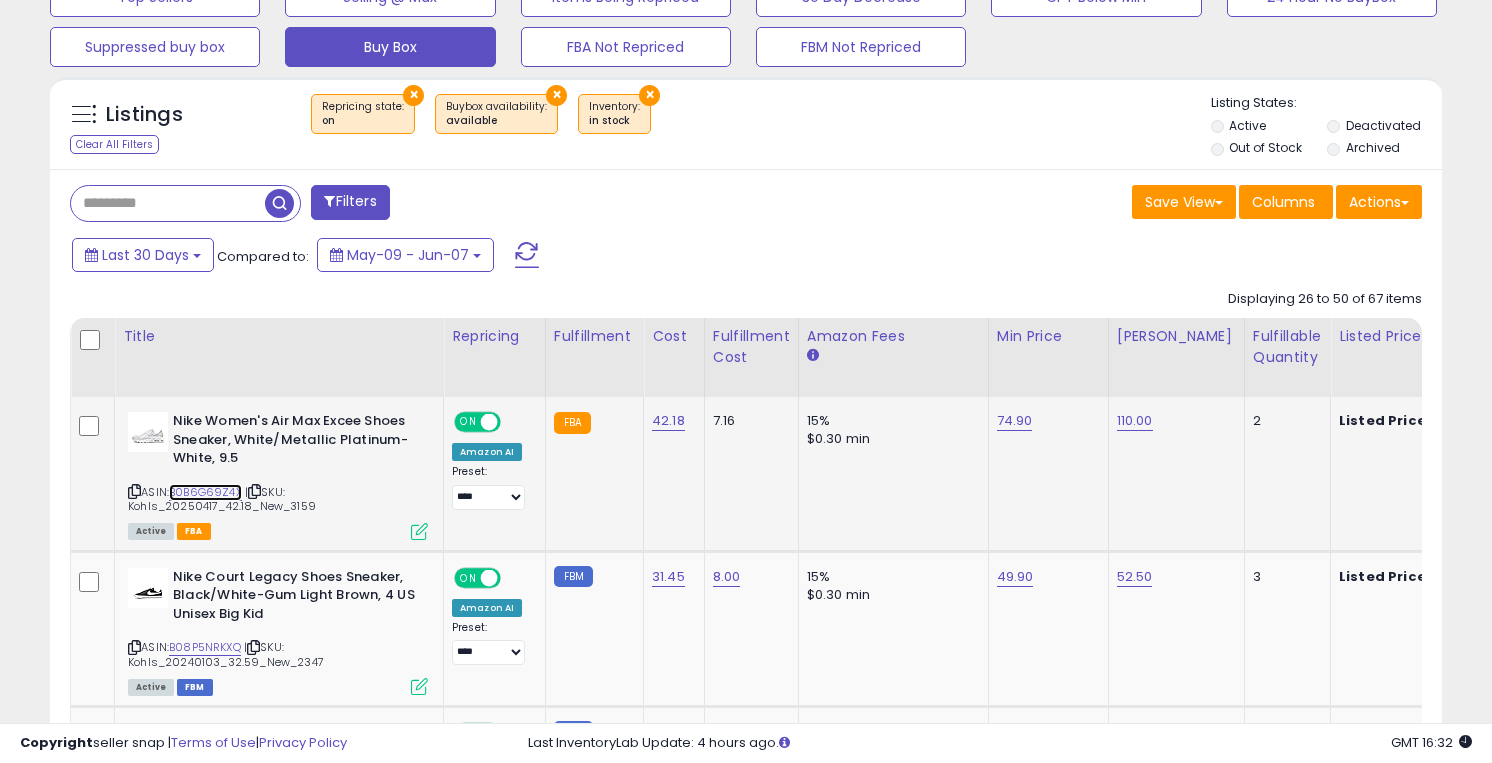 click on "B0B6G69Z4X" at bounding box center [205, 492] 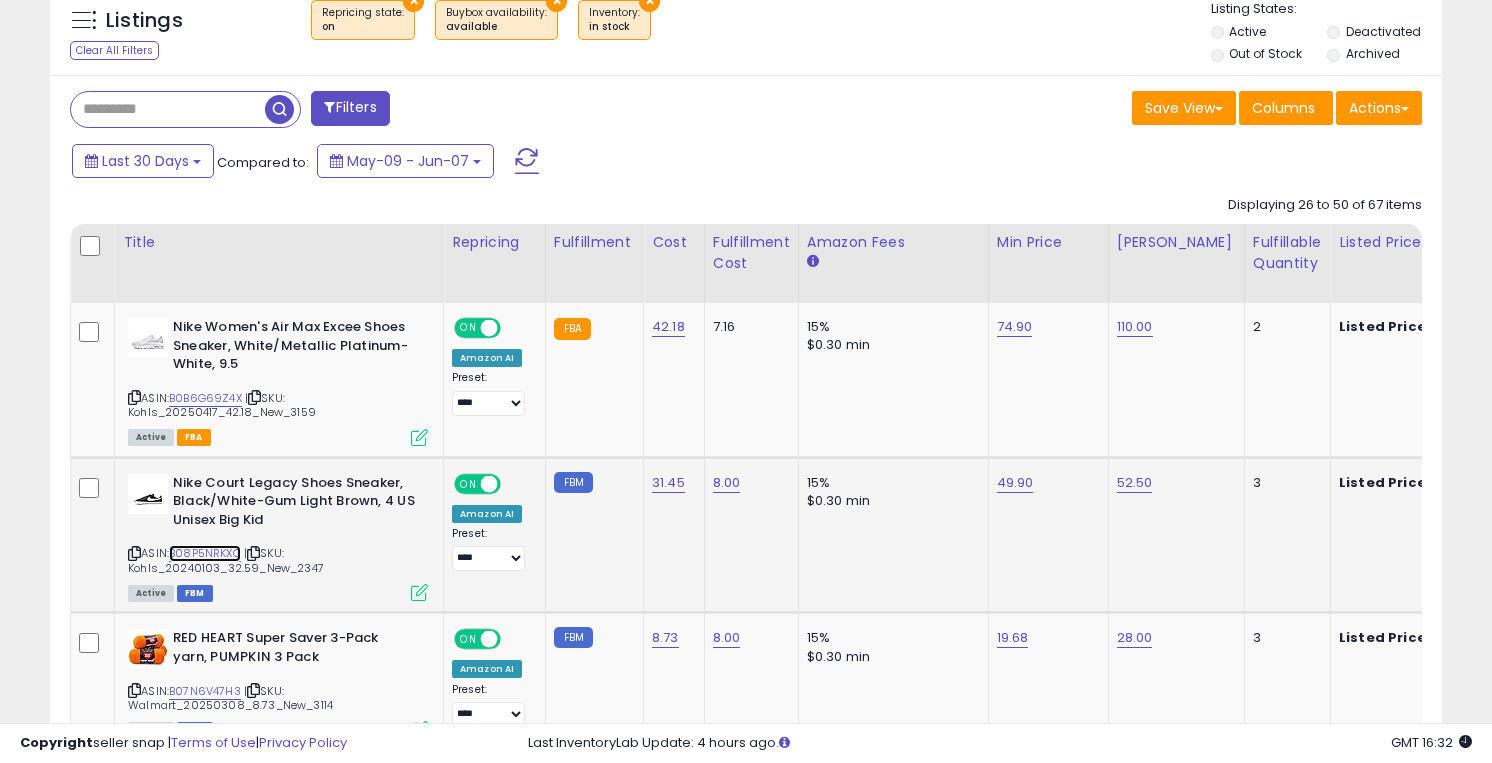 click on "B08P5NRKXQ" at bounding box center (205, 553) 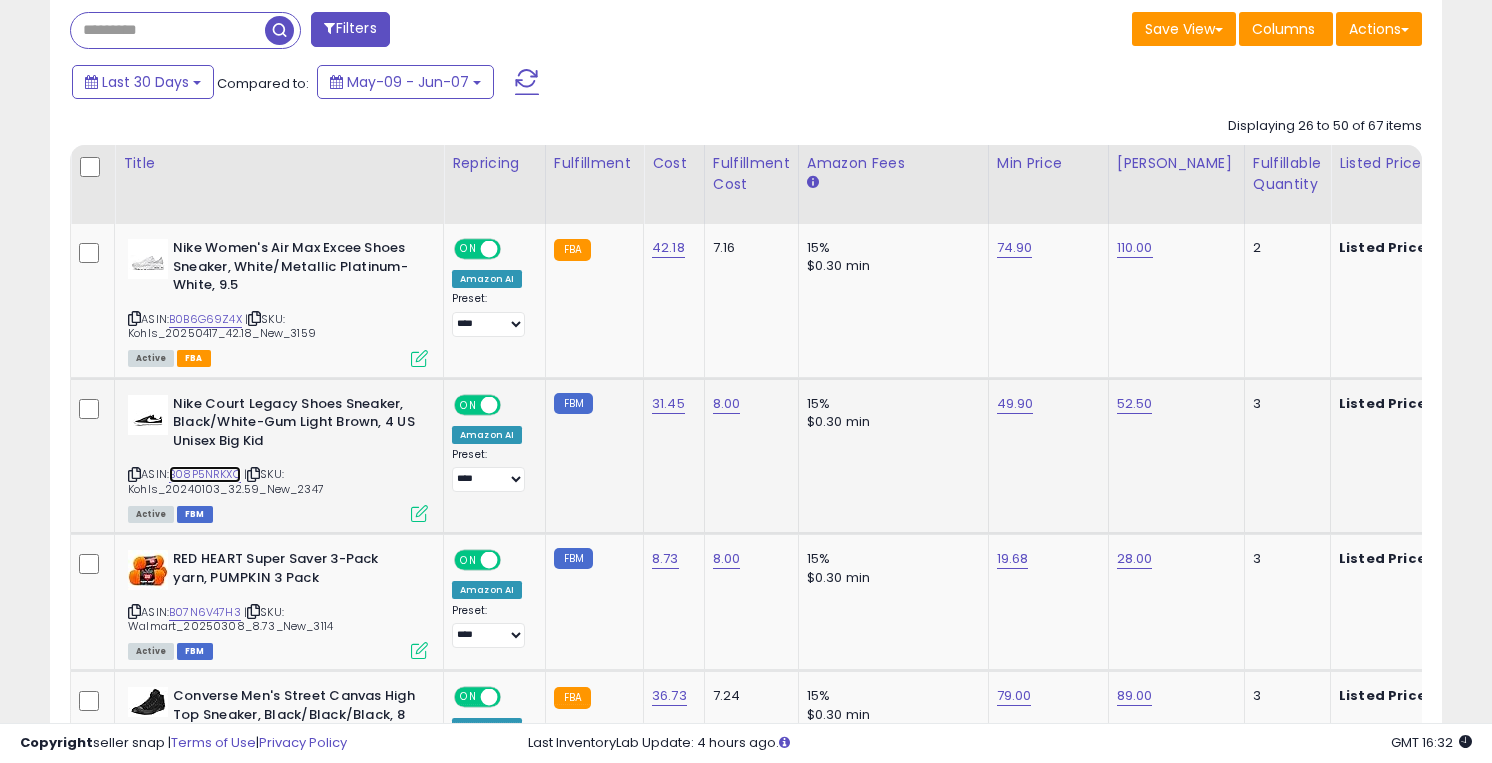 scroll, scrollTop: 913, scrollLeft: 0, axis: vertical 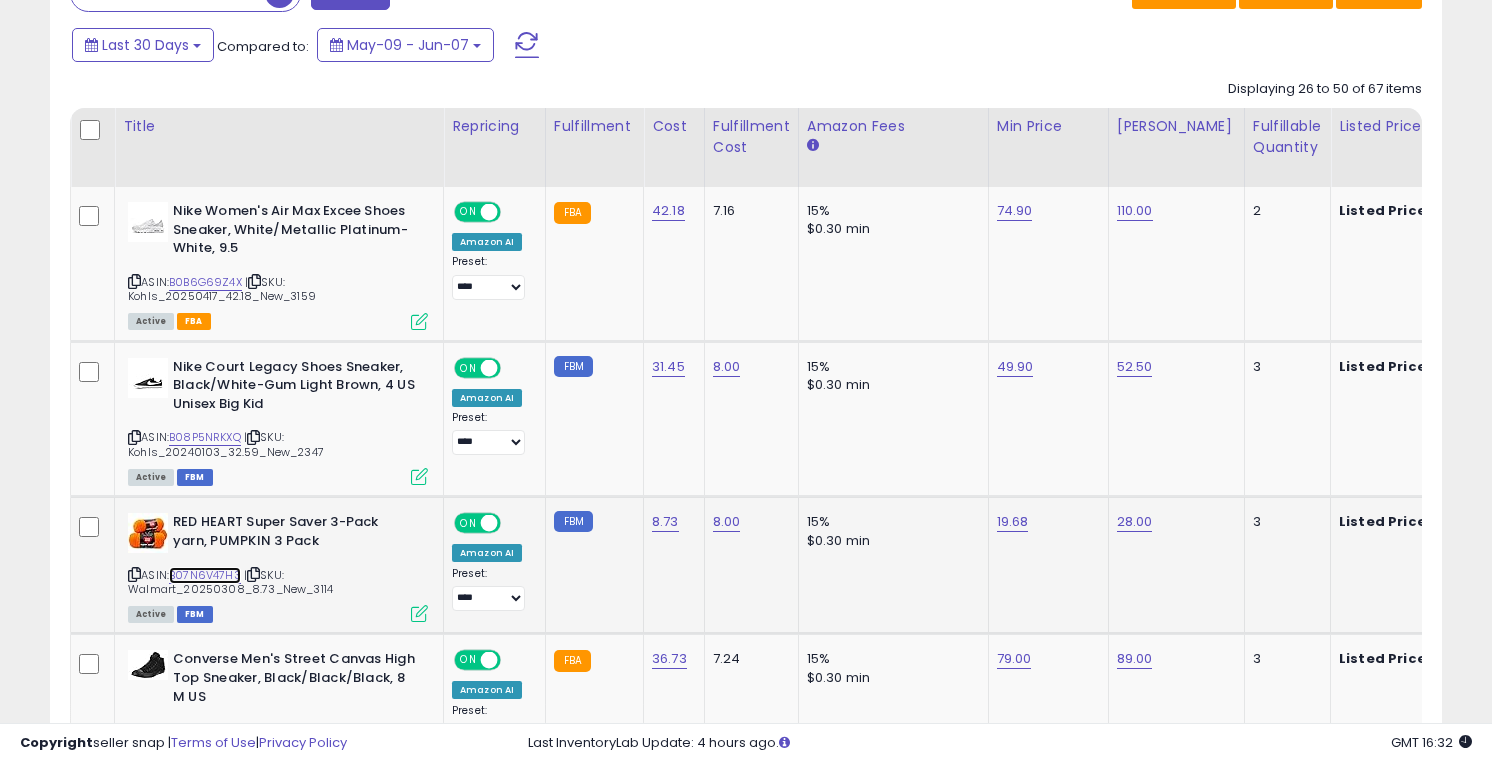 click on "B07N6V47H3" at bounding box center [205, 575] 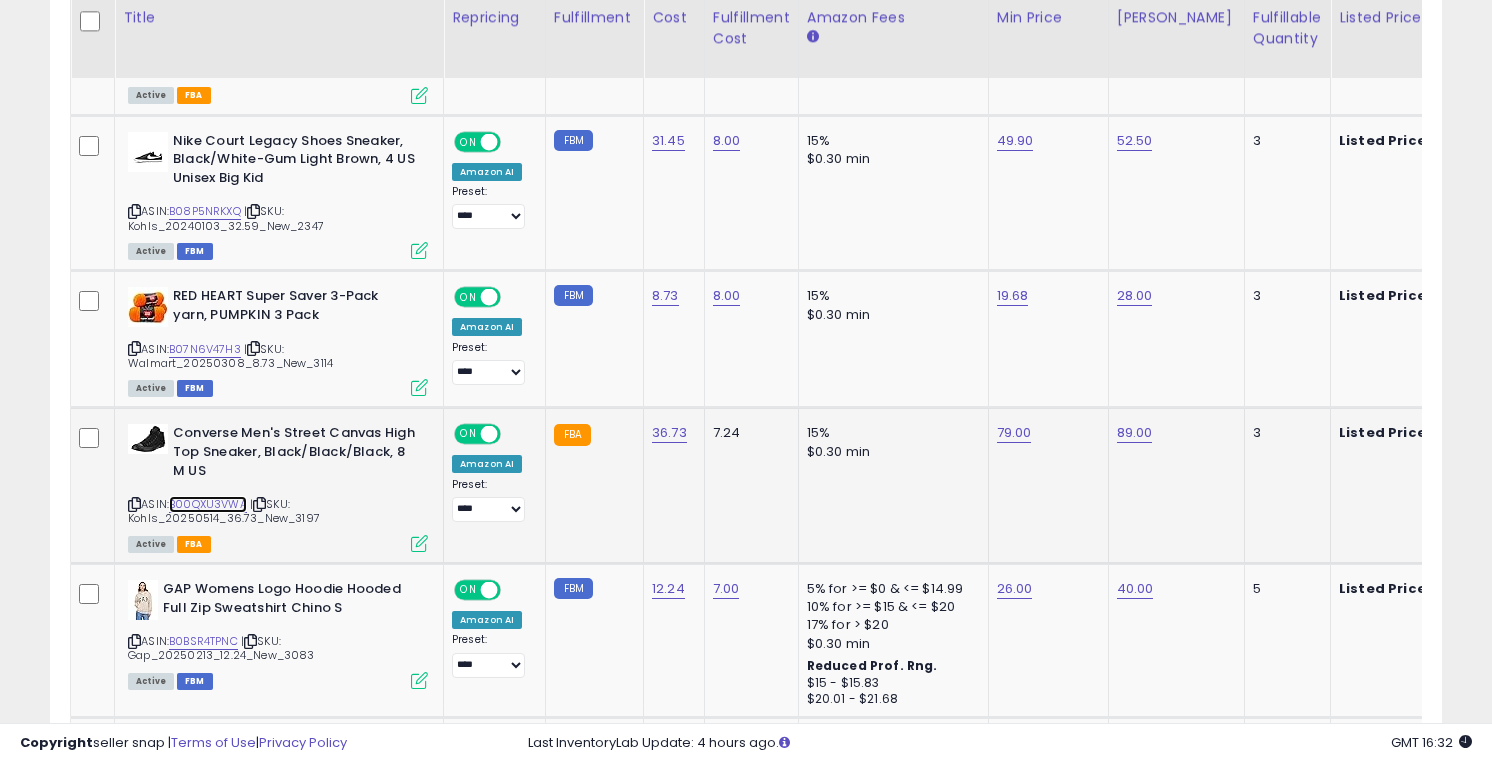 click on "B00QXU3VWA" at bounding box center (208, 504) 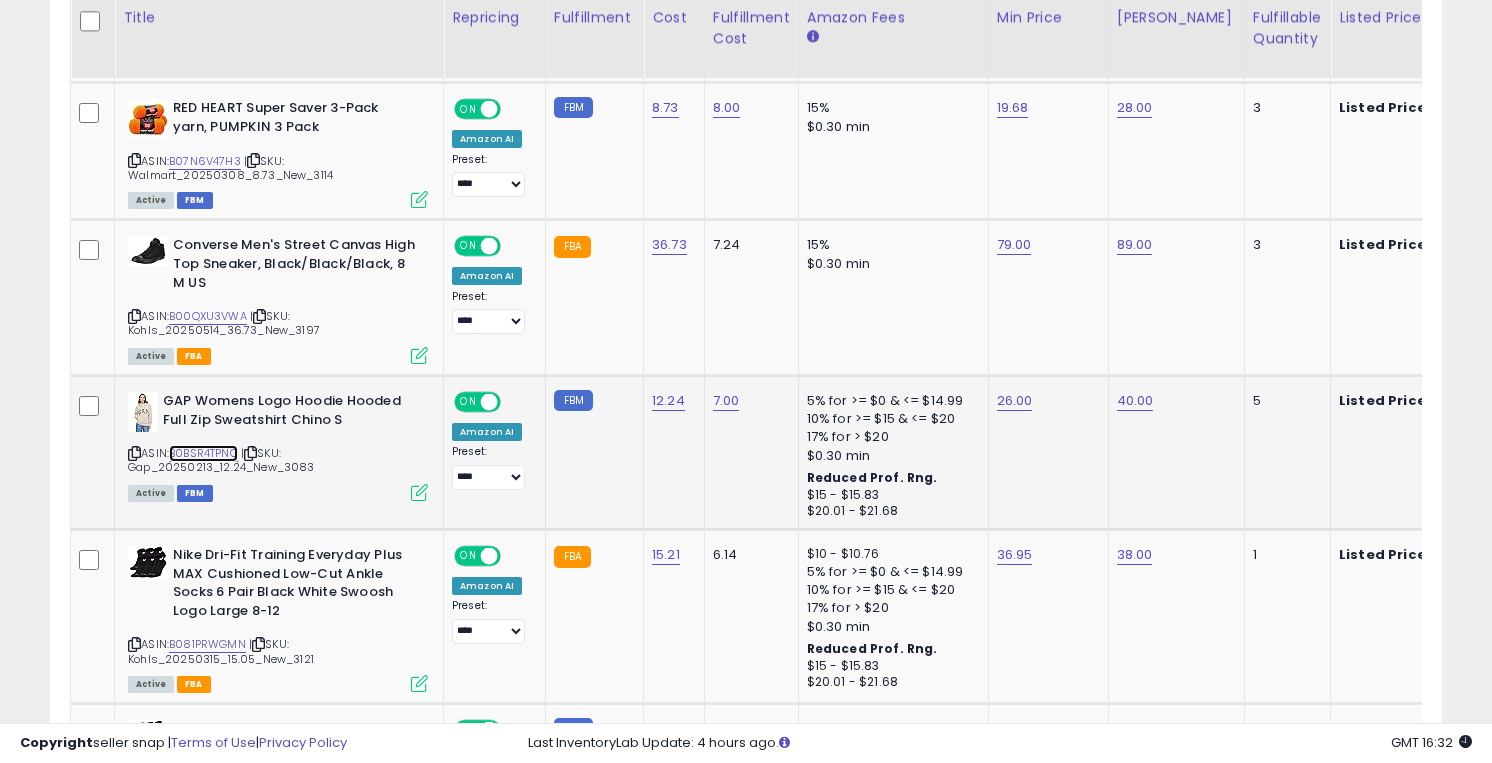 click on "B0BSR4TPNC" at bounding box center [203, 453] 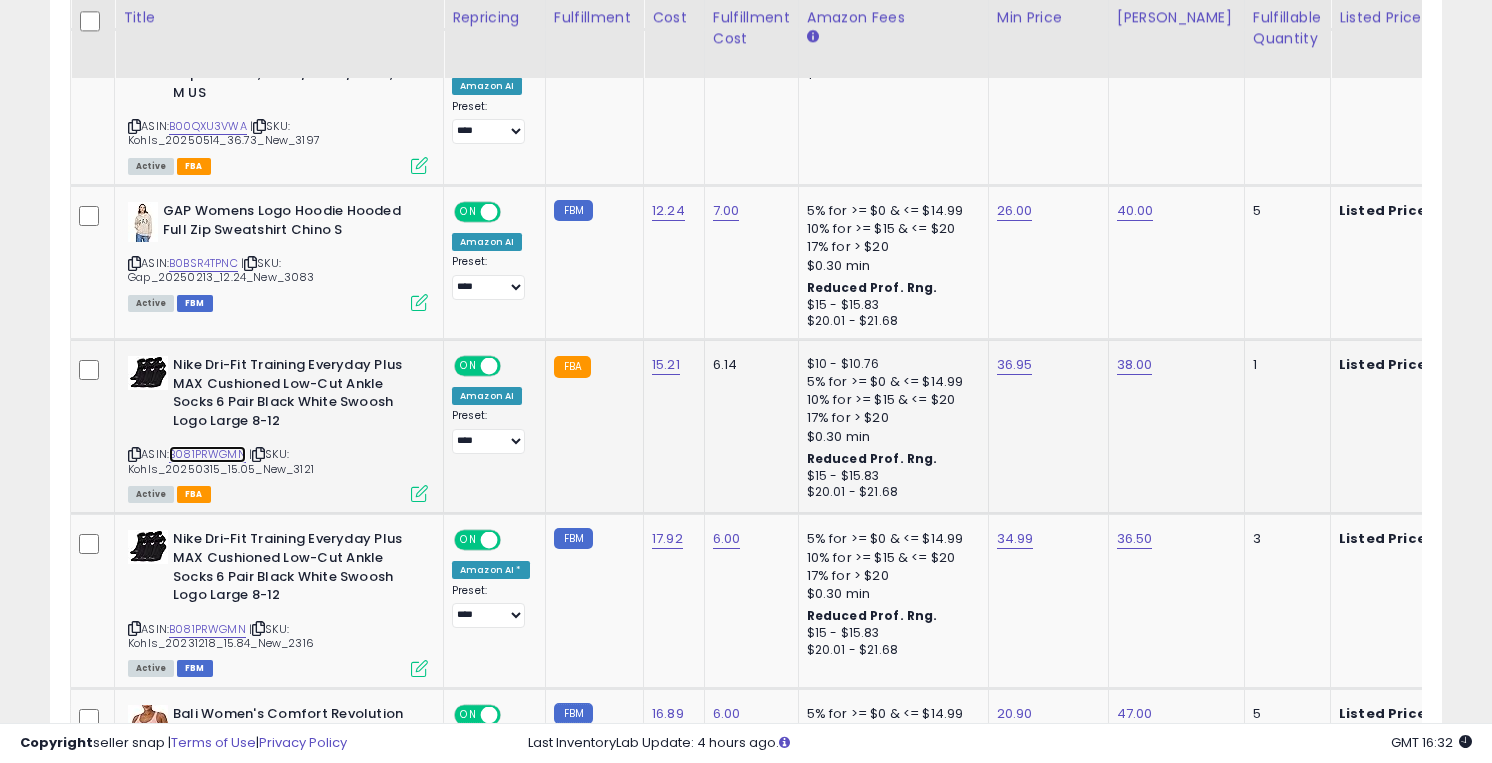 click on "B081PRWGMN" at bounding box center (207, 454) 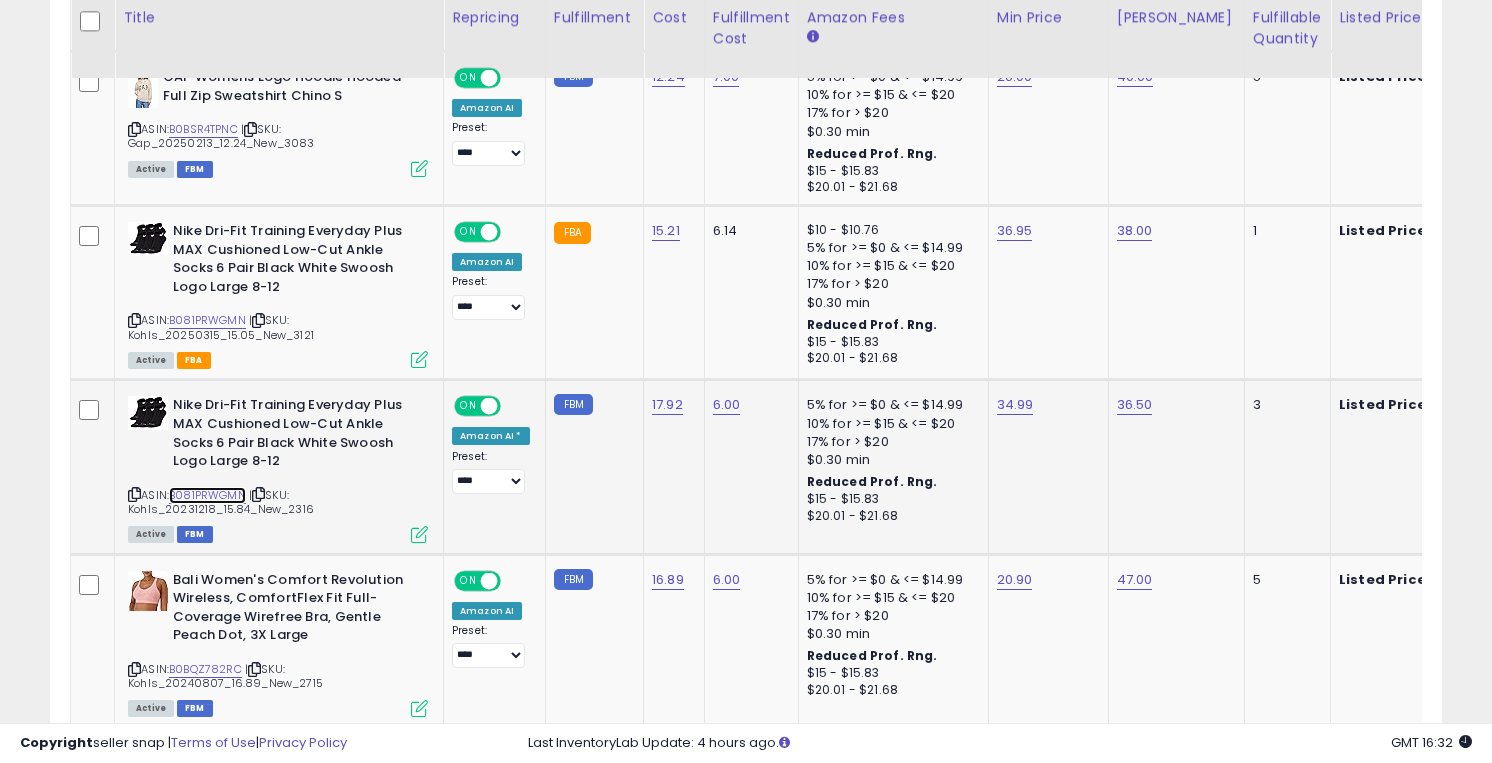 click on "B081PRWGMN" at bounding box center [207, 495] 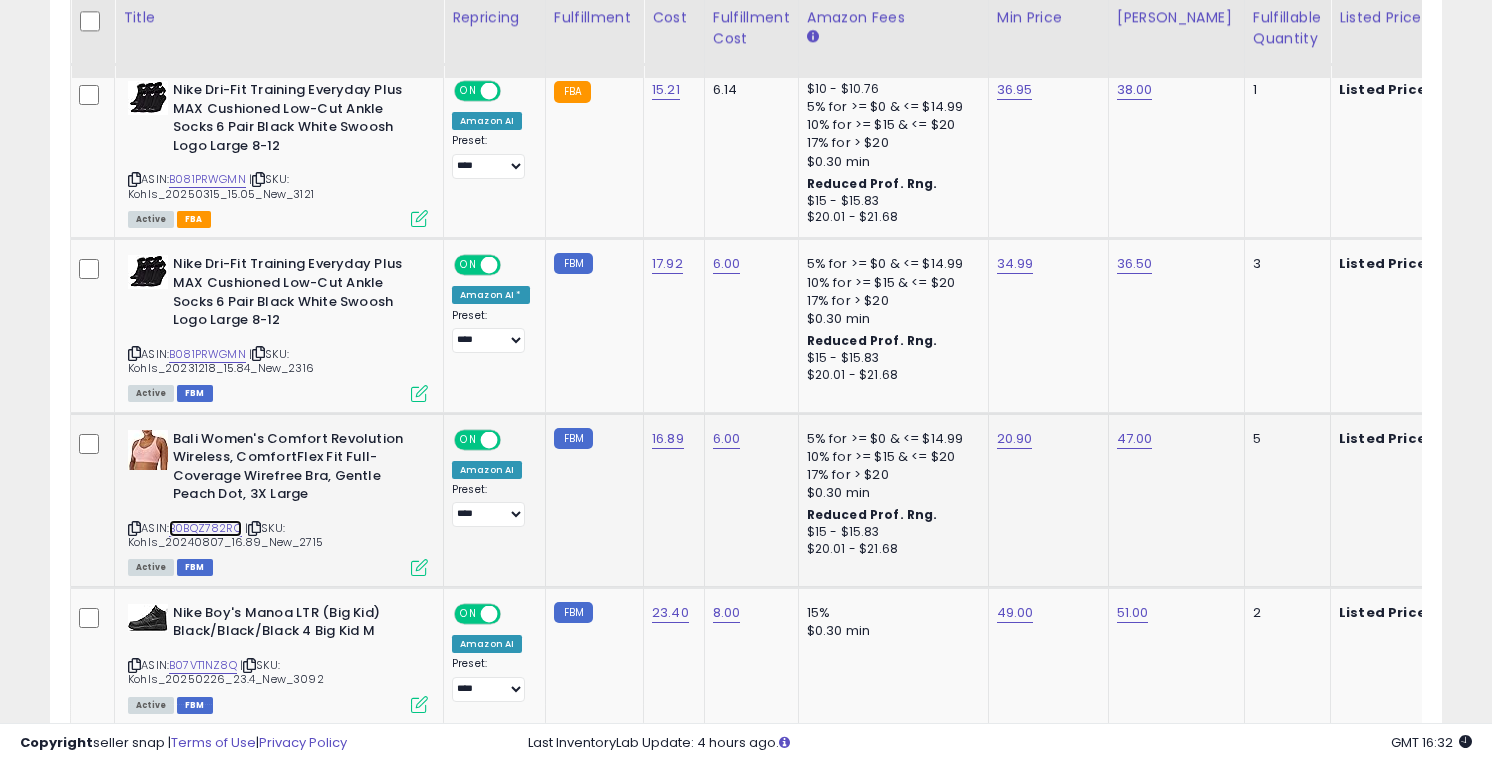 click on "B0BQZ782RC" at bounding box center (205, 528) 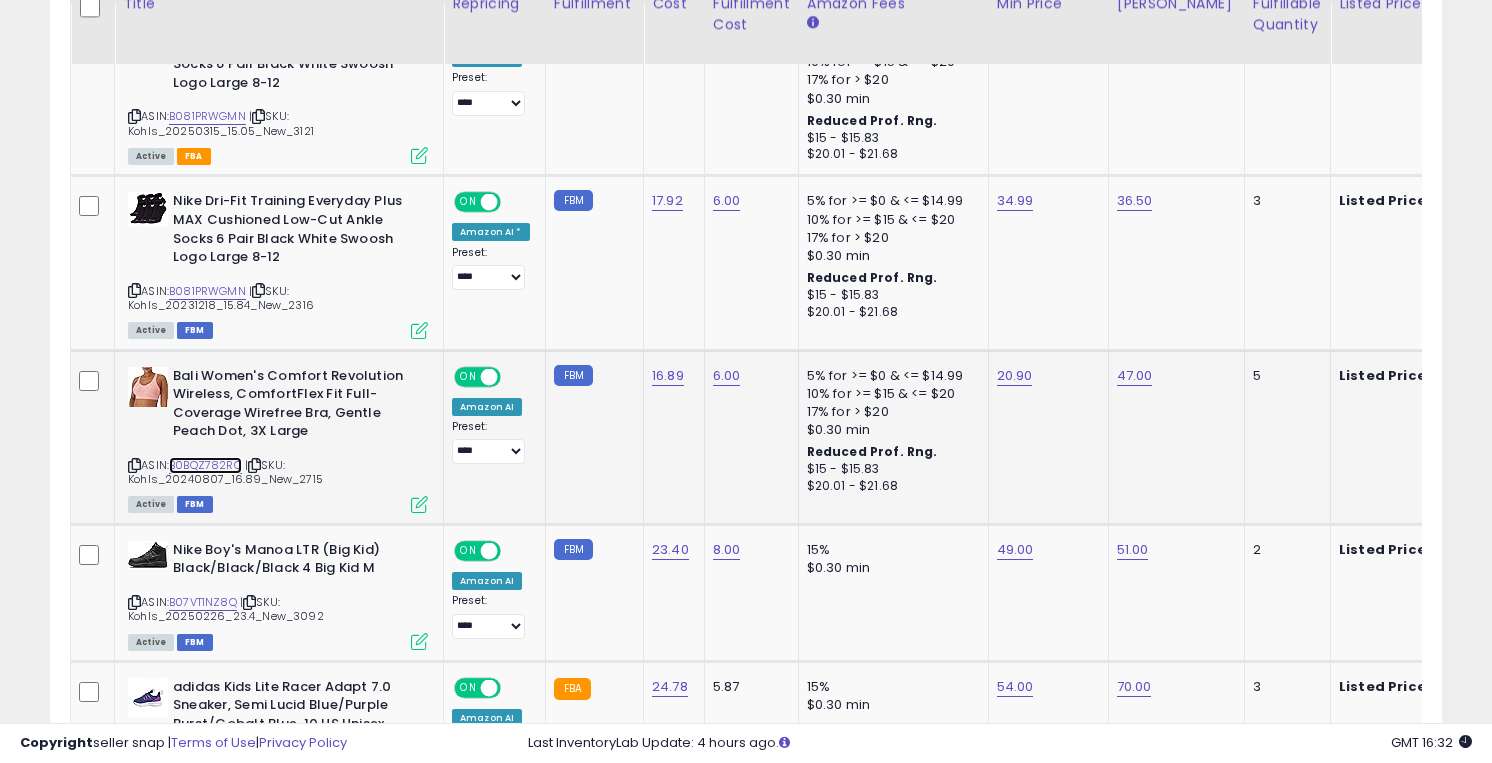 scroll, scrollTop: 1959, scrollLeft: 0, axis: vertical 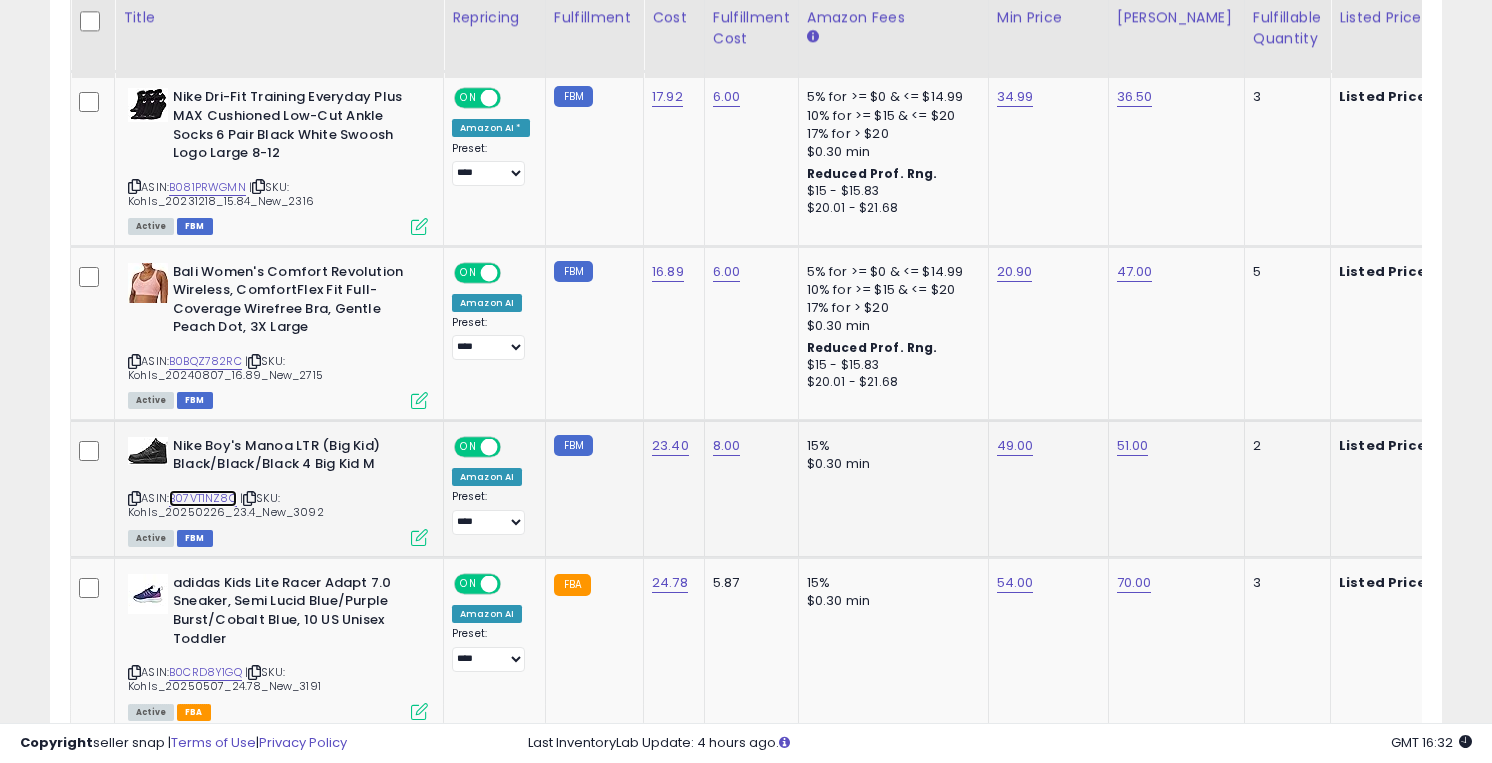 click on "B07VT1NZ8Q" at bounding box center [203, 498] 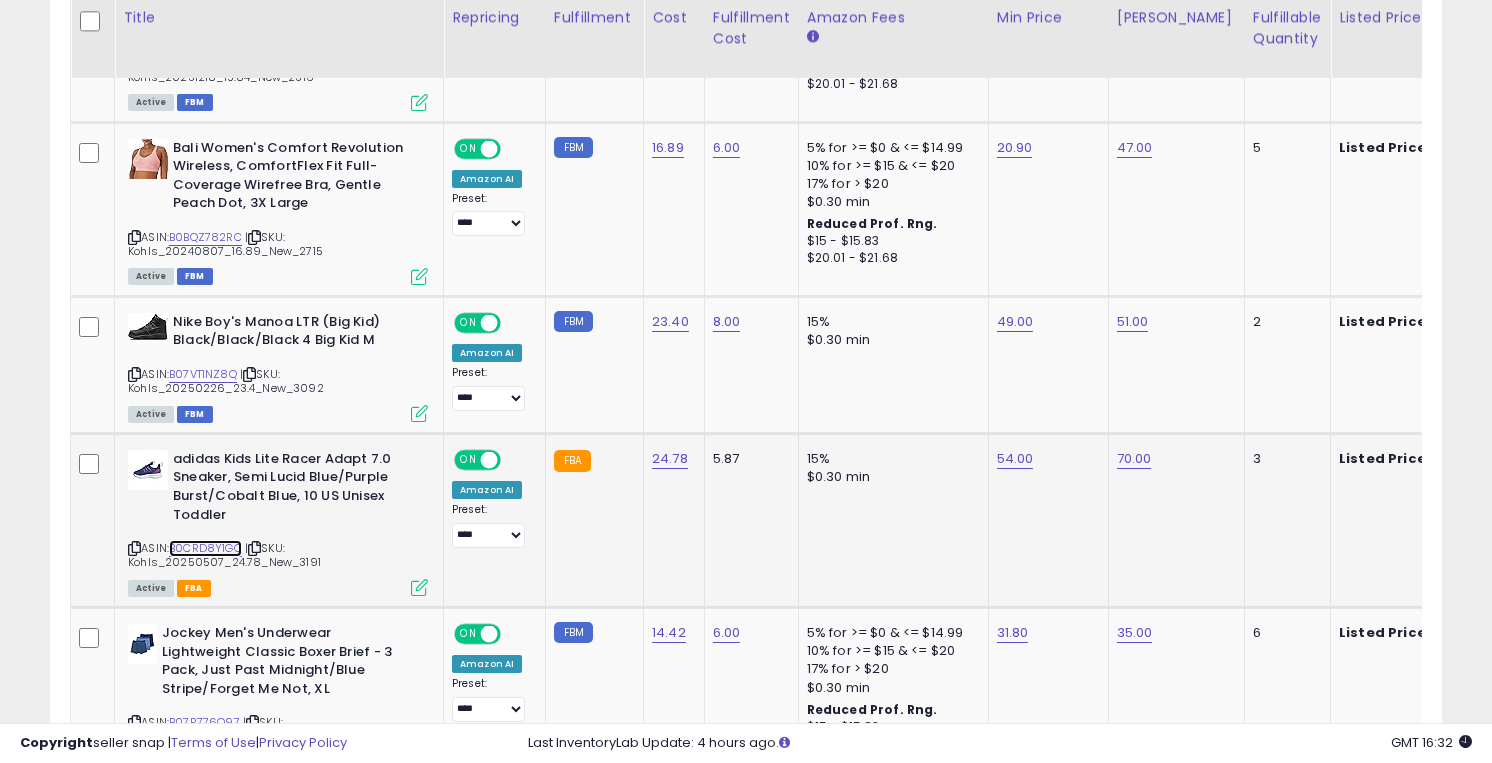 click on "B0CRD8Y1GQ" at bounding box center (205, 548) 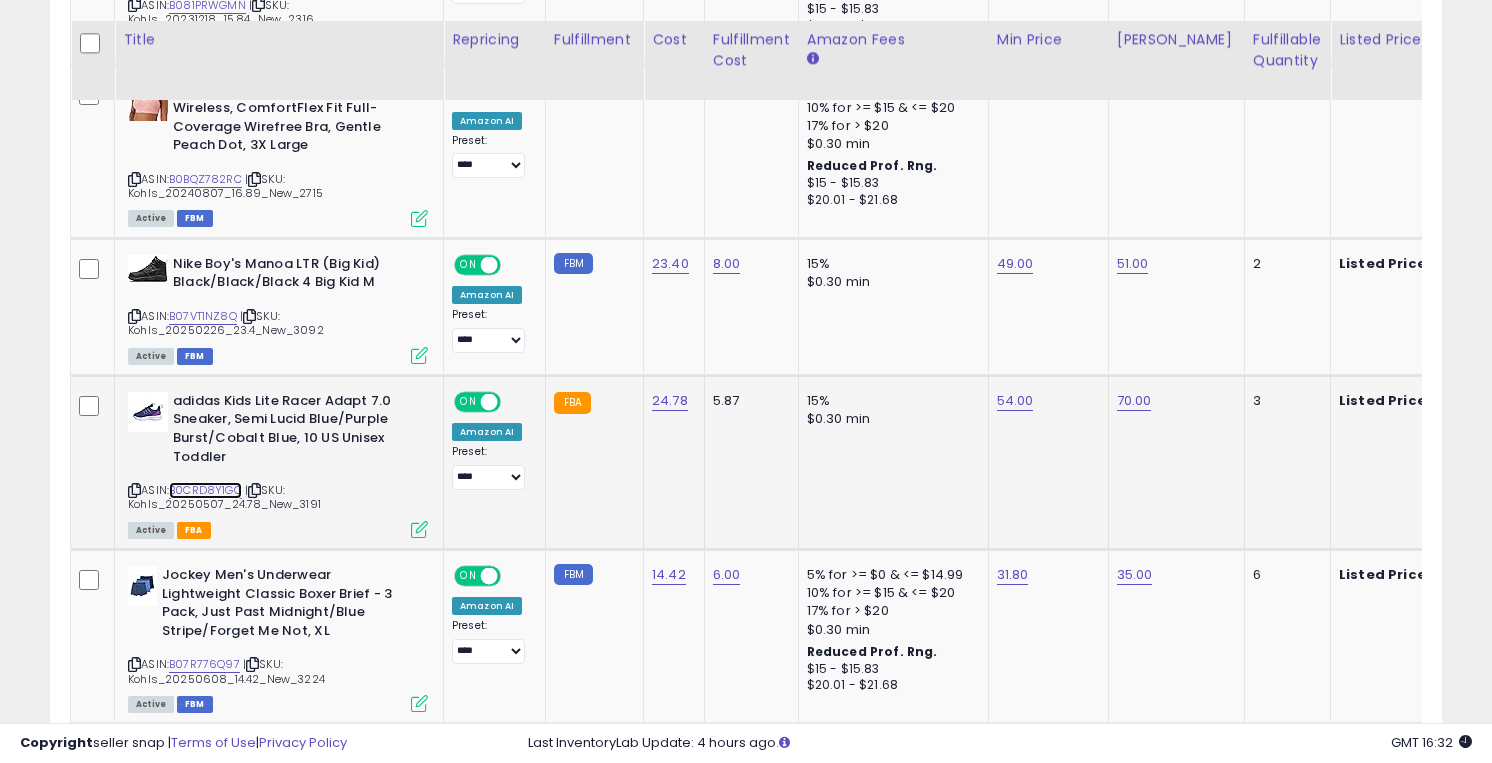 scroll, scrollTop: 2285, scrollLeft: 0, axis: vertical 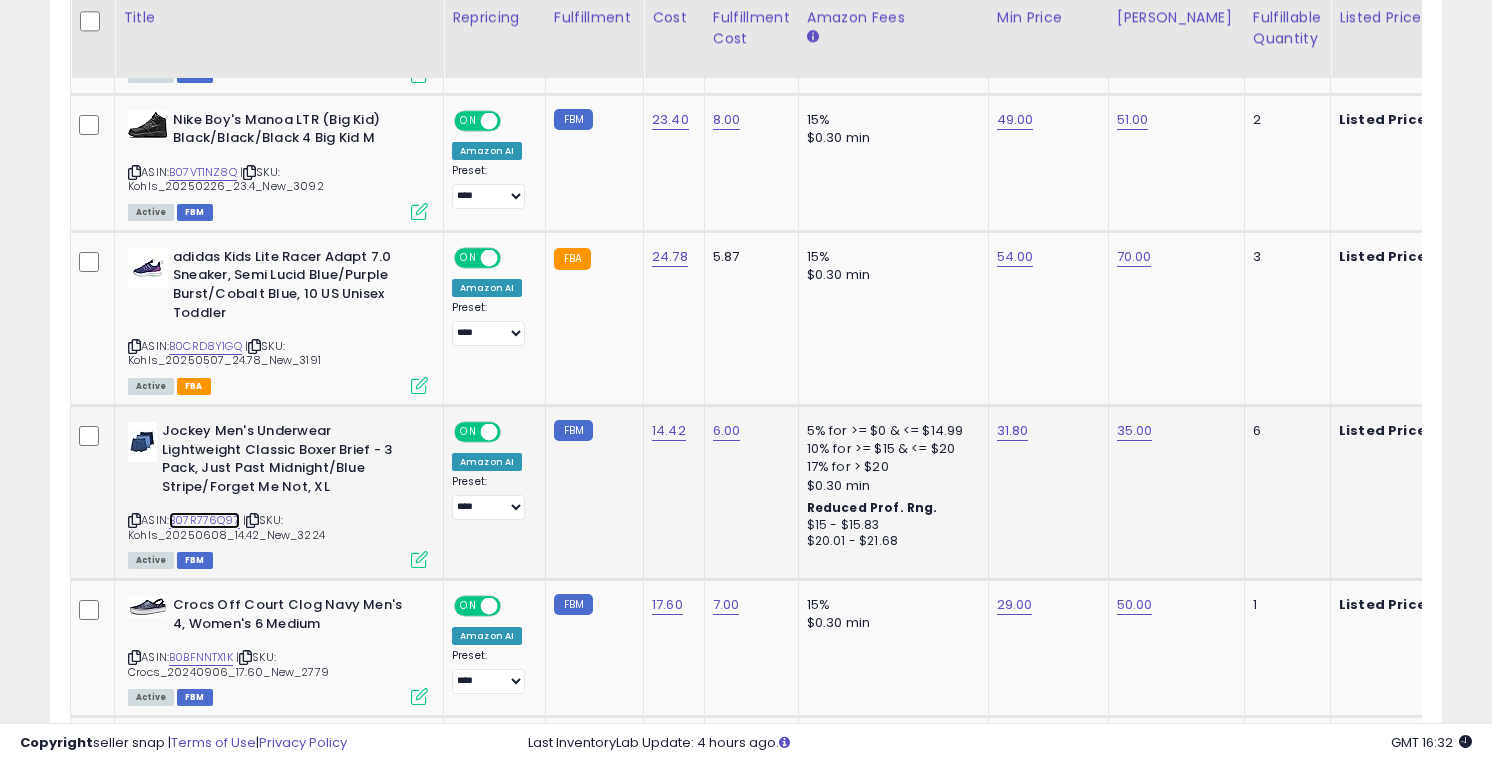click on "B07R776Q97" at bounding box center (204, 520) 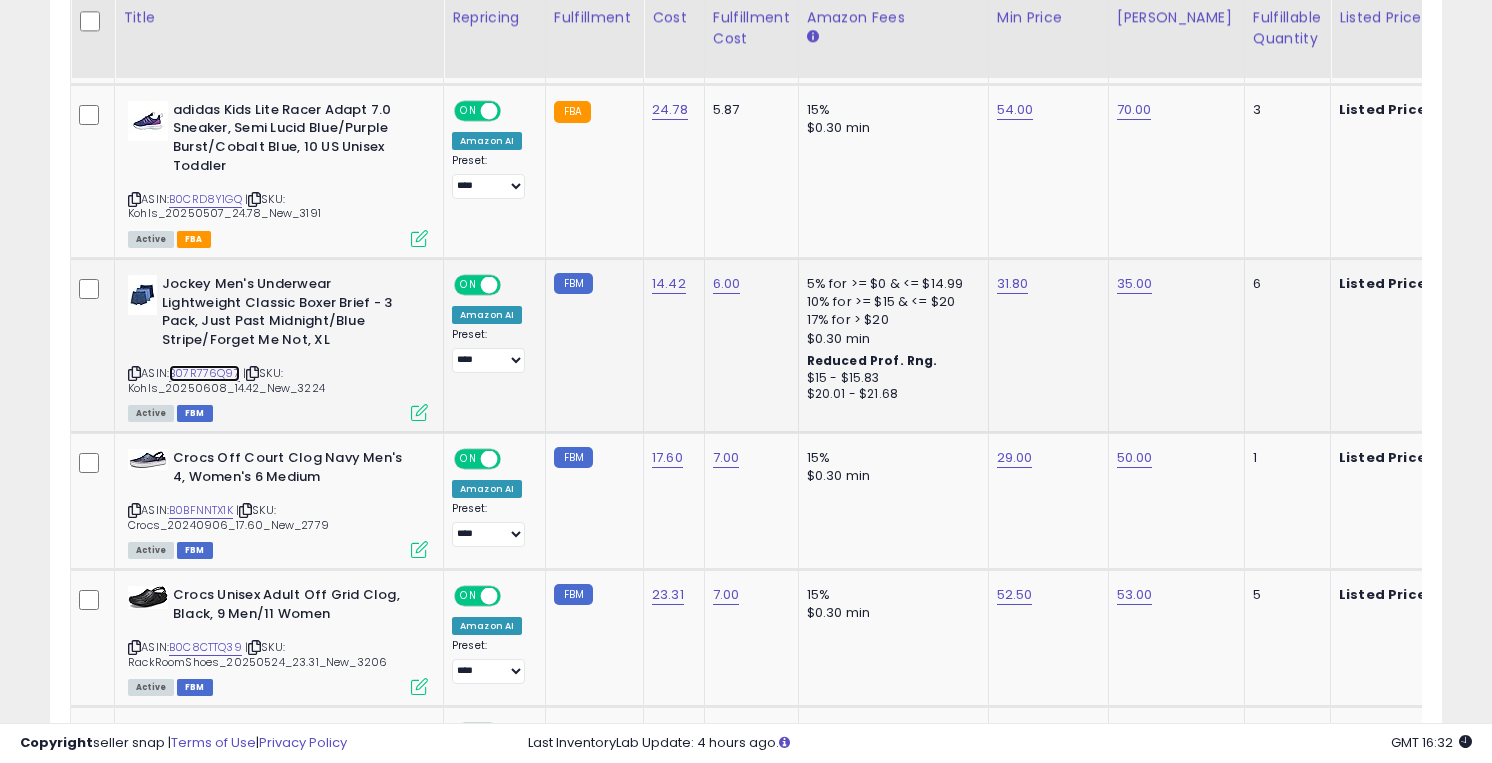 scroll, scrollTop: 2448, scrollLeft: 0, axis: vertical 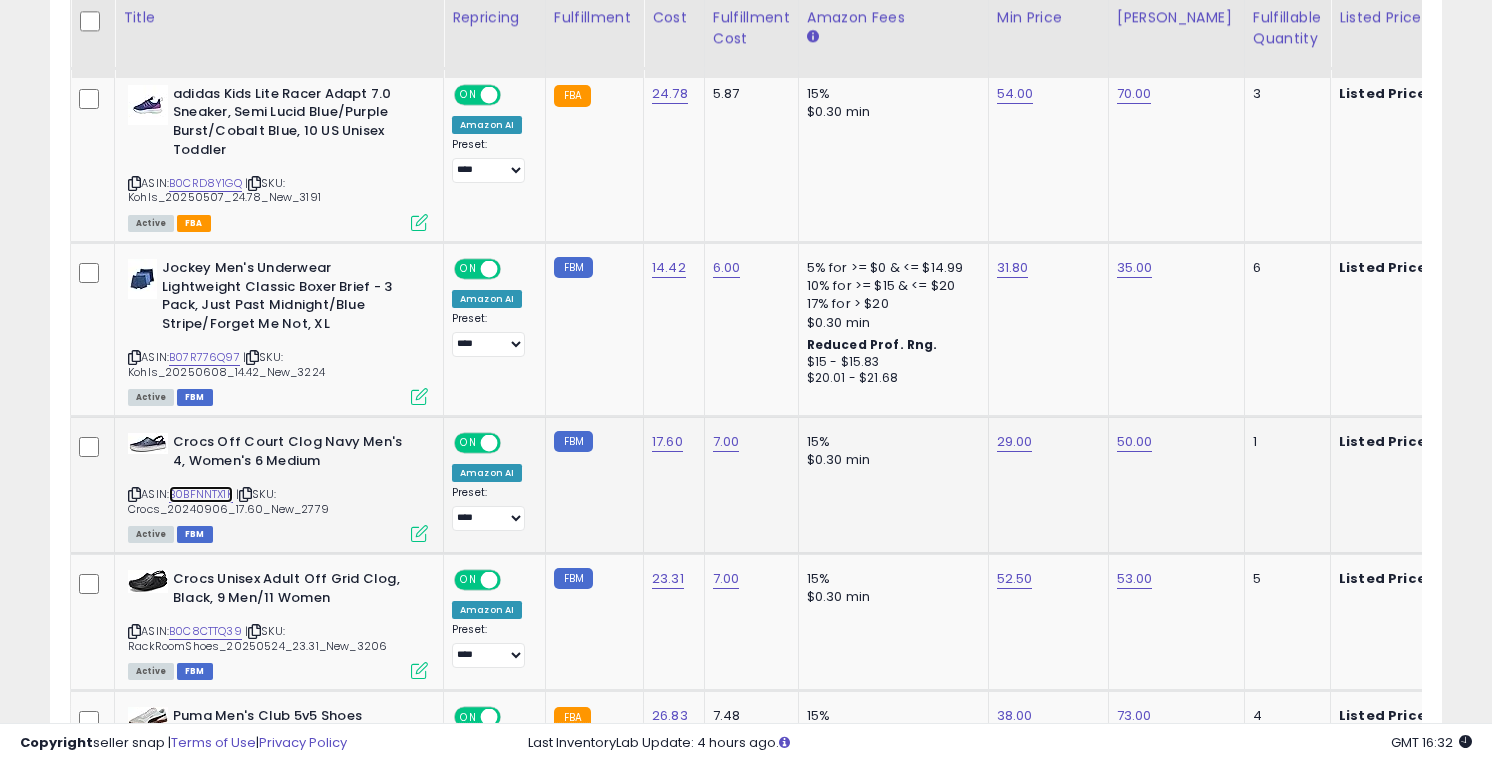 click on "B0BFNNTX1K" at bounding box center (201, 494) 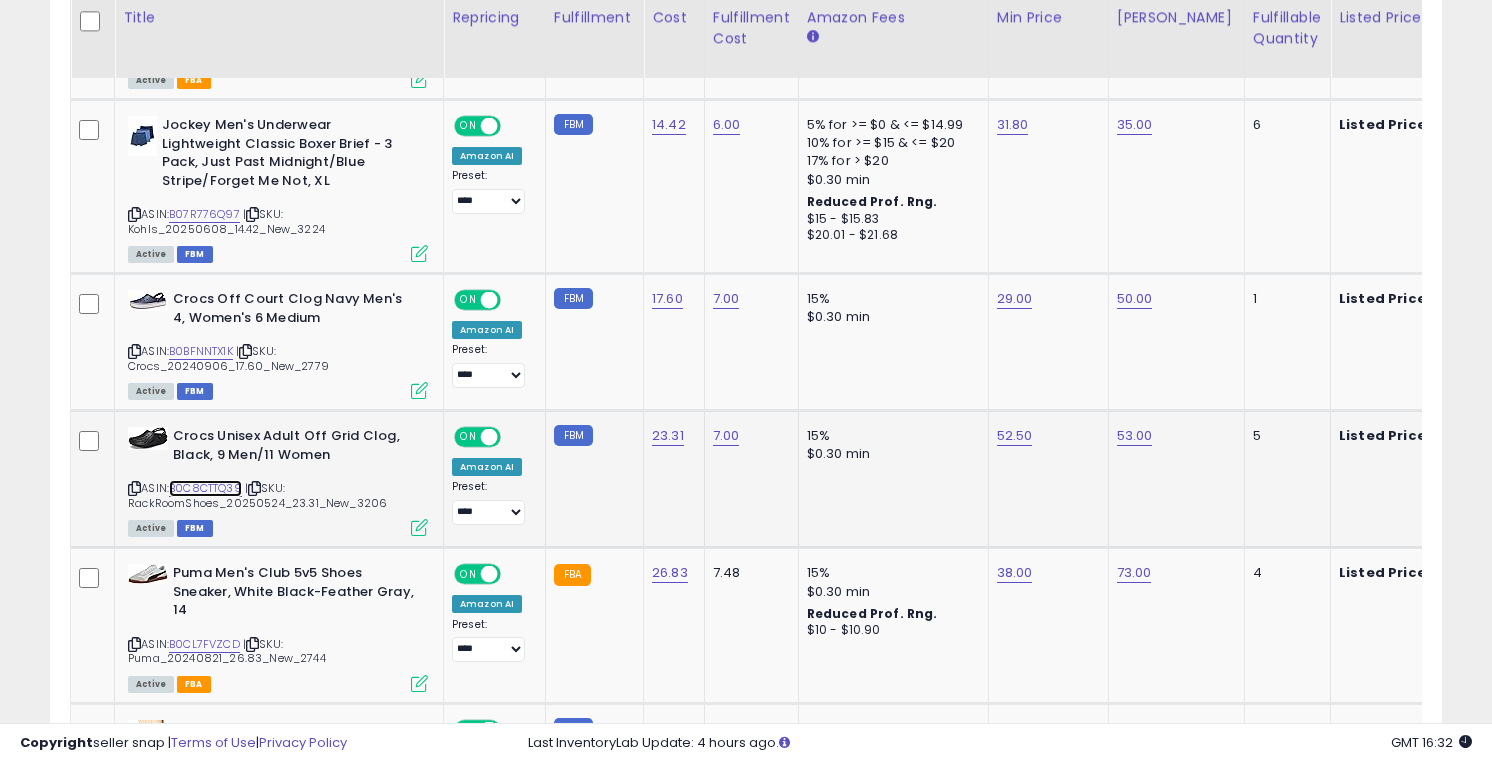 click on "B0C8CTTQ39" at bounding box center (205, 488) 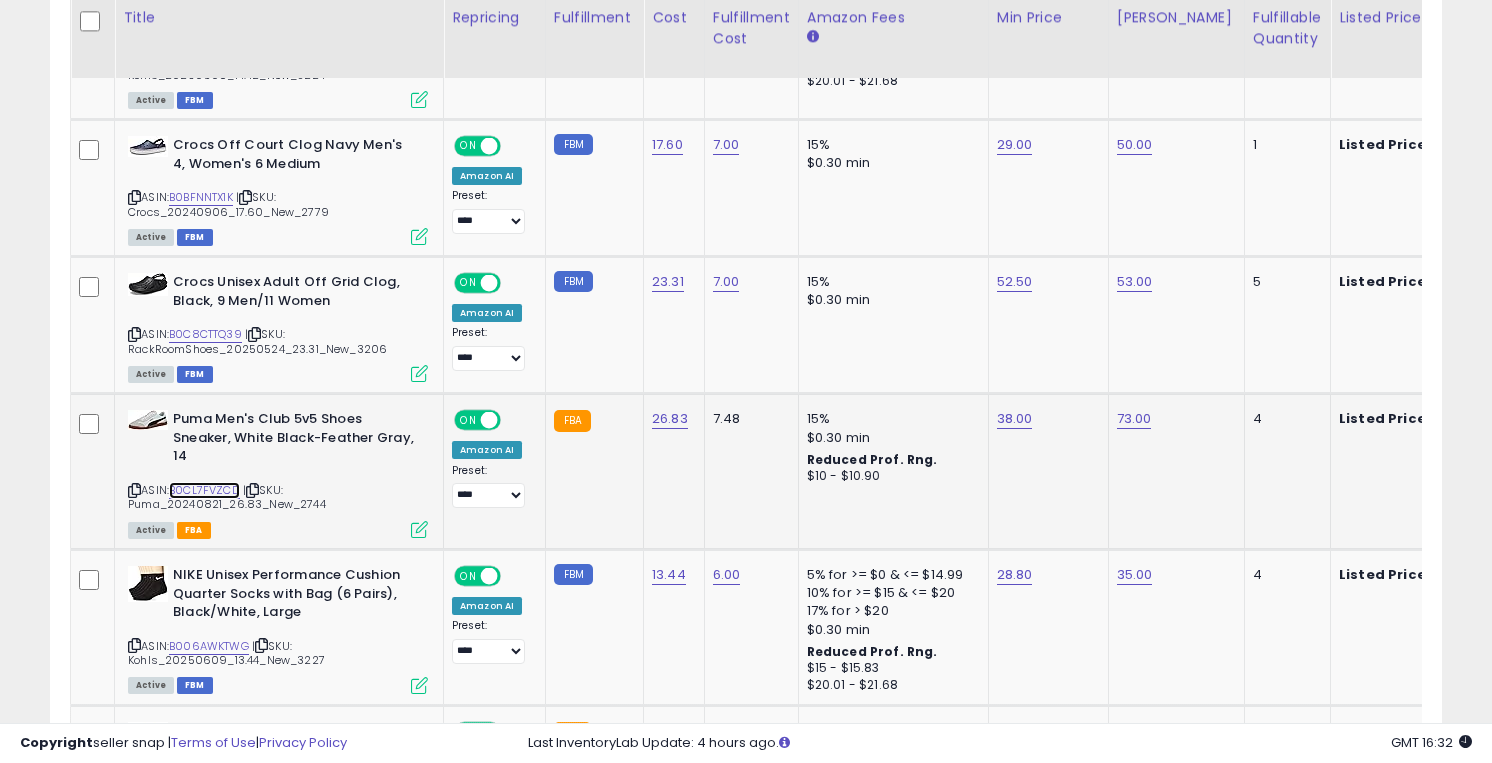 click on "B0CL7FVZCD" at bounding box center [204, 490] 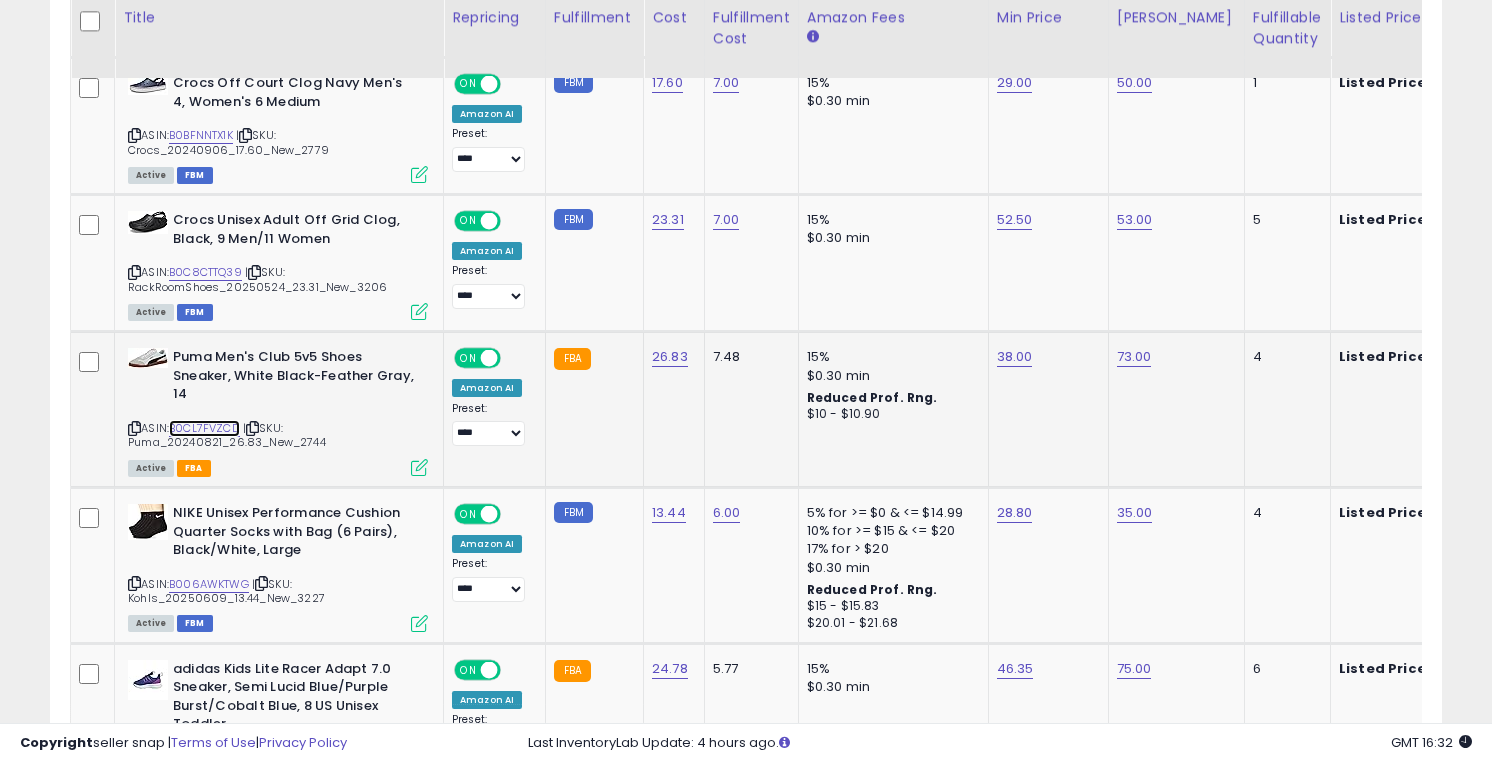 scroll, scrollTop: 2915, scrollLeft: 0, axis: vertical 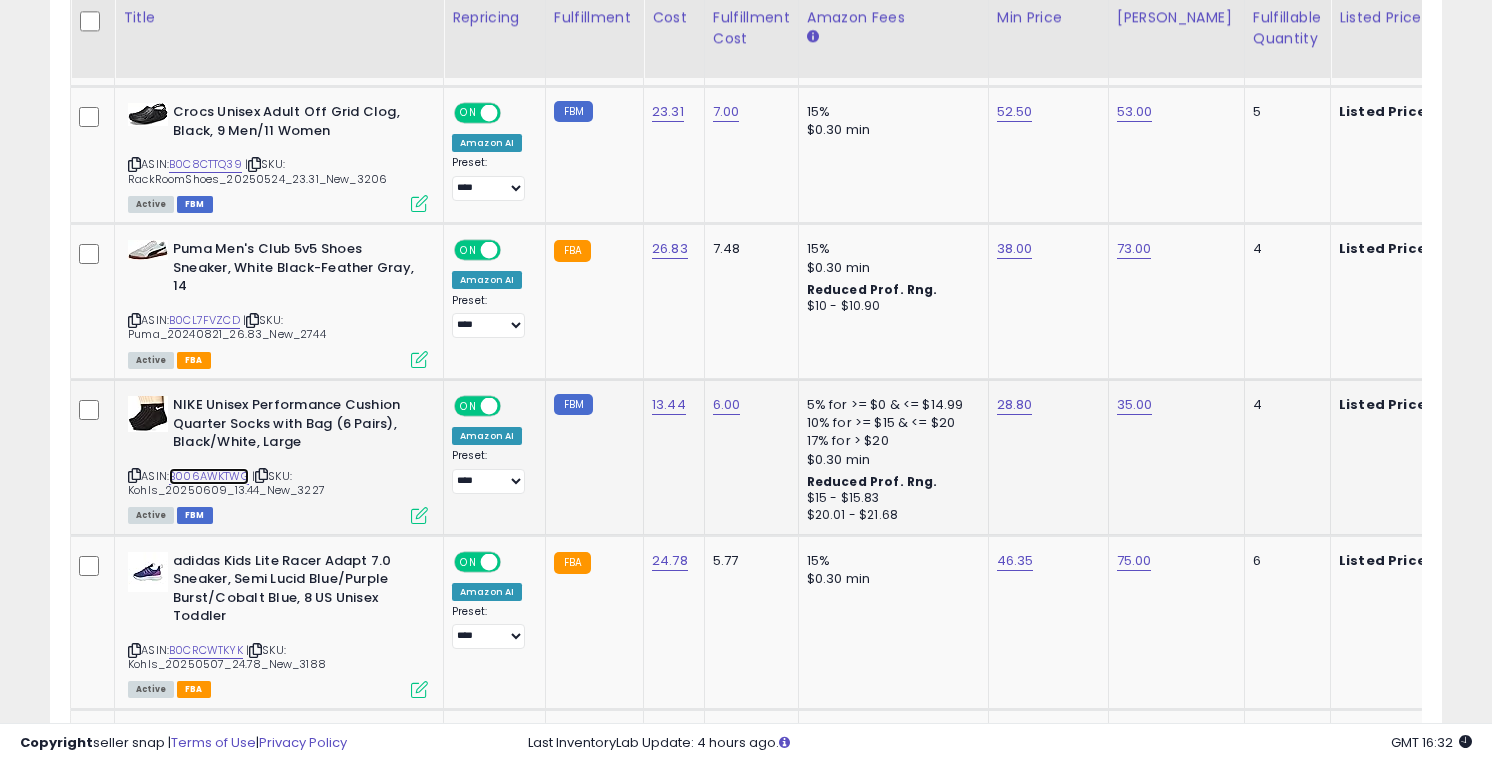 click on "B006AWKTWG" at bounding box center (209, 476) 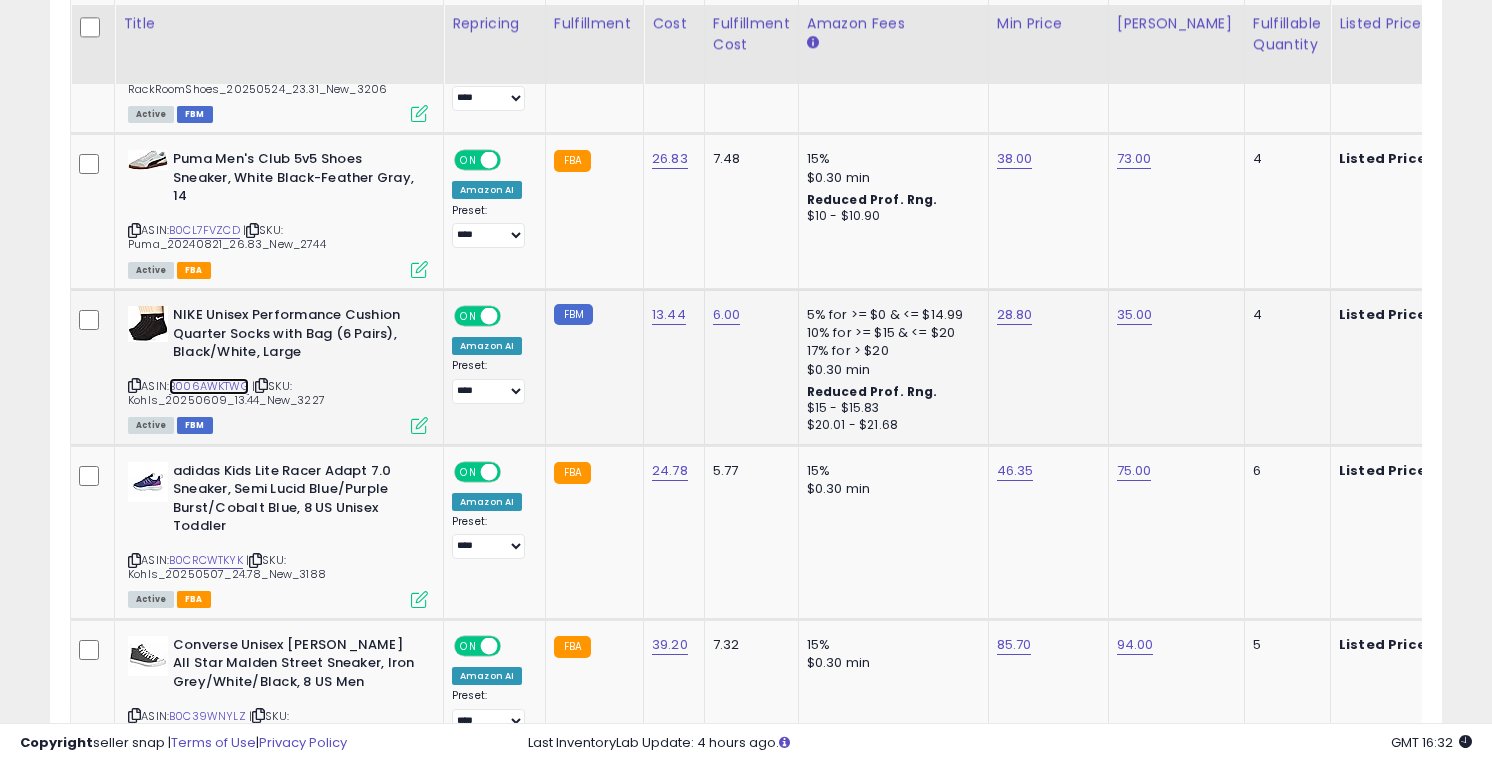 scroll, scrollTop: 3032, scrollLeft: 0, axis: vertical 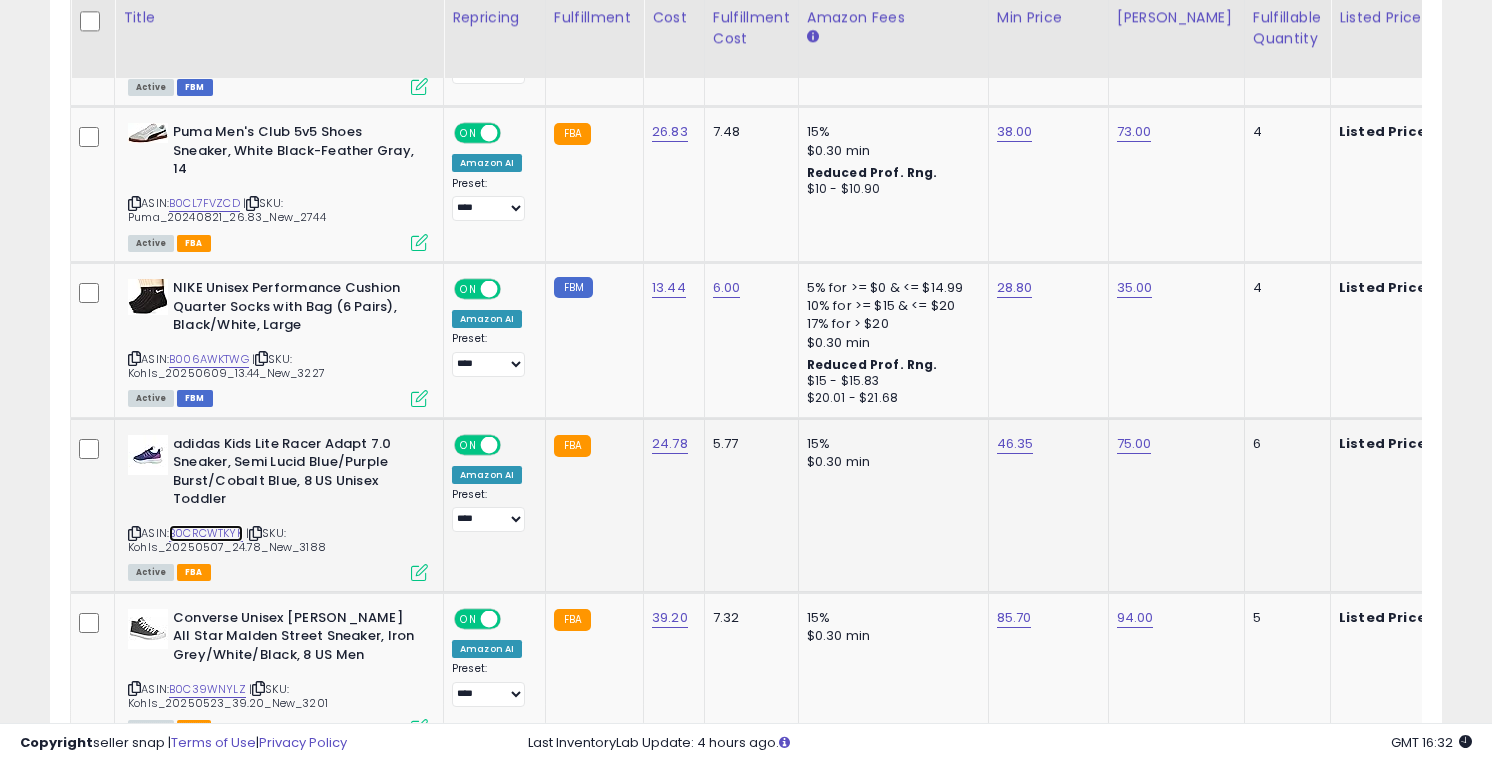 click on "B0CRCWTKYK" at bounding box center (206, 533) 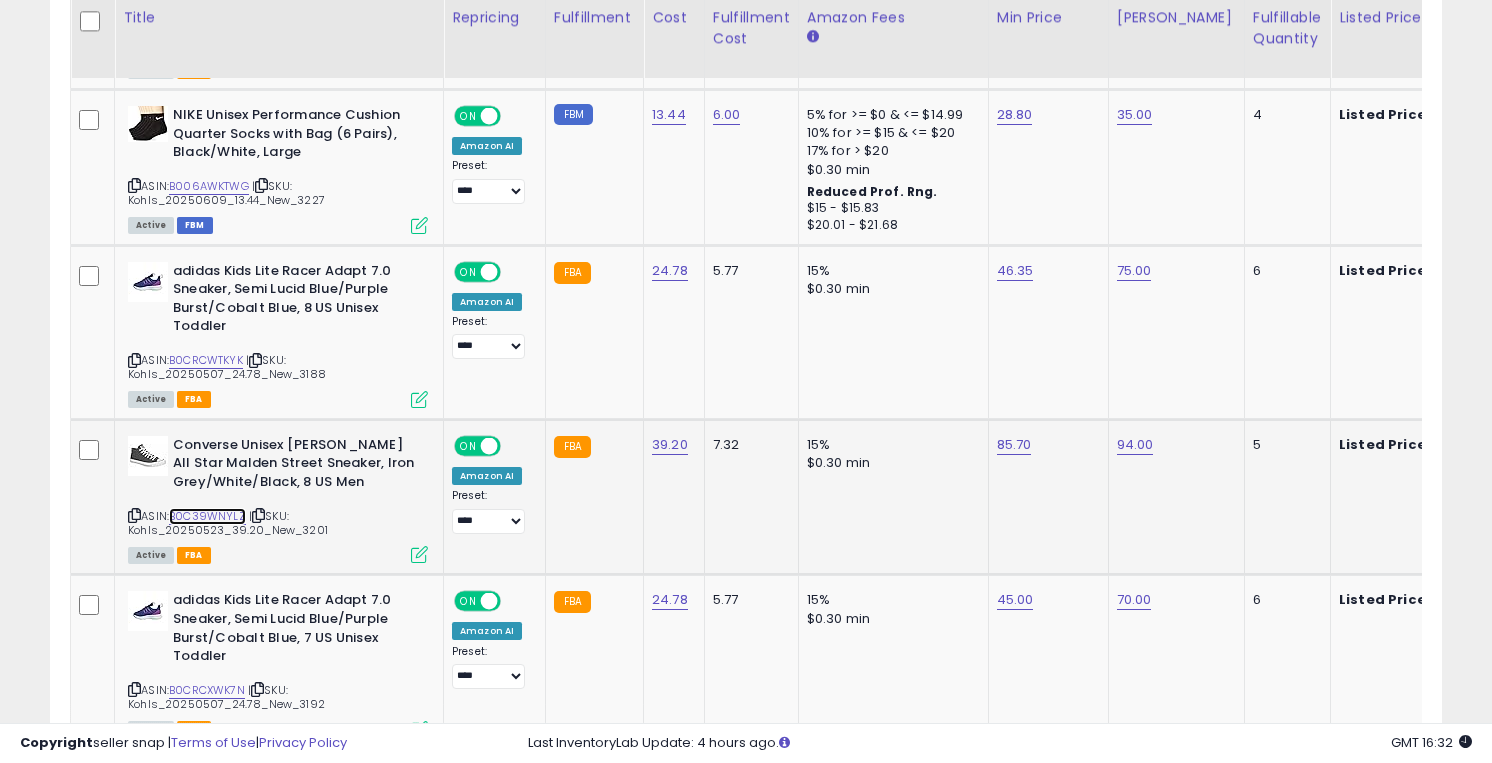 click on "B0C39WNYLZ" at bounding box center (207, 516) 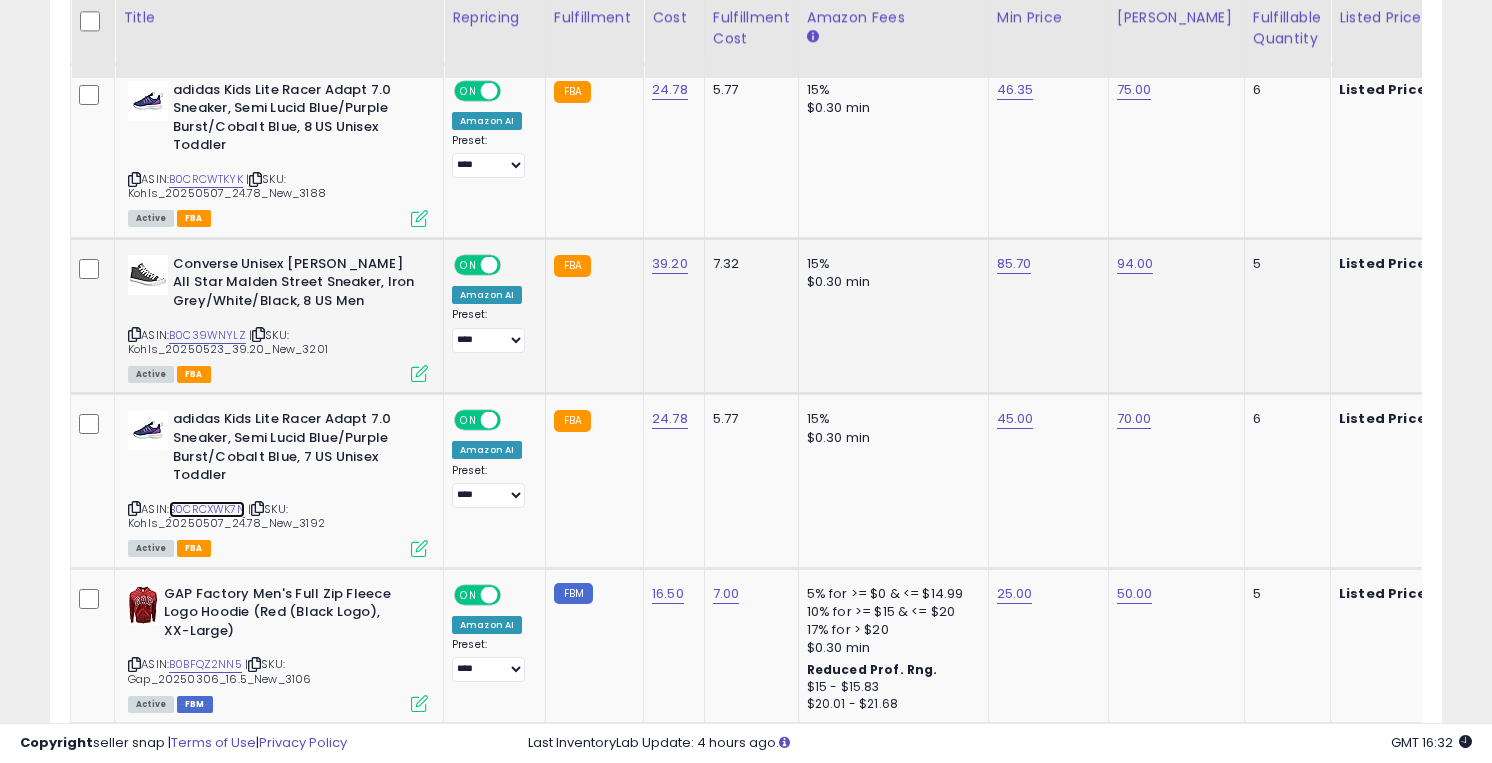 click on "B0CRCXWK7N" at bounding box center [207, 509] 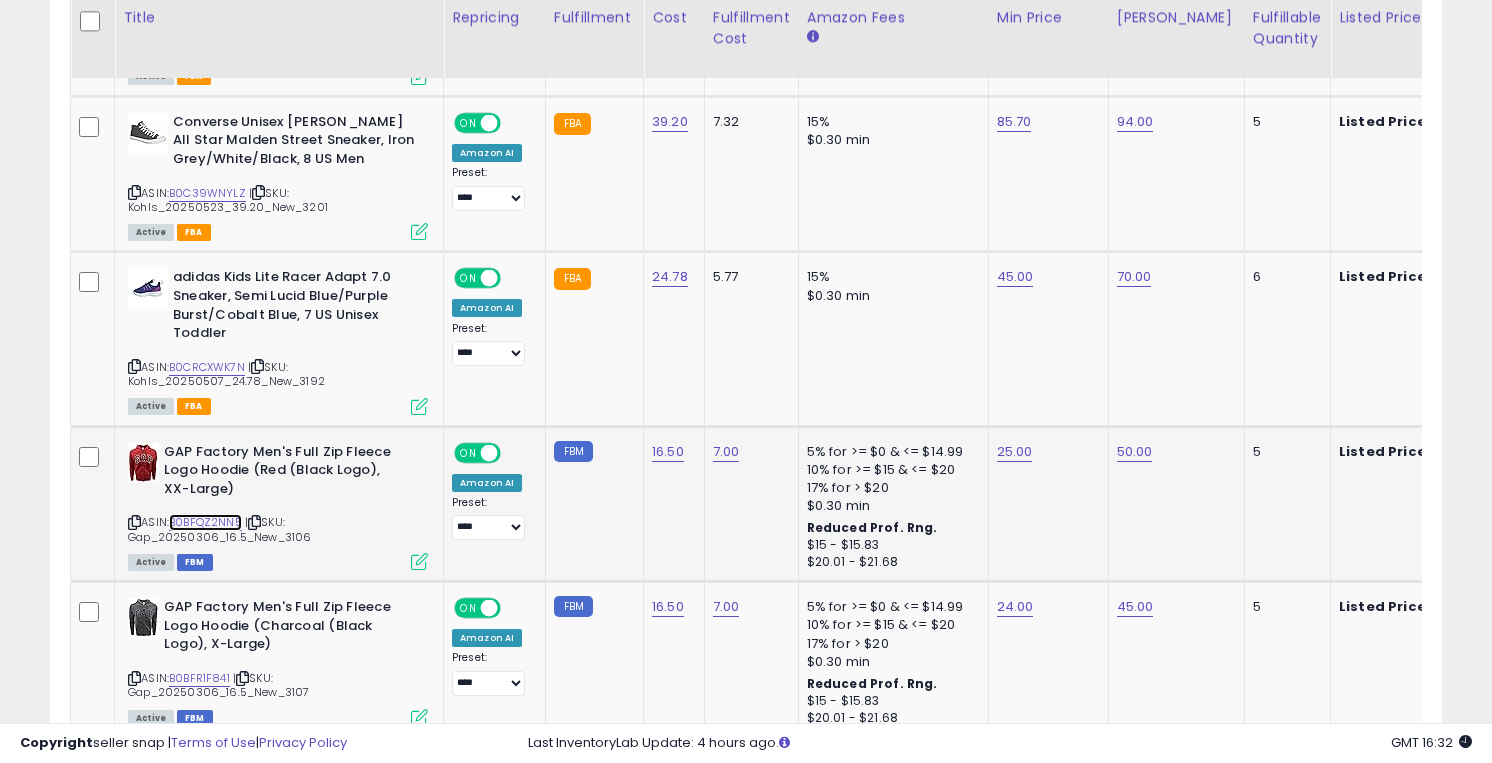 click on "B0BFQZ2NN5" at bounding box center [205, 522] 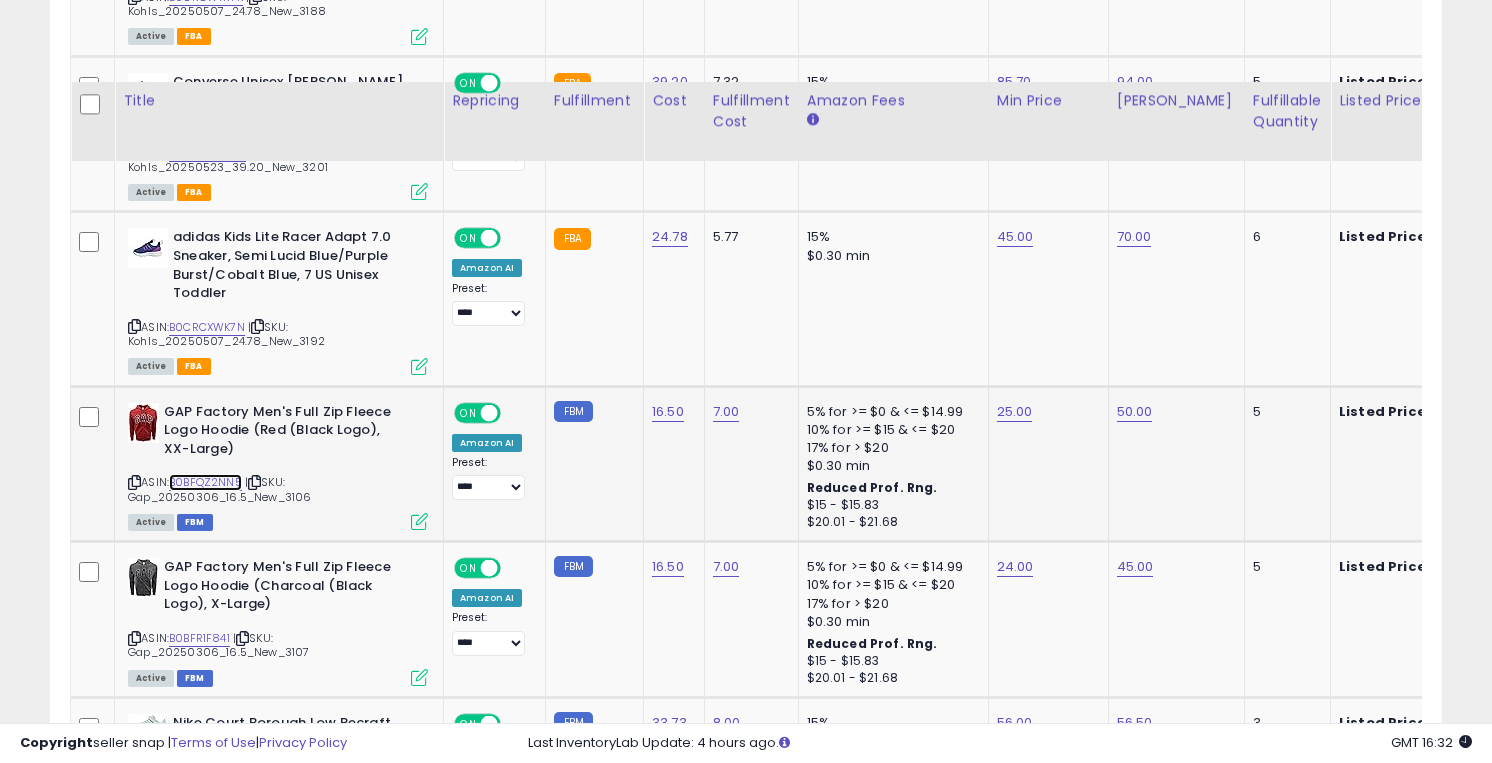 scroll, scrollTop: 3658, scrollLeft: 0, axis: vertical 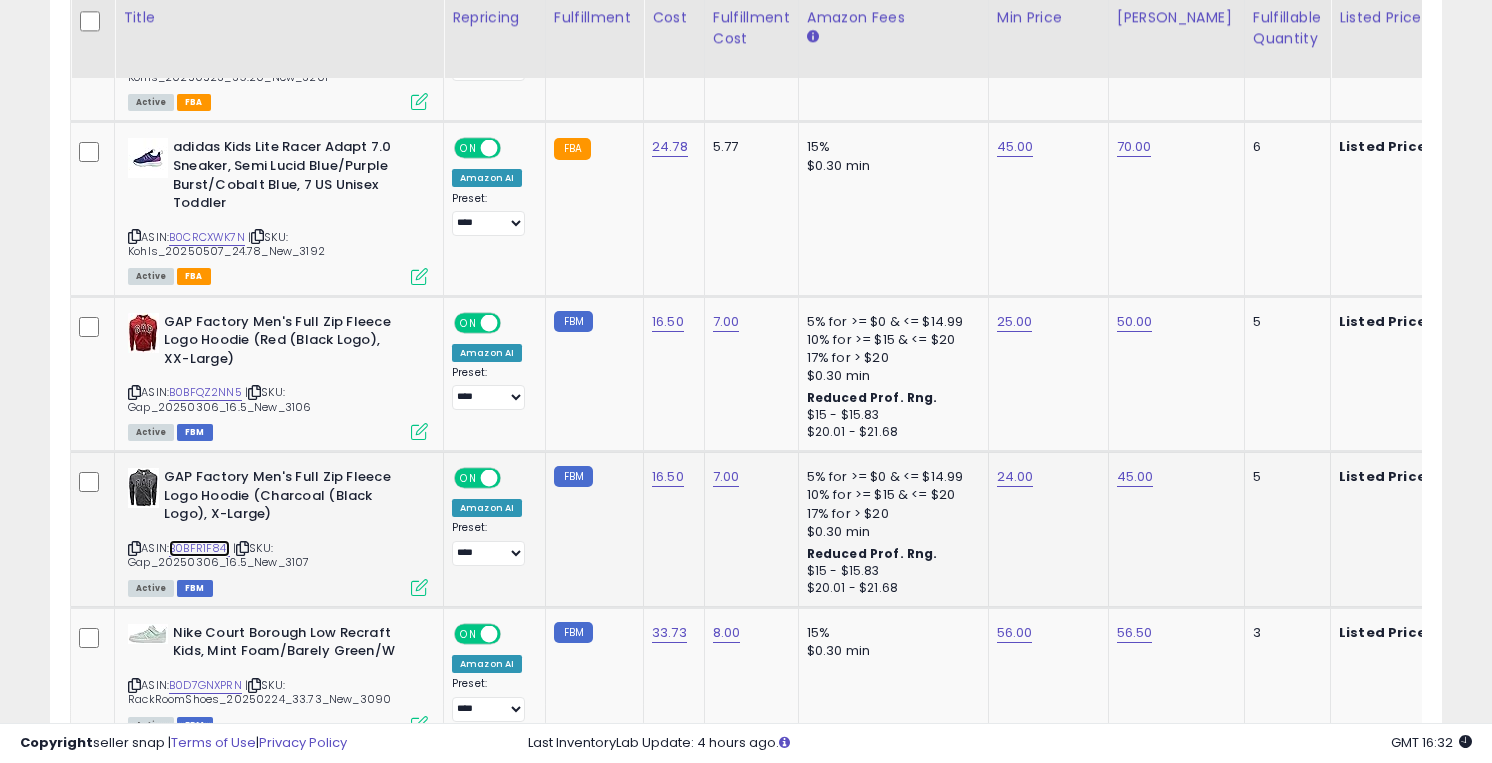 click on "B0BFR1F841" at bounding box center [199, 548] 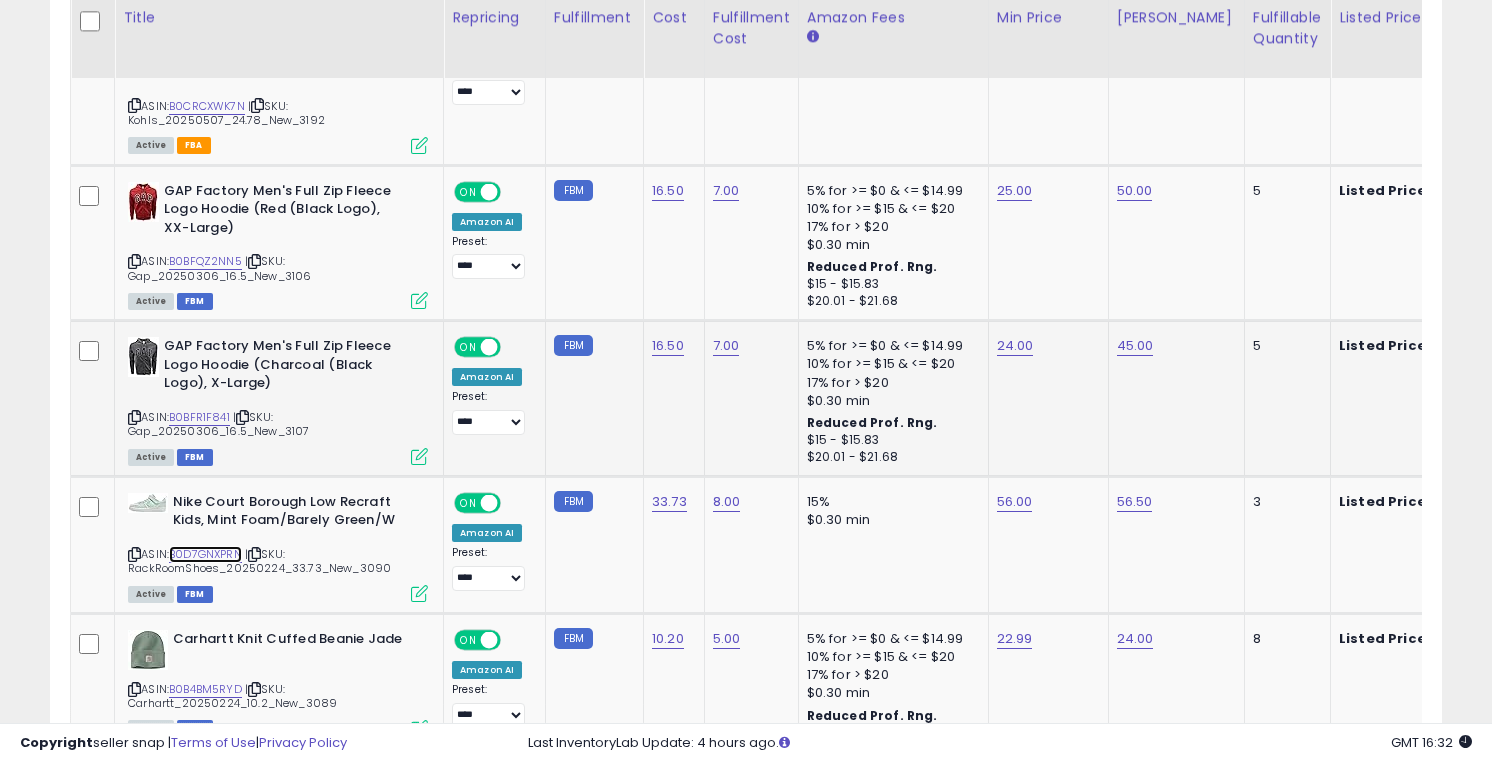 click on "B0D7GNXPRN" at bounding box center [205, 554] 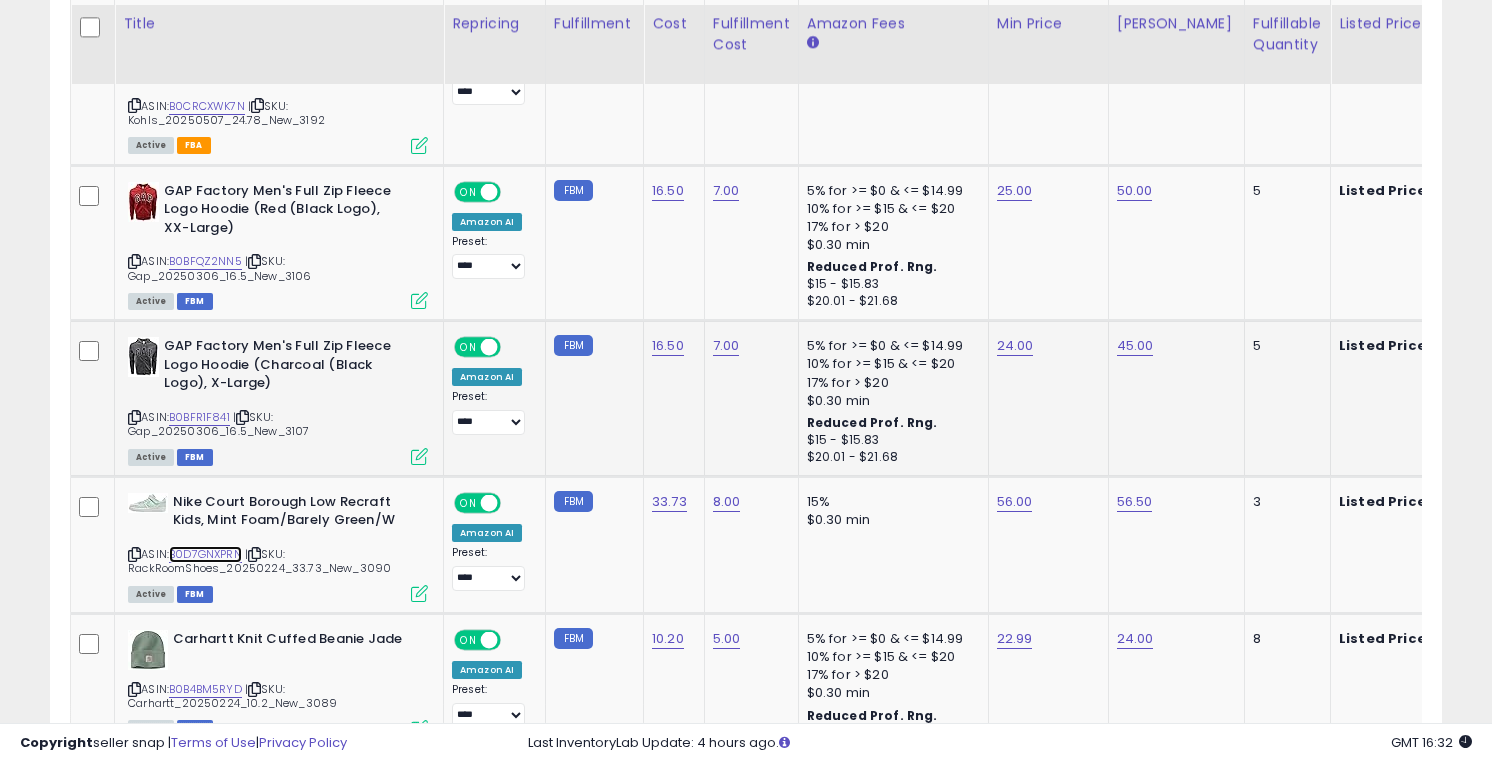 scroll, scrollTop: 3941, scrollLeft: 0, axis: vertical 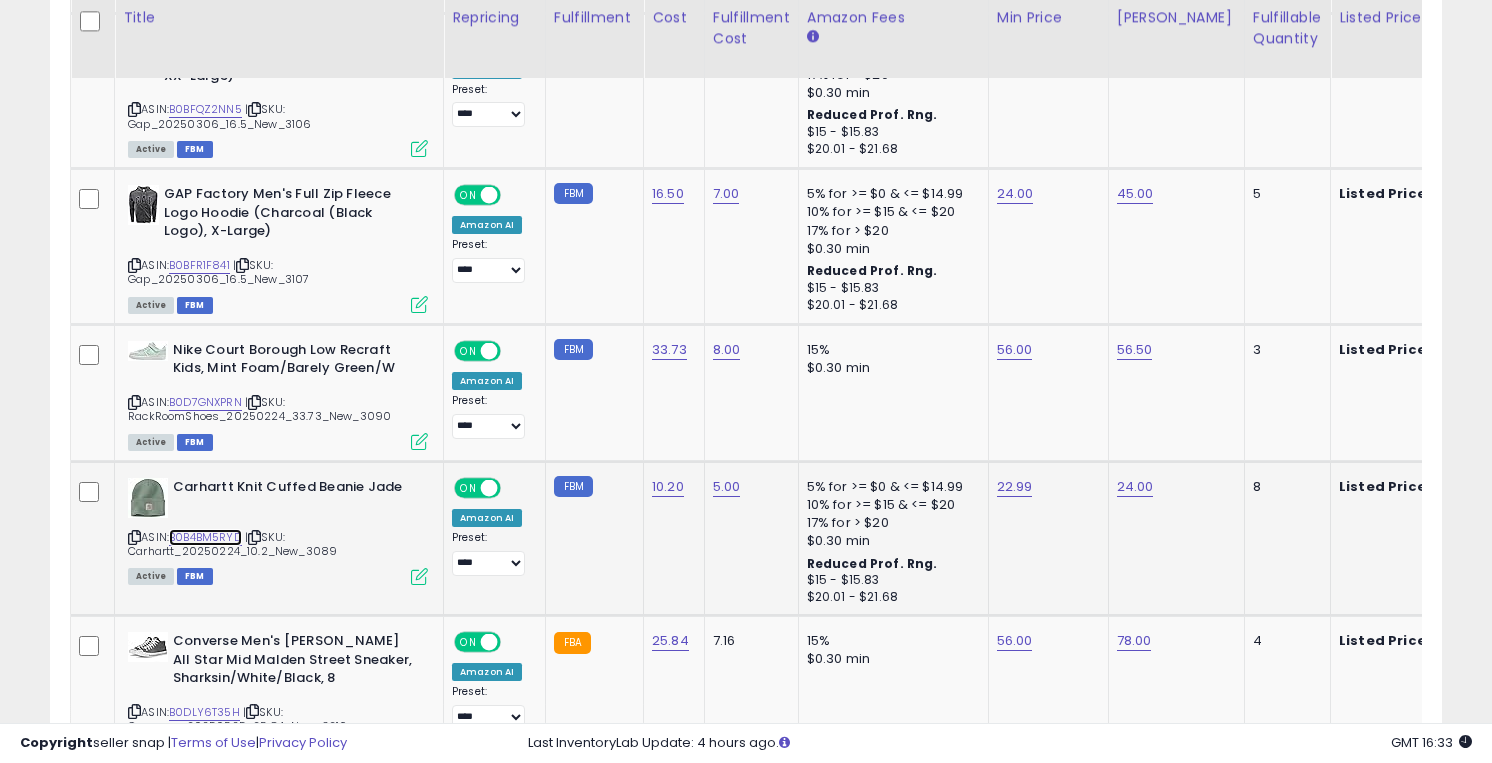 click on "B0B4BM5RYD" at bounding box center (205, 537) 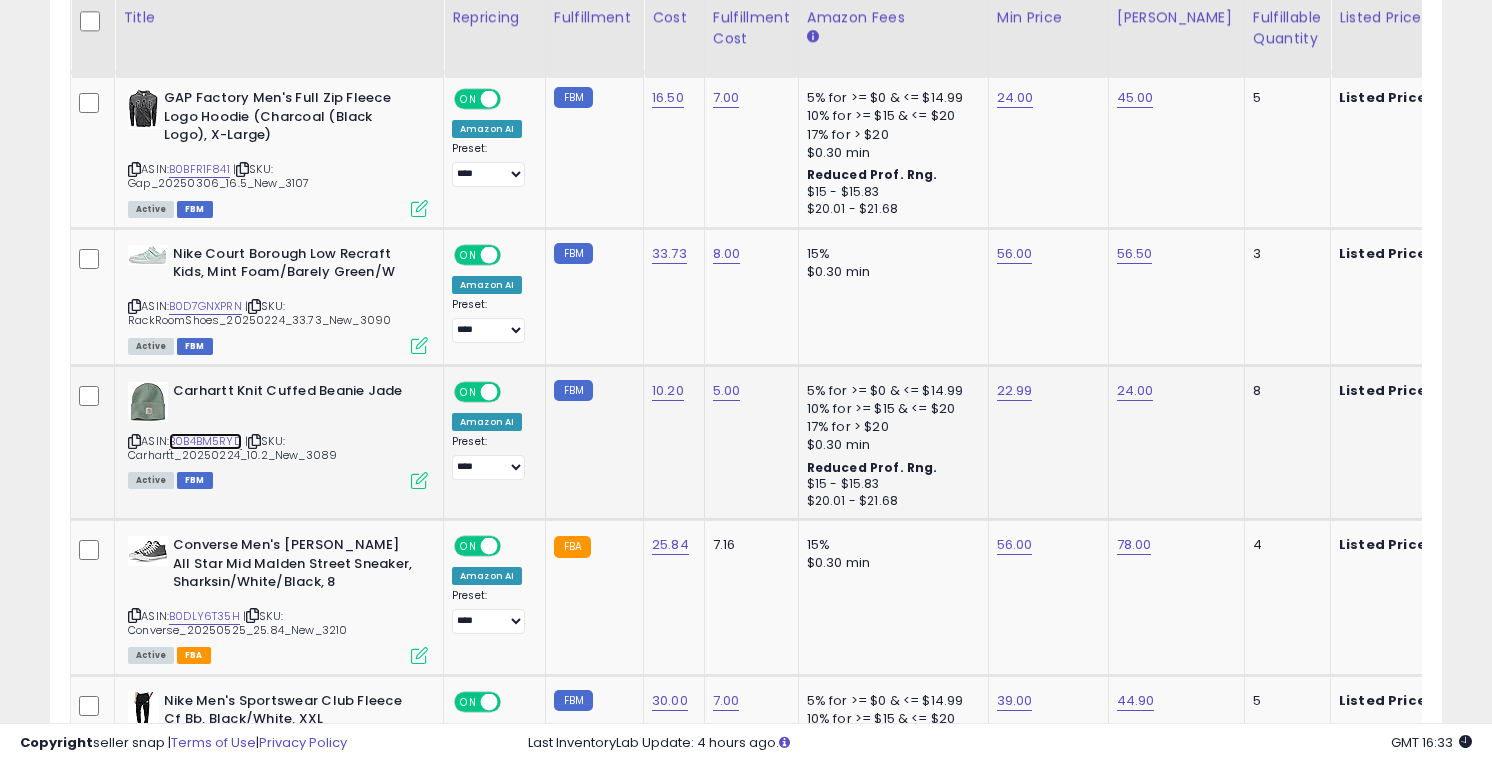 scroll, scrollTop: 4133, scrollLeft: 0, axis: vertical 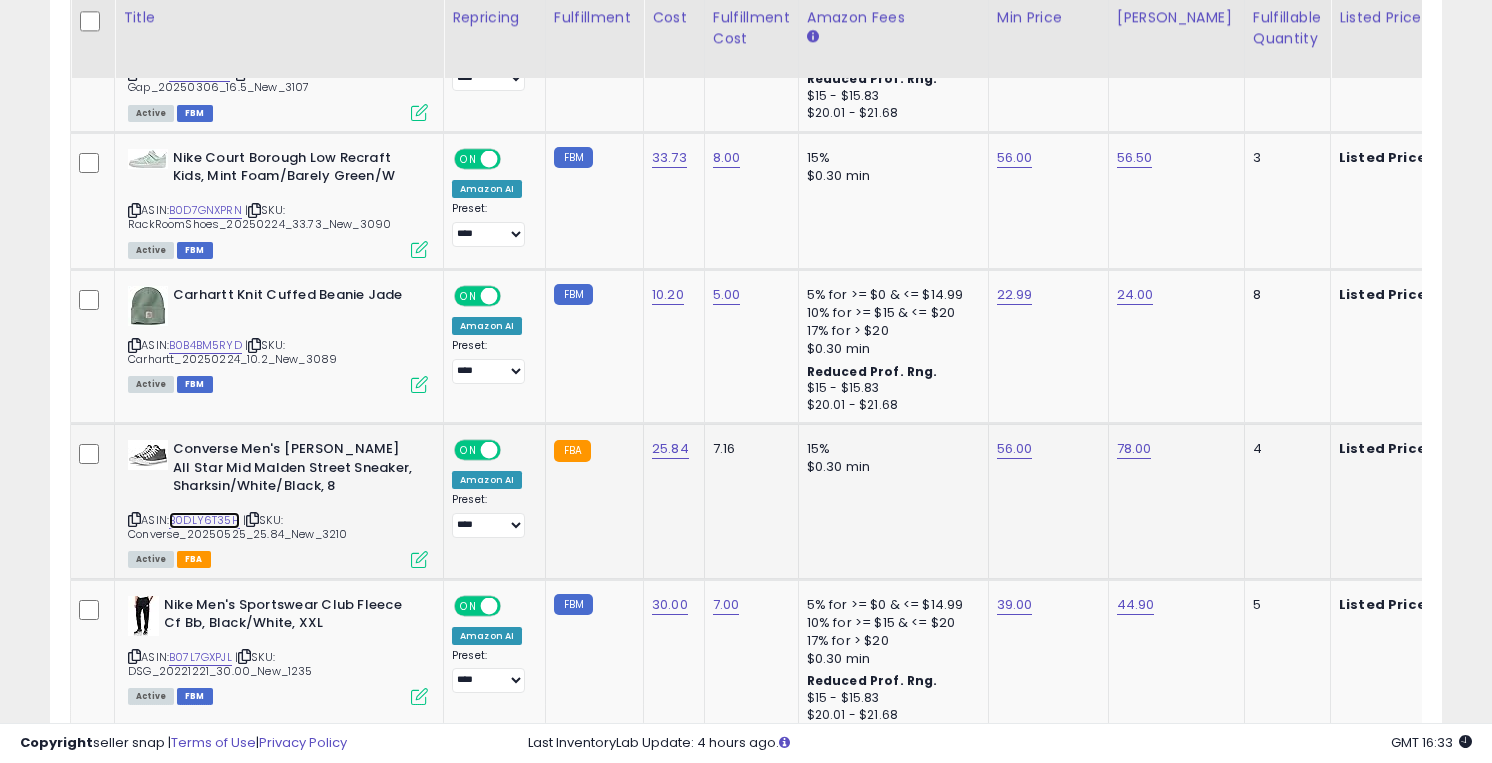 click on "B0DLY6T35H" at bounding box center [204, 520] 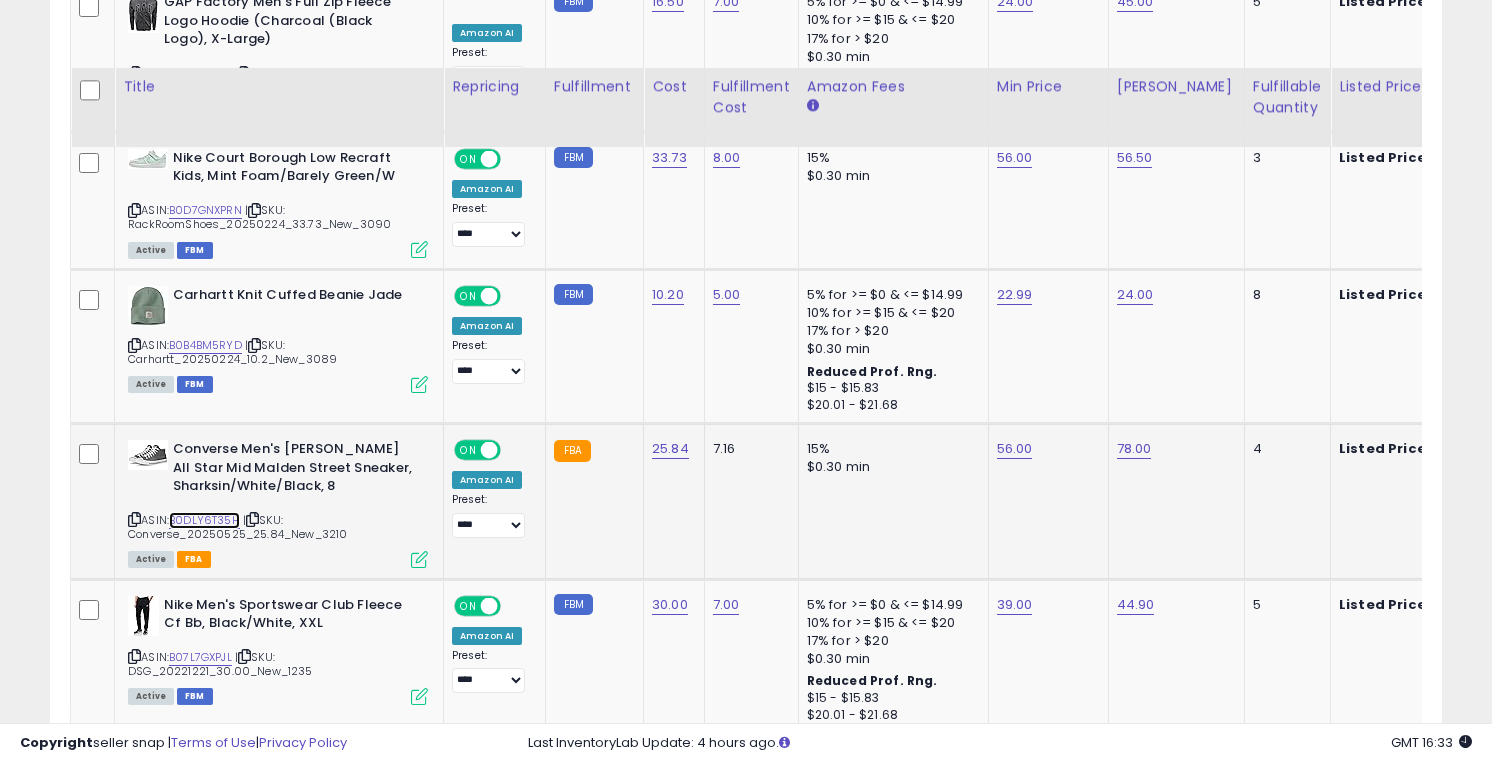scroll, scrollTop: 4213, scrollLeft: 0, axis: vertical 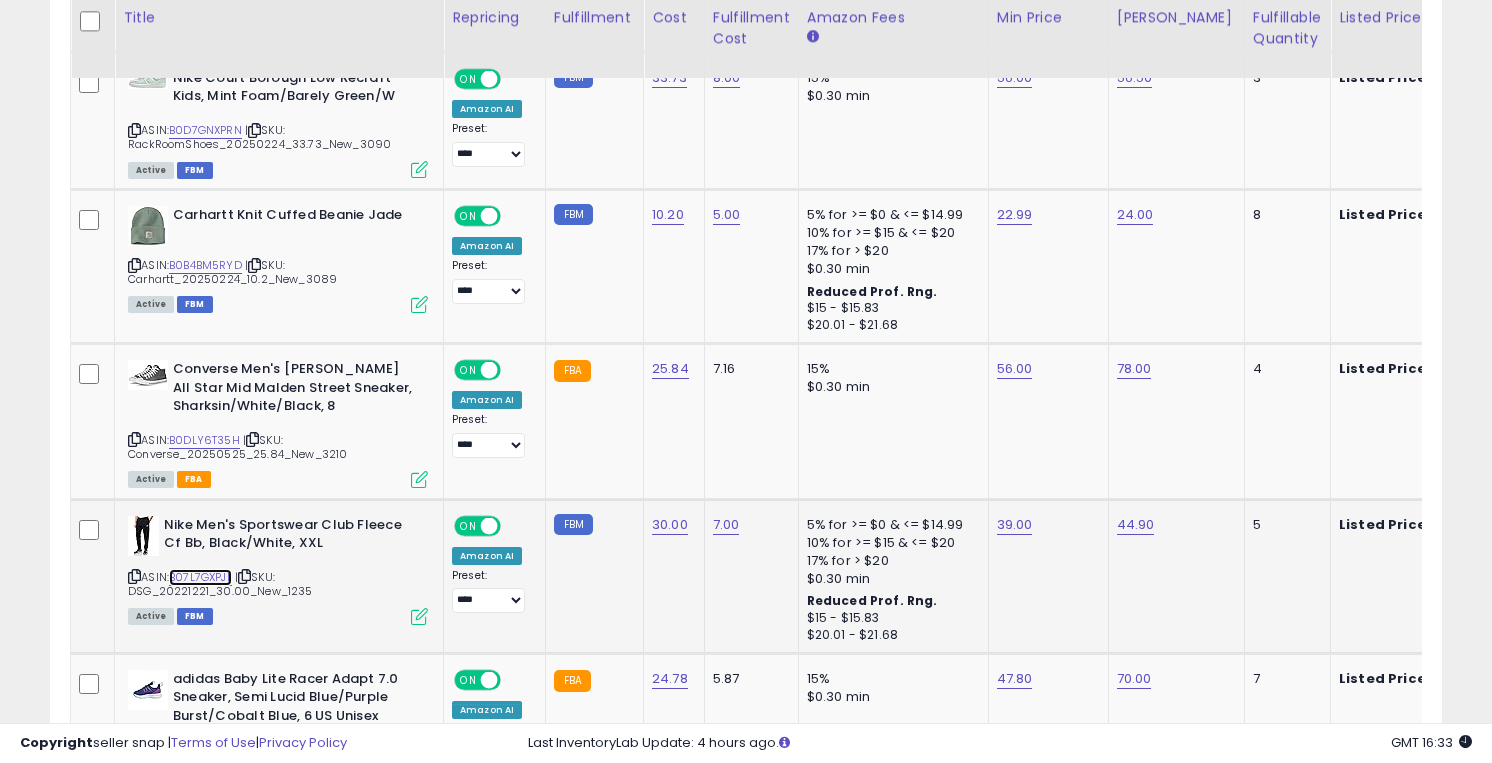 click on "B07L7GXPJL" at bounding box center [200, 577] 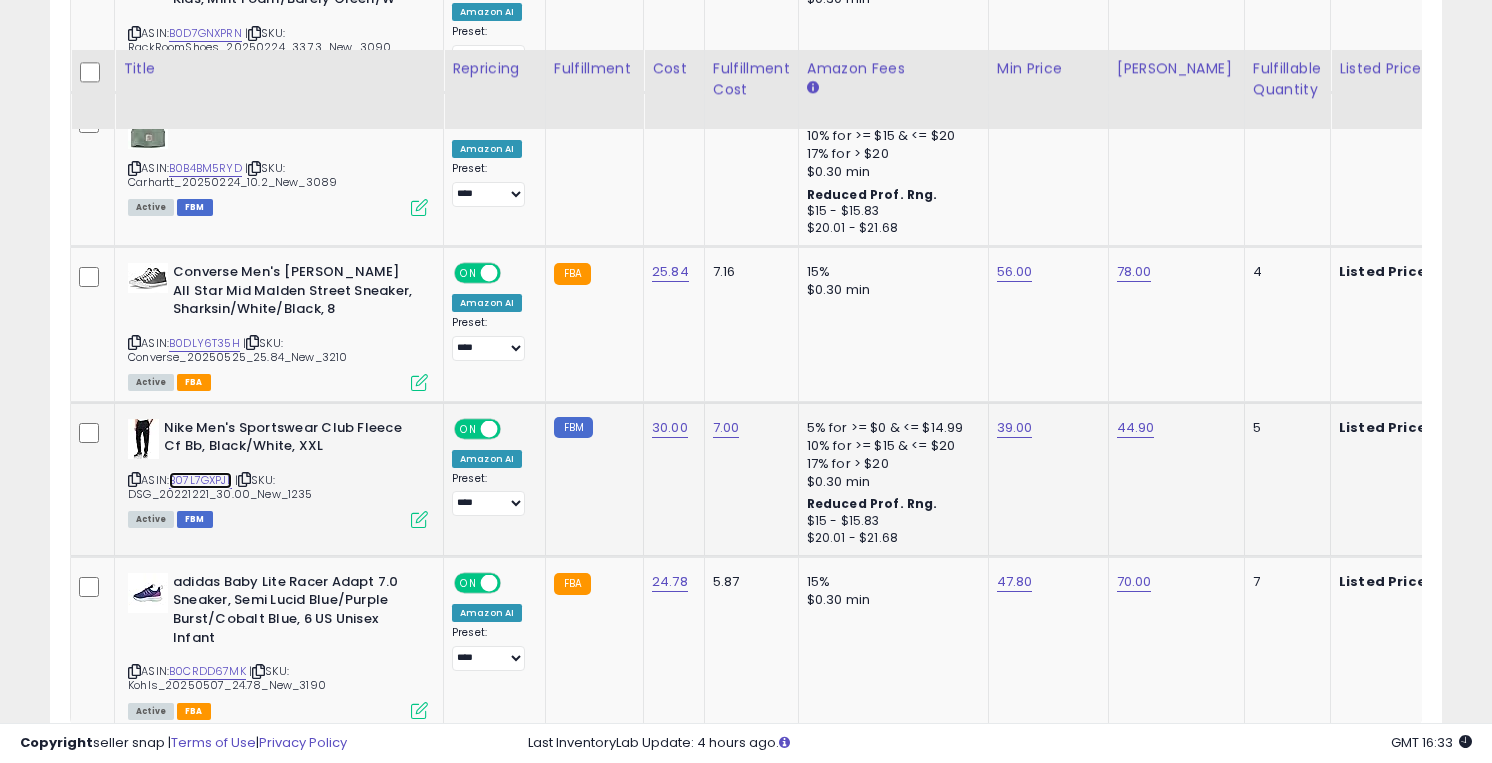 scroll, scrollTop: 4377, scrollLeft: 0, axis: vertical 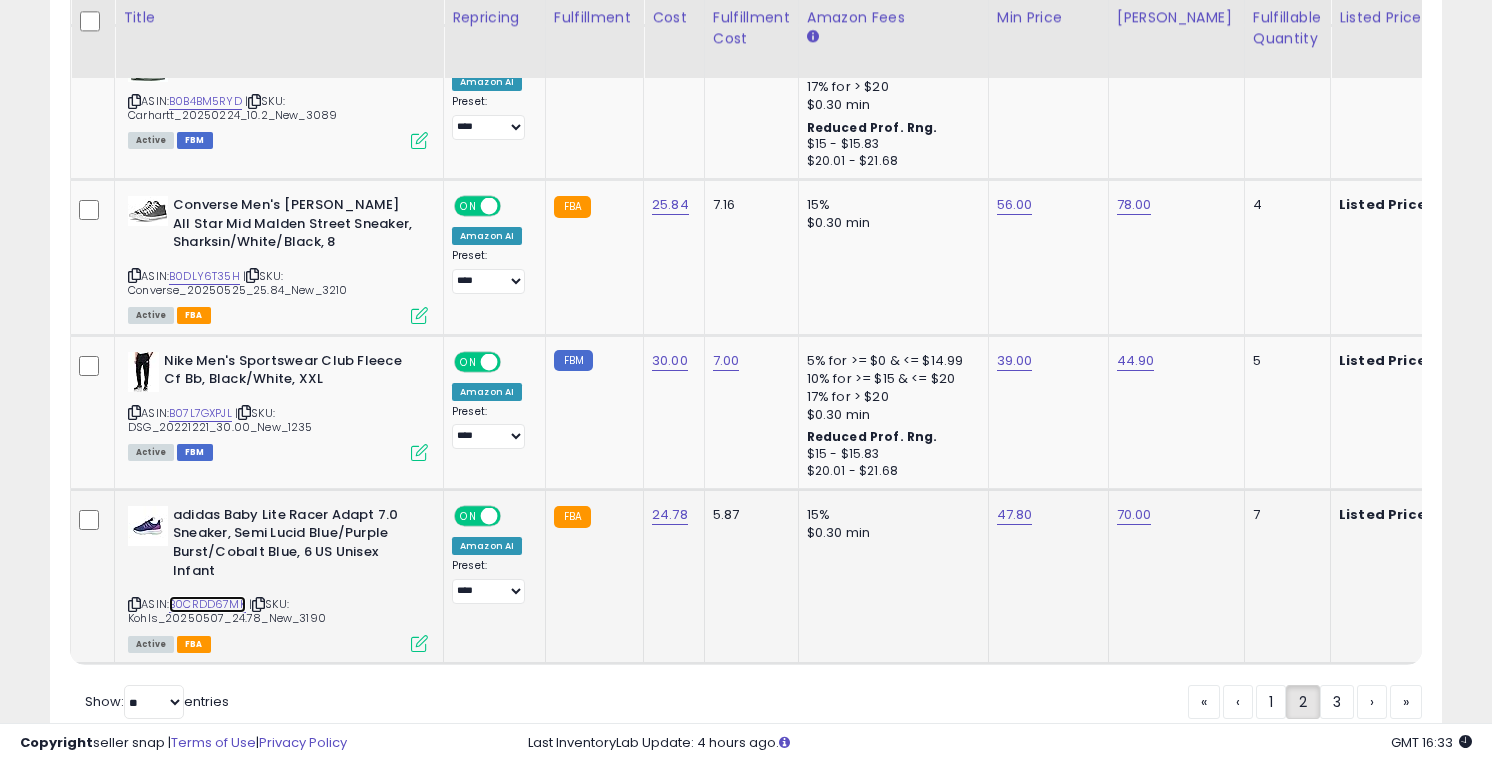 click on "B0CRDD67MK" at bounding box center (207, 604) 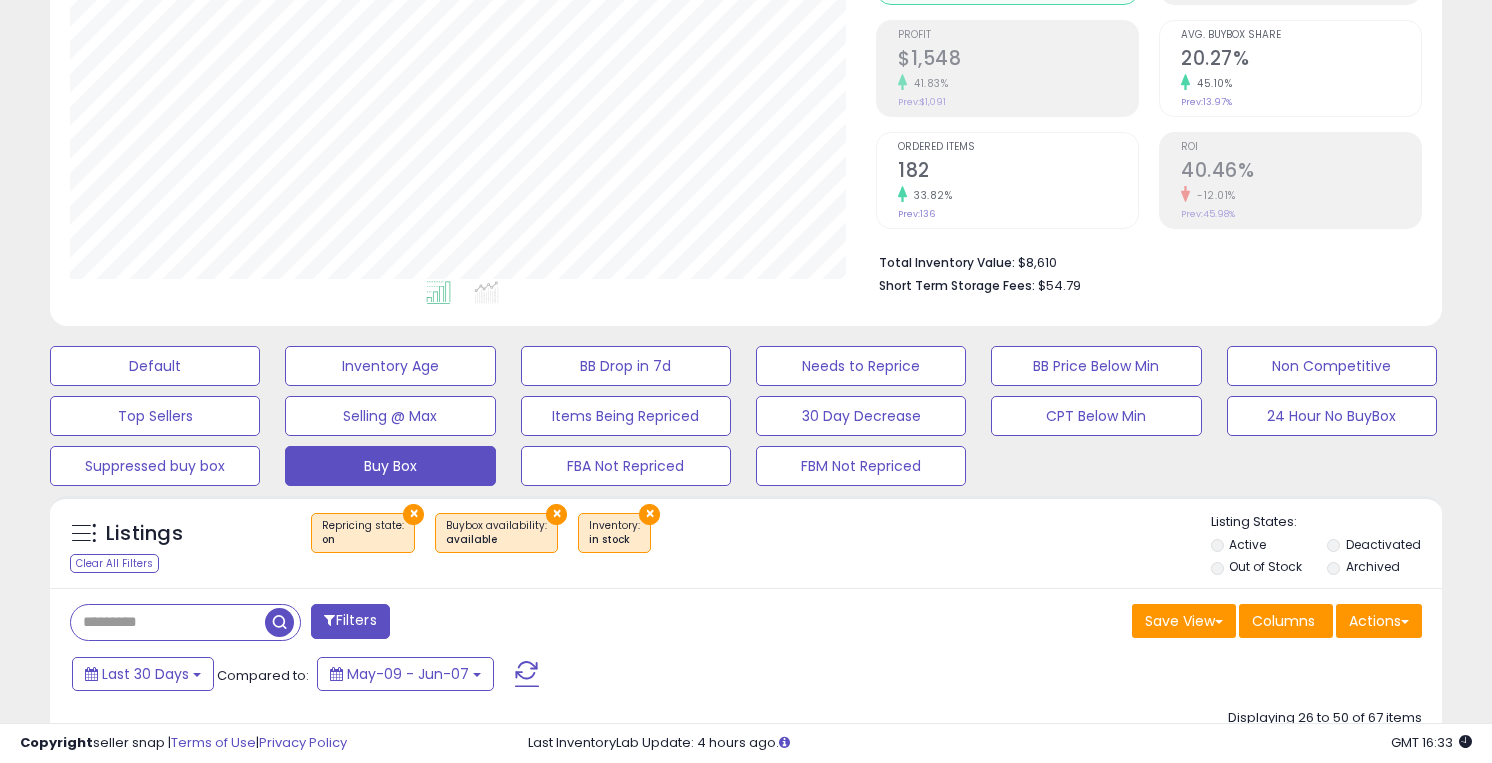 scroll, scrollTop: 0, scrollLeft: 0, axis: both 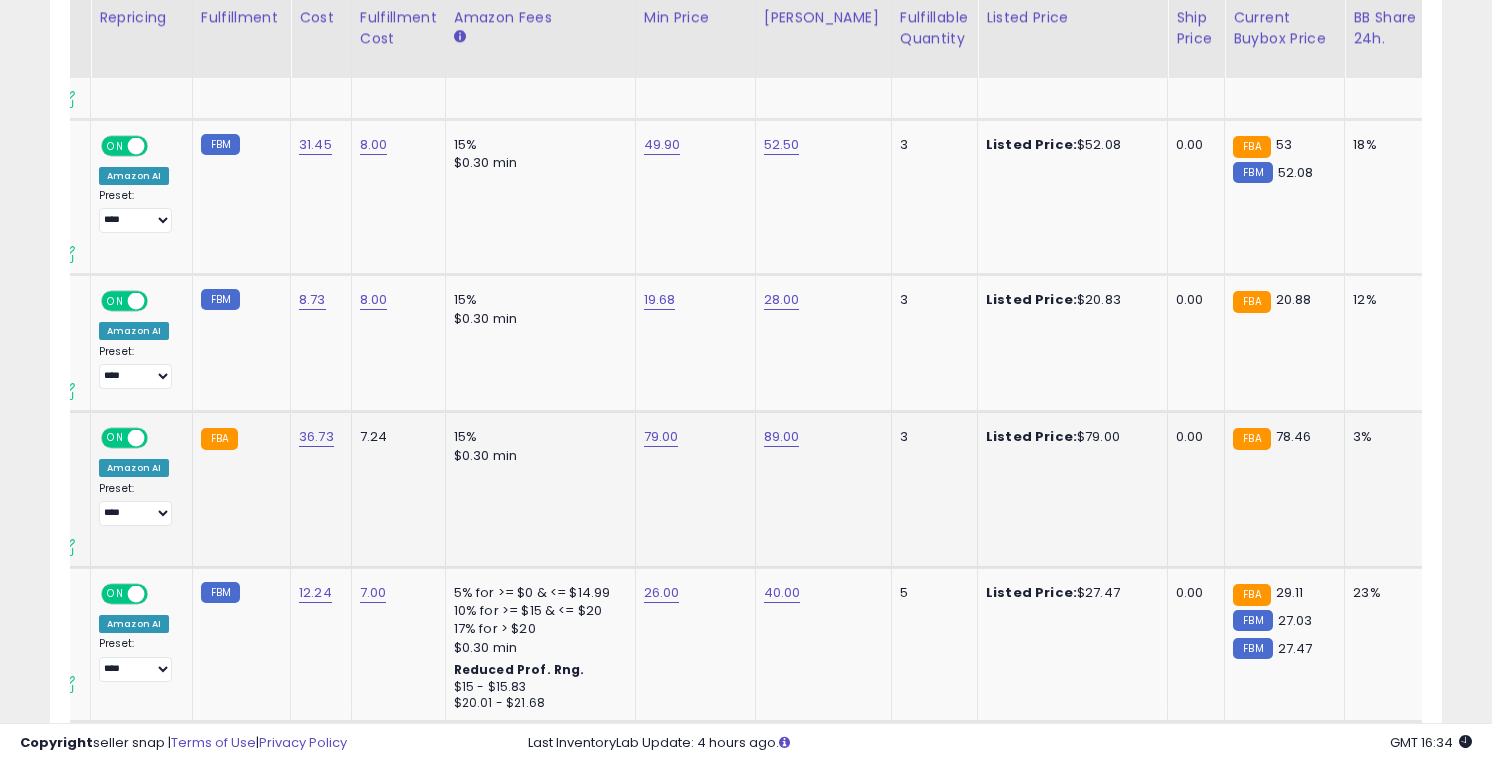 click on "79.00" 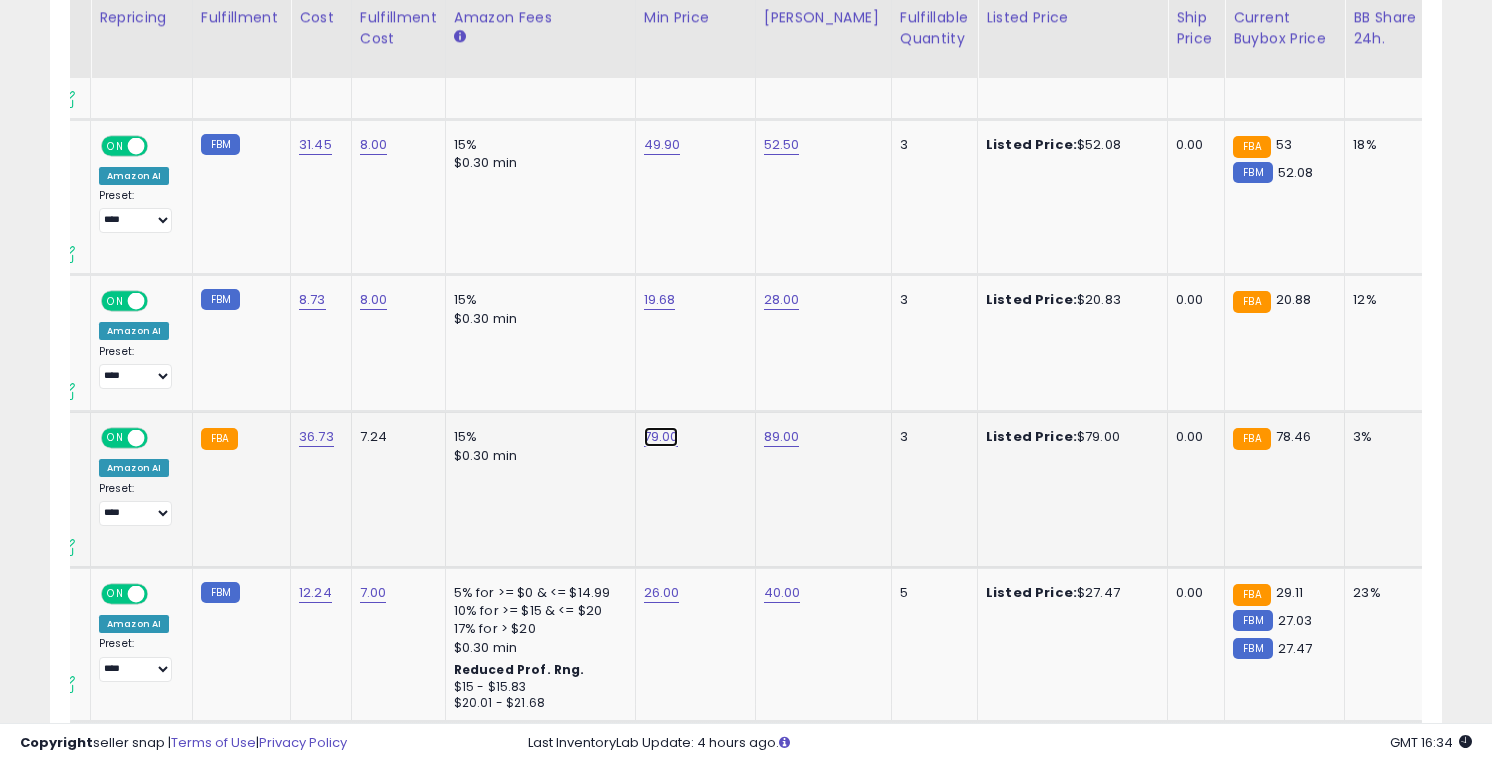 click on "79.00" at bounding box center (662, -11) 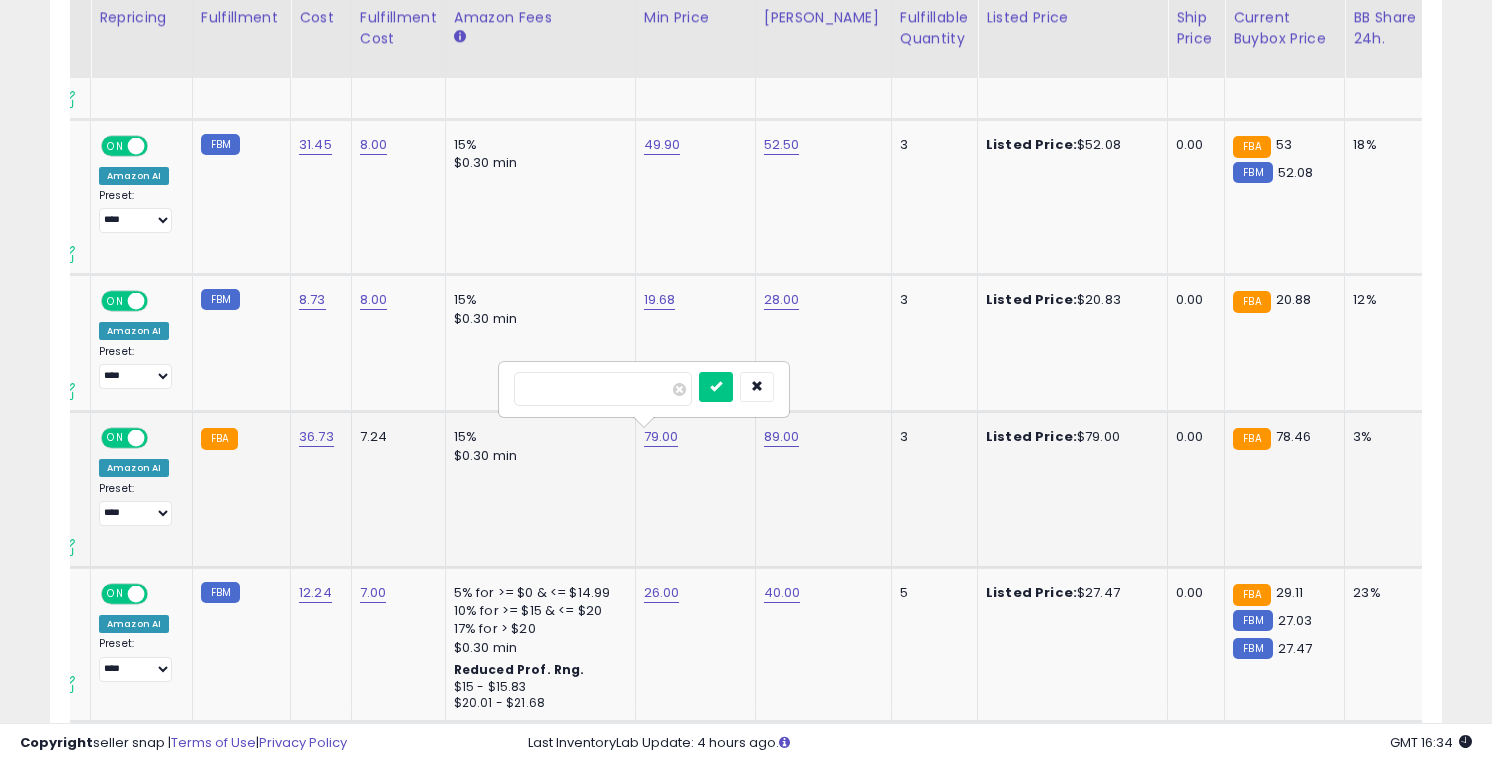 type on "*****" 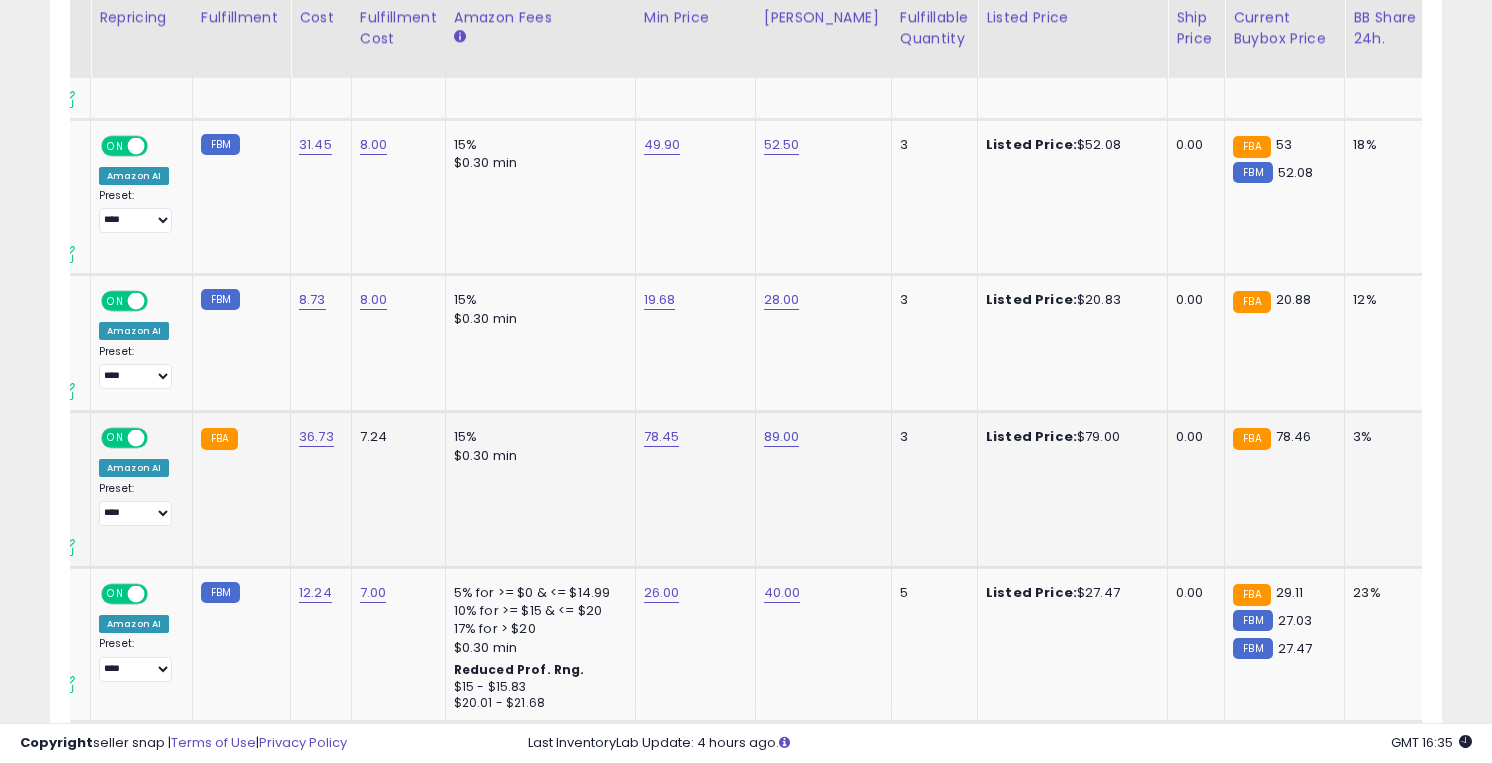 scroll, scrollTop: 0, scrollLeft: 185, axis: horizontal 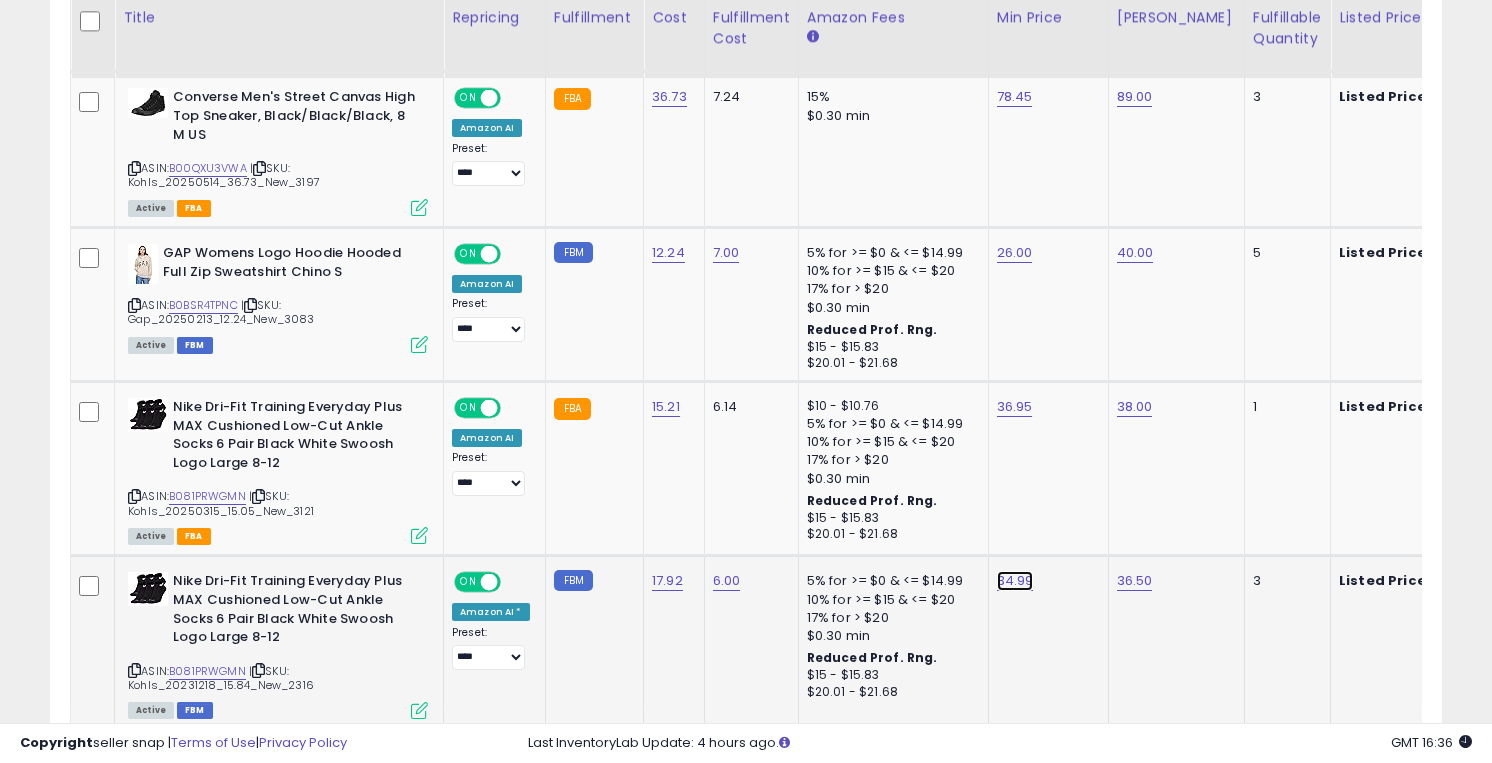 click on "34.99" at bounding box center (1015, -351) 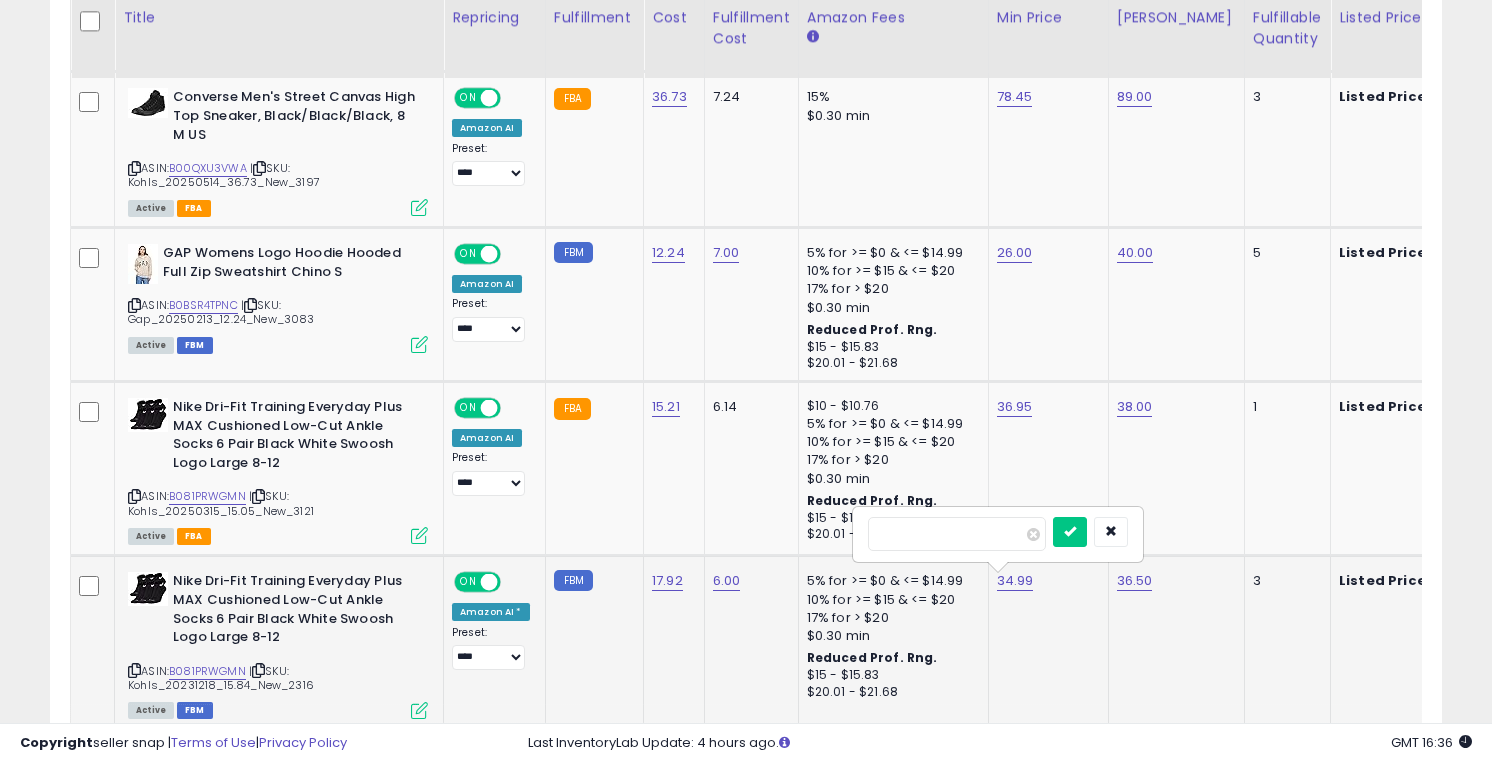 type on "**" 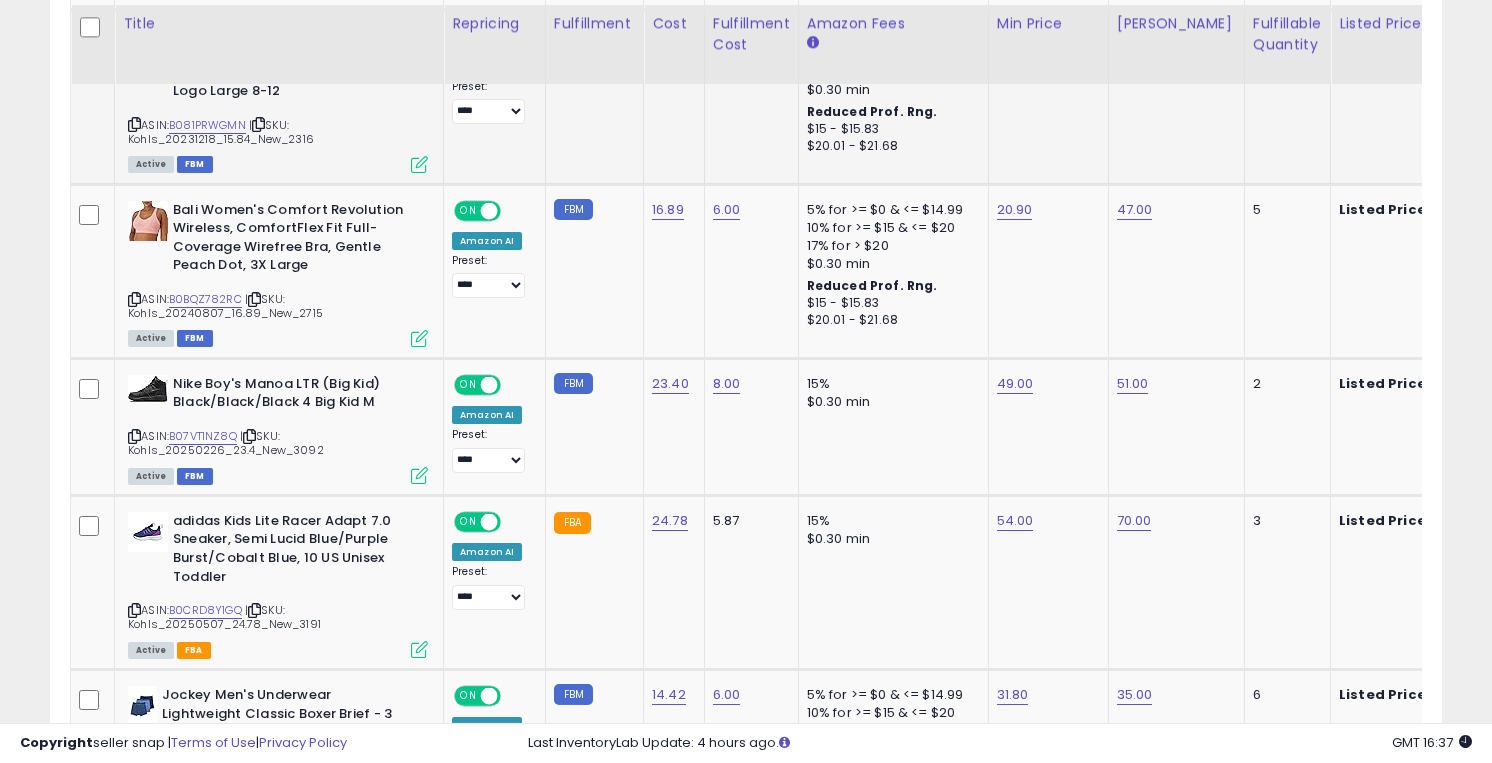 scroll, scrollTop: 2027, scrollLeft: 0, axis: vertical 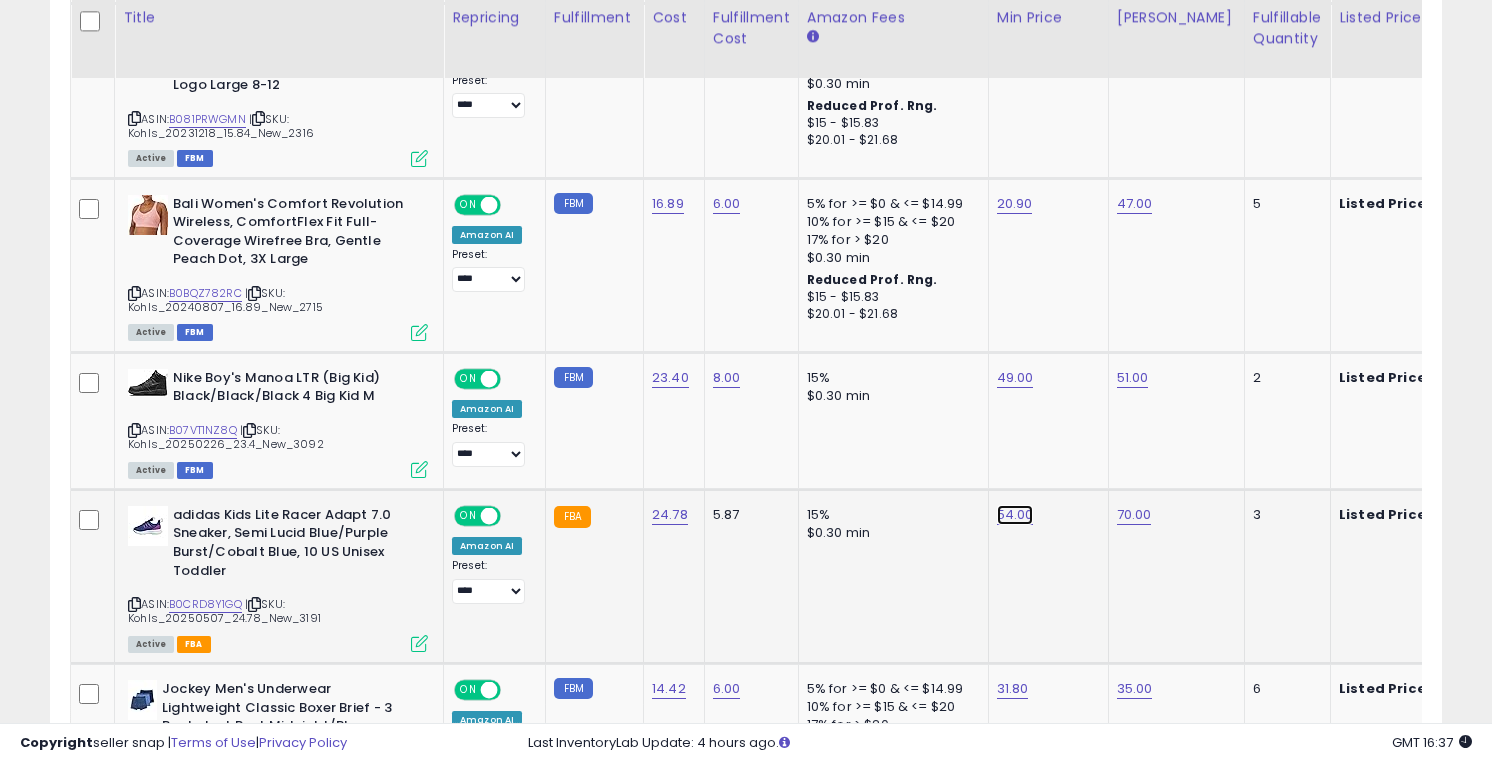 click on "54.00" at bounding box center (1015, -903) 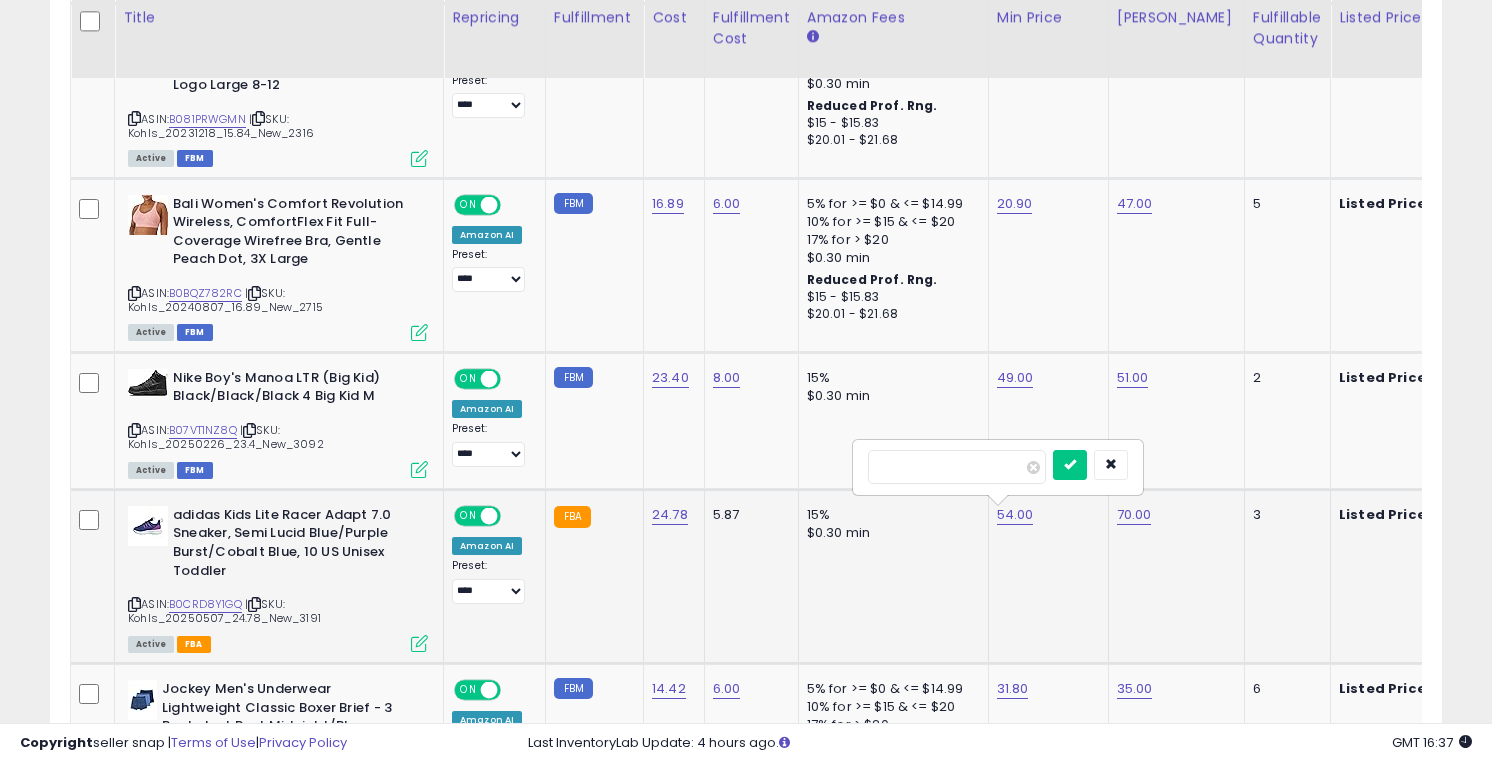 type on "*****" 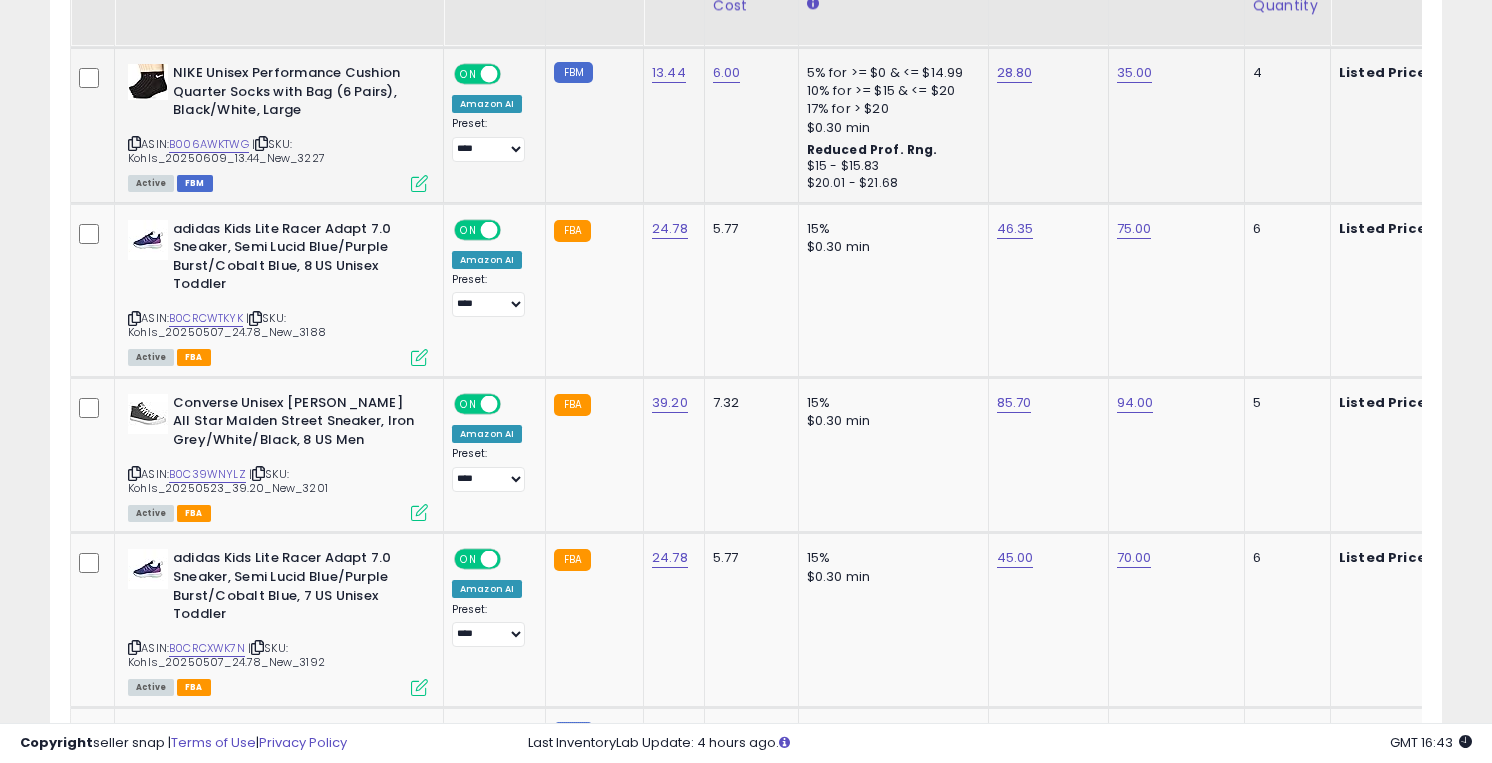 scroll, scrollTop: 3270, scrollLeft: 0, axis: vertical 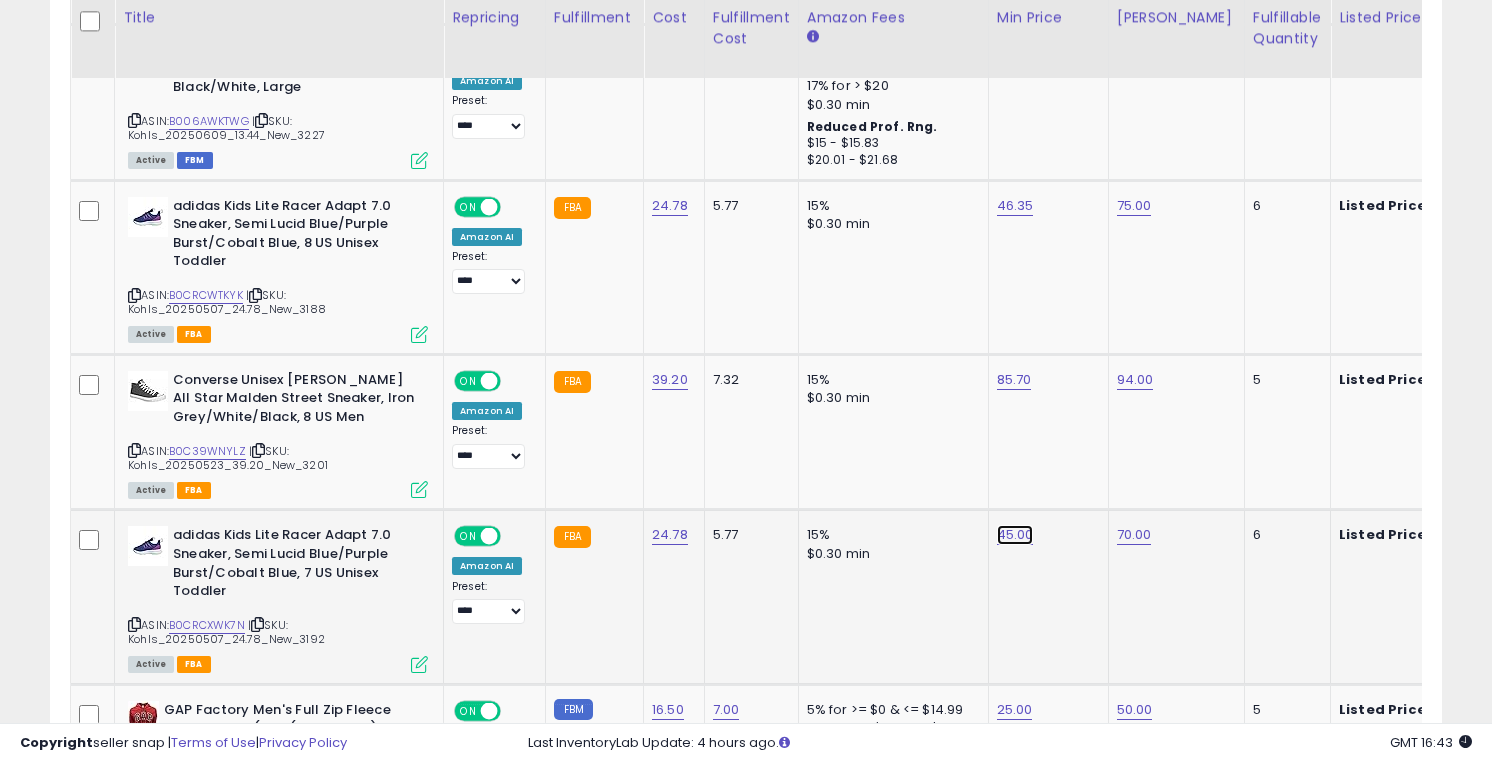 click on "45.00" at bounding box center [1015, -2146] 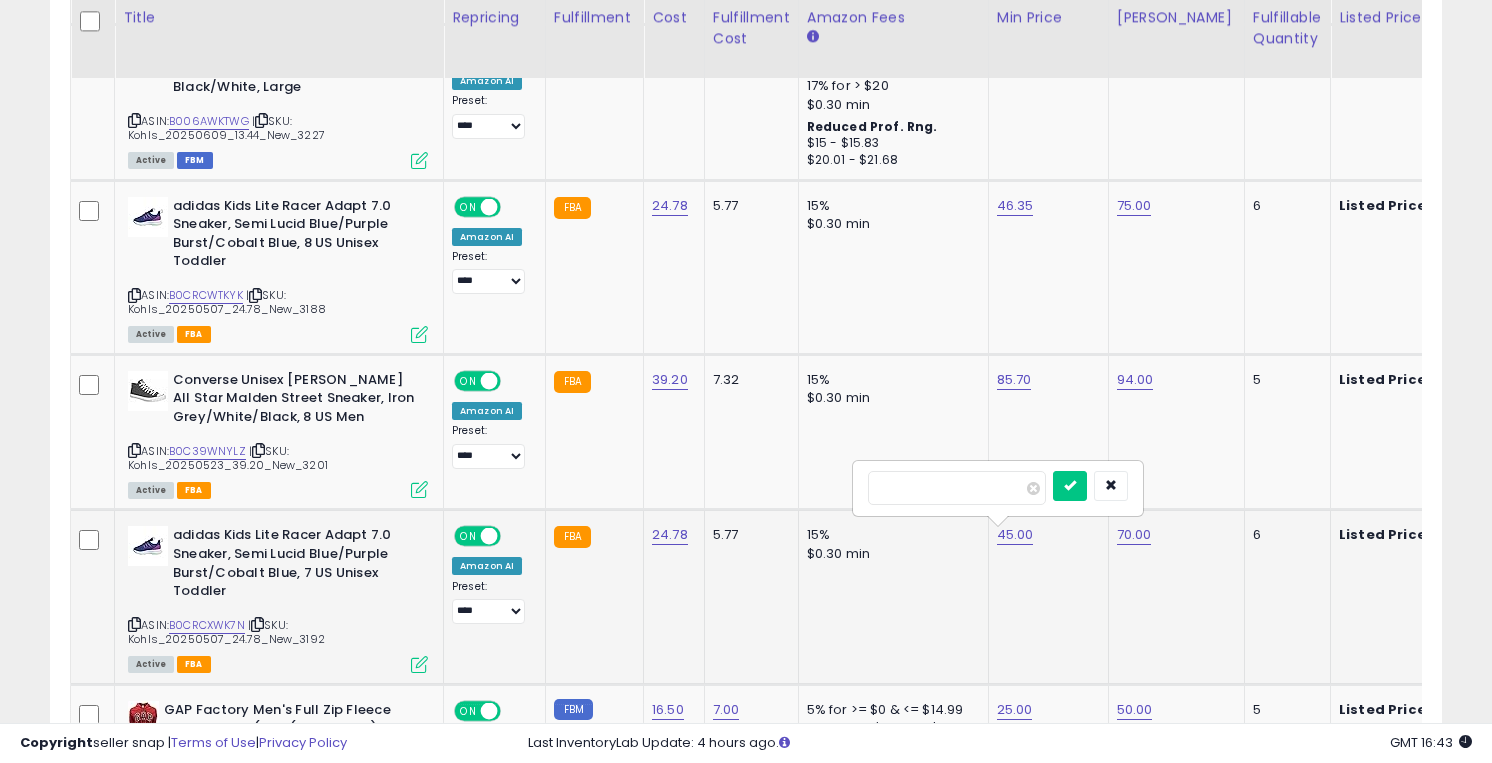 type on "**" 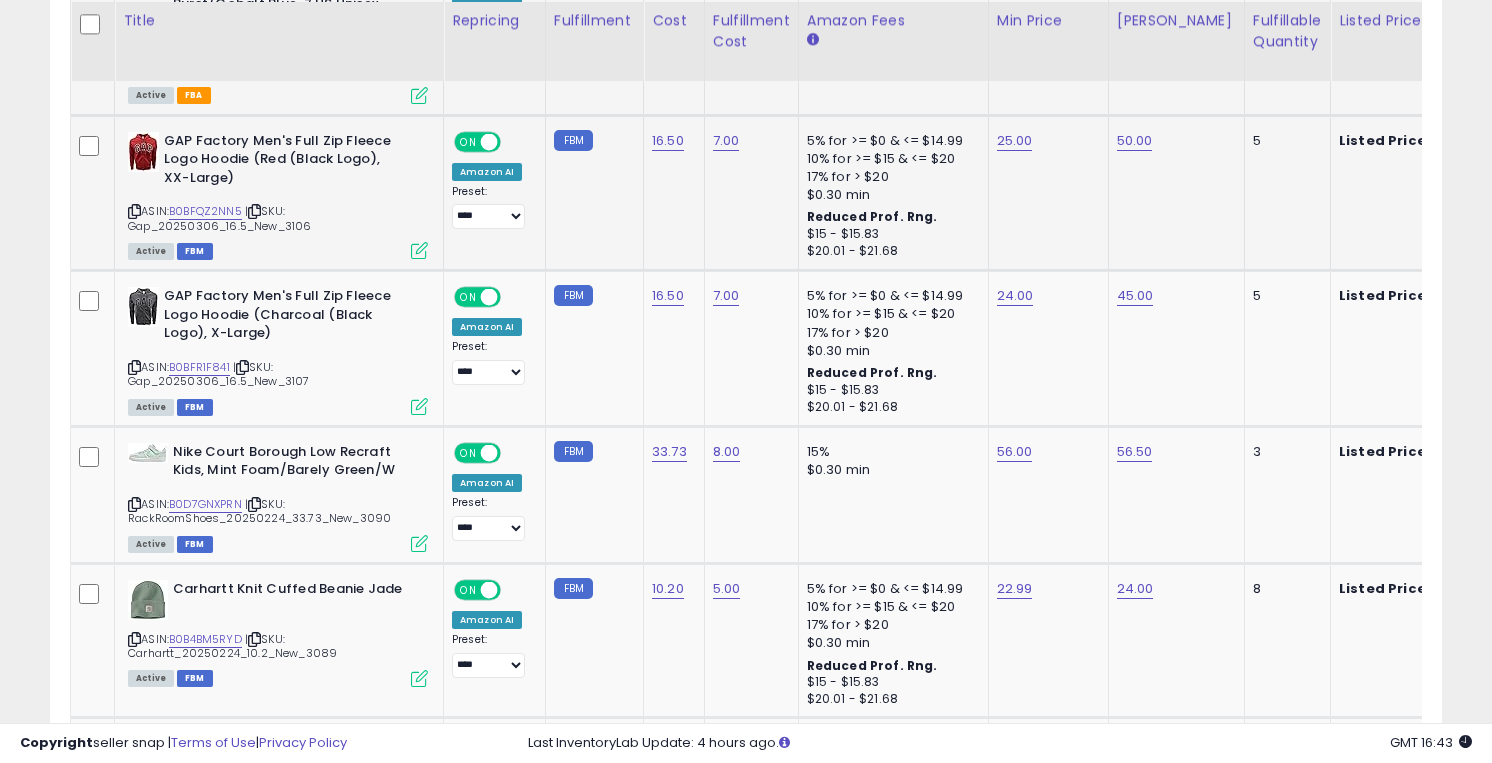 scroll, scrollTop: 3861, scrollLeft: 0, axis: vertical 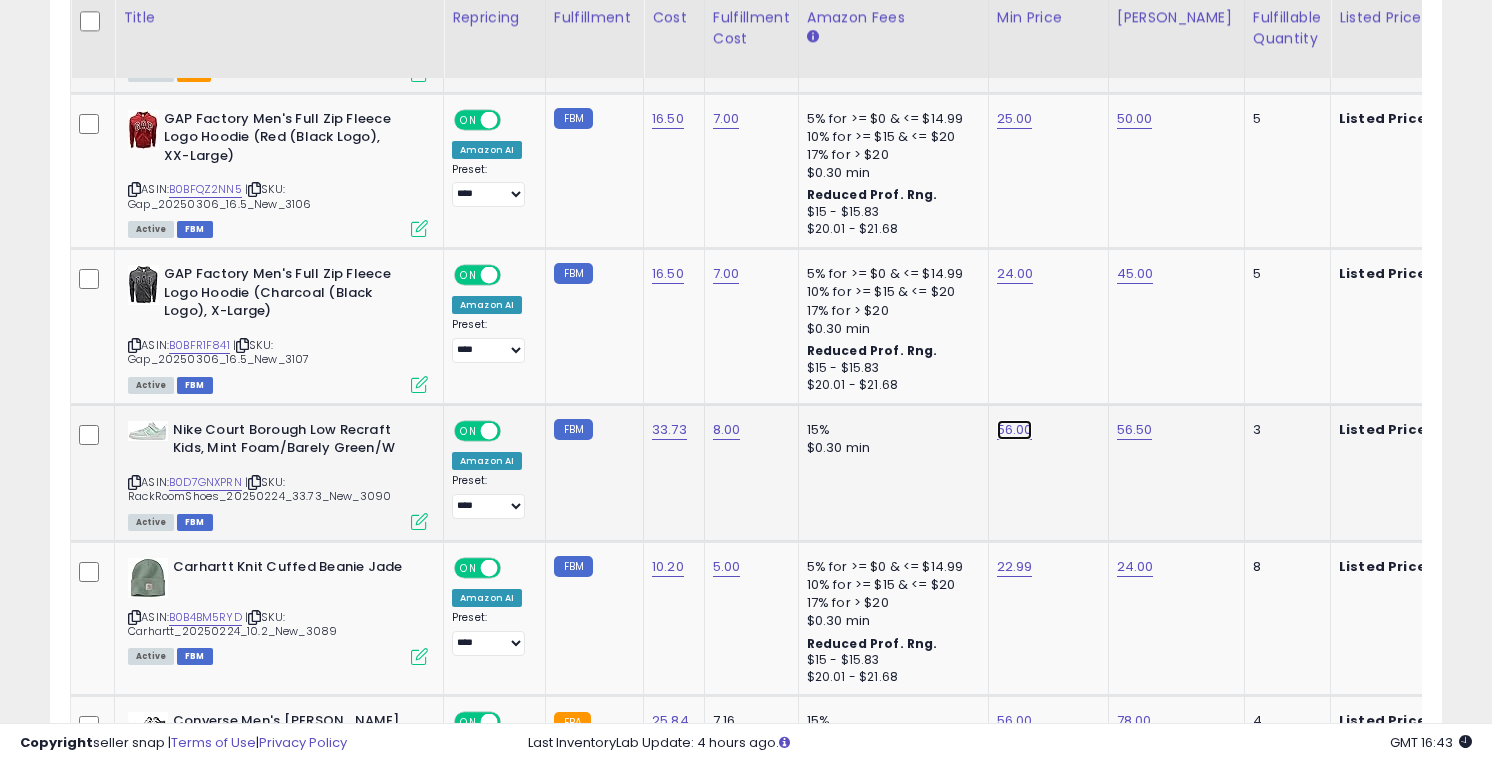 click on "56.00" at bounding box center (1015, -2737) 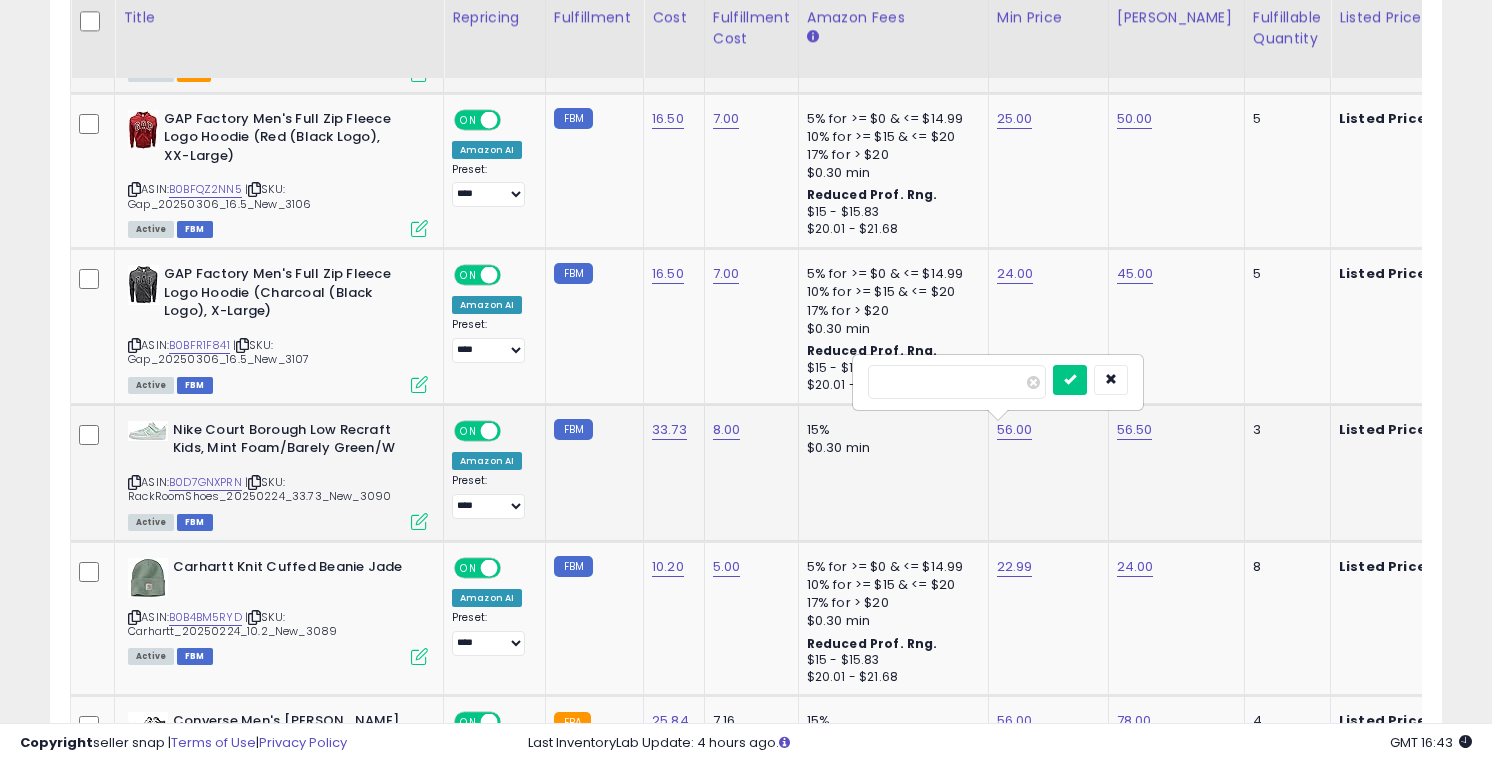 type on "**" 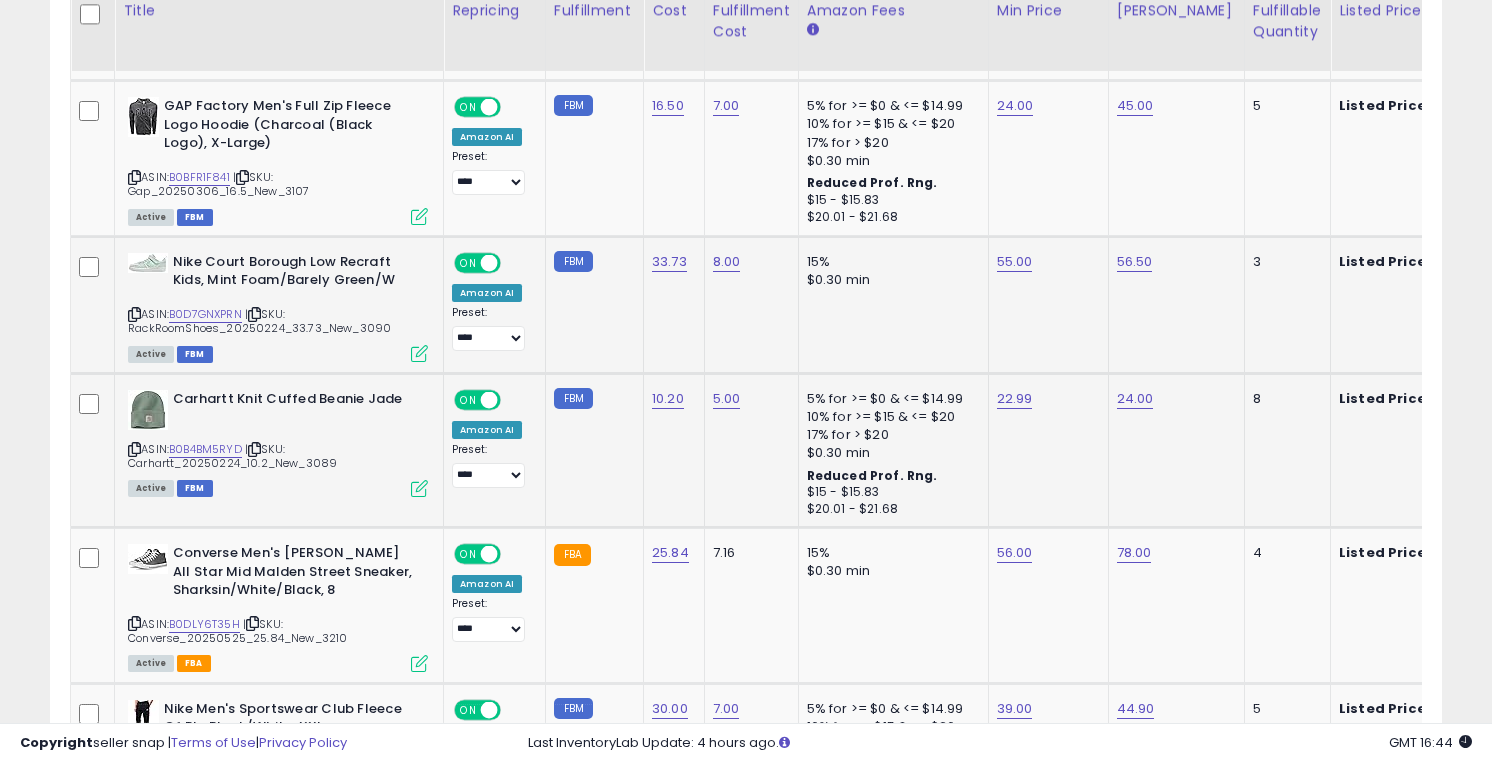 scroll, scrollTop: 4033, scrollLeft: 0, axis: vertical 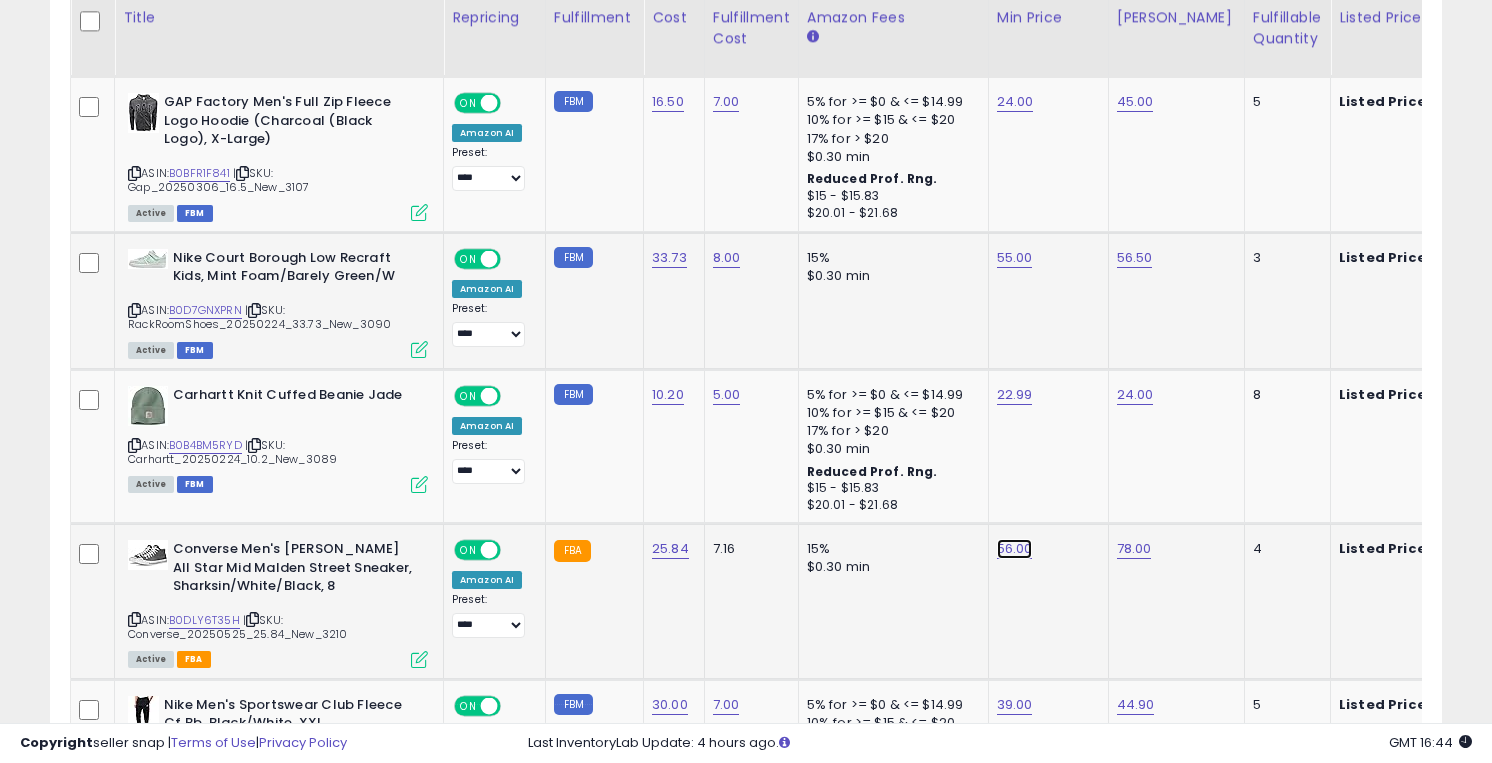 click on "56.00" at bounding box center [1015, -2909] 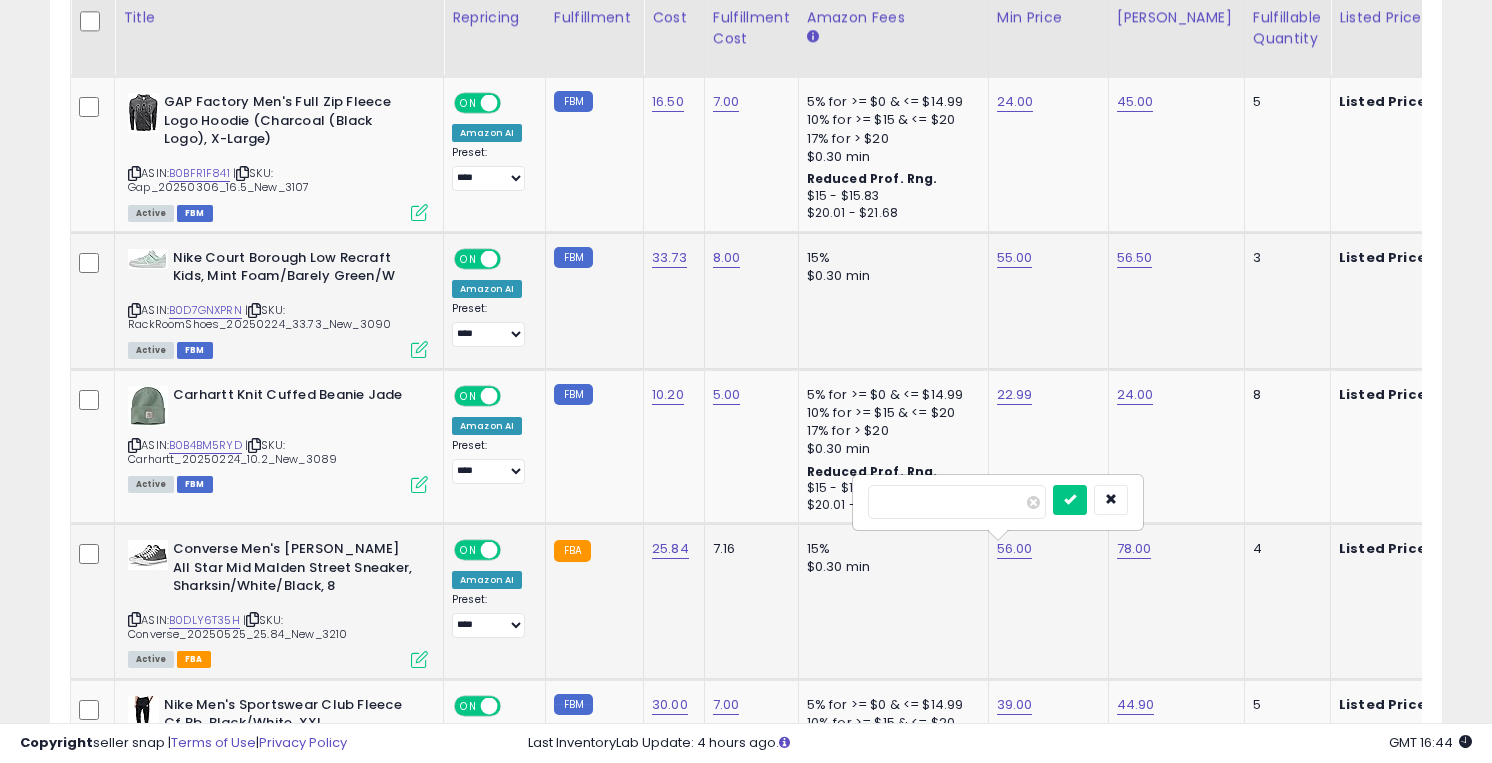type on "**" 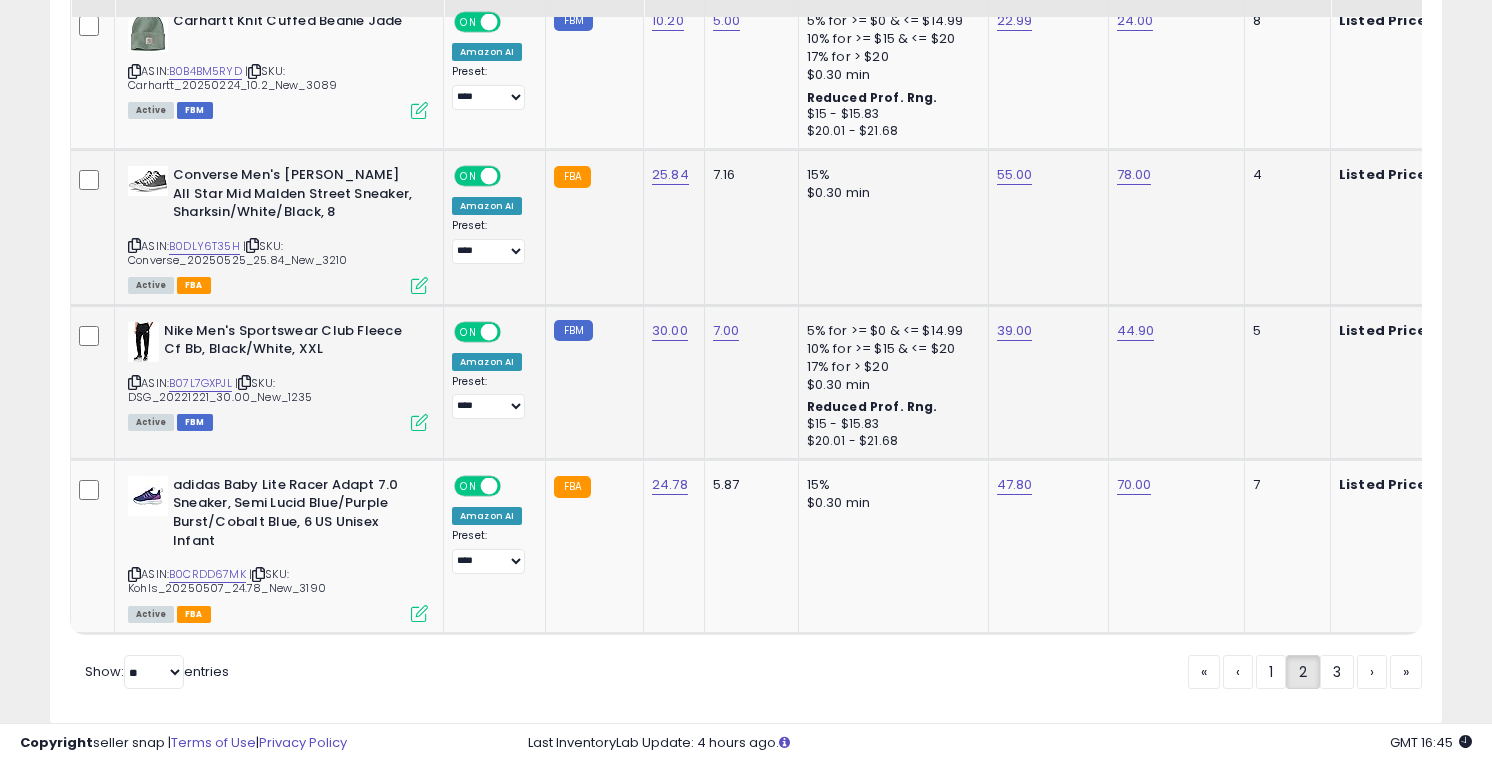 scroll, scrollTop: 4449, scrollLeft: 0, axis: vertical 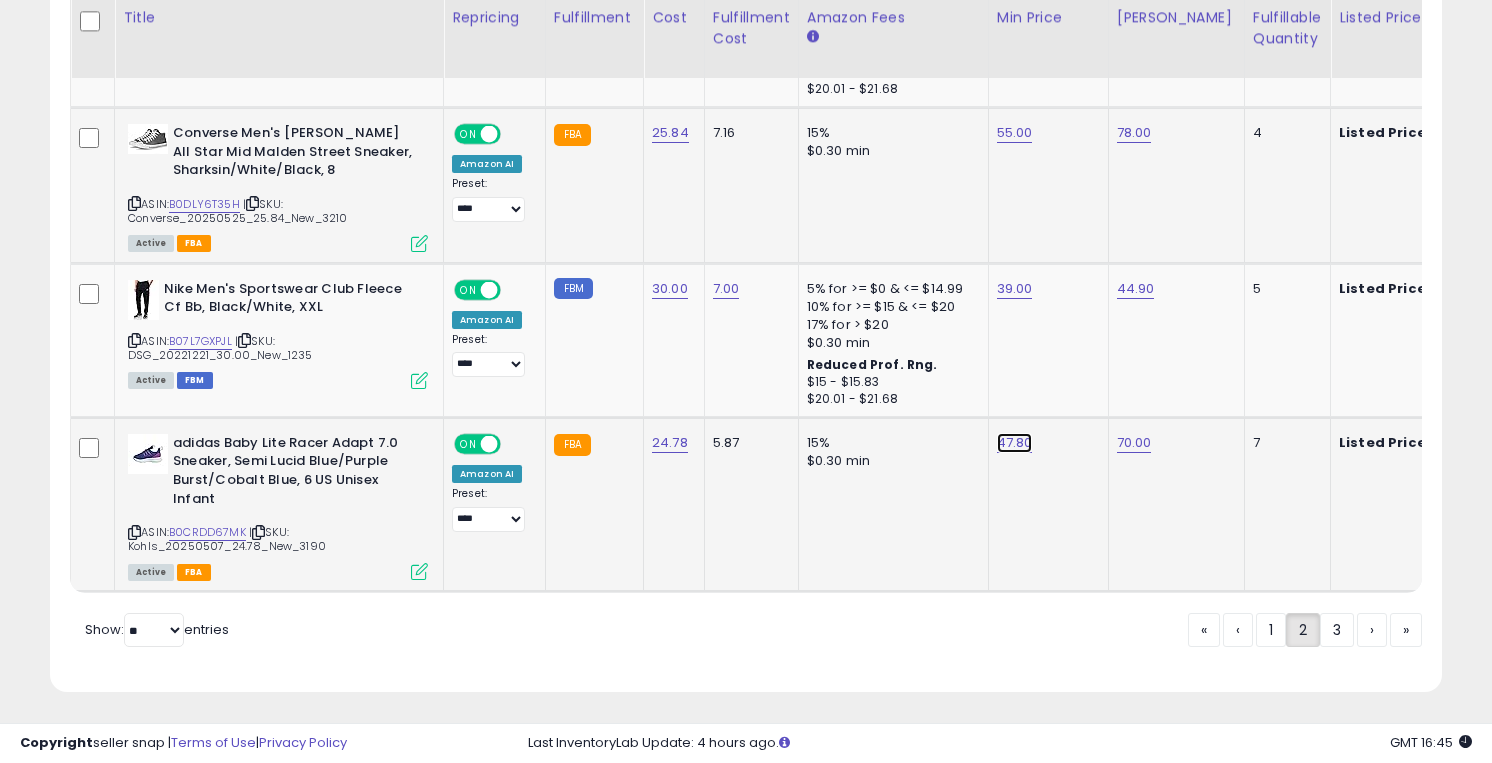 click on "47.80" at bounding box center (1015, -3325) 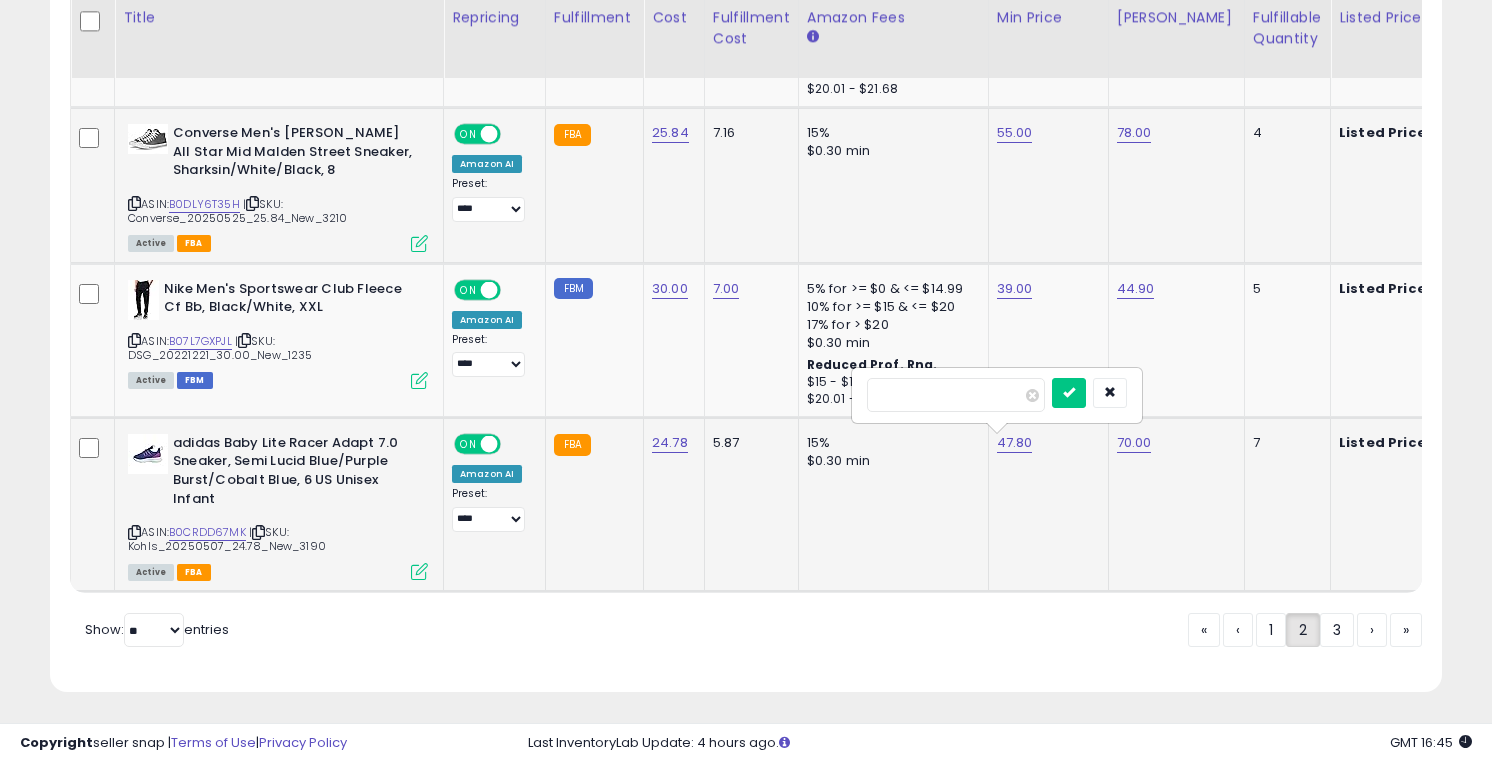 type on "*****" 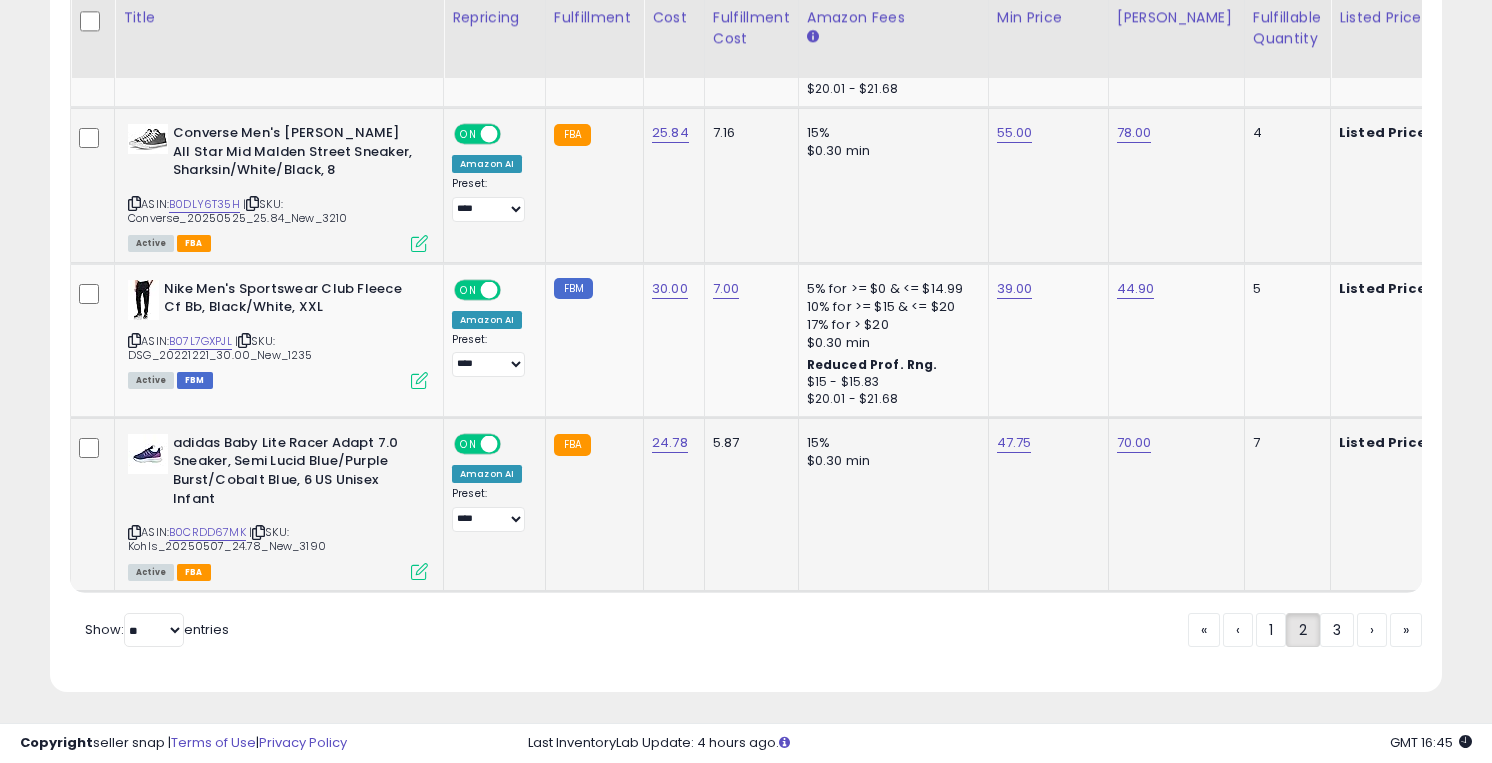 click on "3" 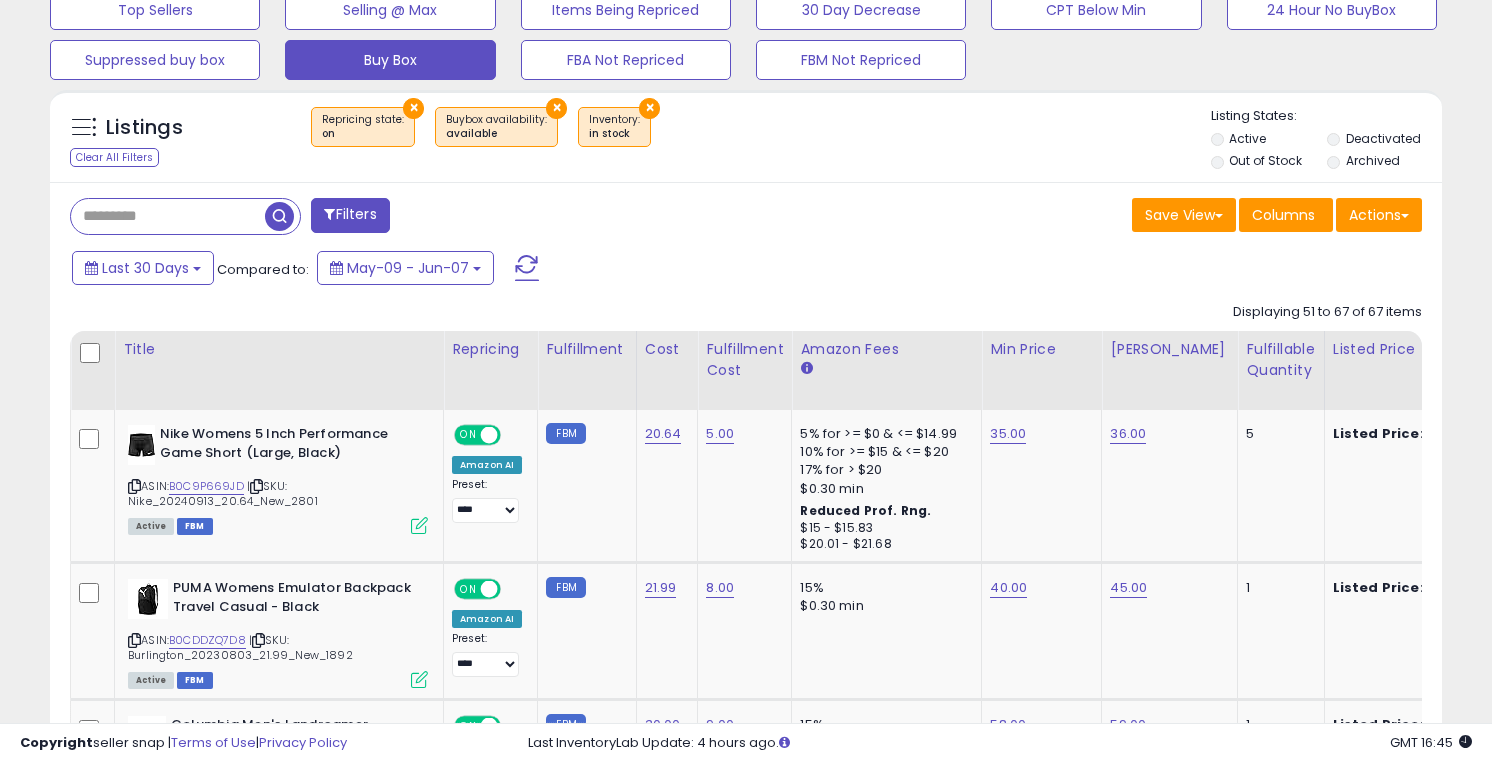 scroll, scrollTop: 759, scrollLeft: 0, axis: vertical 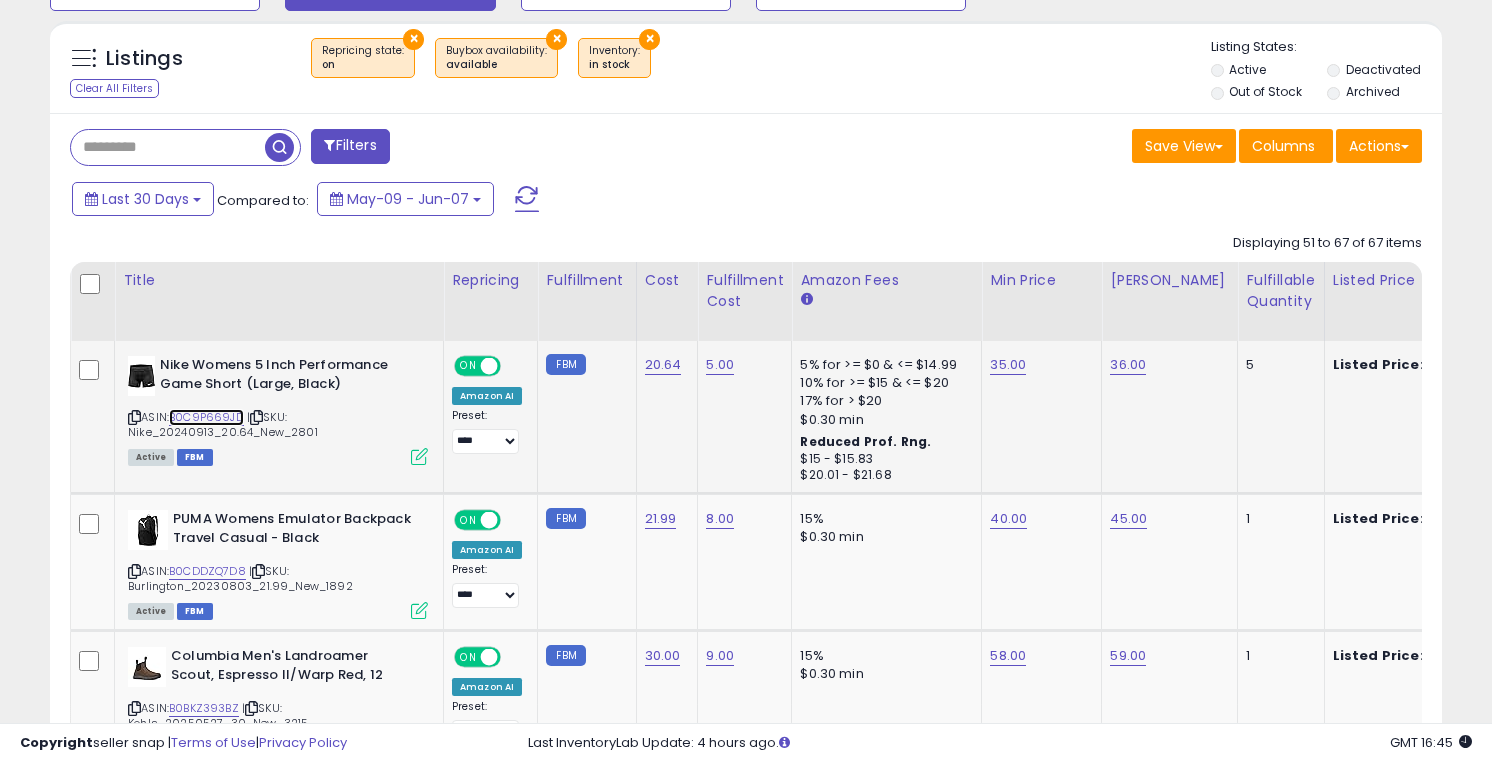 click on "B0C9P669JD" at bounding box center [206, 417] 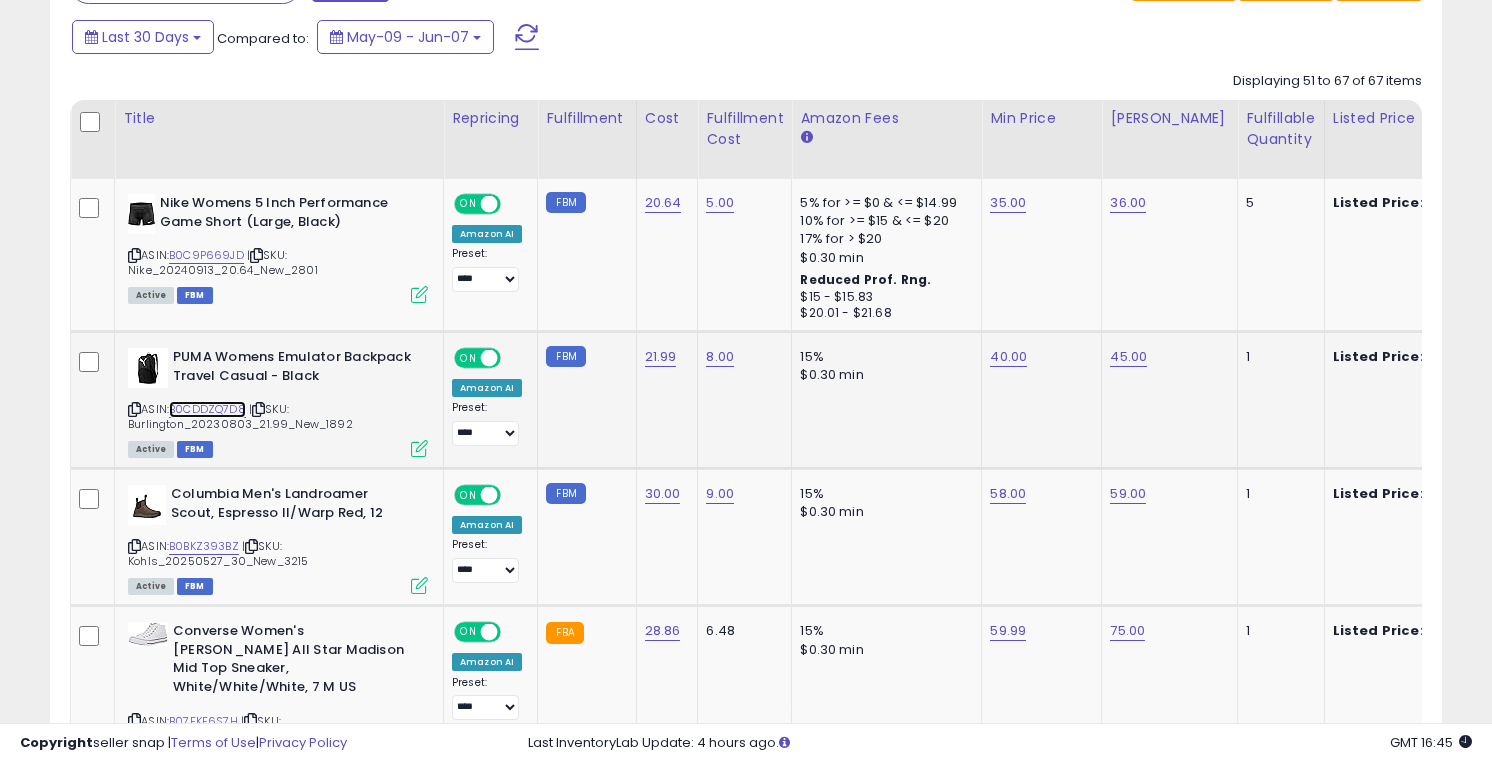 click on "B0CDDZQ7D8" at bounding box center [207, 409] 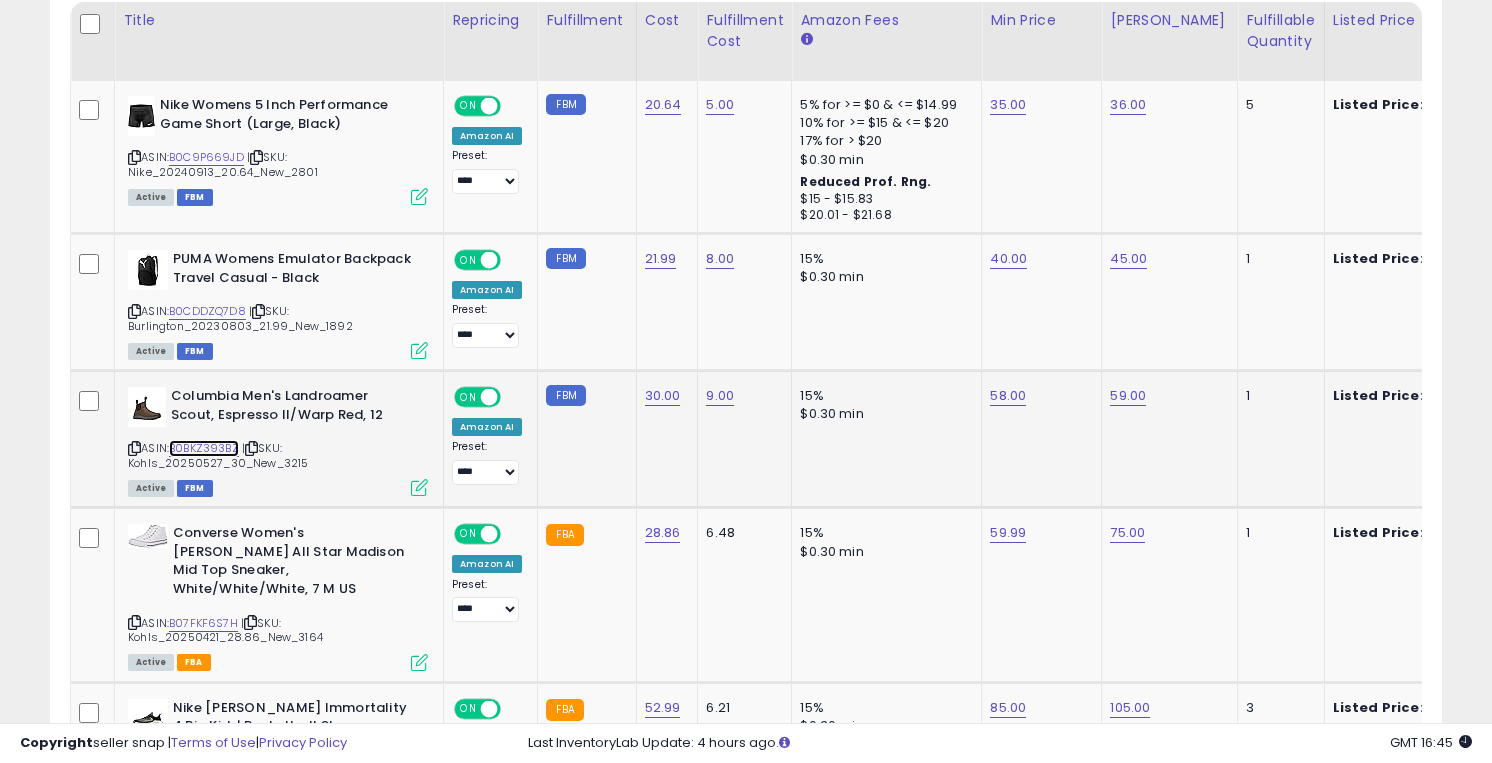 click on "B0BKZ393BZ" at bounding box center (204, 448) 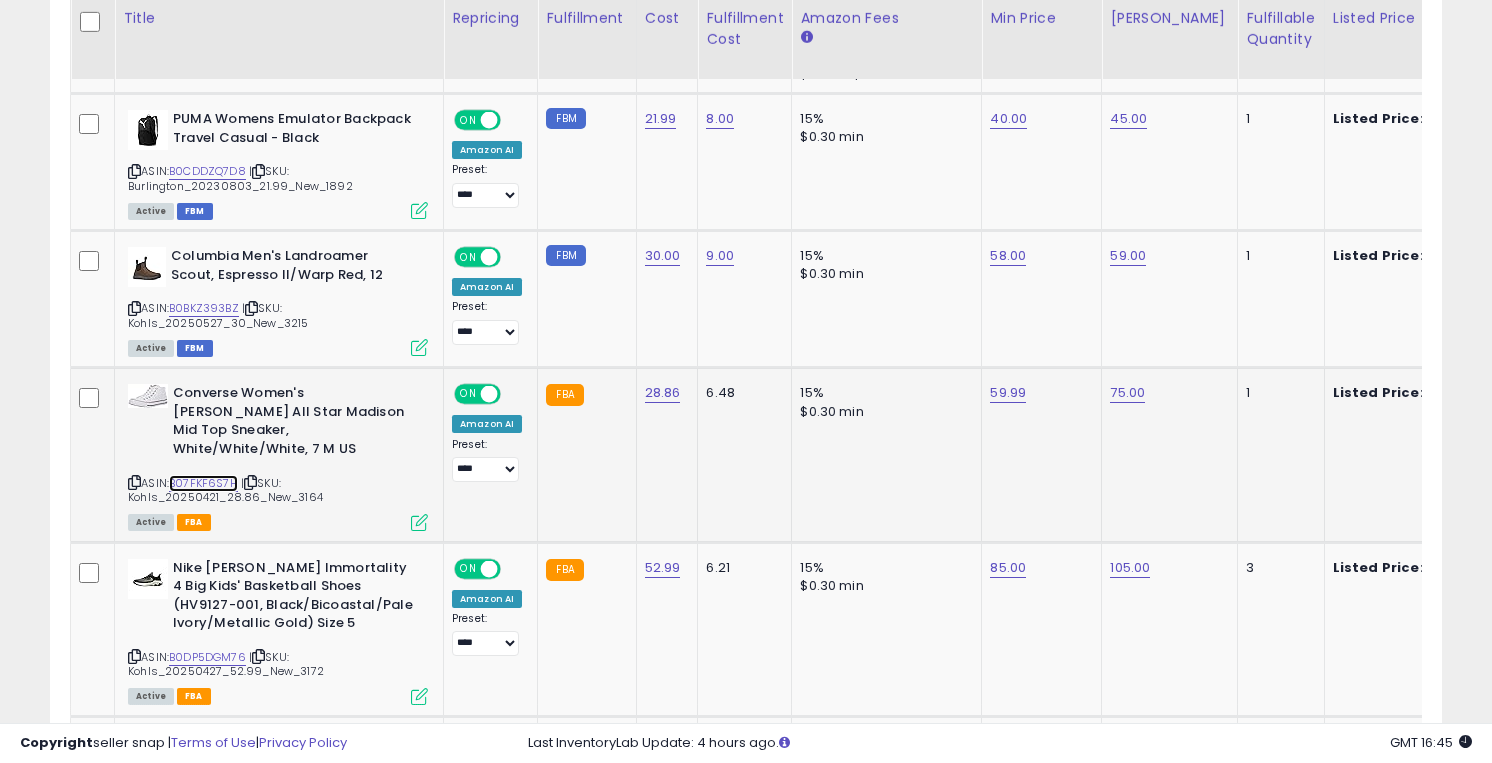 click on "B07FKF6S7H" at bounding box center [203, 483] 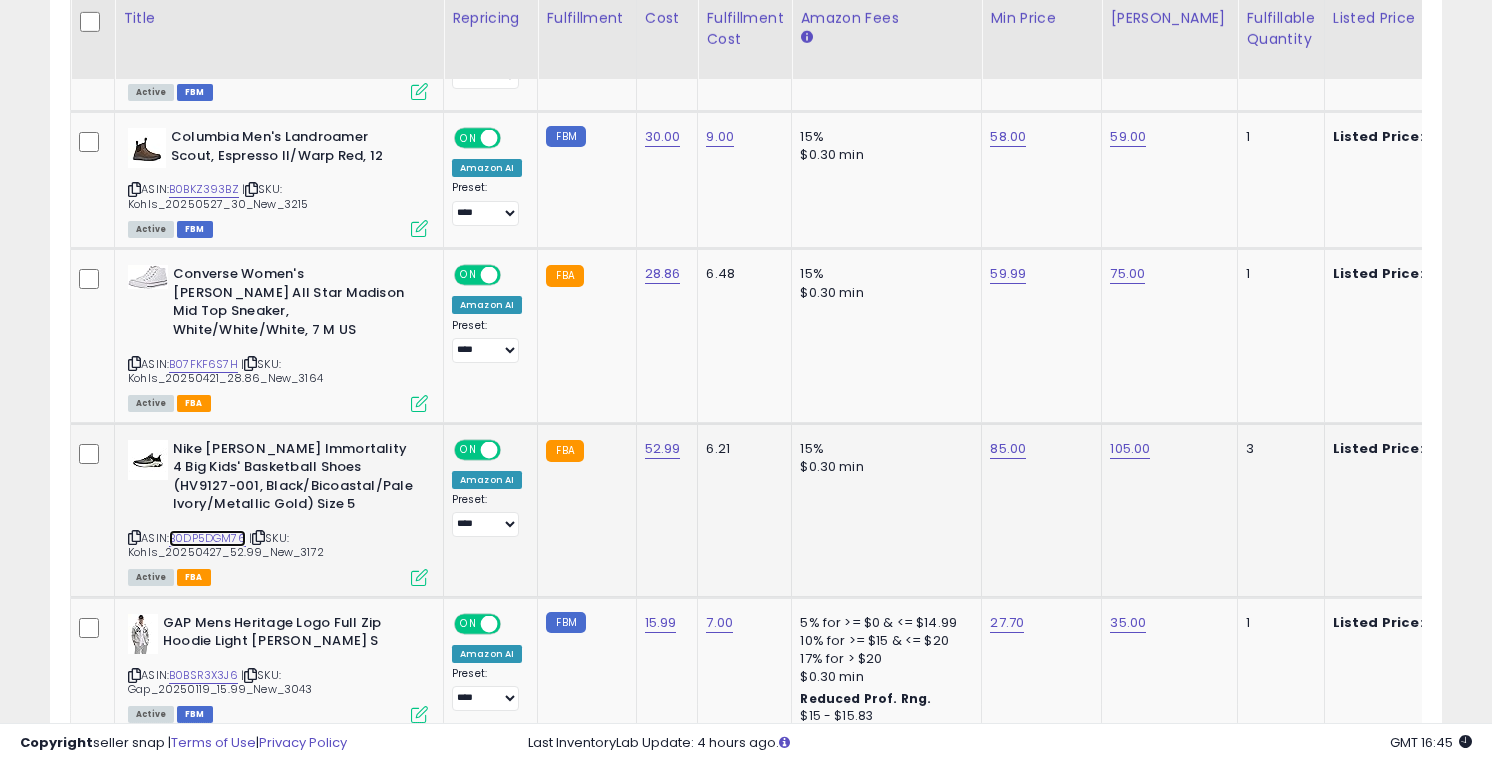click on "B0DP5DGM76" at bounding box center [207, 538] 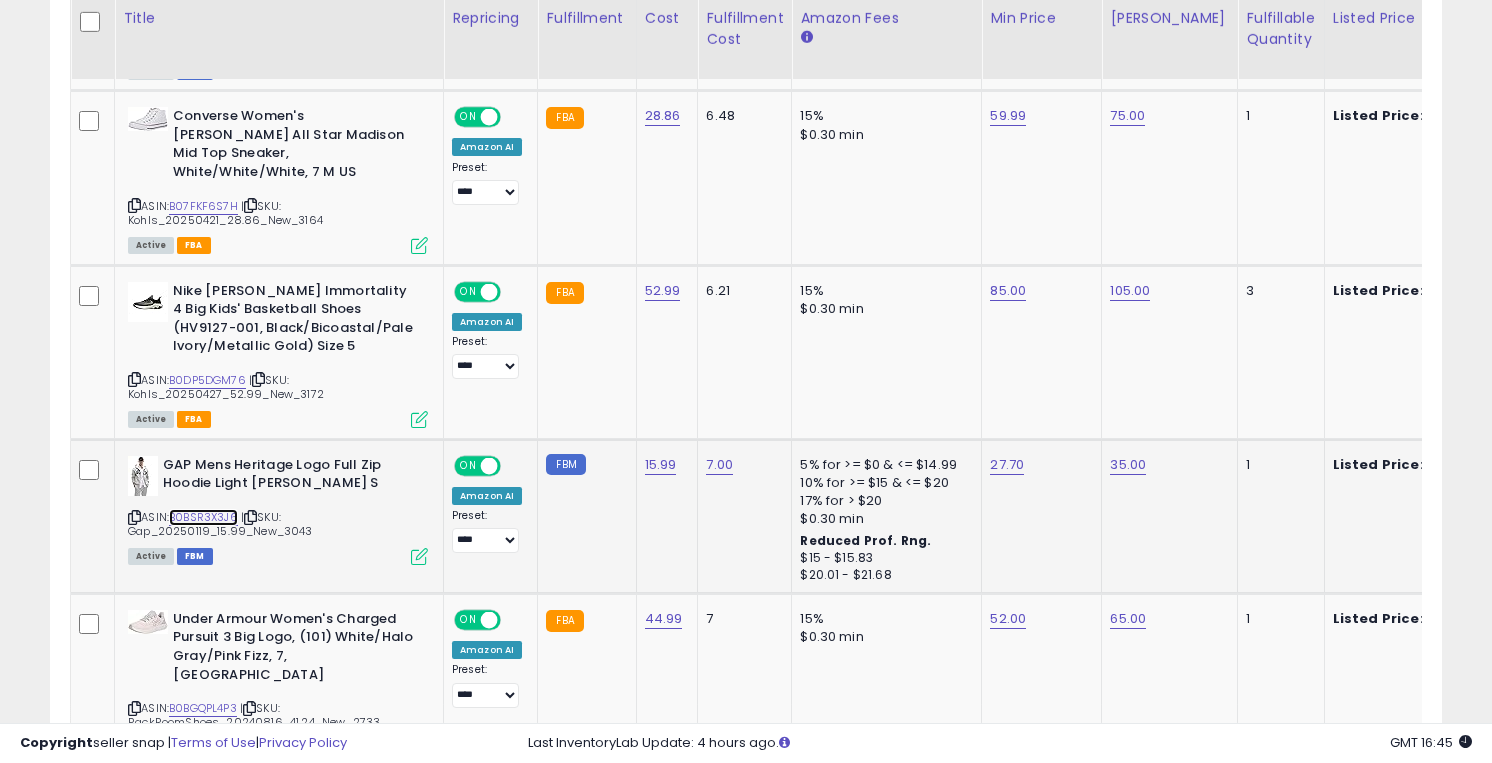 click on "B0BSR3X3J6" at bounding box center [203, 517] 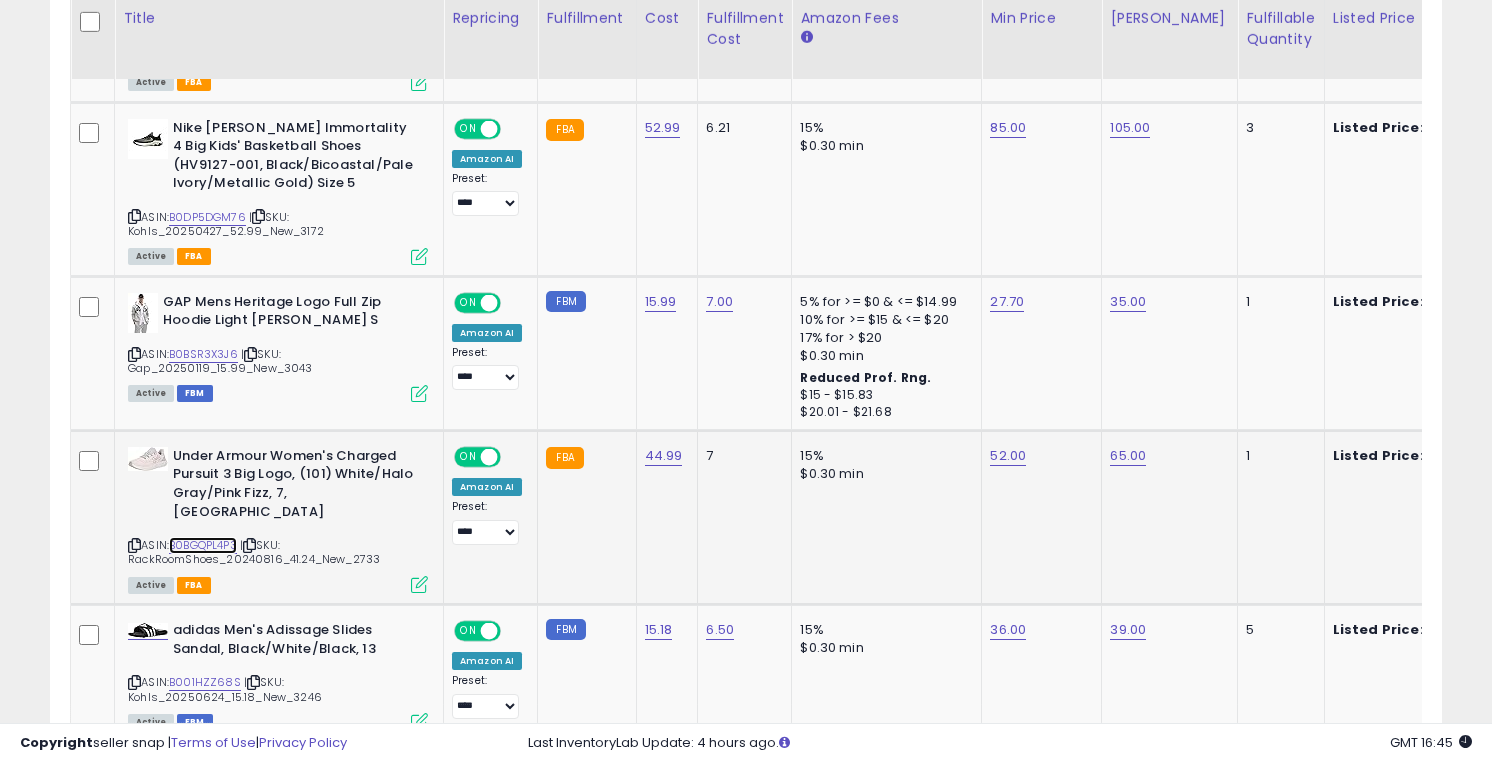 click on "B0BGQPL4P3" at bounding box center (203, 545) 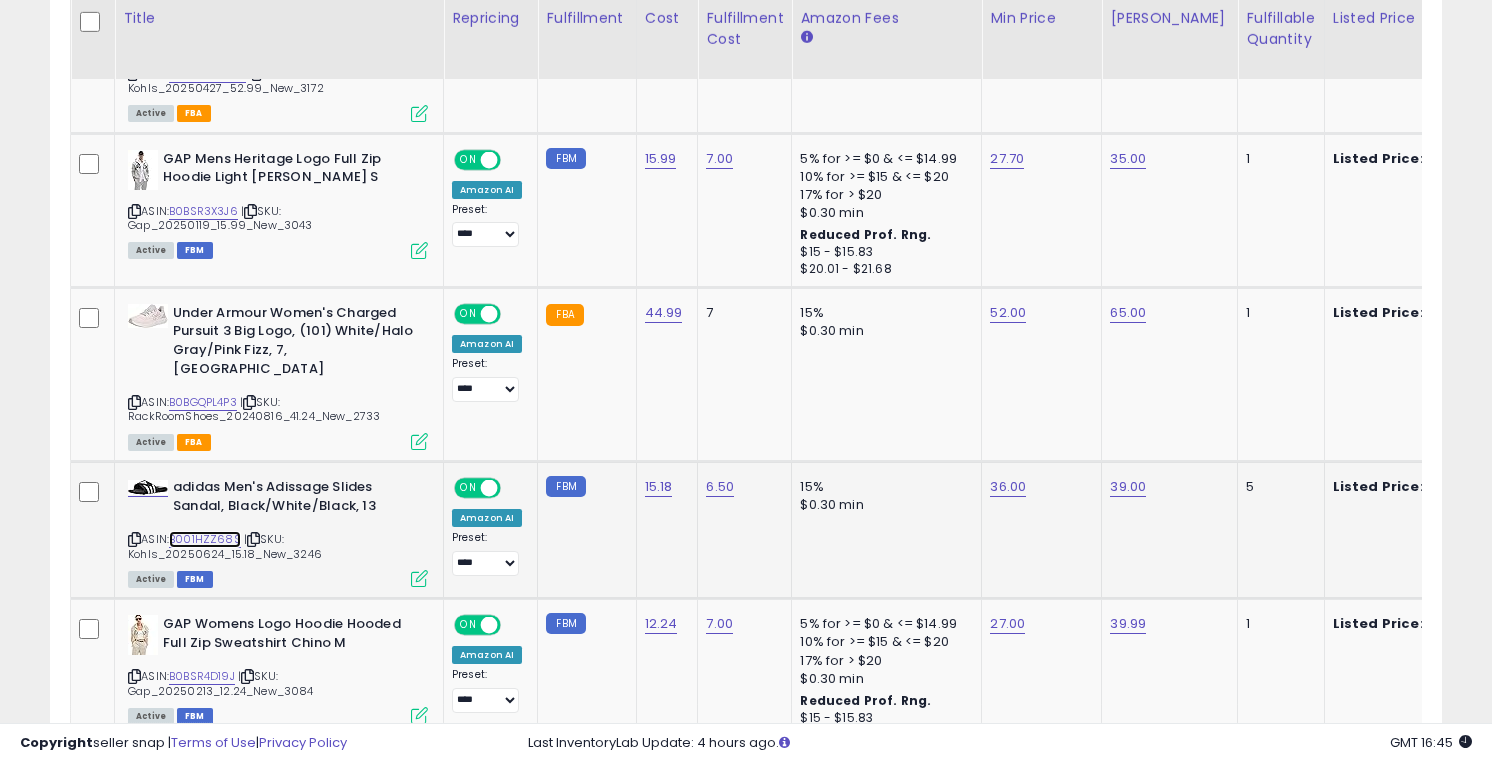 click on "B001HZZ68S" at bounding box center (205, 539) 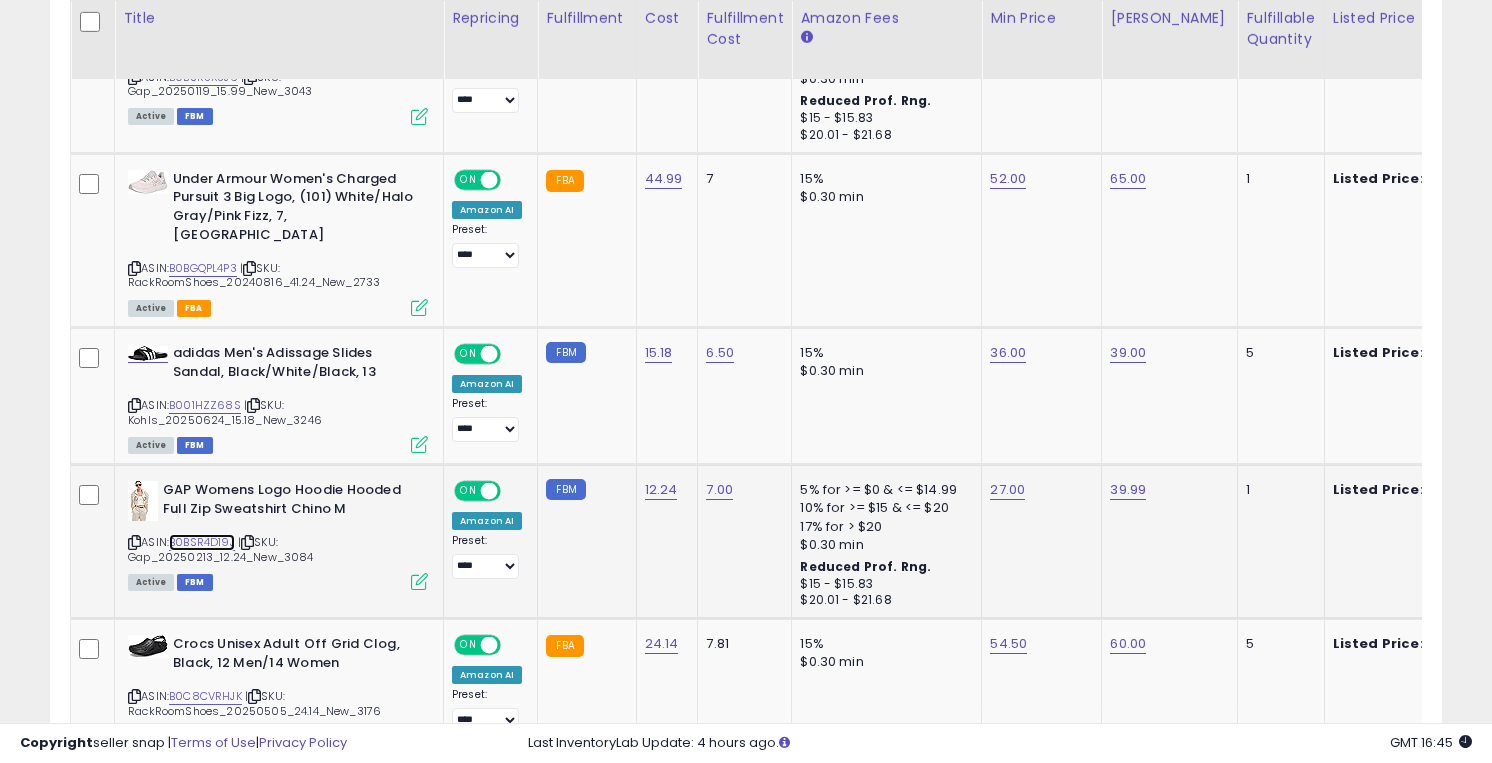 click on "B0BSR4D19J" at bounding box center (202, 542) 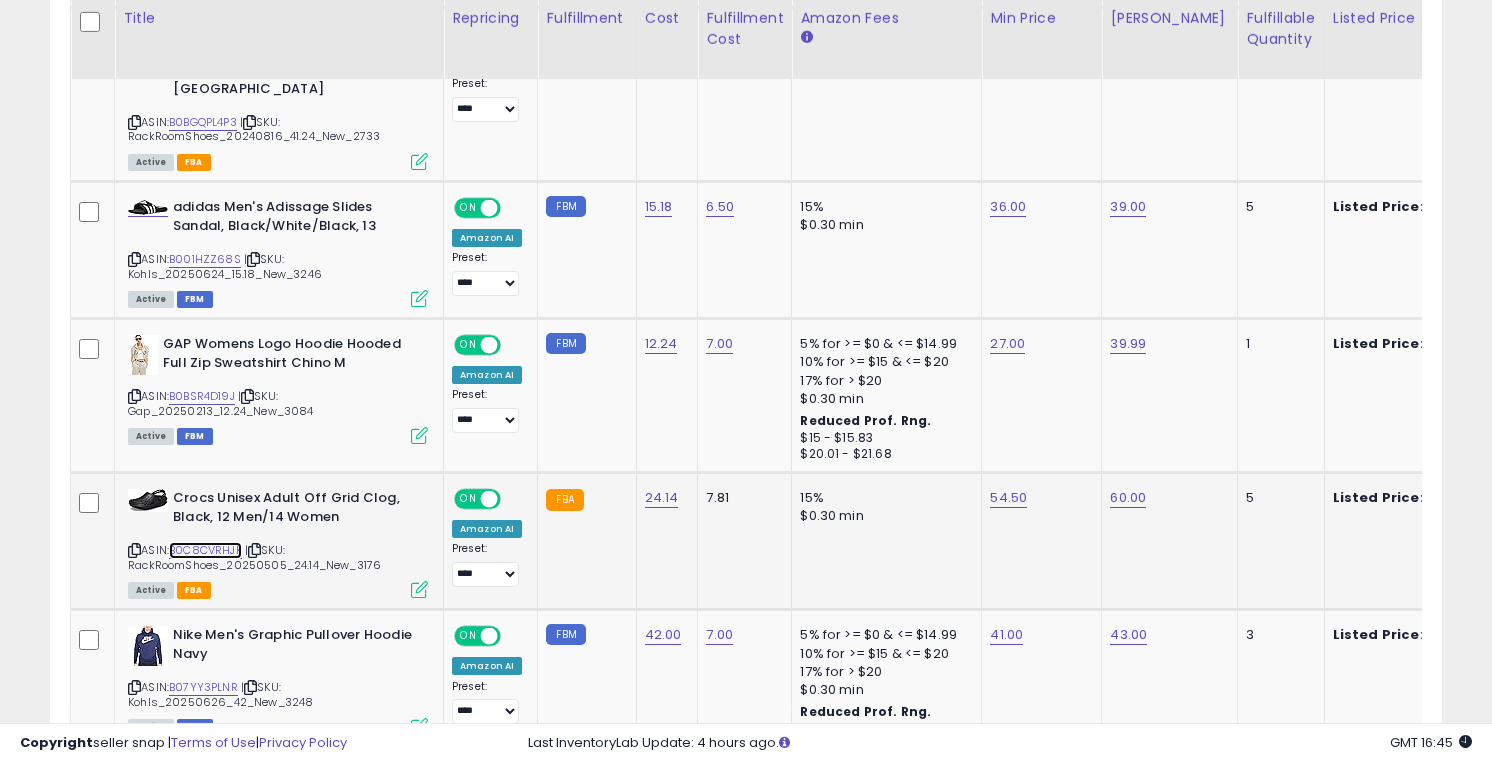 click on "B0C8CVRHJK" at bounding box center (205, 550) 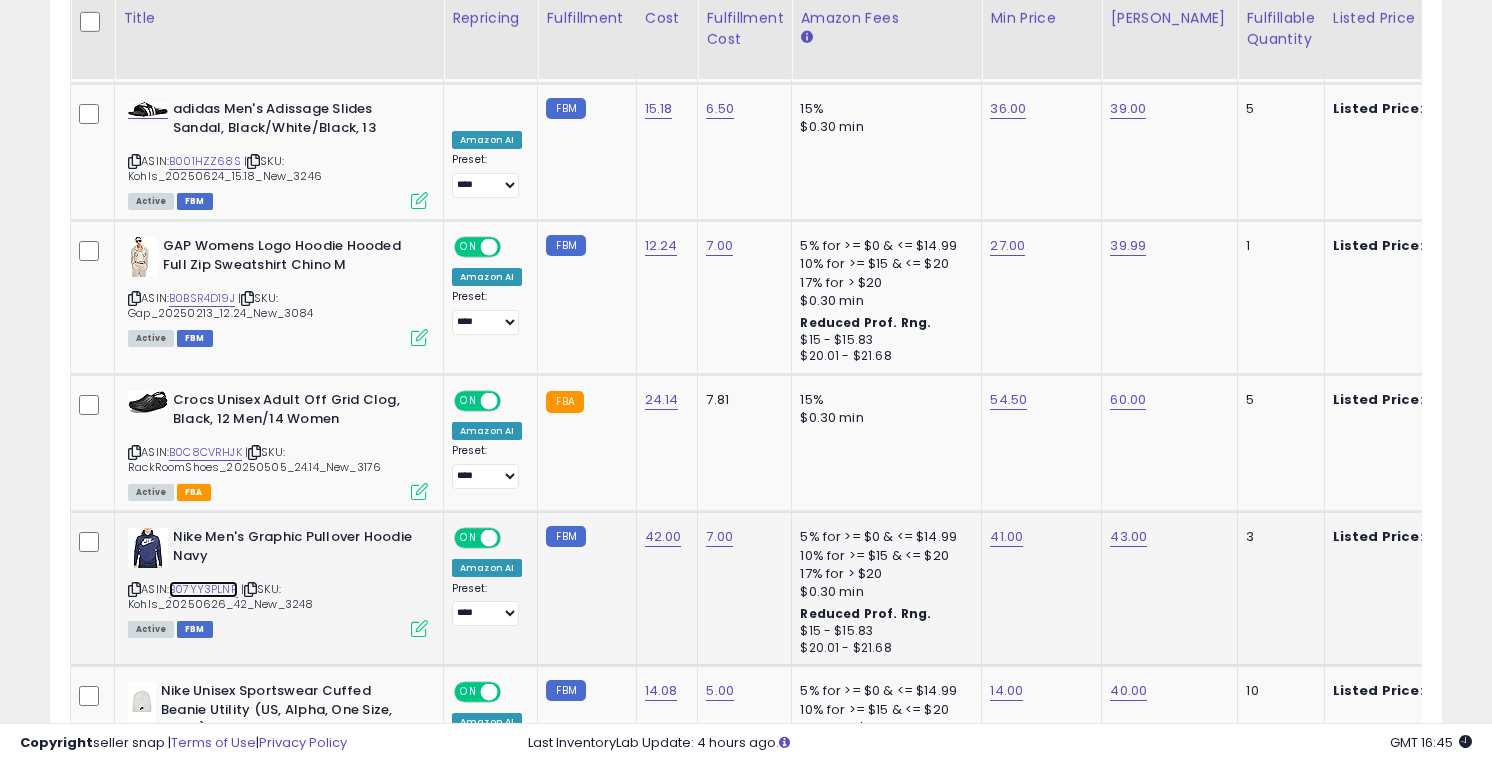 click on "B07YY3PLNR" at bounding box center (203, 589) 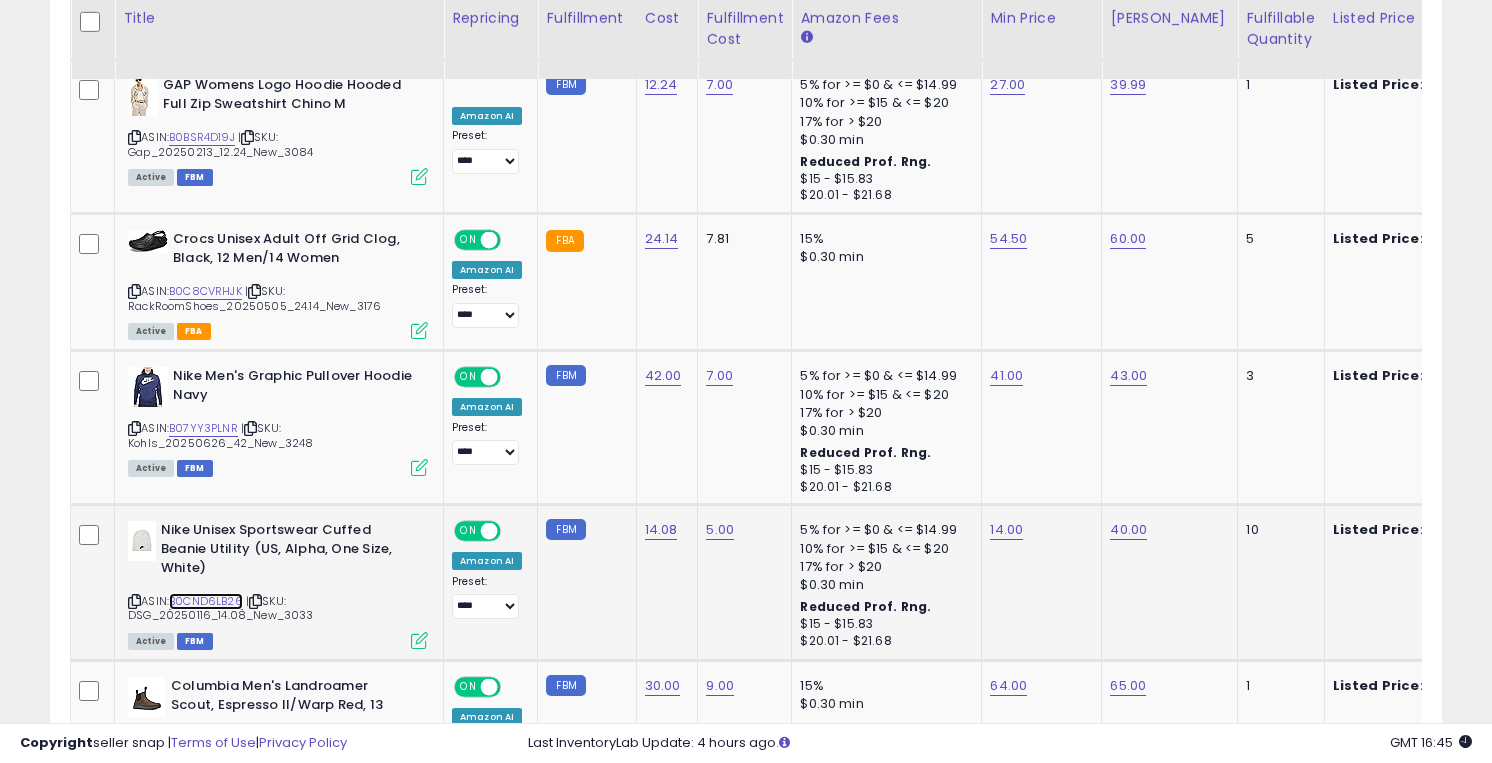 click on "B0CND6LB26" at bounding box center [206, 601] 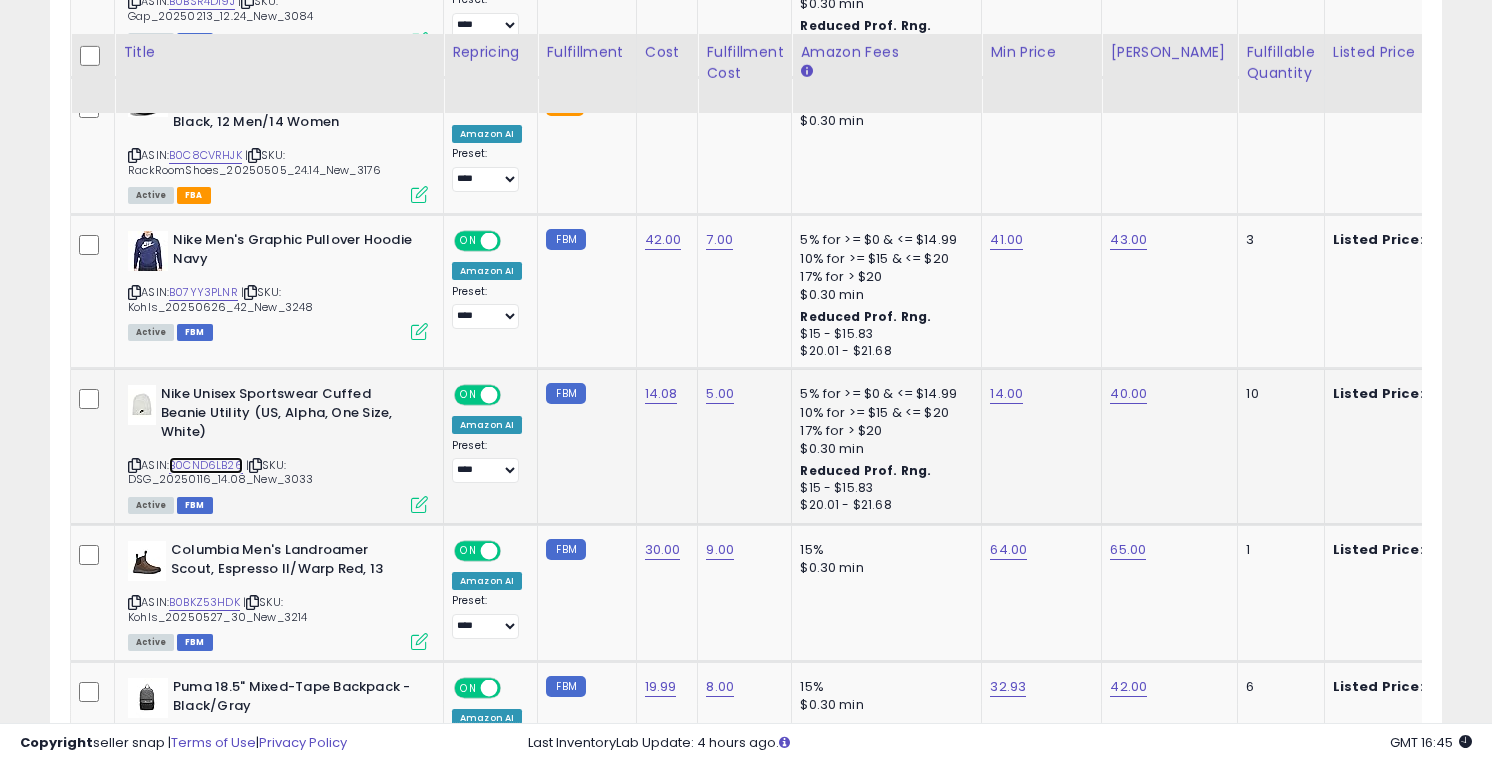 scroll, scrollTop: 2473, scrollLeft: 0, axis: vertical 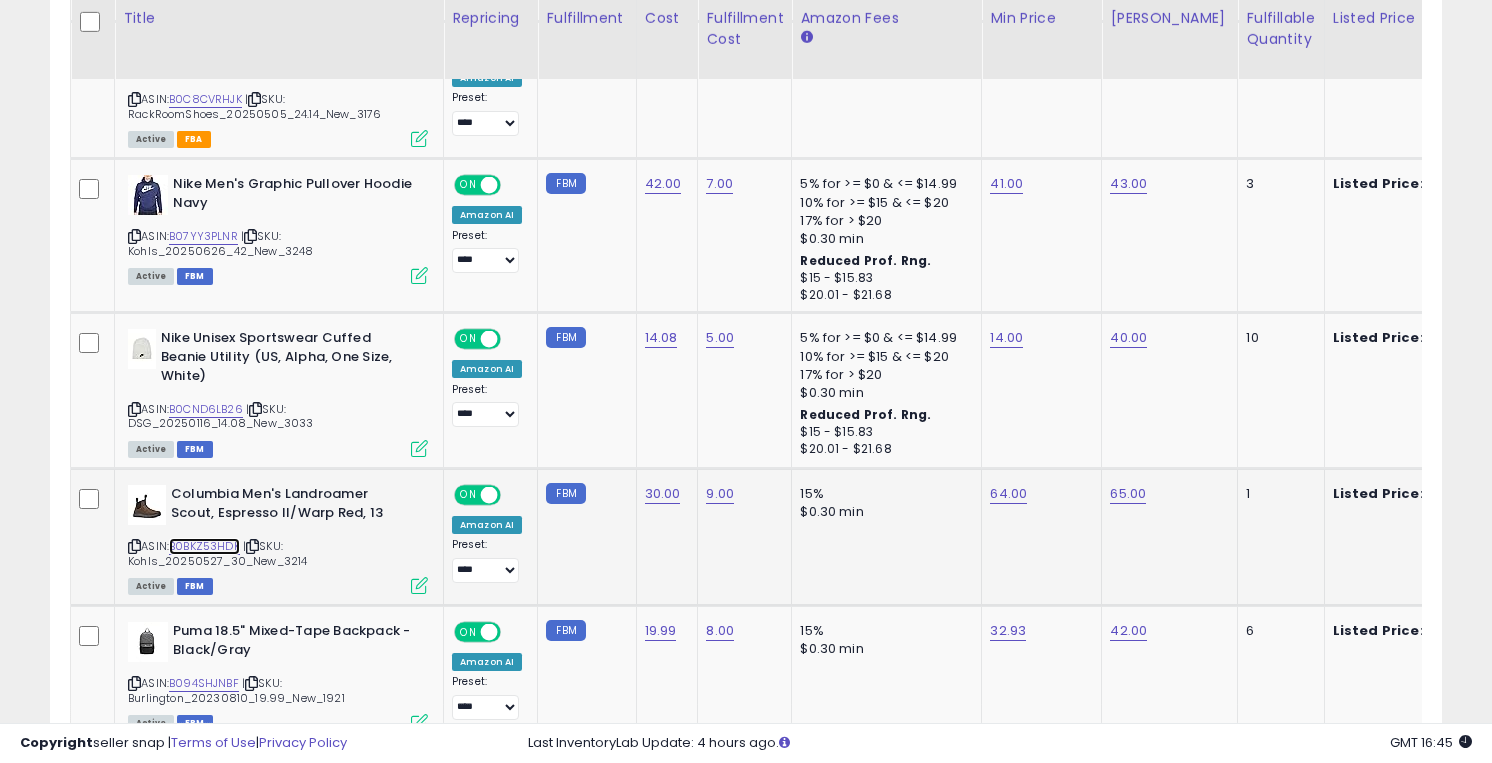 click on "B0BKZ53HDK" at bounding box center (204, 546) 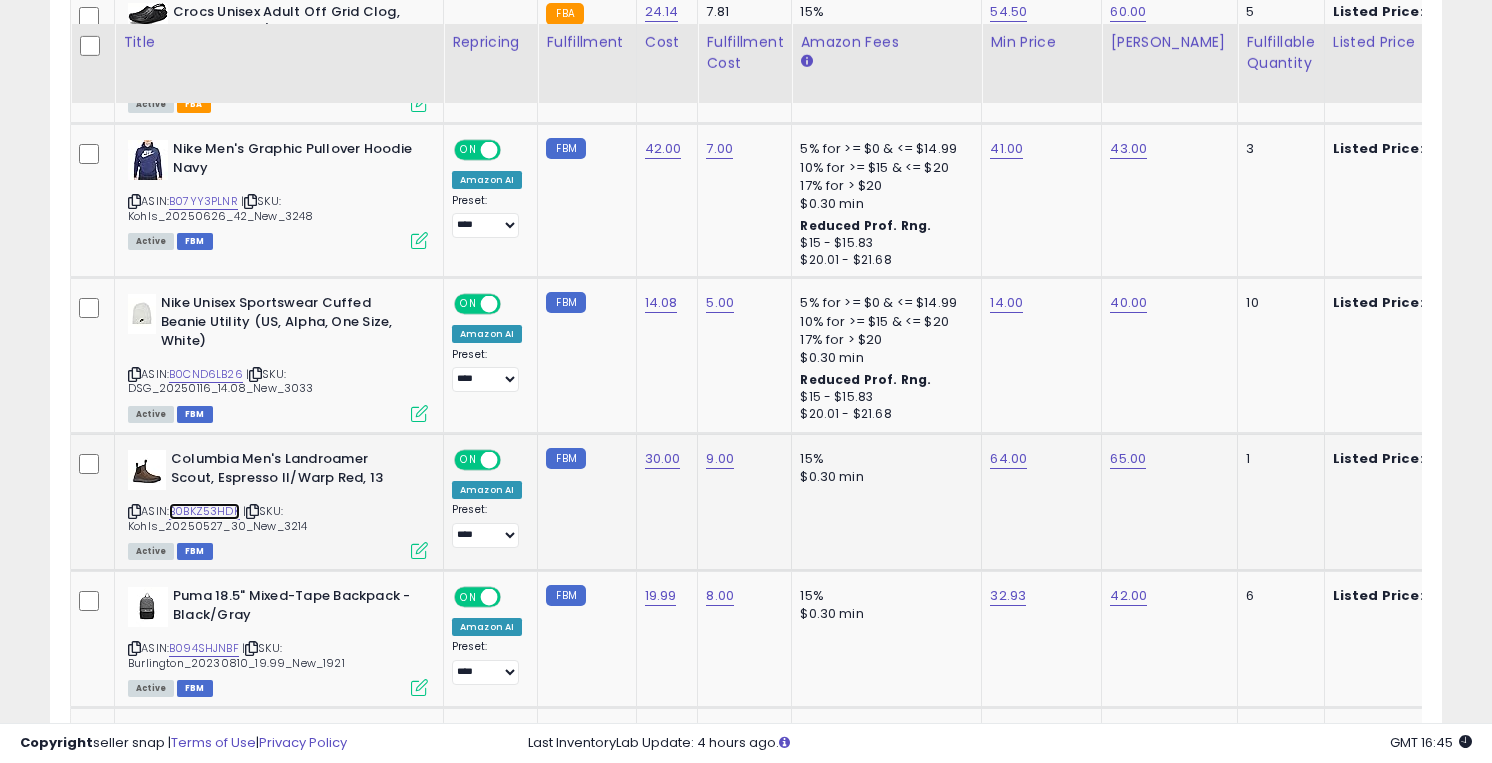 scroll, scrollTop: 2578, scrollLeft: 0, axis: vertical 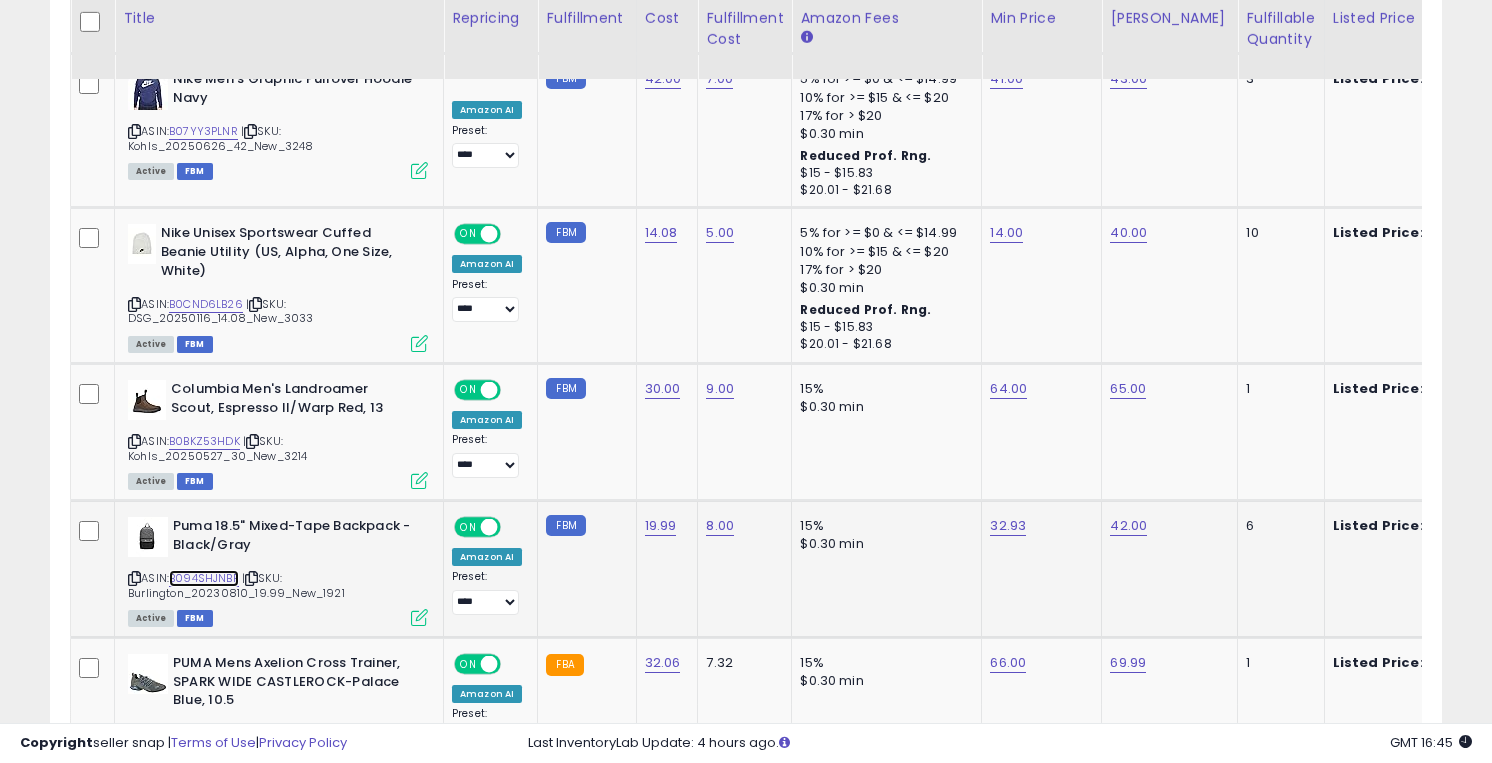 click on "B094SHJNBF" at bounding box center [204, 578] 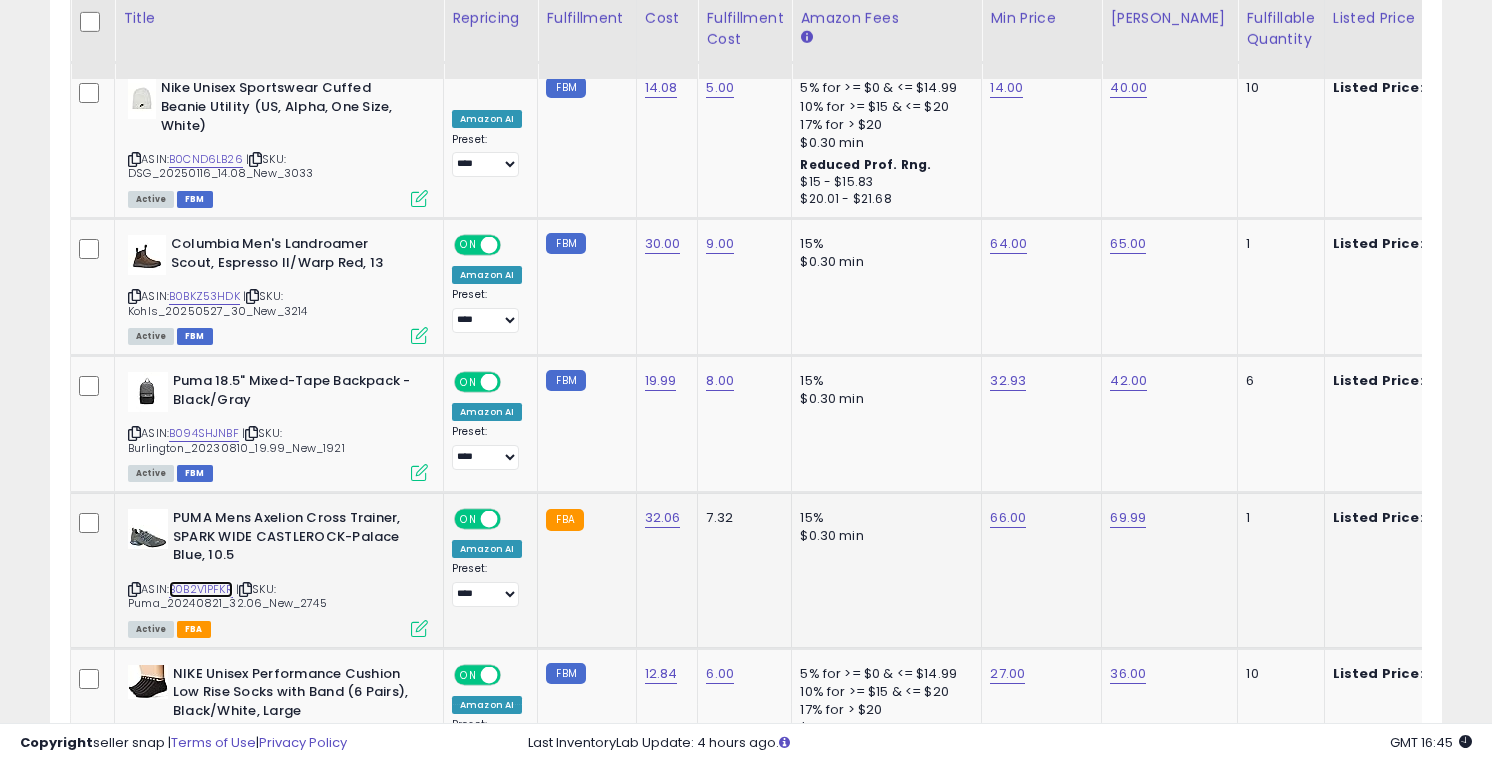 click on "B0B2V1PFKR" at bounding box center [201, 589] 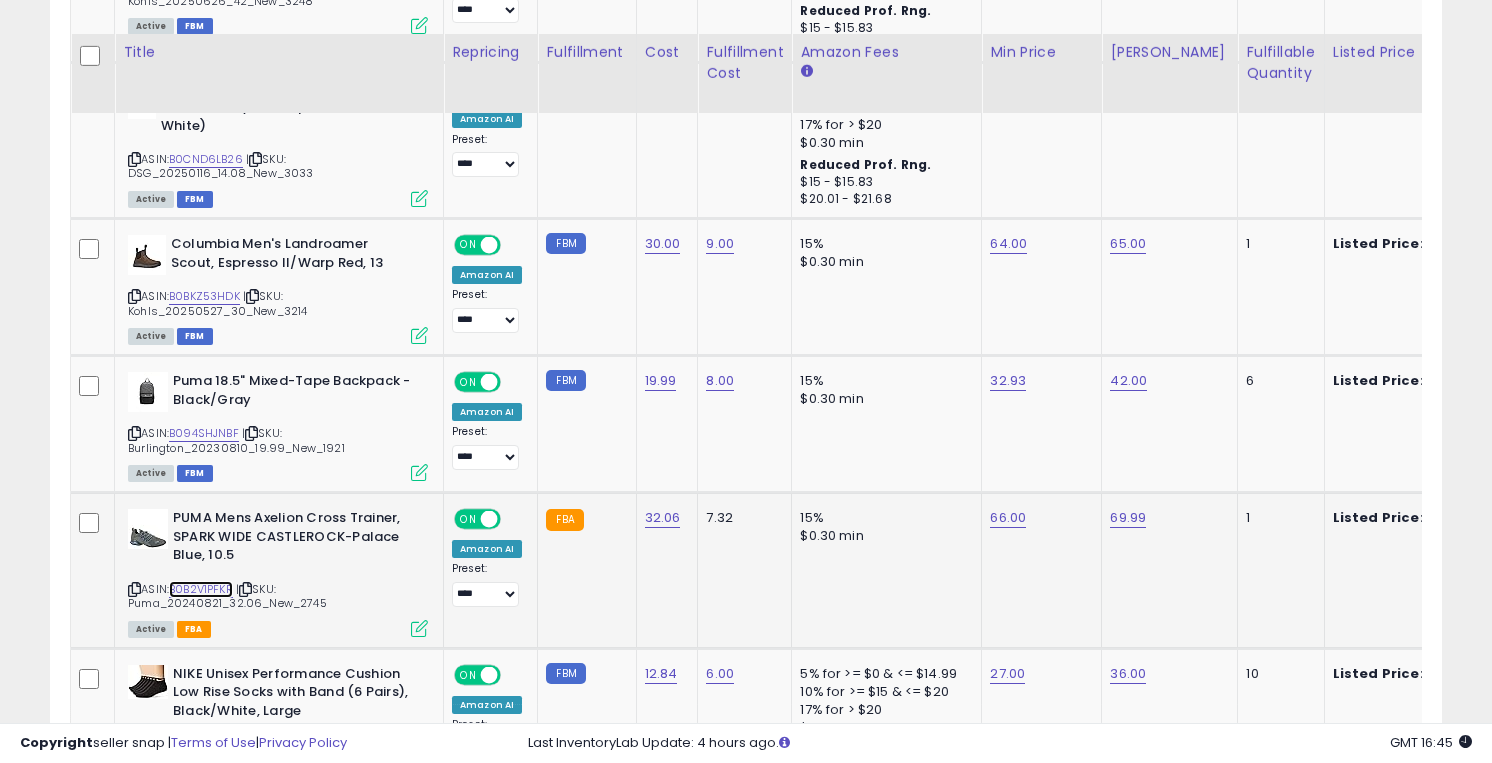 scroll, scrollTop: 2839, scrollLeft: 0, axis: vertical 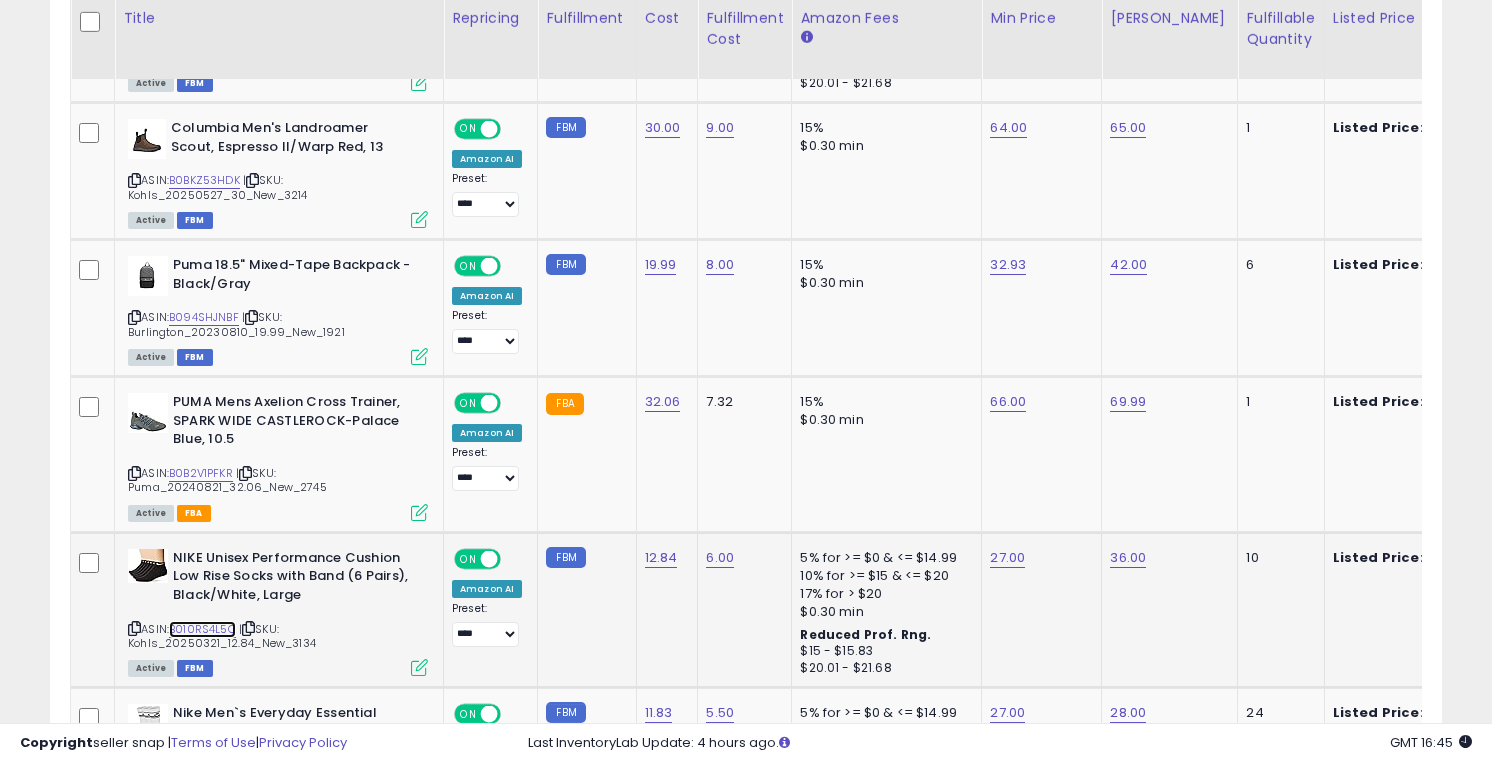 click on "B010RS4L5O" at bounding box center [202, 629] 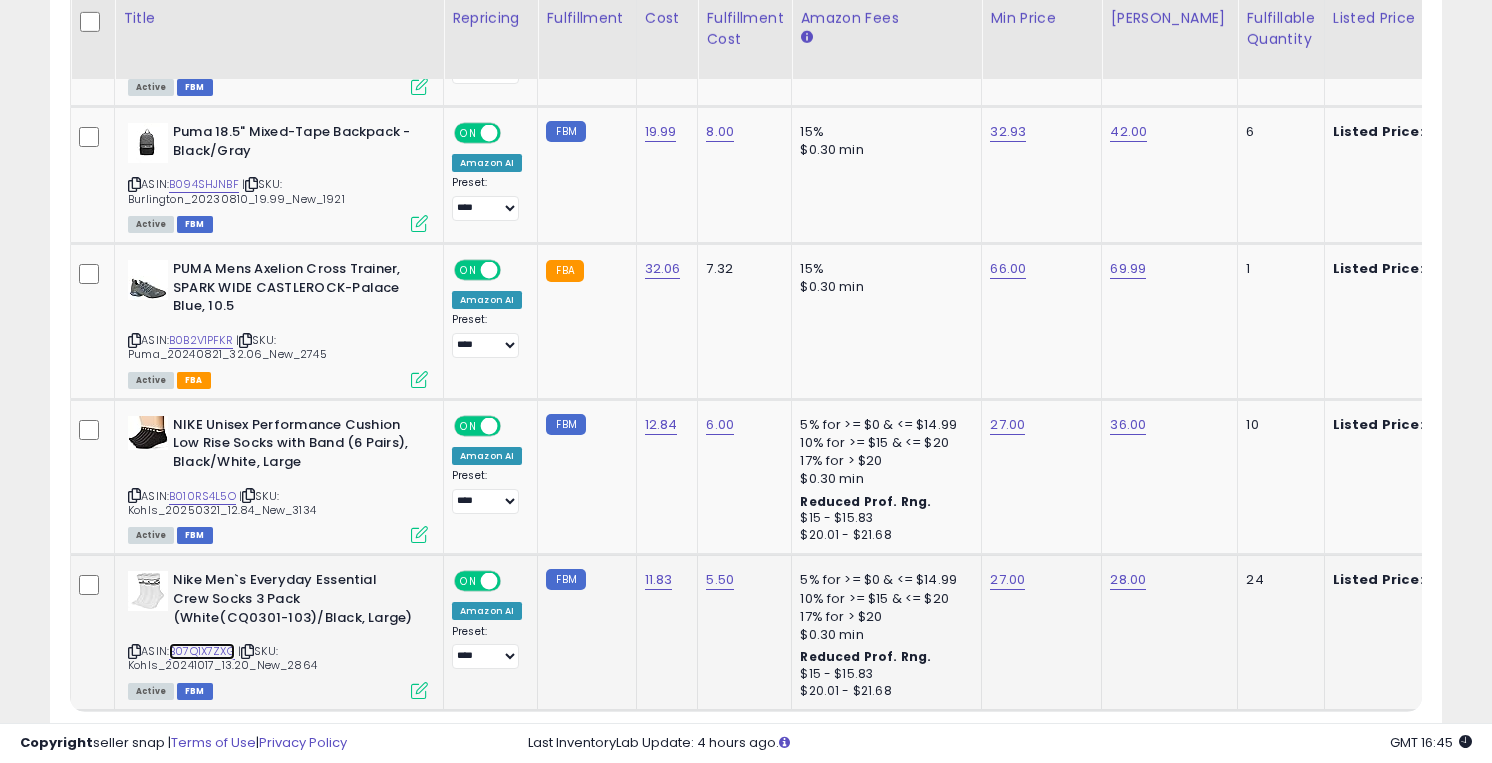 click on "B07Q1X7ZXG" at bounding box center (202, 651) 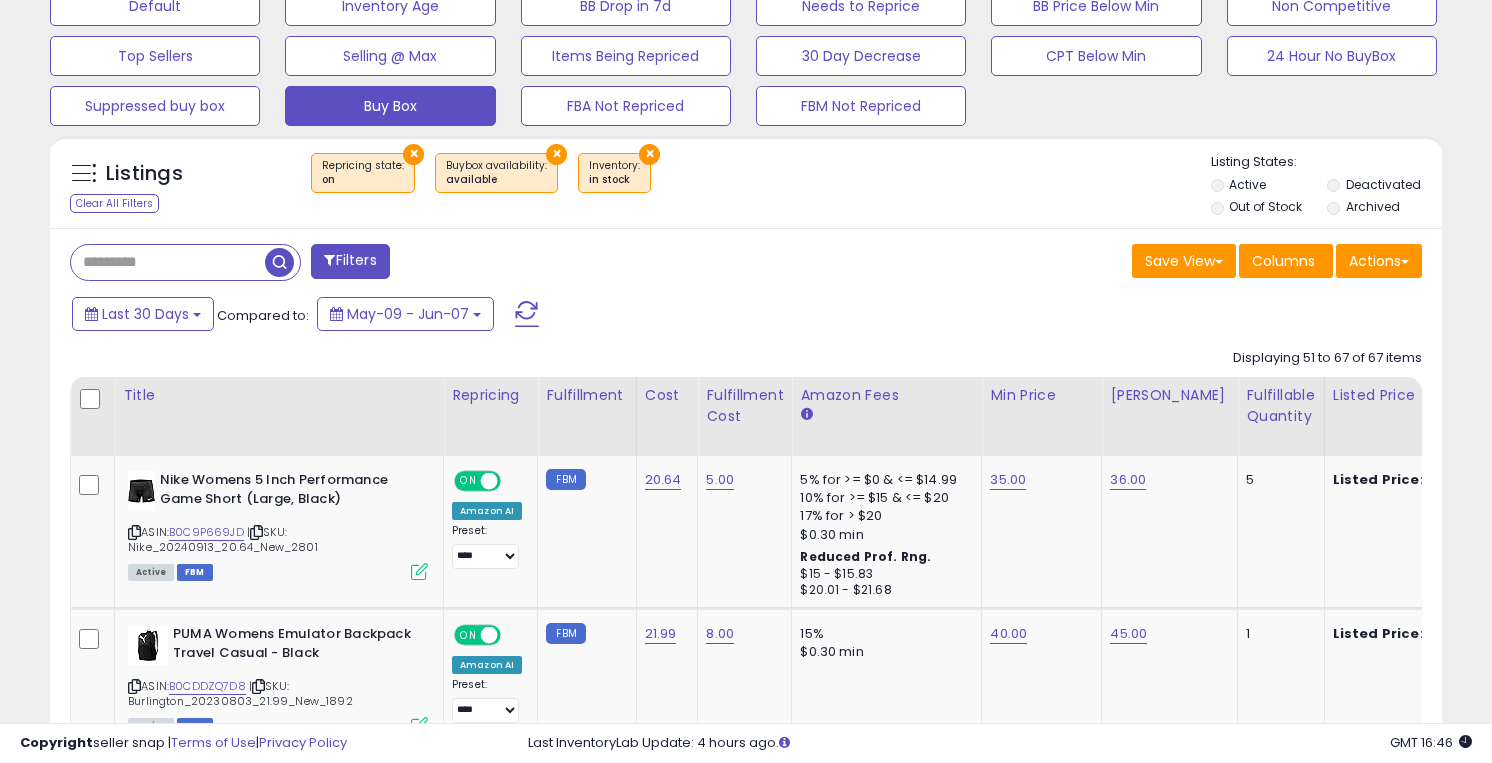 scroll, scrollTop: 675, scrollLeft: 0, axis: vertical 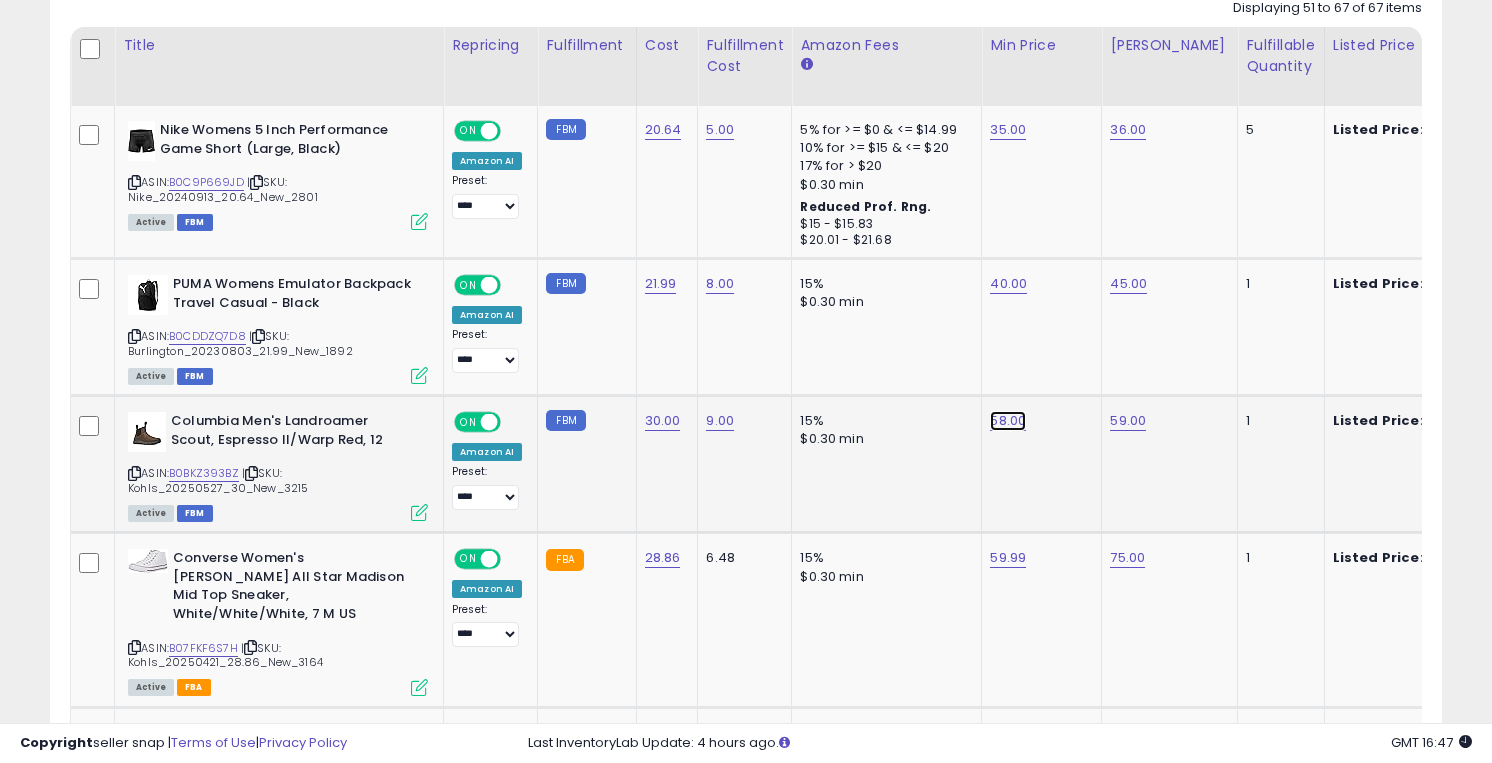 click on "58.00" at bounding box center [1008, 130] 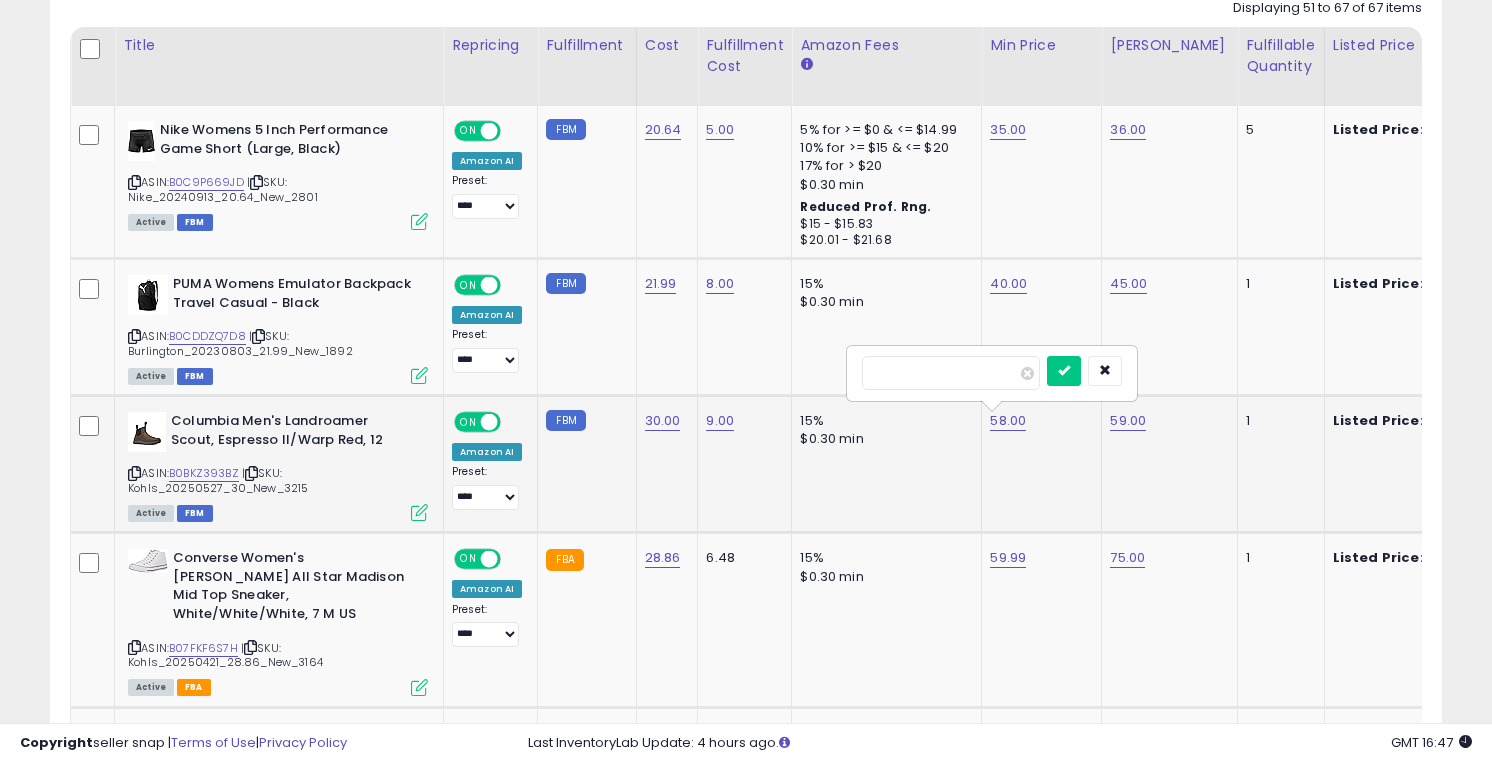 type on "**" 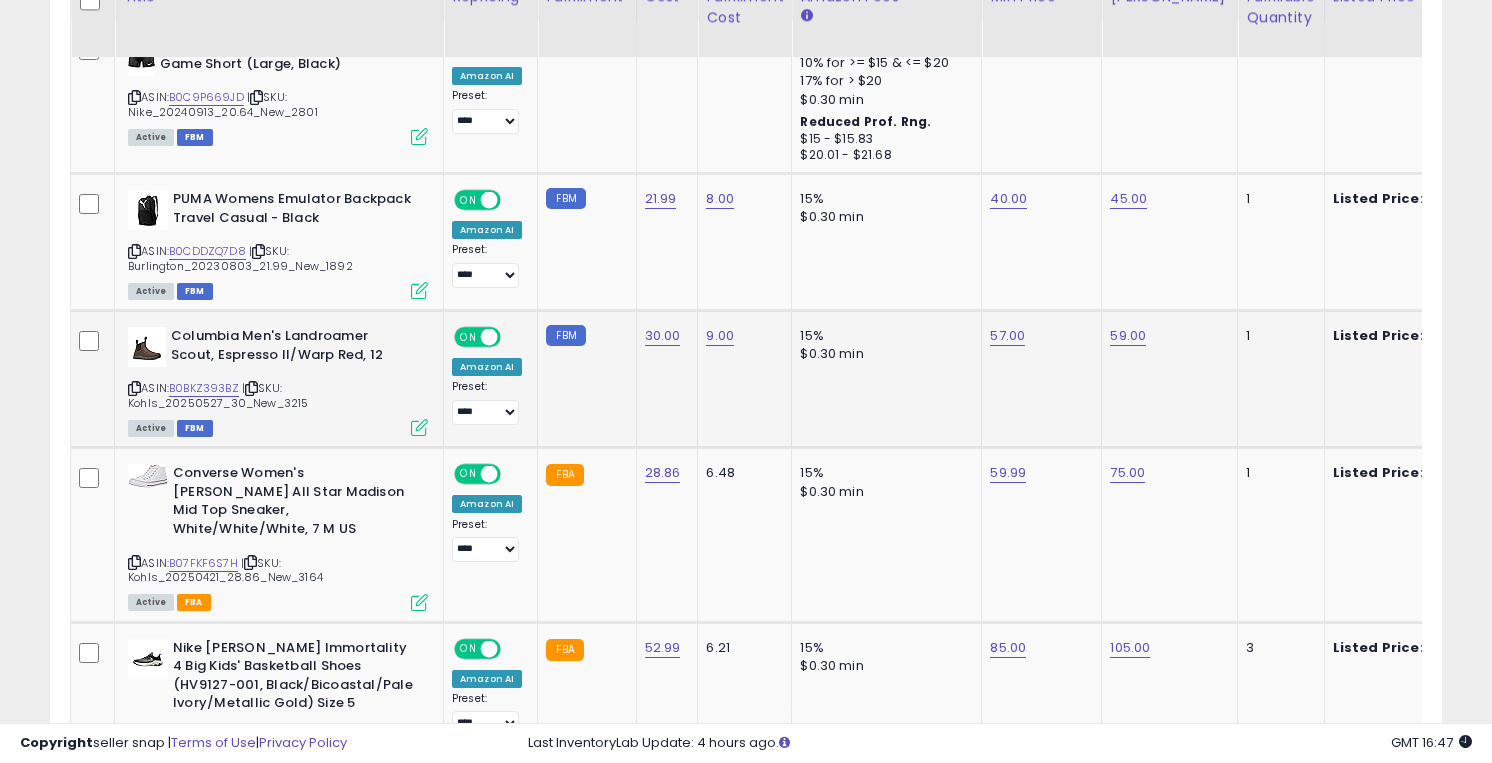 scroll, scrollTop: 1120, scrollLeft: 0, axis: vertical 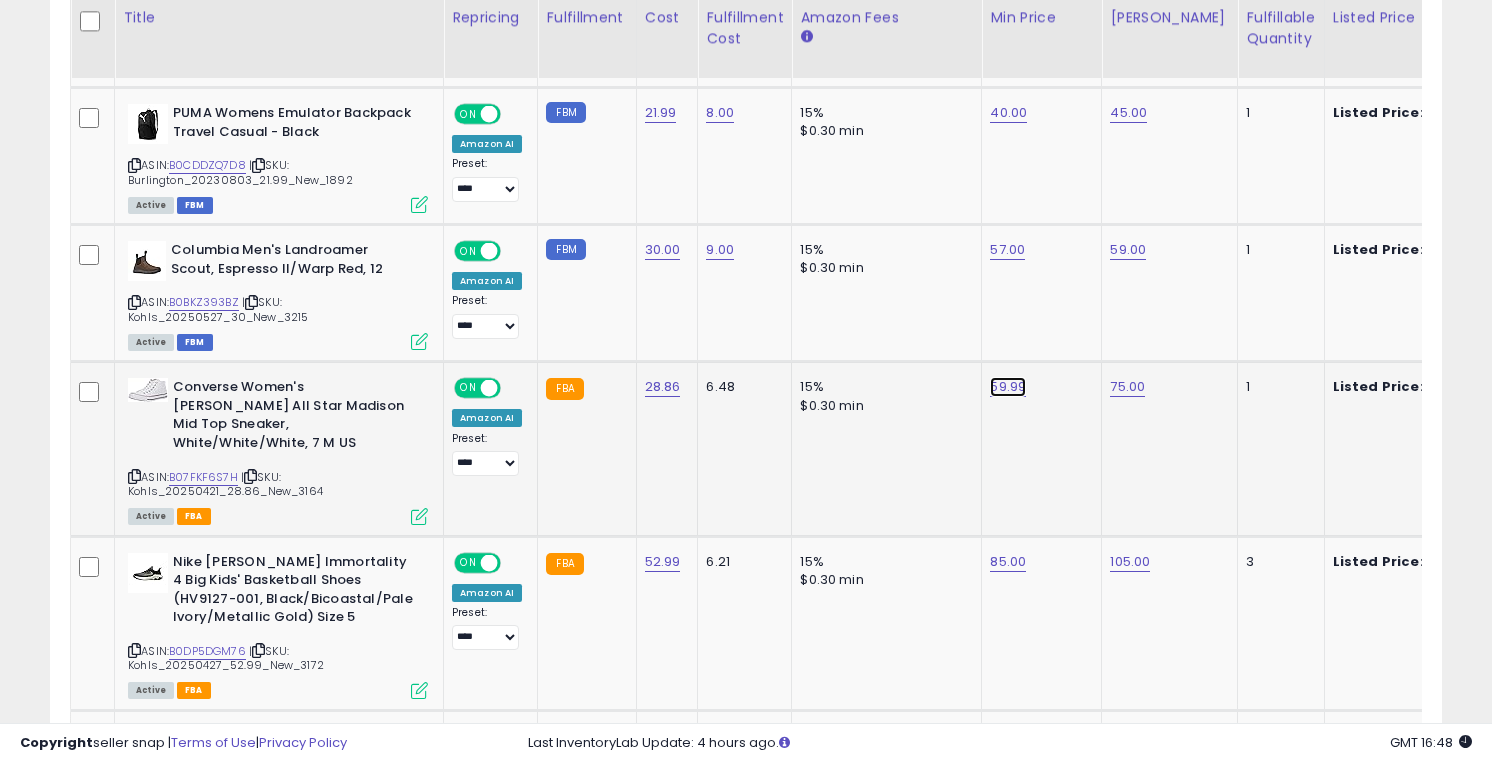 click on "59.99" at bounding box center [1008, -41] 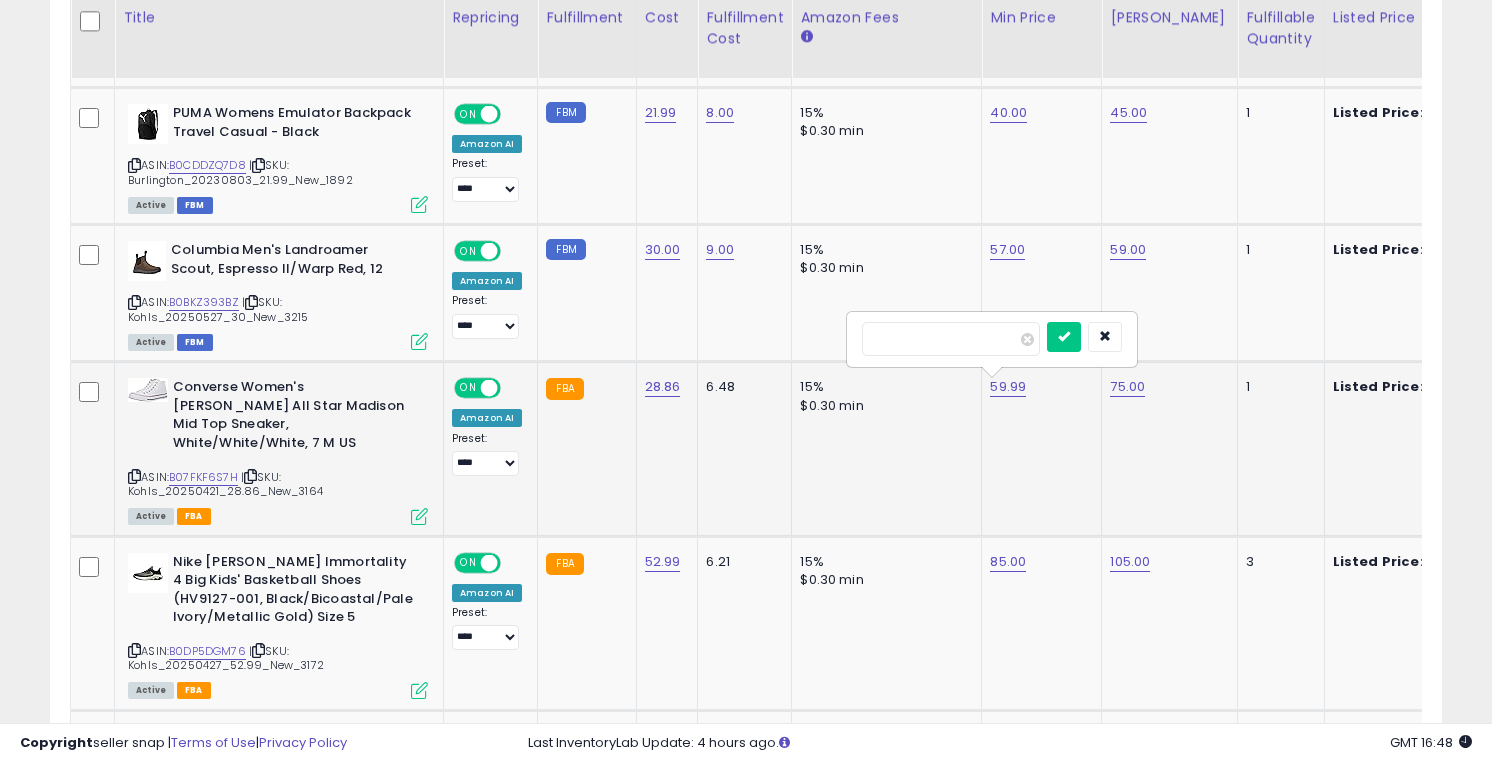 type on "**" 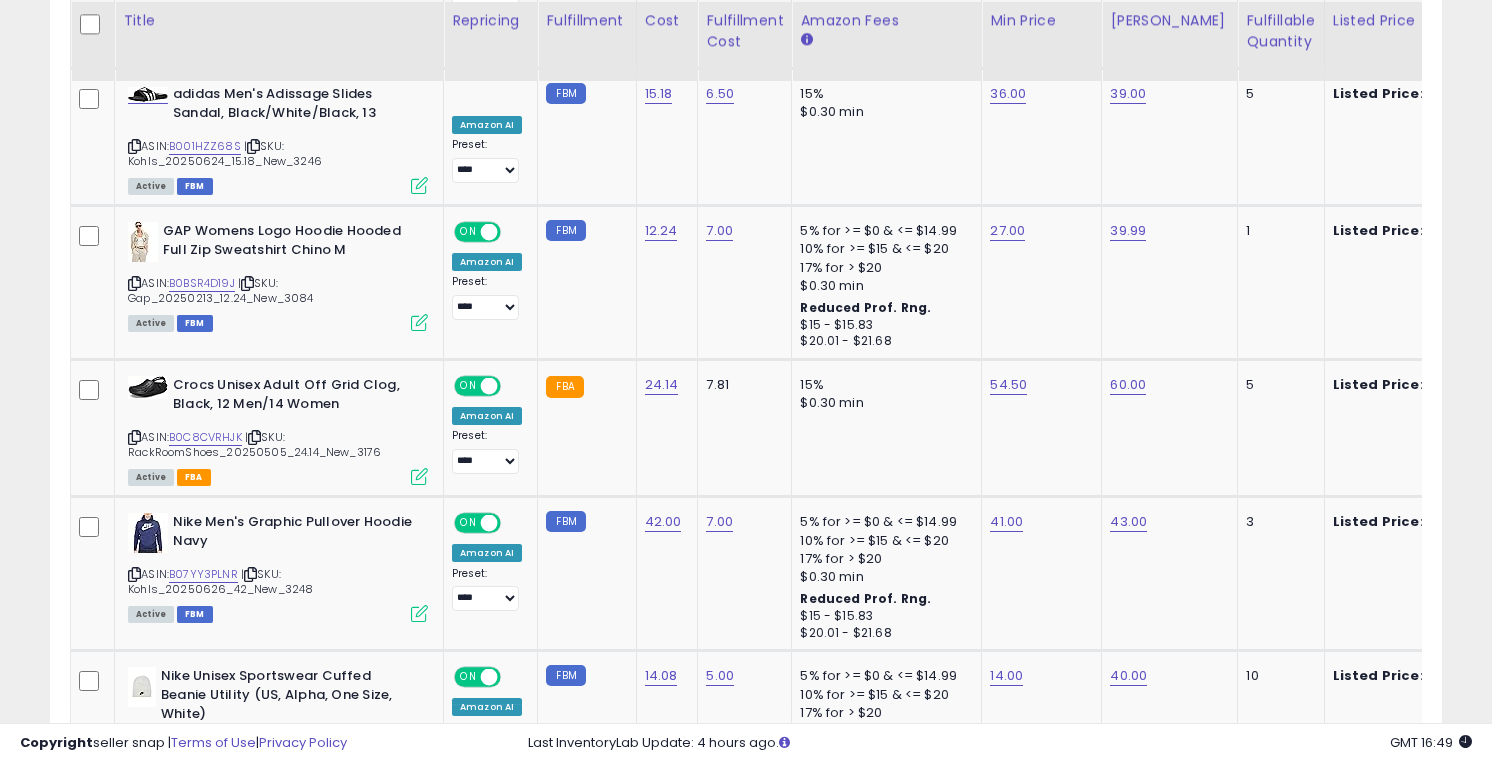 scroll, scrollTop: 2138, scrollLeft: 0, axis: vertical 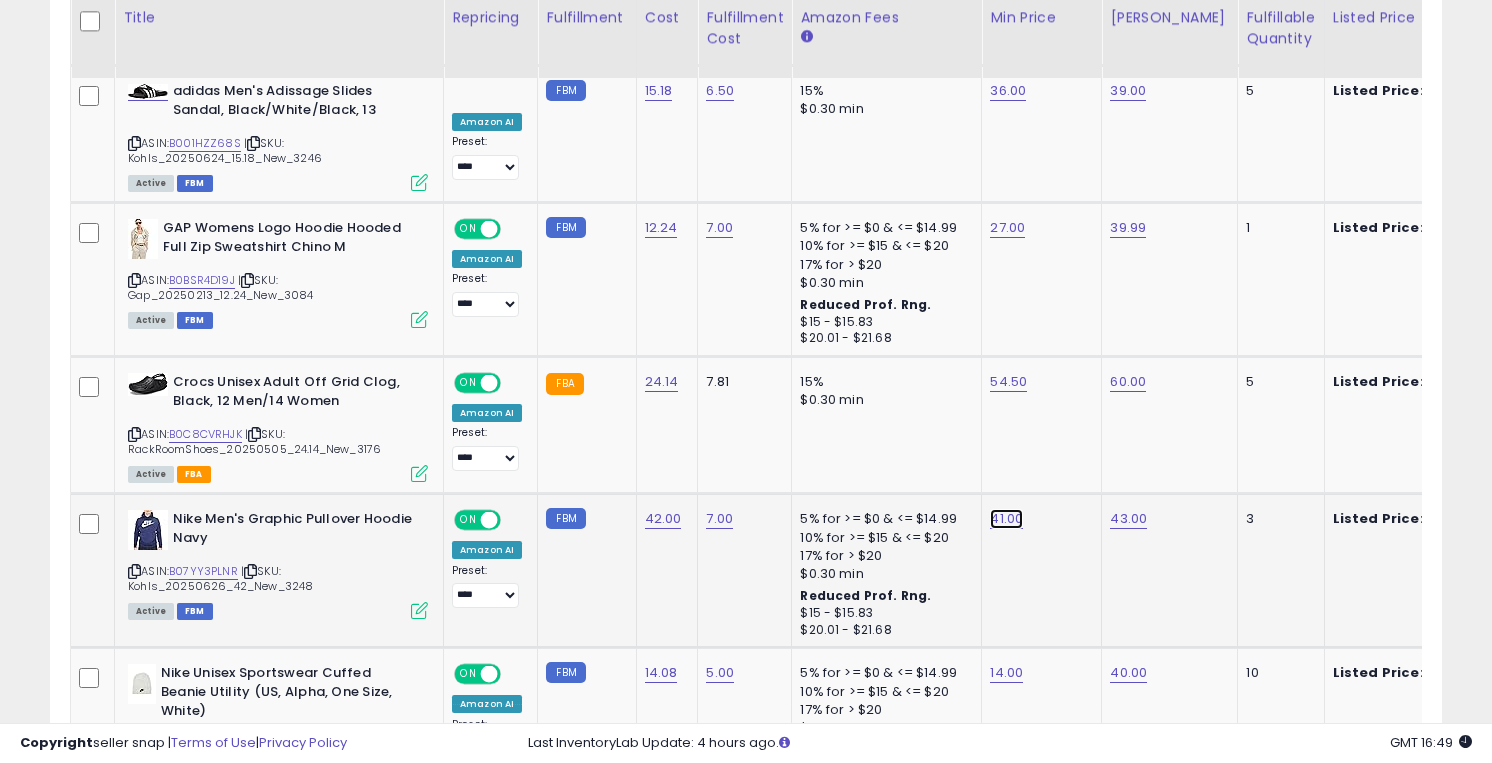 click on "41.00" at bounding box center [1008, -1014] 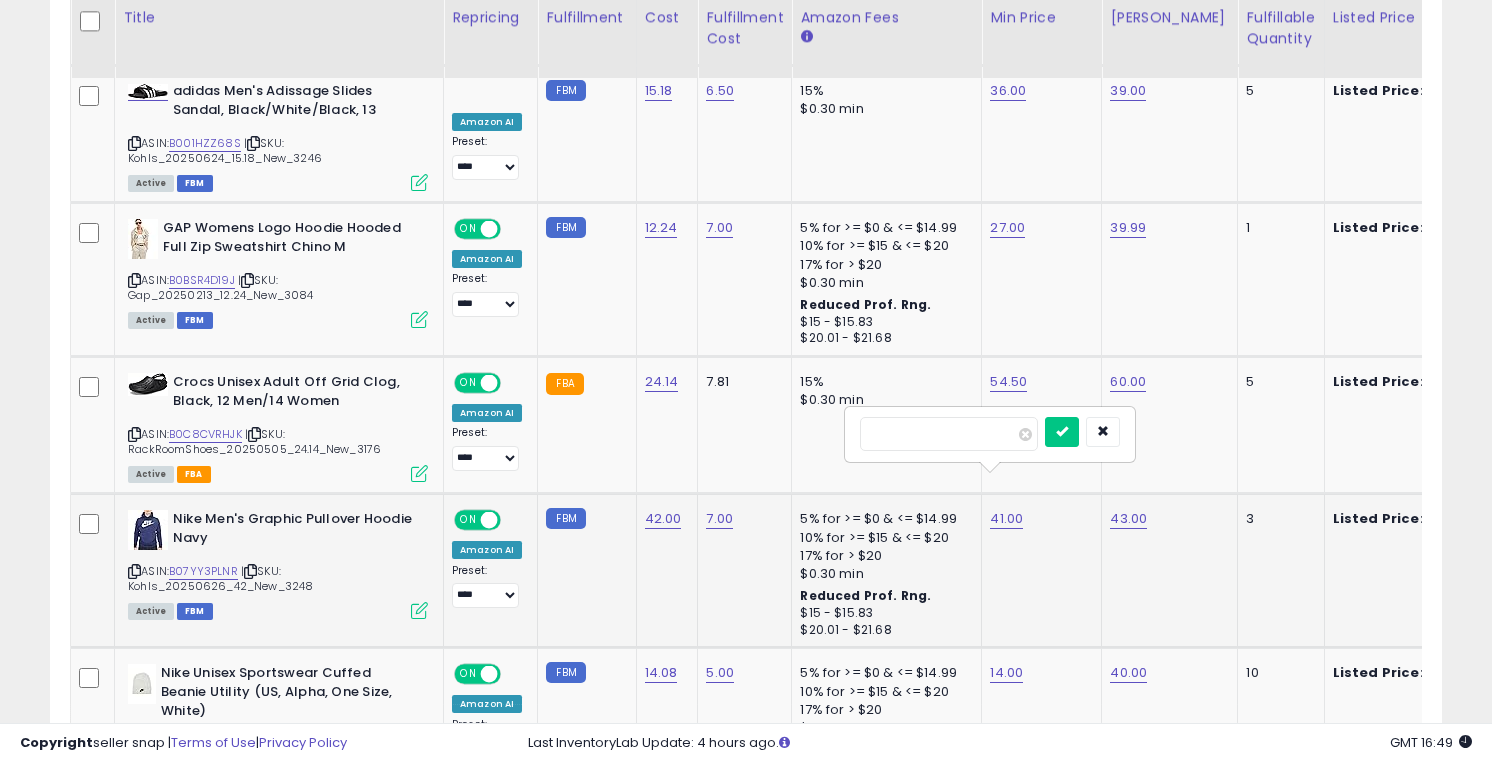 type on "*" 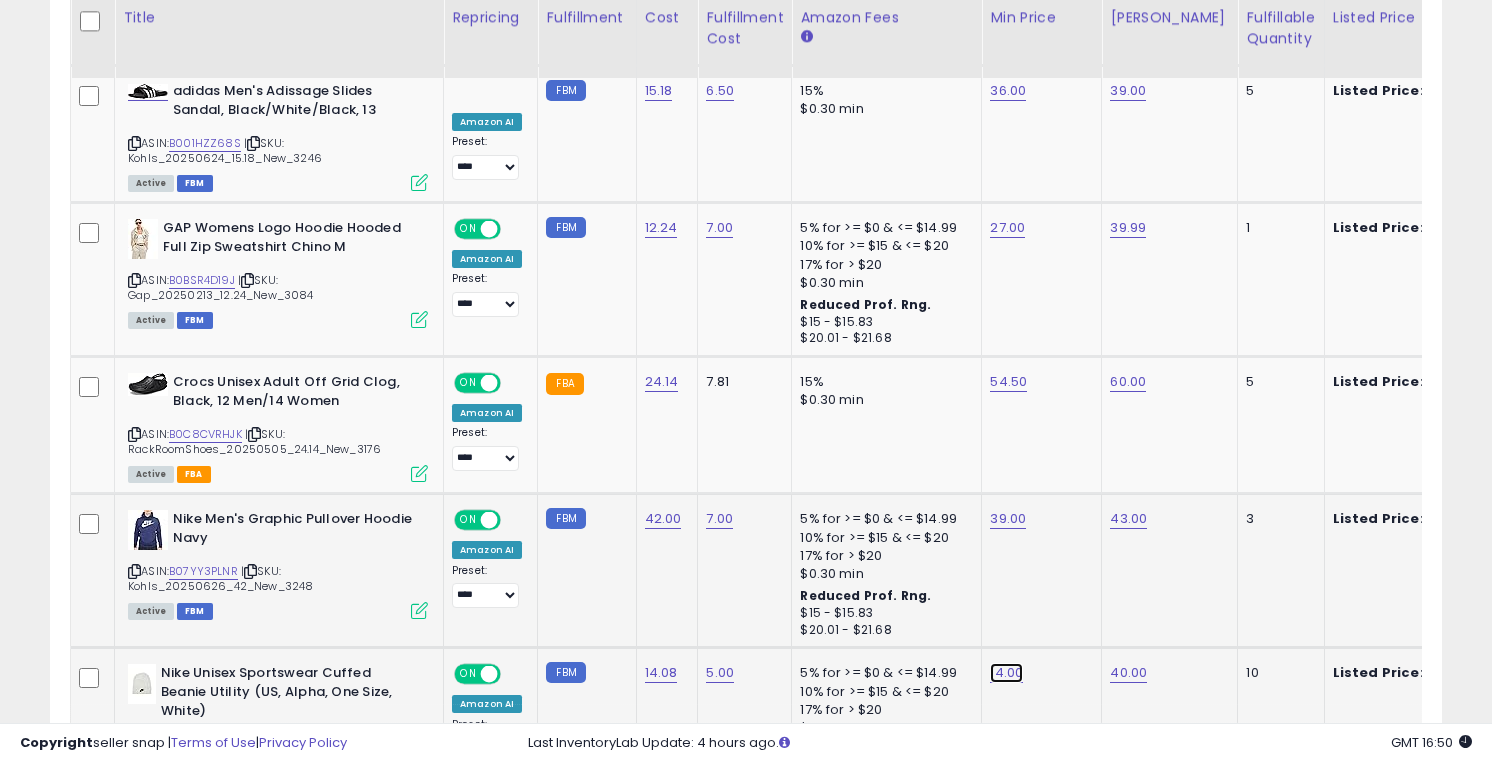 click on "14.00" at bounding box center (1008, -1014) 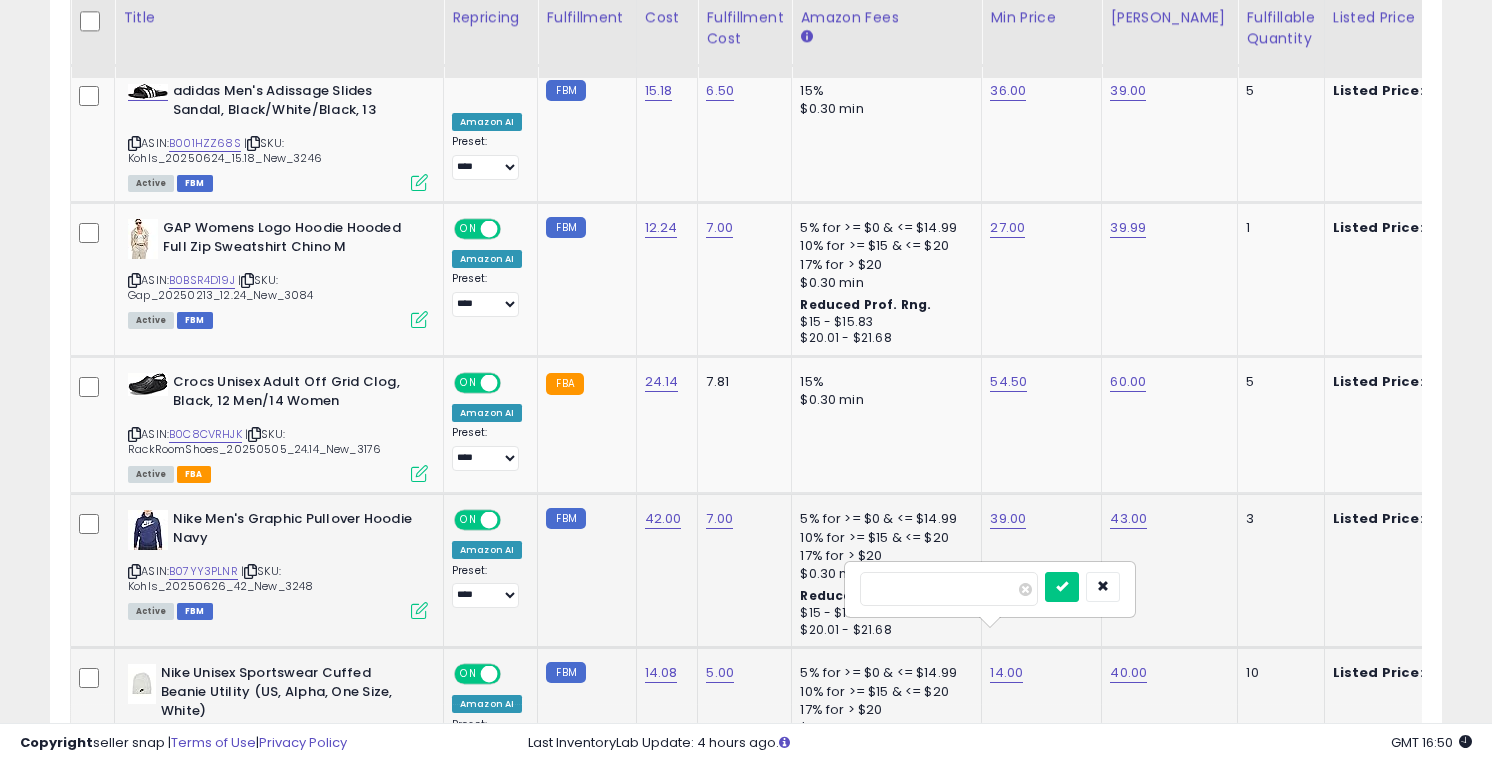 type on "**" 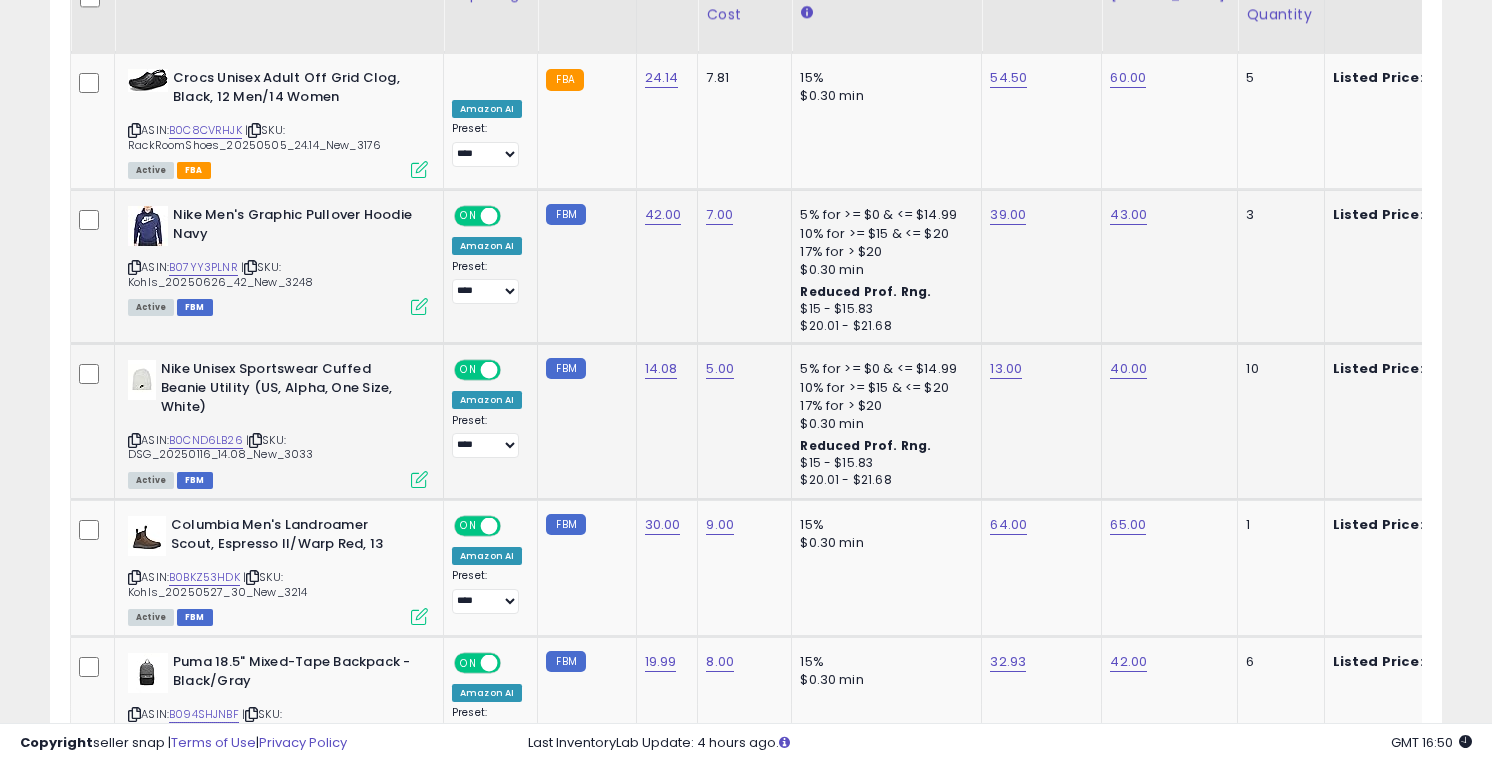 scroll, scrollTop: 2458, scrollLeft: 0, axis: vertical 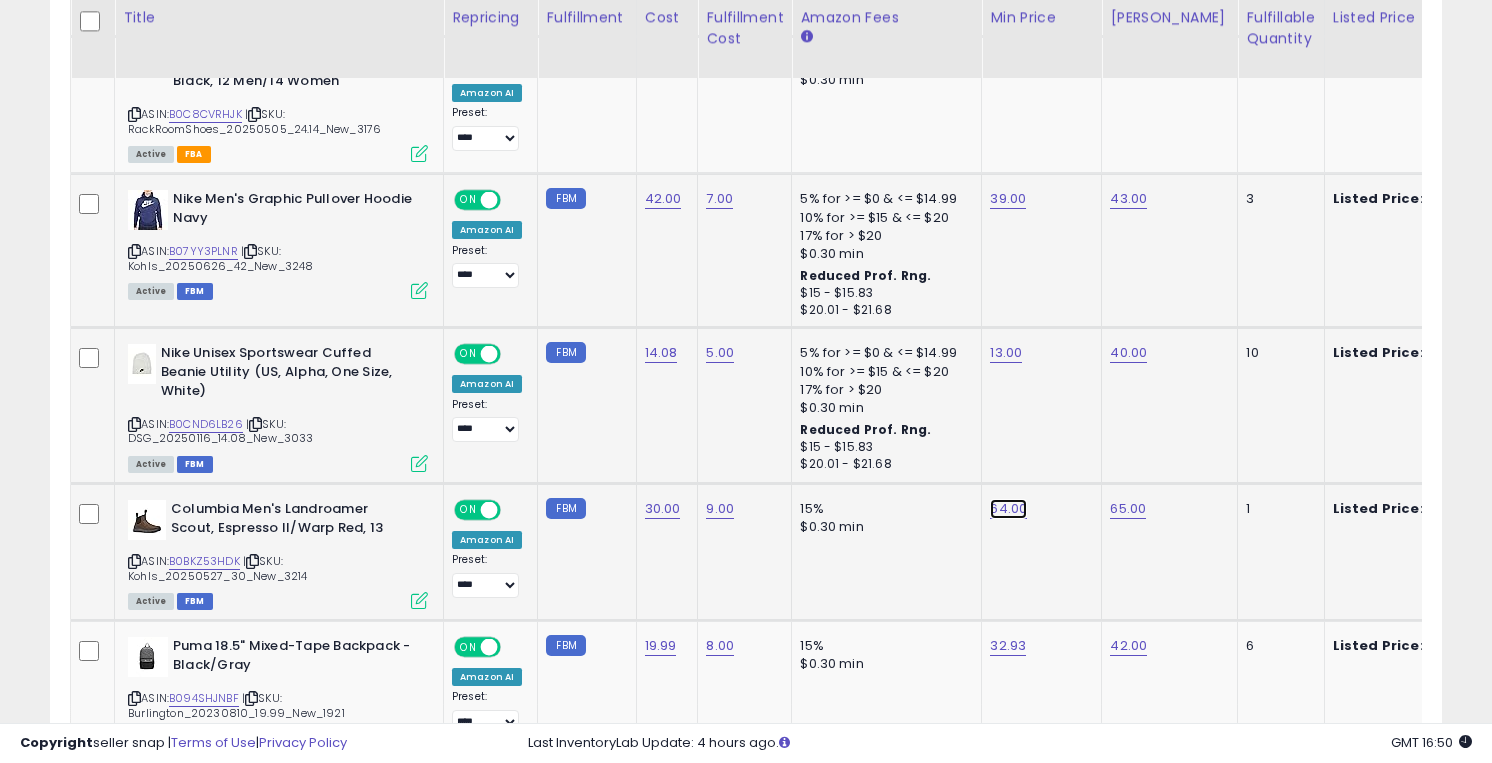 click on "64.00" at bounding box center [1008, -1334] 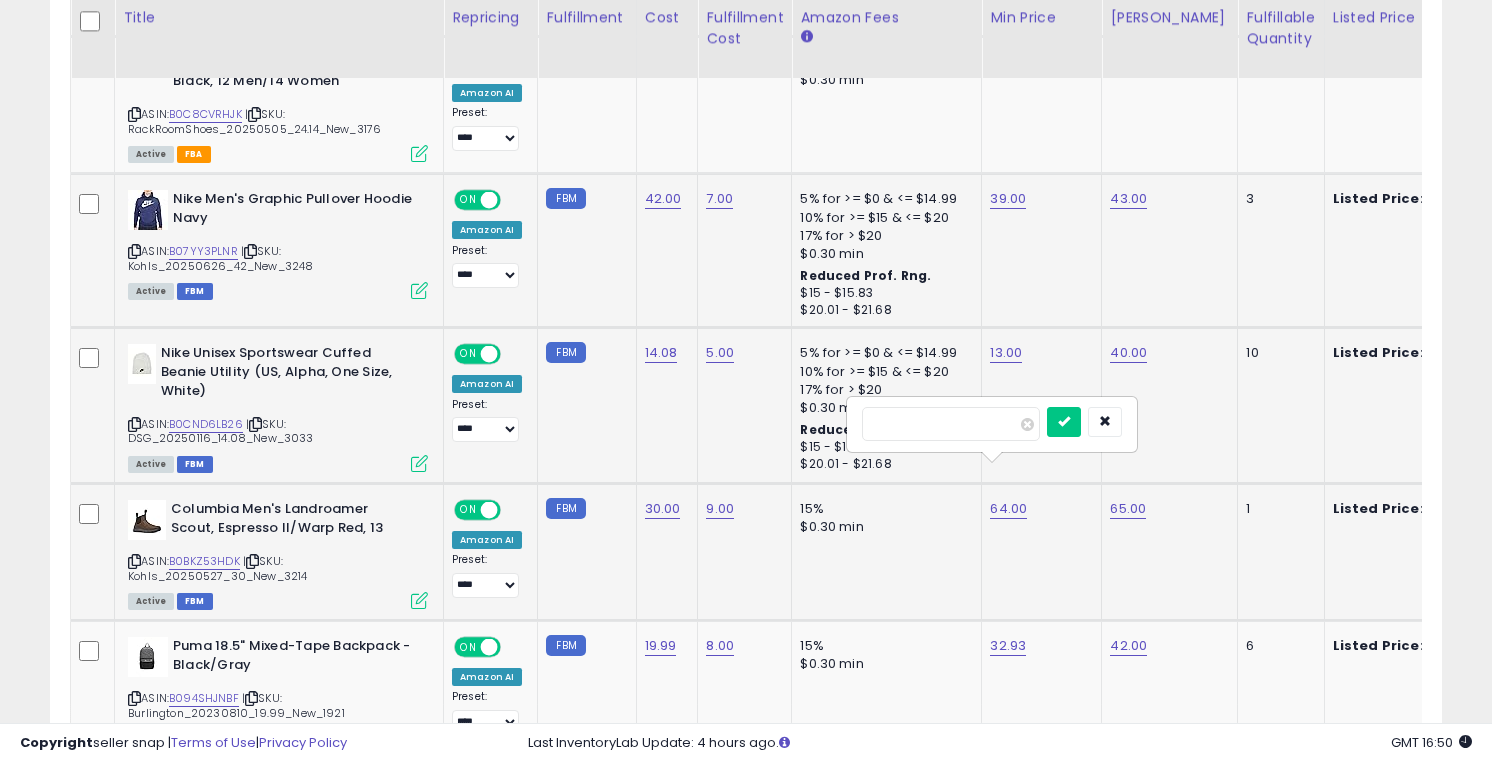 type on "**" 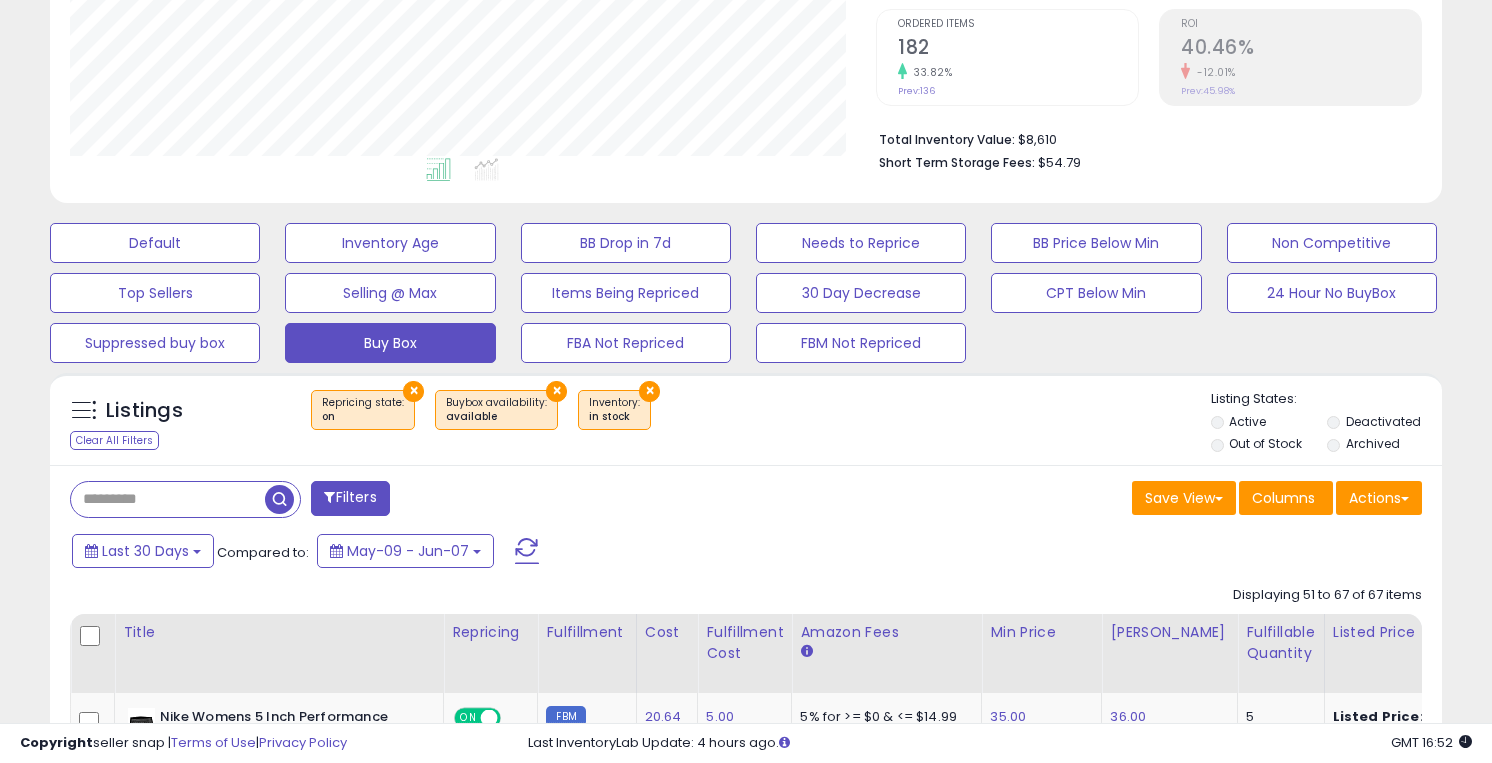 scroll, scrollTop: 444, scrollLeft: 0, axis: vertical 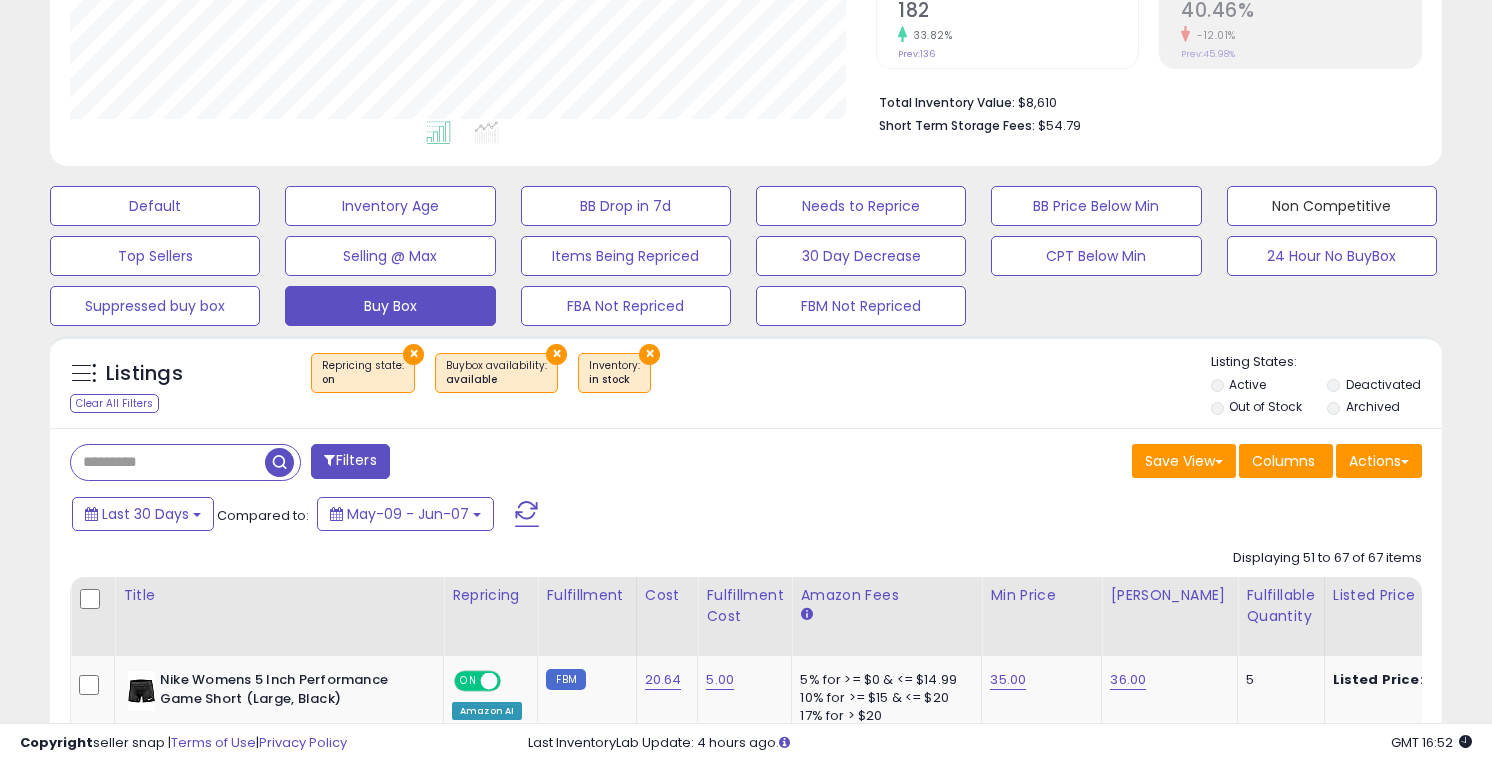 click on "Non Competitive" at bounding box center (155, 206) 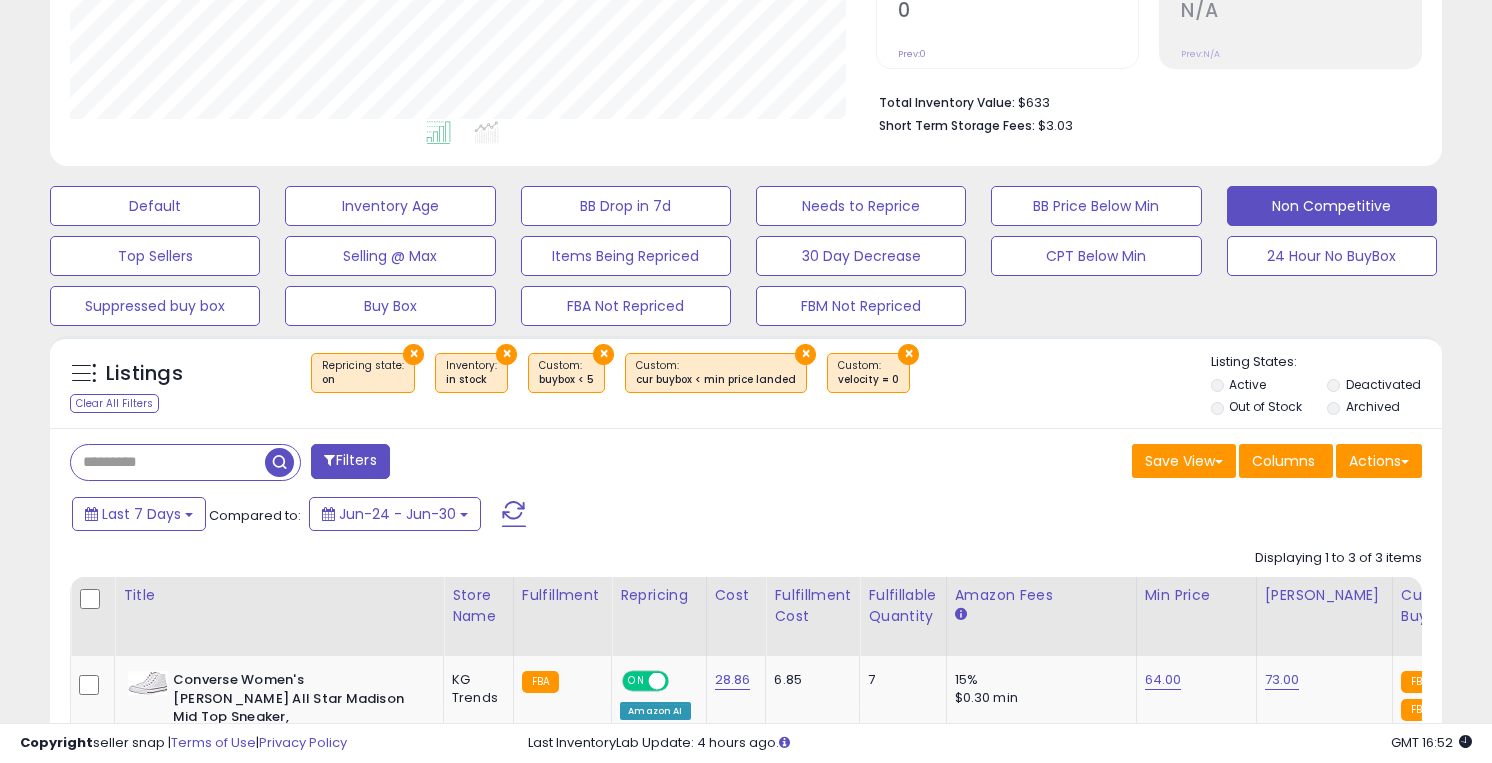 scroll, scrollTop: 999590, scrollLeft: 999194, axis: both 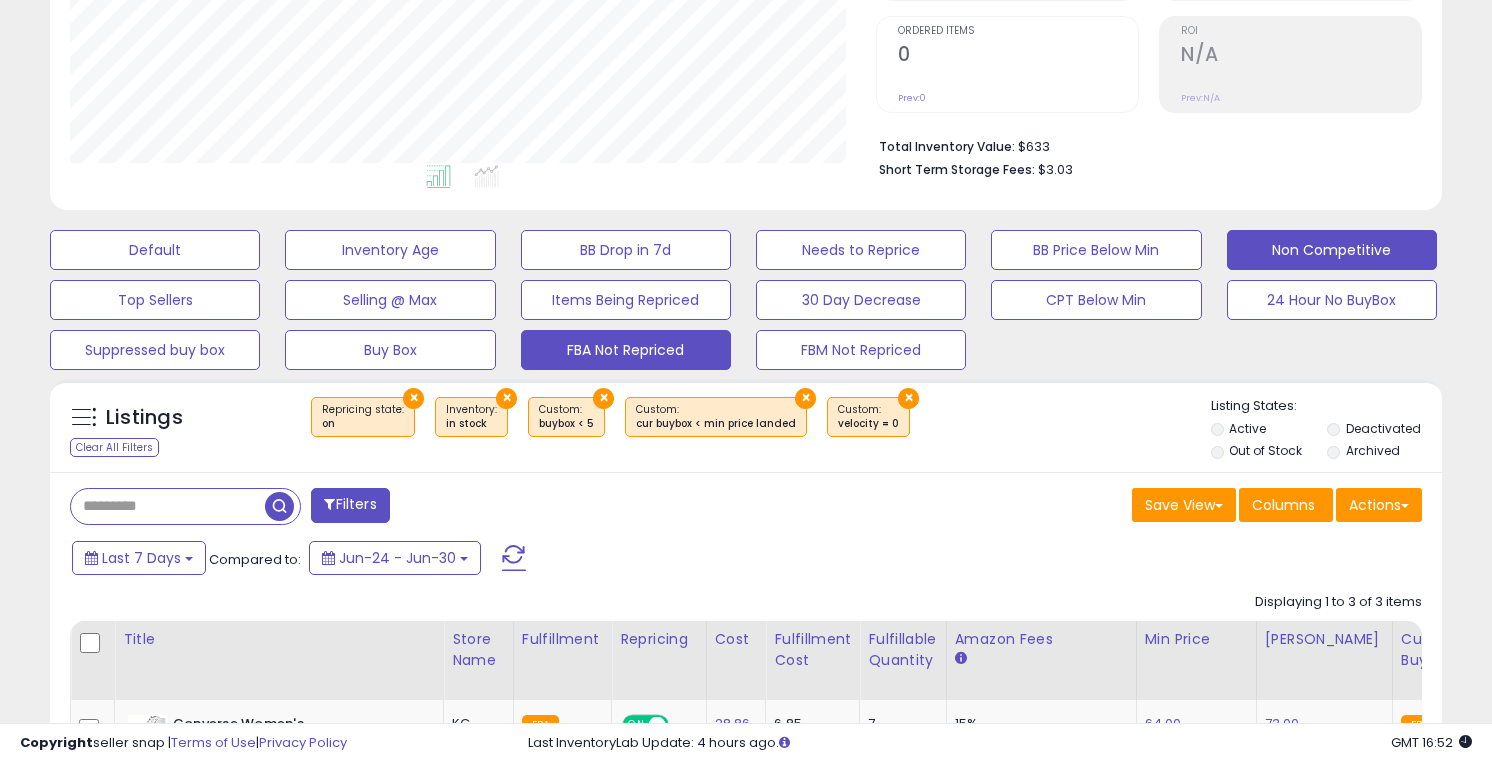 click on "FBA Not Repriced" at bounding box center [155, 250] 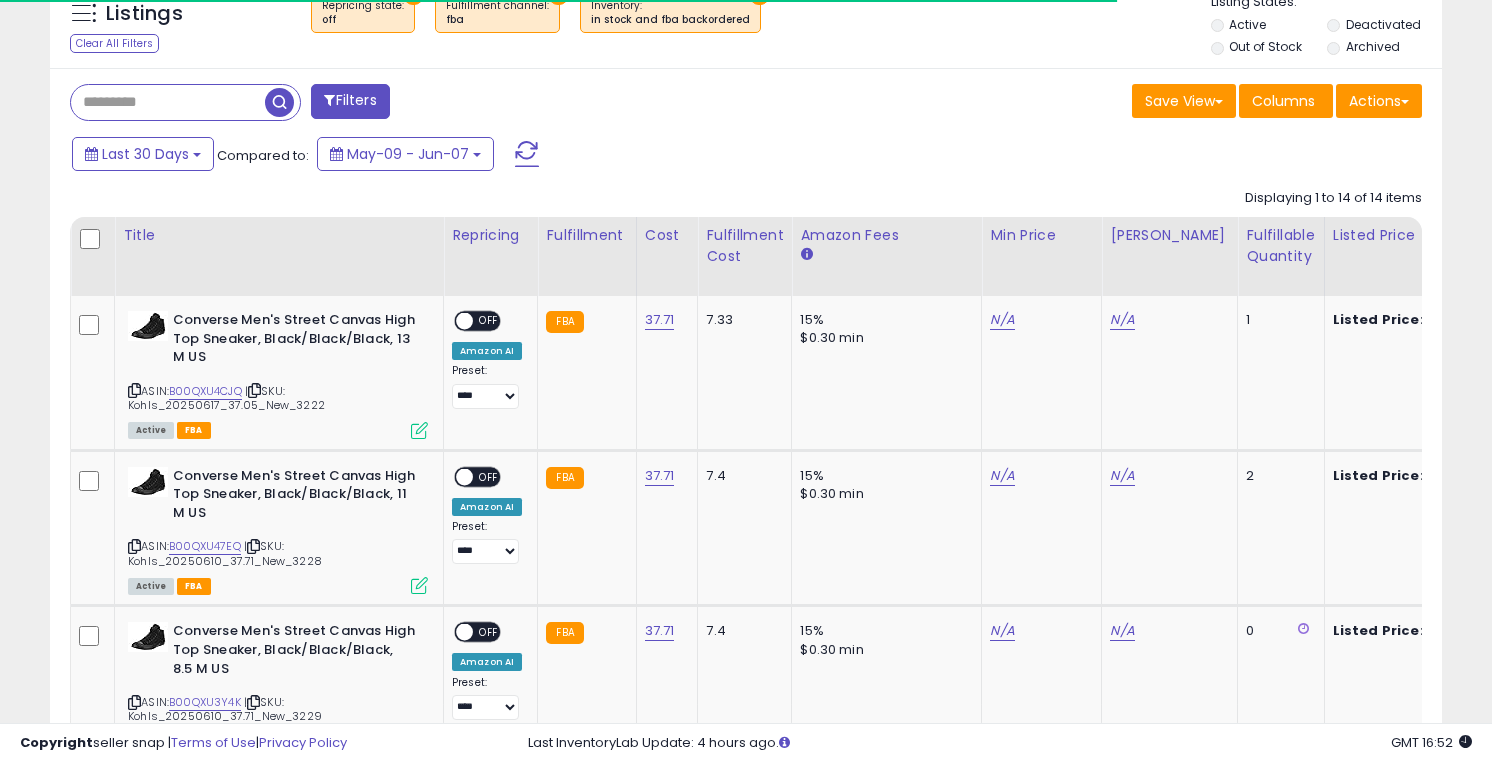 scroll, scrollTop: 832, scrollLeft: 0, axis: vertical 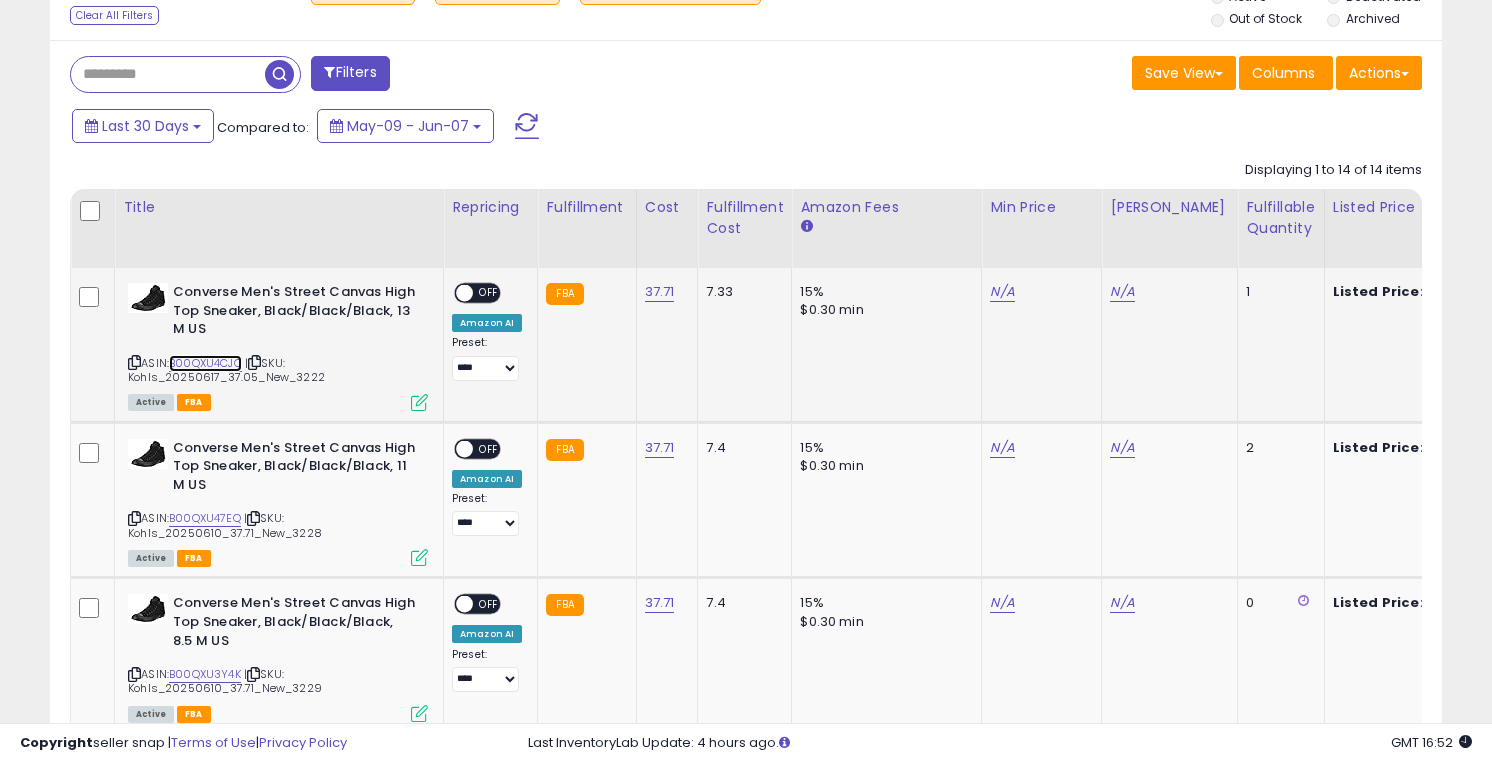 click on "B00QXU4CJQ" at bounding box center (205, 363) 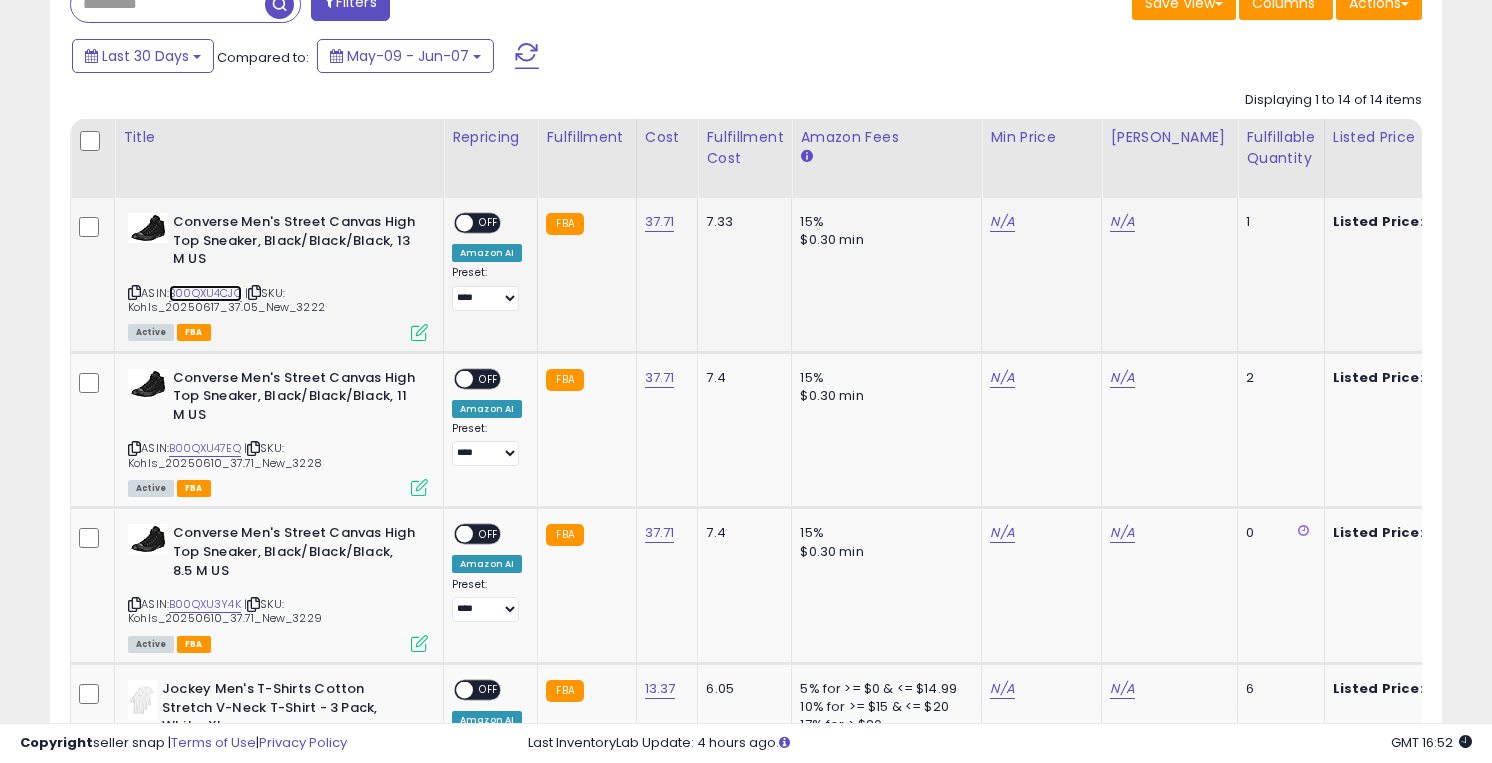 scroll, scrollTop: 918, scrollLeft: 0, axis: vertical 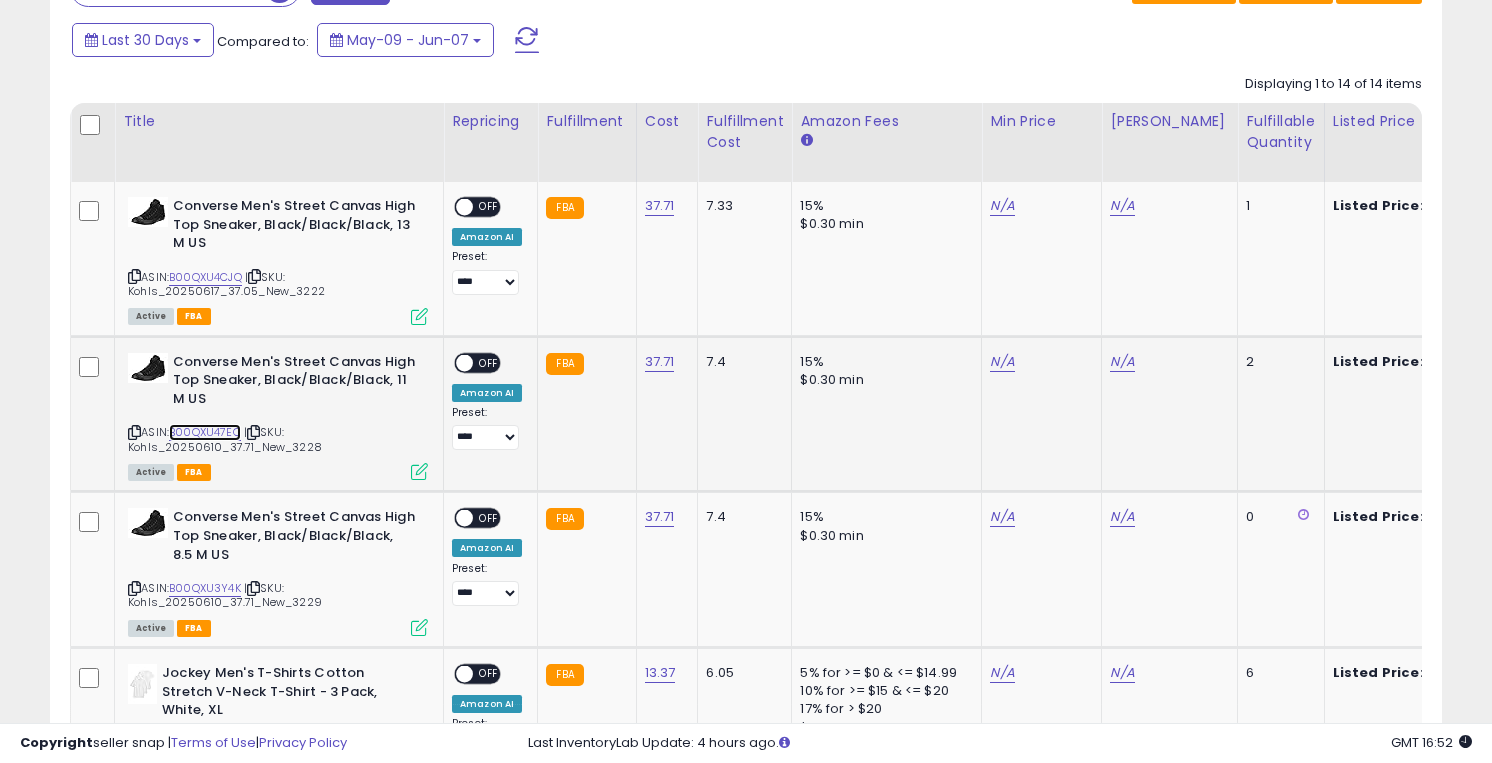 click on "B00QXU47EQ" at bounding box center [205, 432] 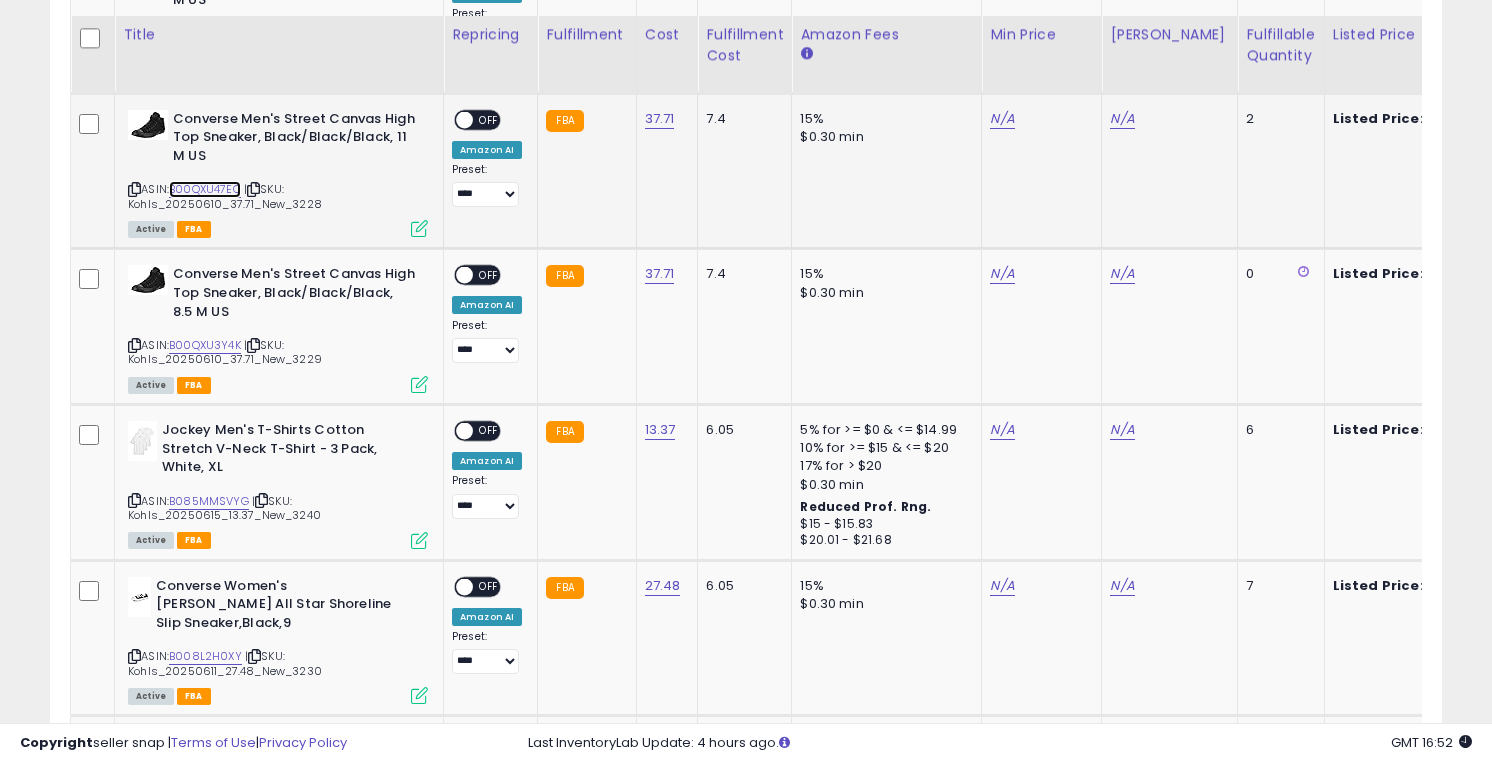 scroll, scrollTop: 1189, scrollLeft: 0, axis: vertical 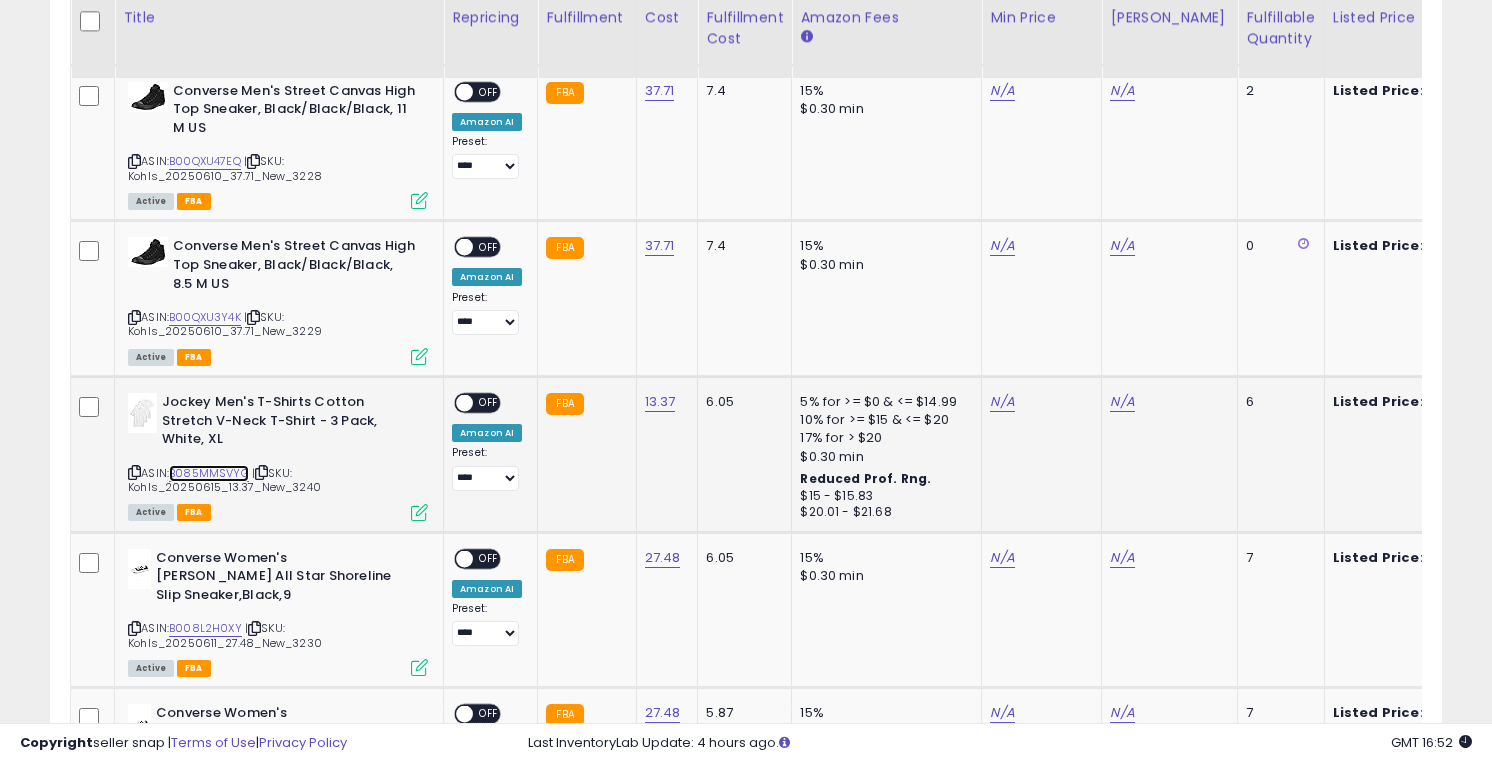 click on "B085MMSVYG" at bounding box center [209, 473] 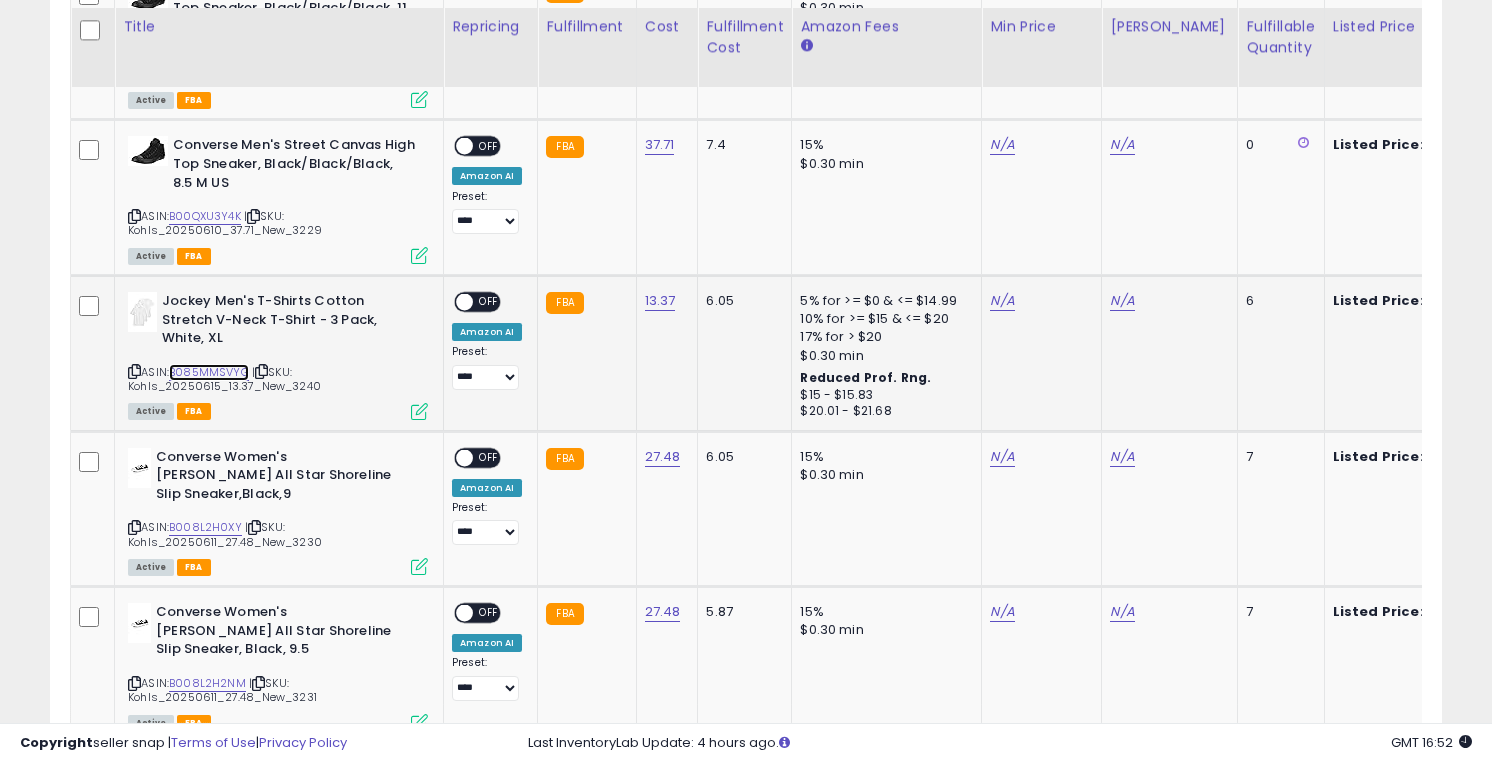 scroll, scrollTop: 1299, scrollLeft: 0, axis: vertical 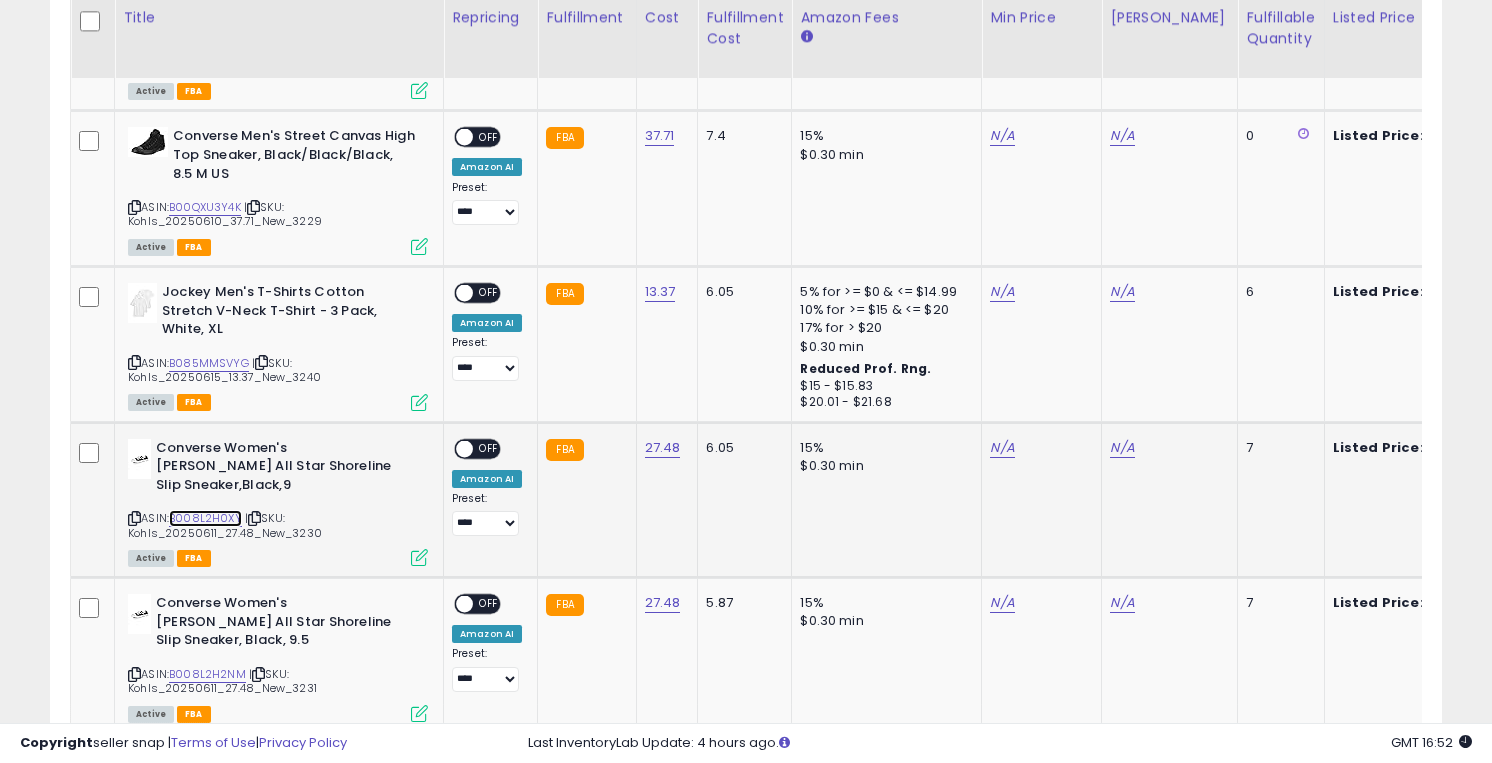 click on "B008L2H0XY" at bounding box center [205, 518] 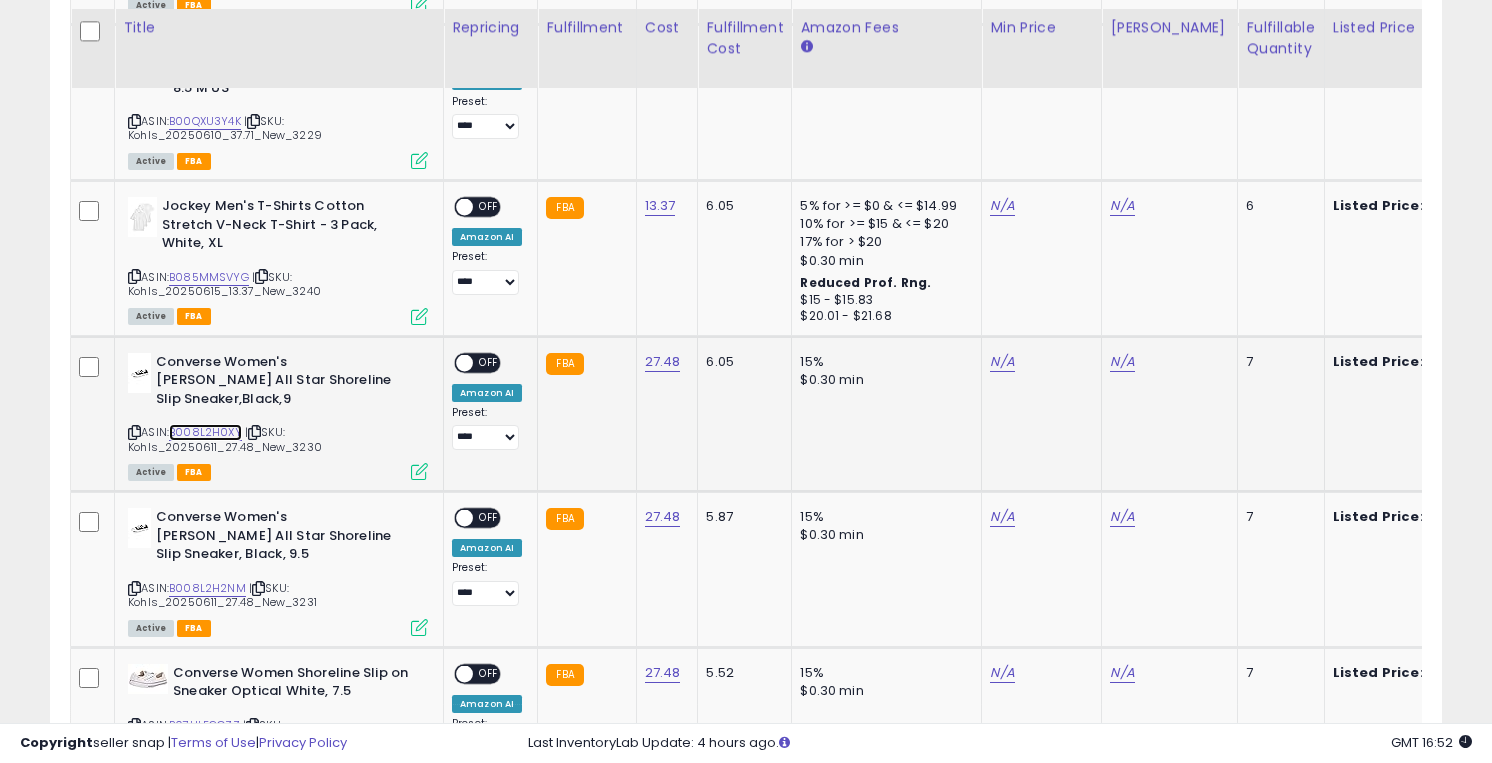 scroll, scrollTop: 1448, scrollLeft: 0, axis: vertical 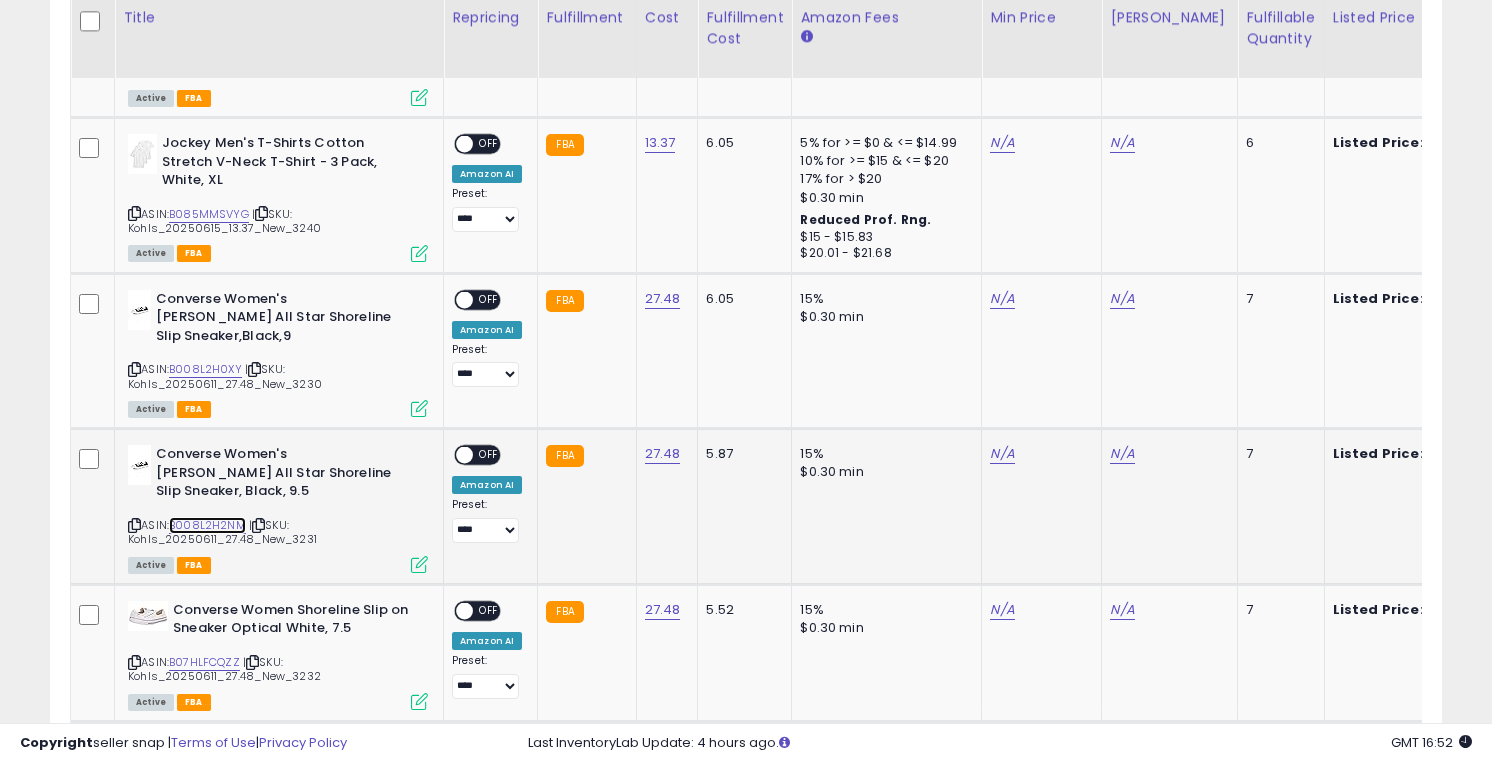click on "B008L2H2NM" at bounding box center (207, 525) 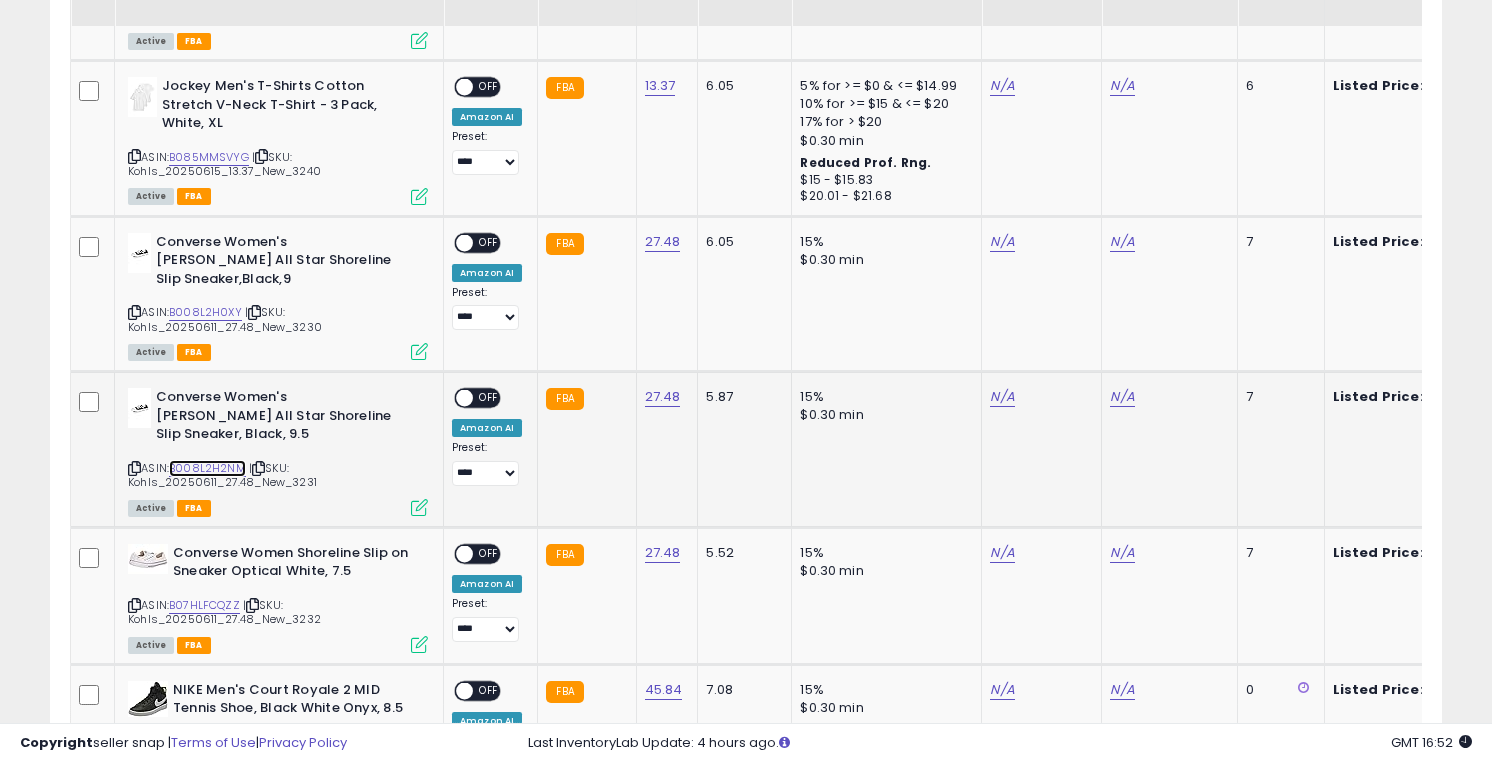 scroll, scrollTop: 1534, scrollLeft: 0, axis: vertical 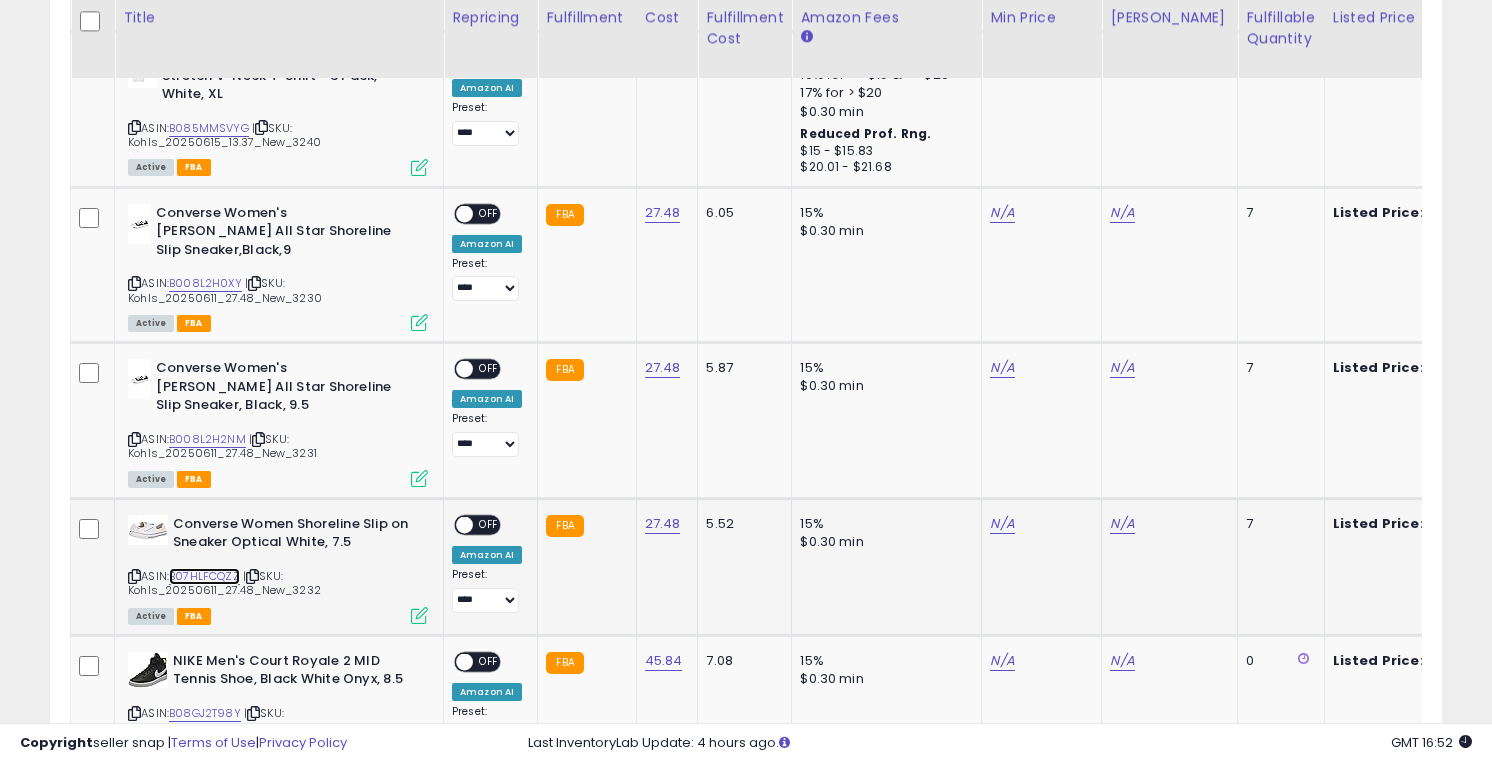 click on "B07HLFCQZZ" at bounding box center (204, 576) 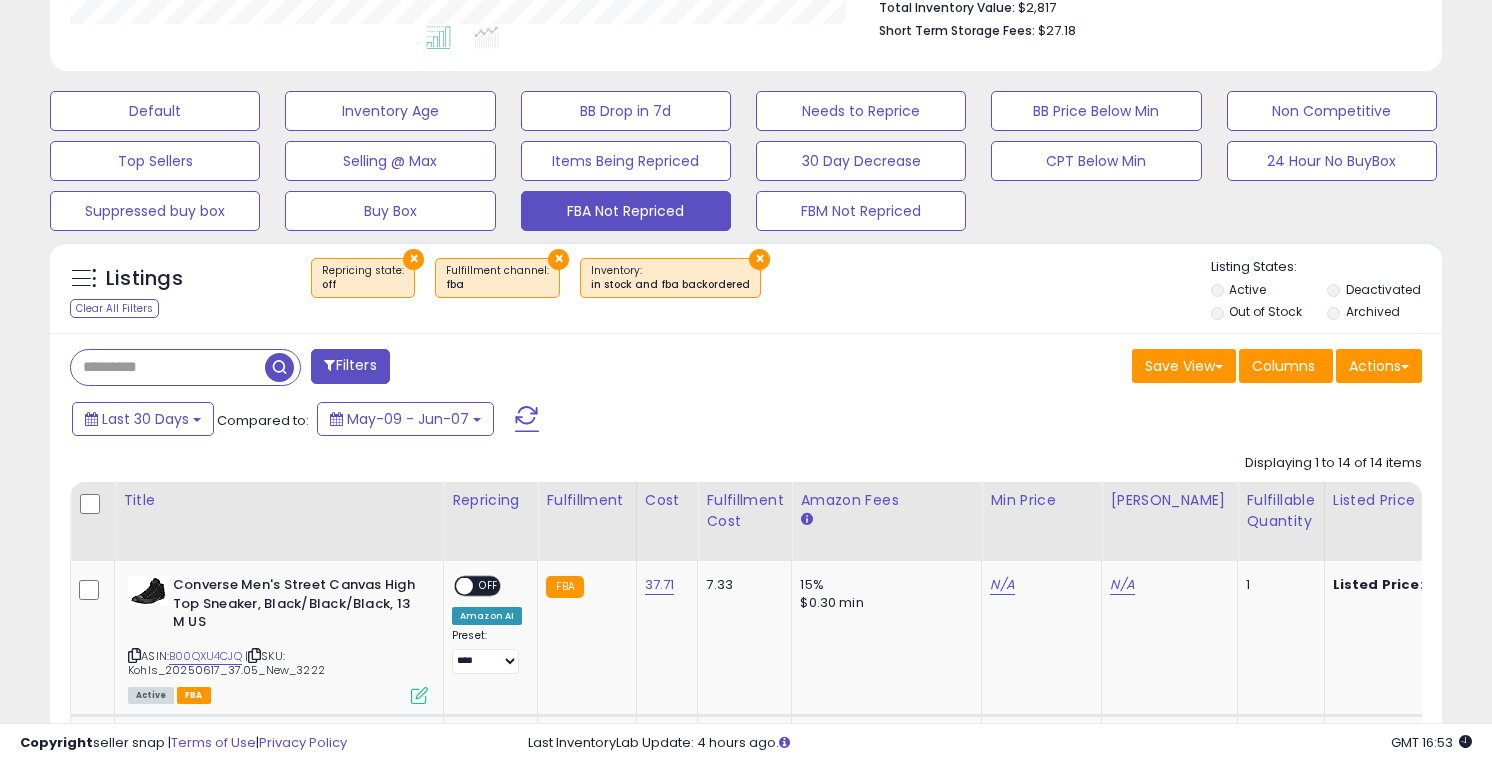 scroll, scrollTop: 560, scrollLeft: 0, axis: vertical 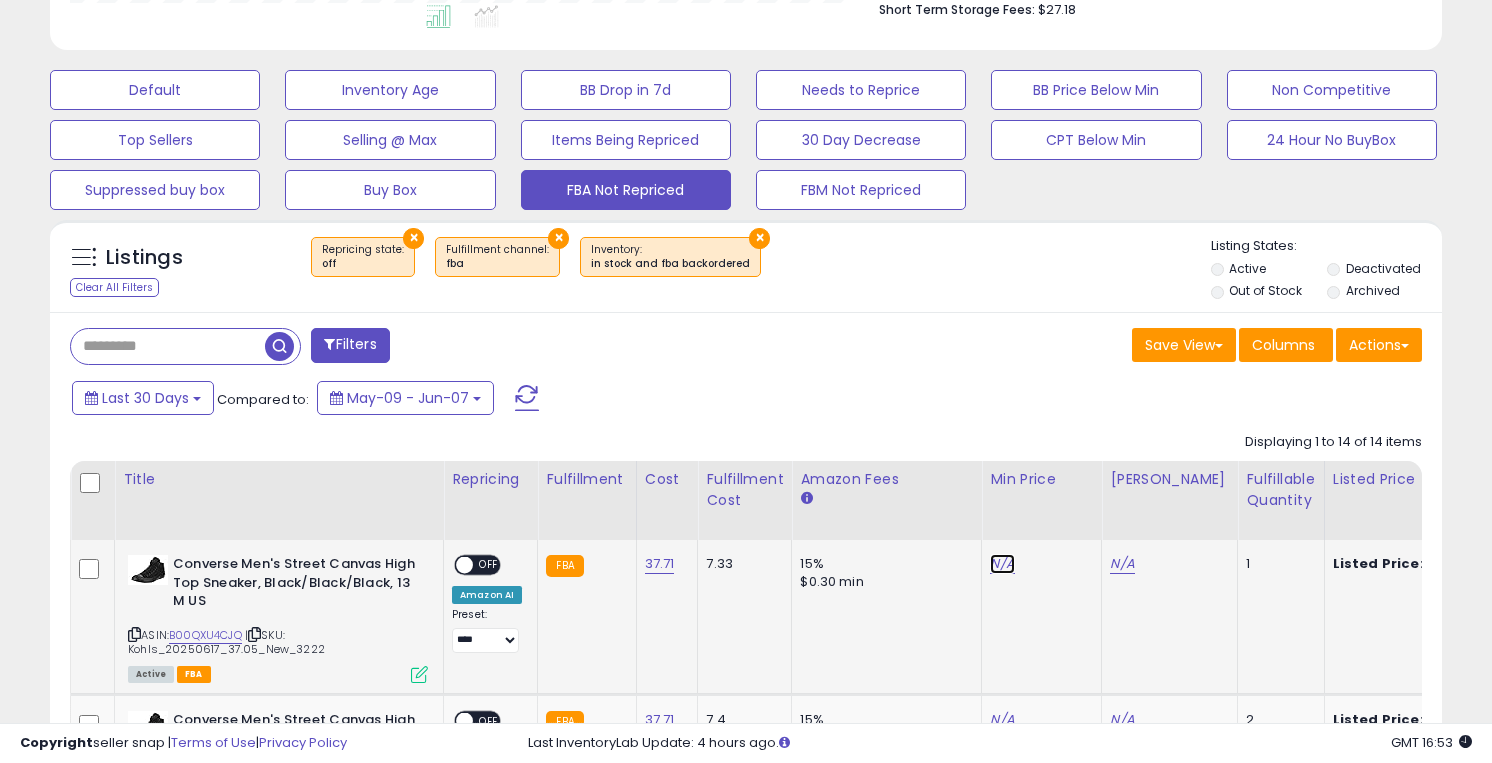 click on "N/A" at bounding box center [1002, 564] 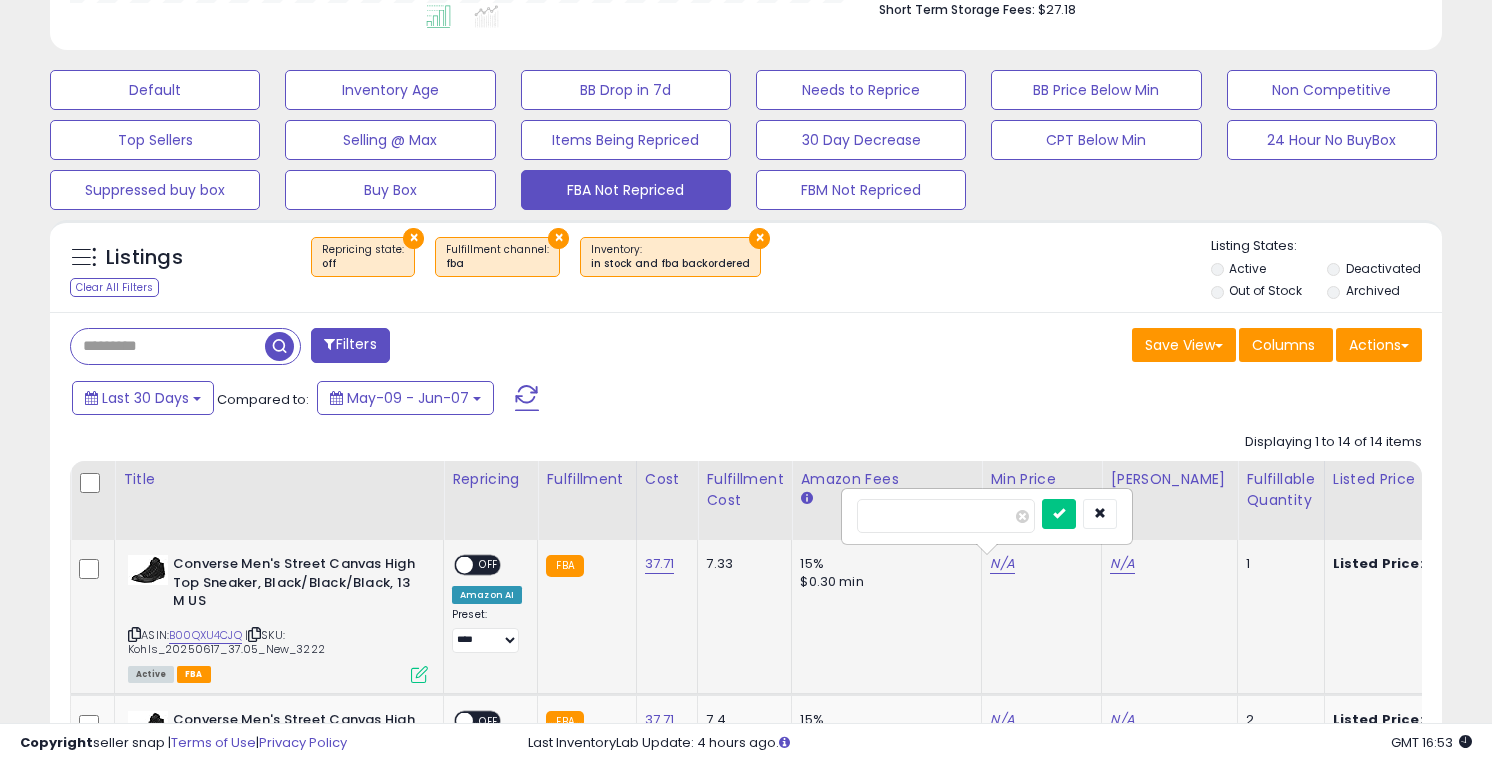 type on "**" 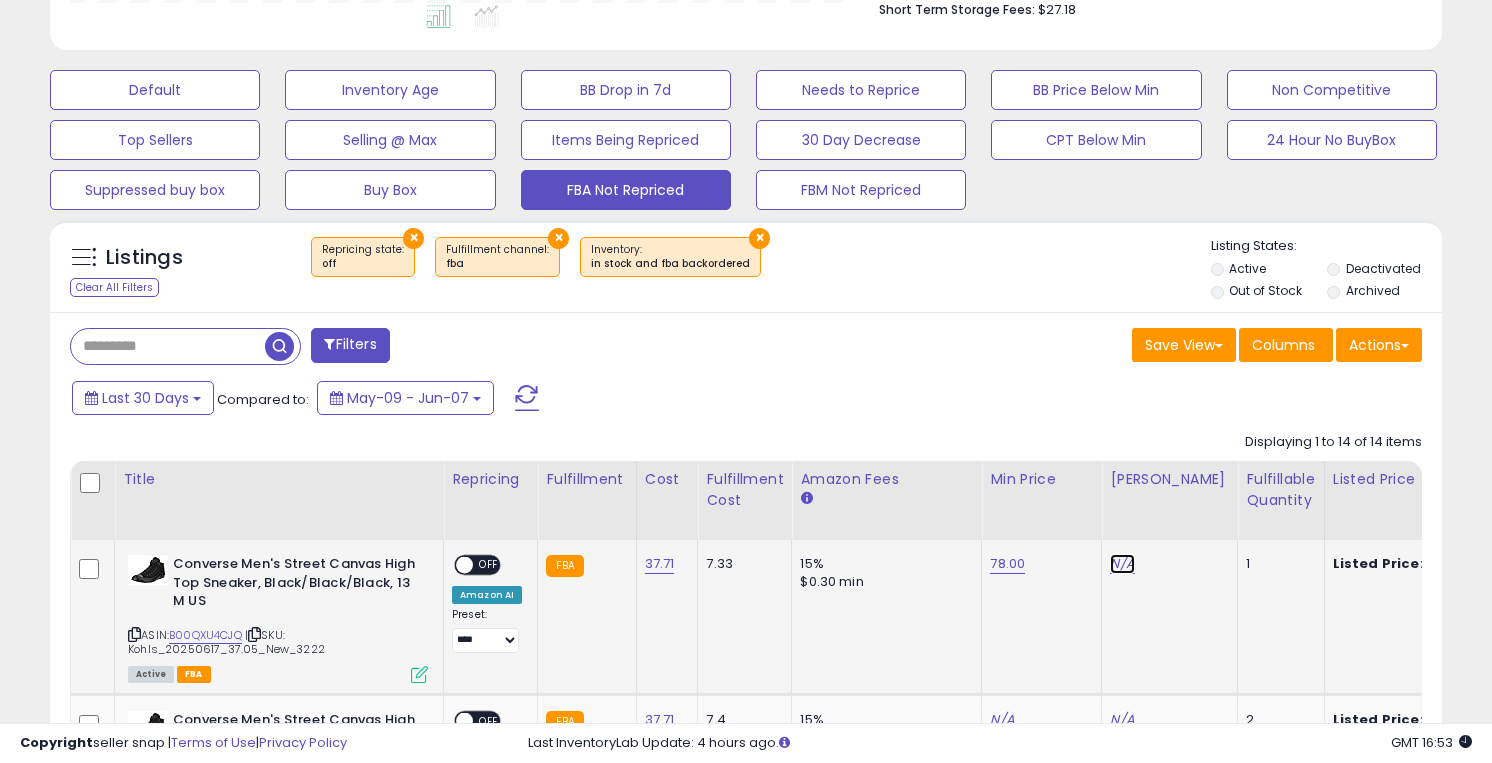 click on "N/A" at bounding box center (1122, 564) 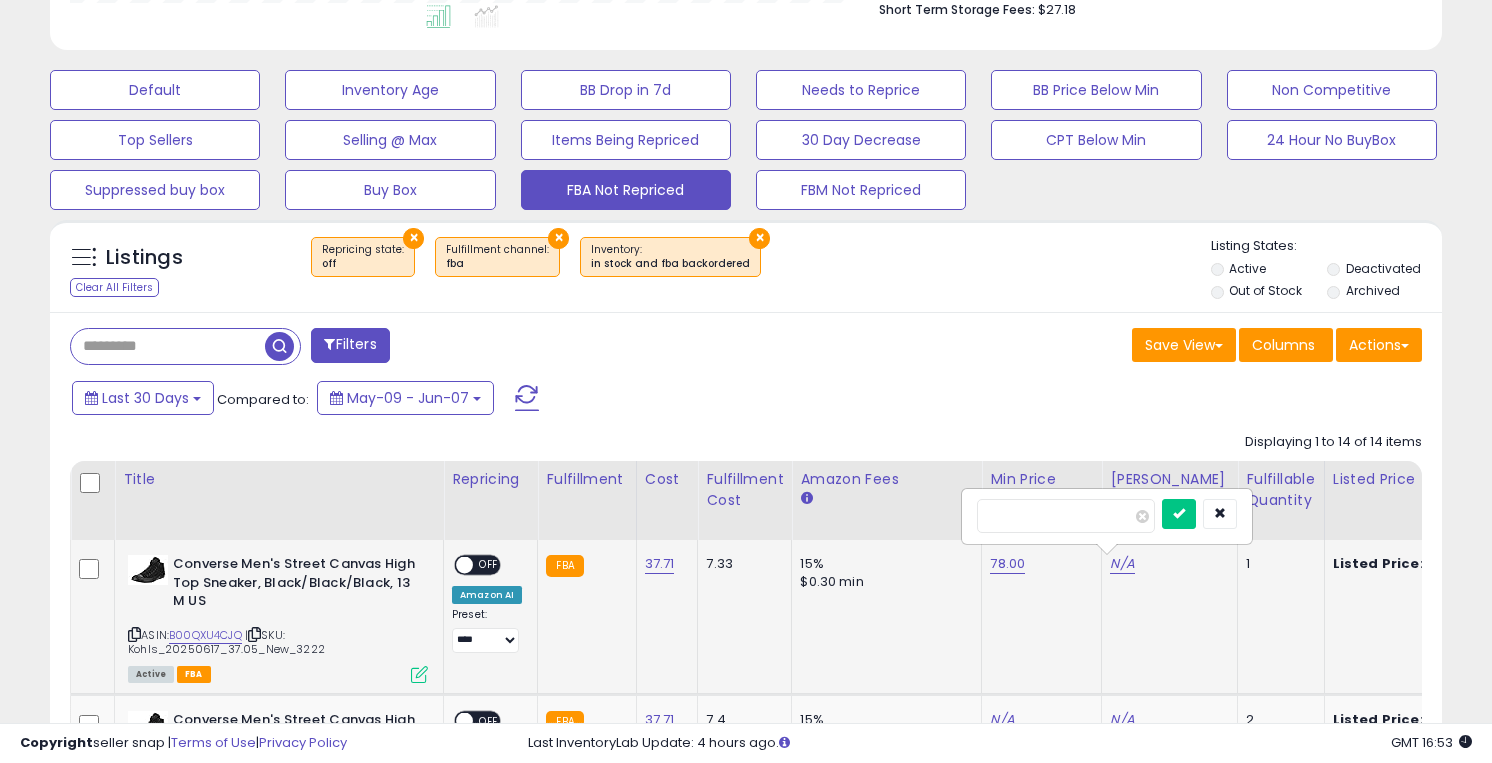 type on "**" 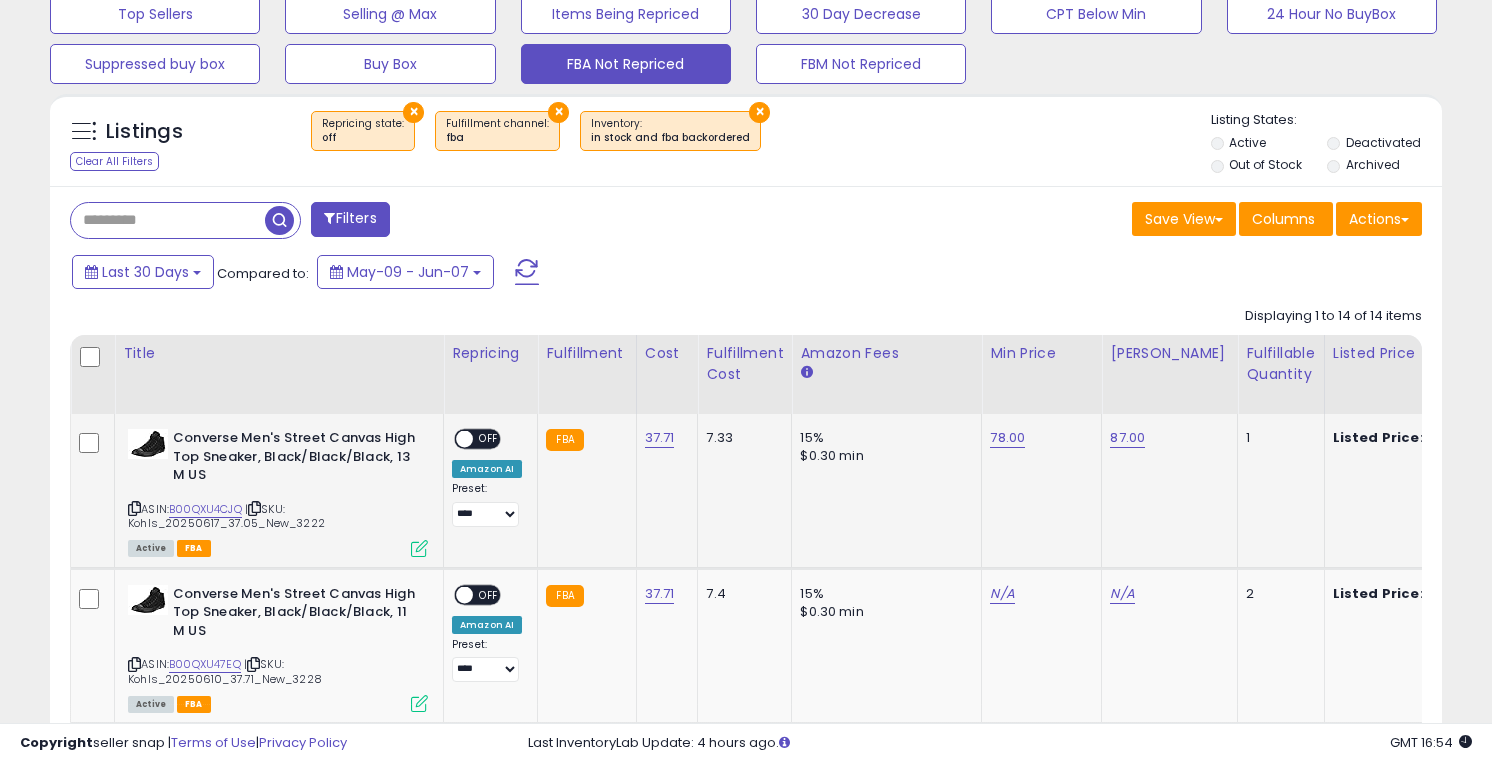 scroll, scrollTop: 761, scrollLeft: 0, axis: vertical 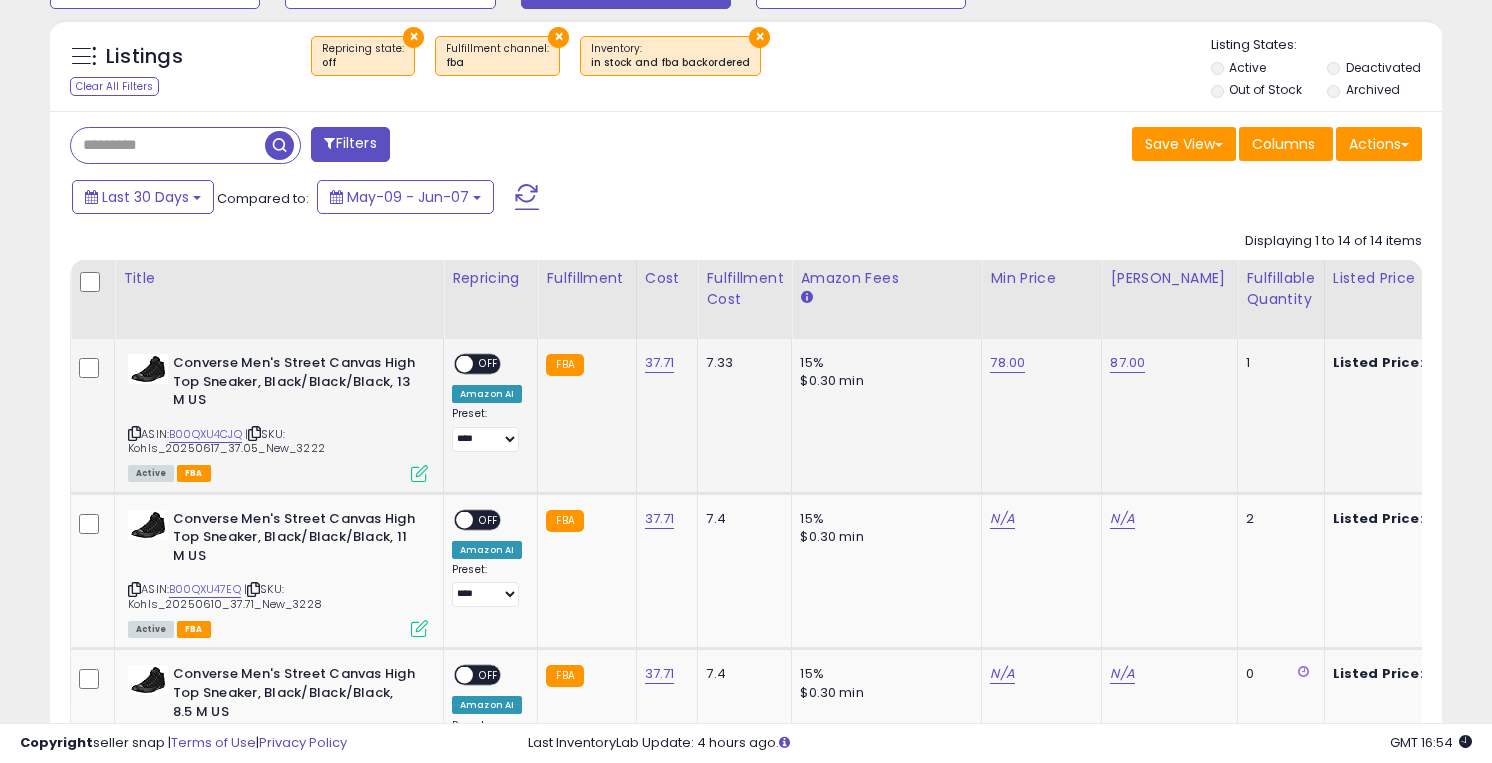 click on "OFF" at bounding box center [489, 364] 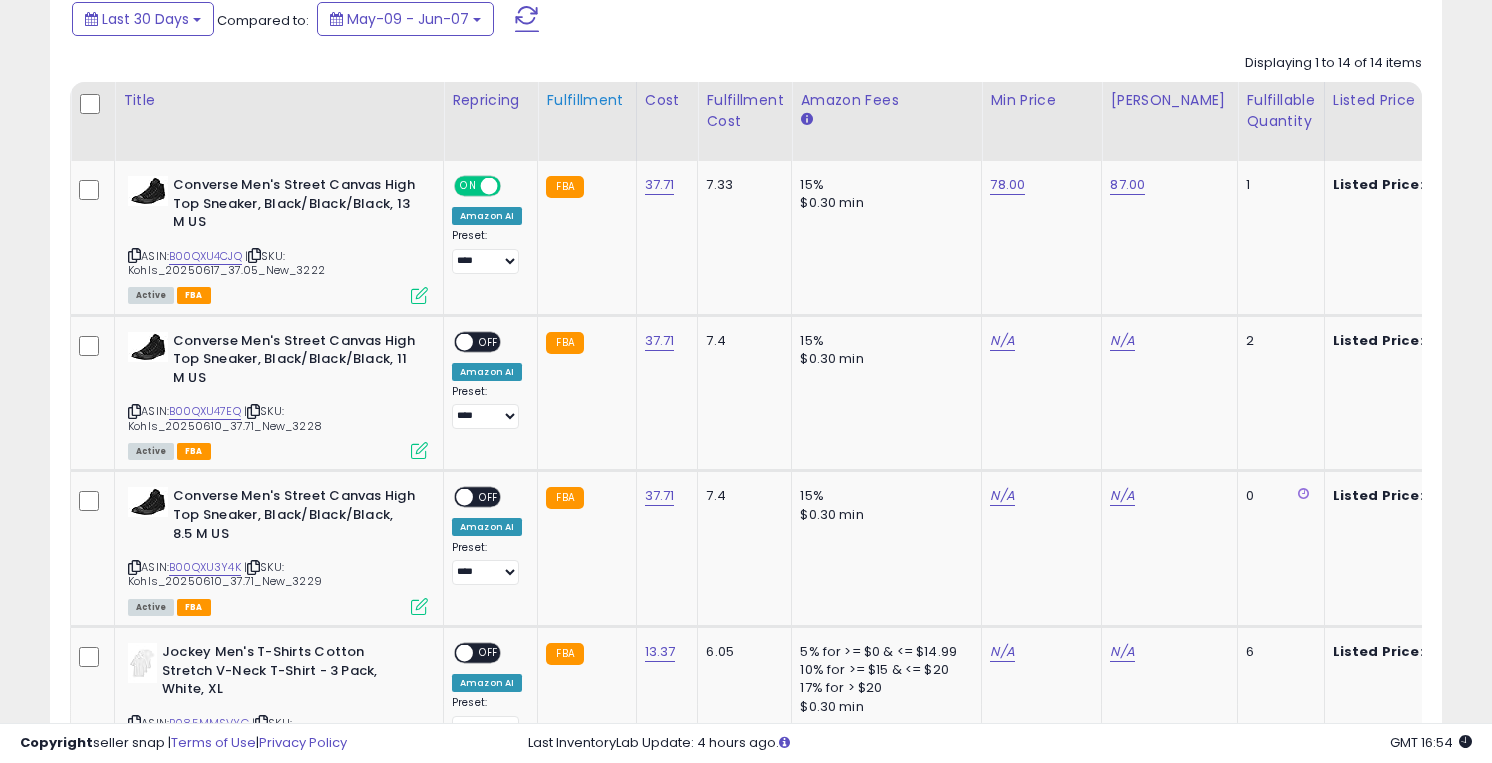 scroll, scrollTop: 940, scrollLeft: 0, axis: vertical 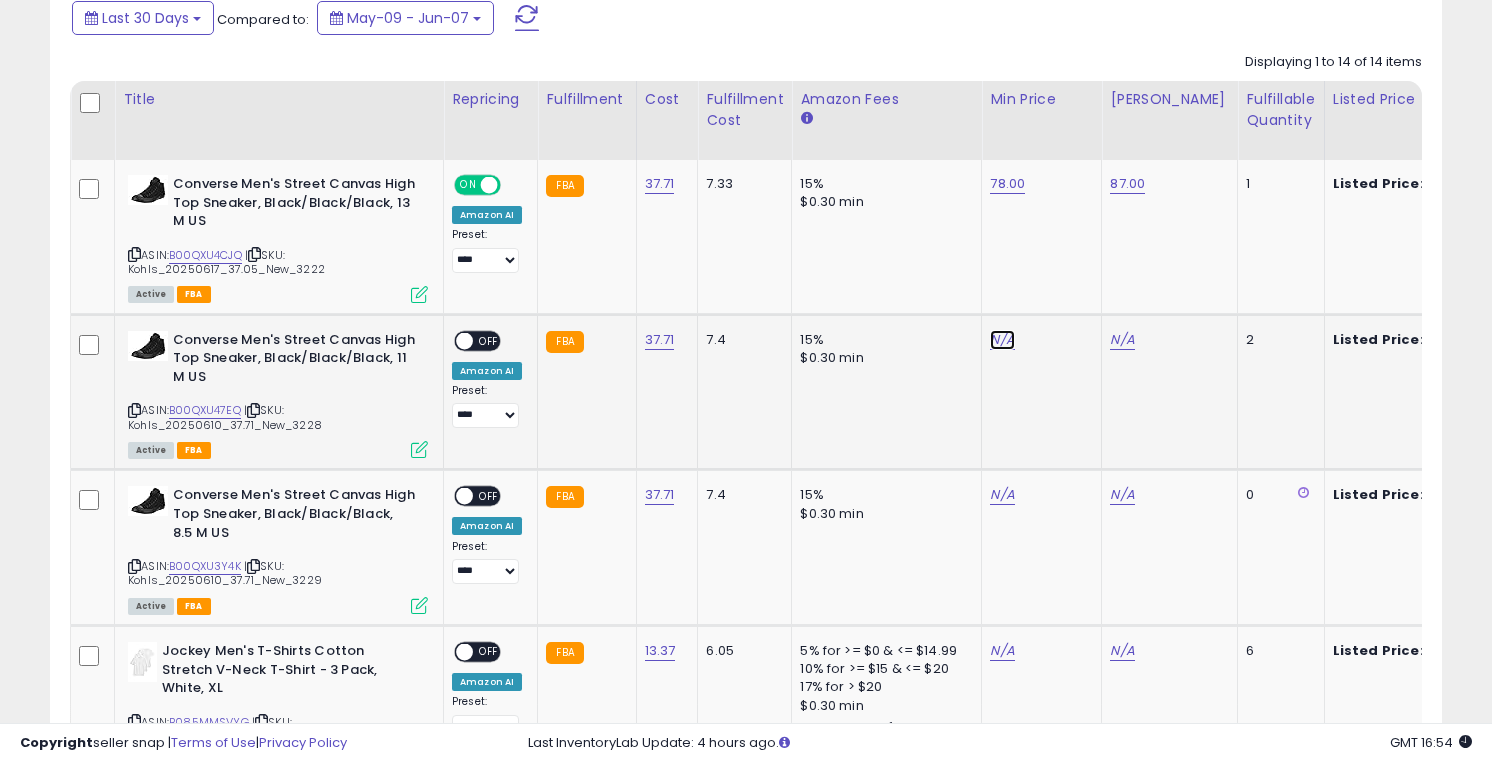 click on "N/A" at bounding box center (1002, 340) 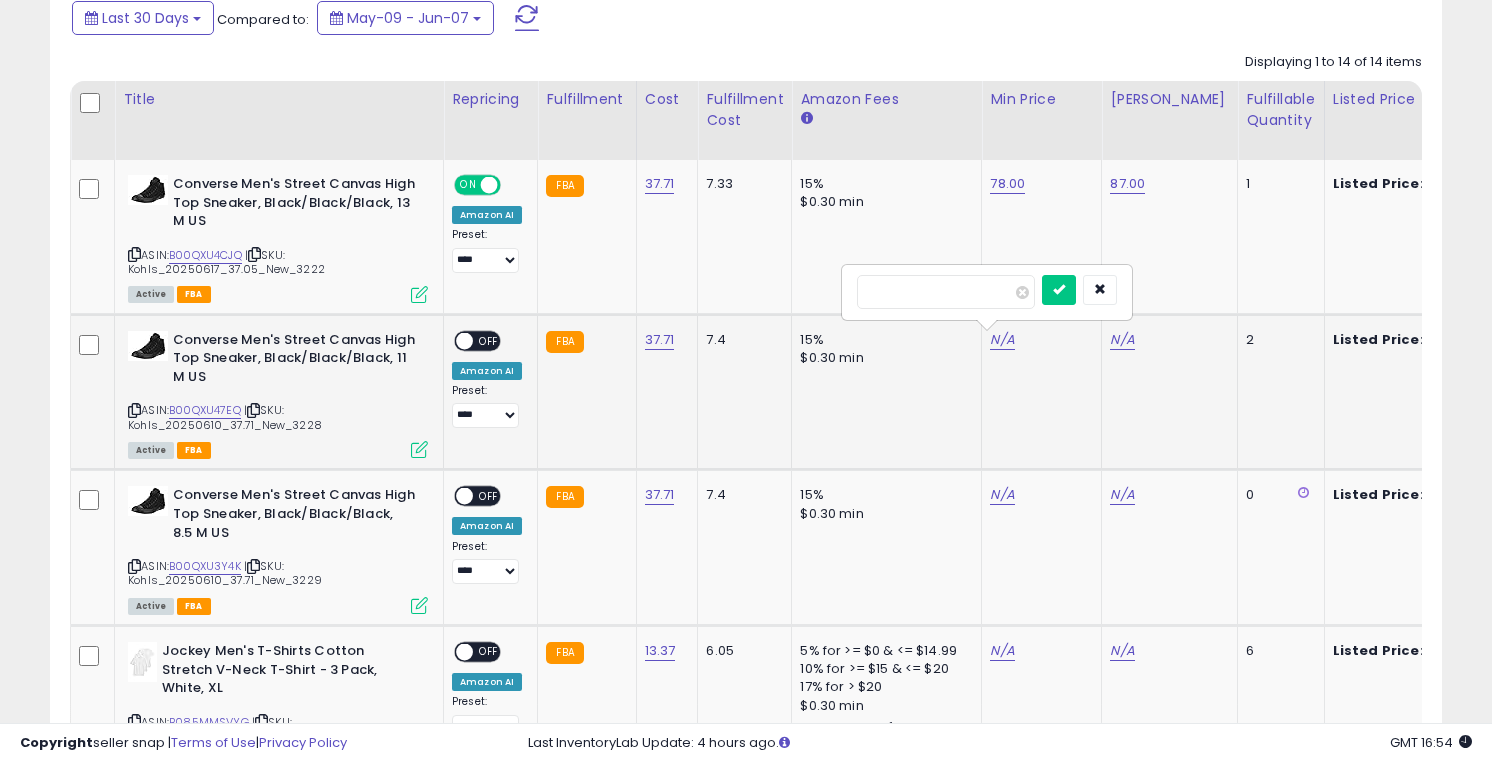 type on "**" 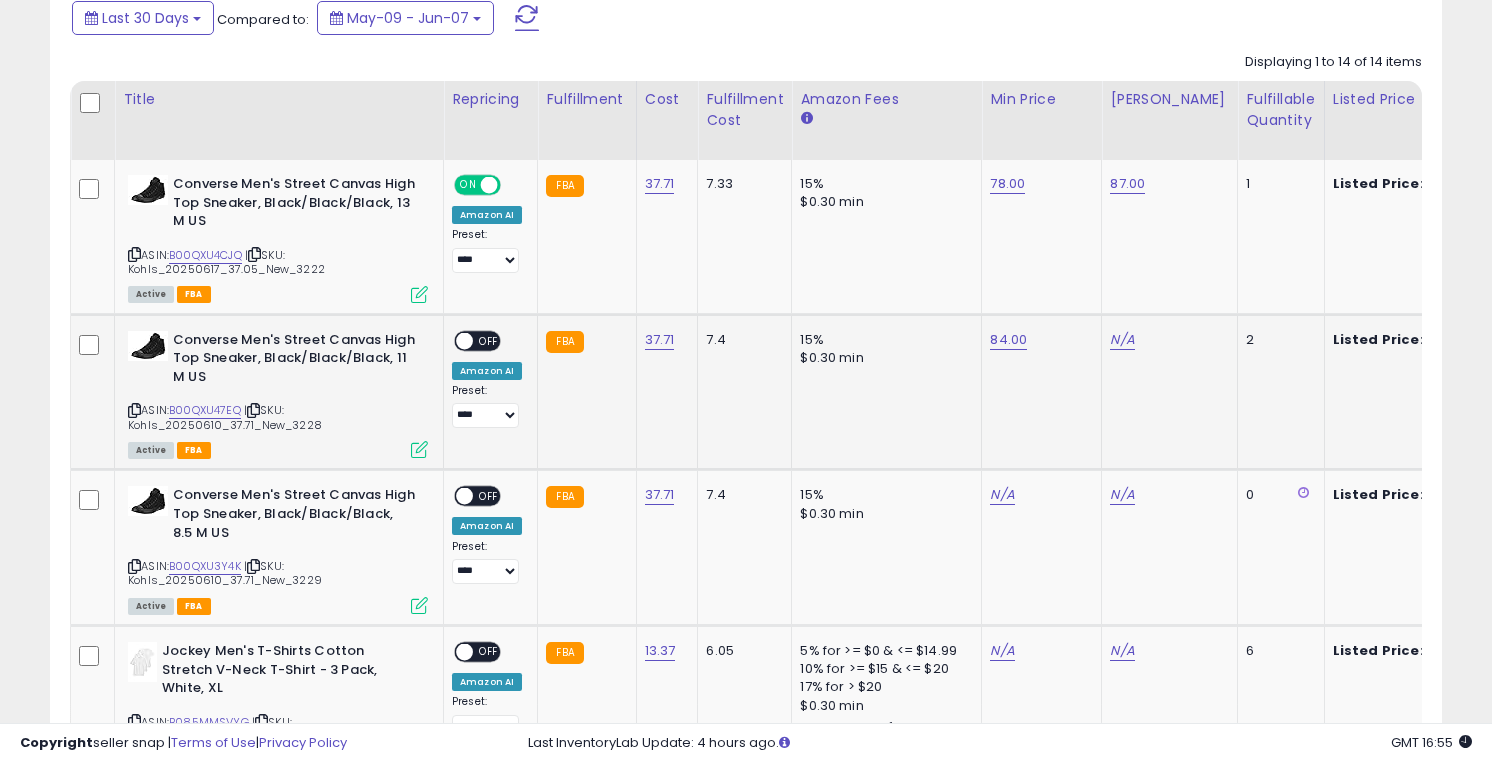 scroll, scrollTop: 0, scrollLeft: 29, axis: horizontal 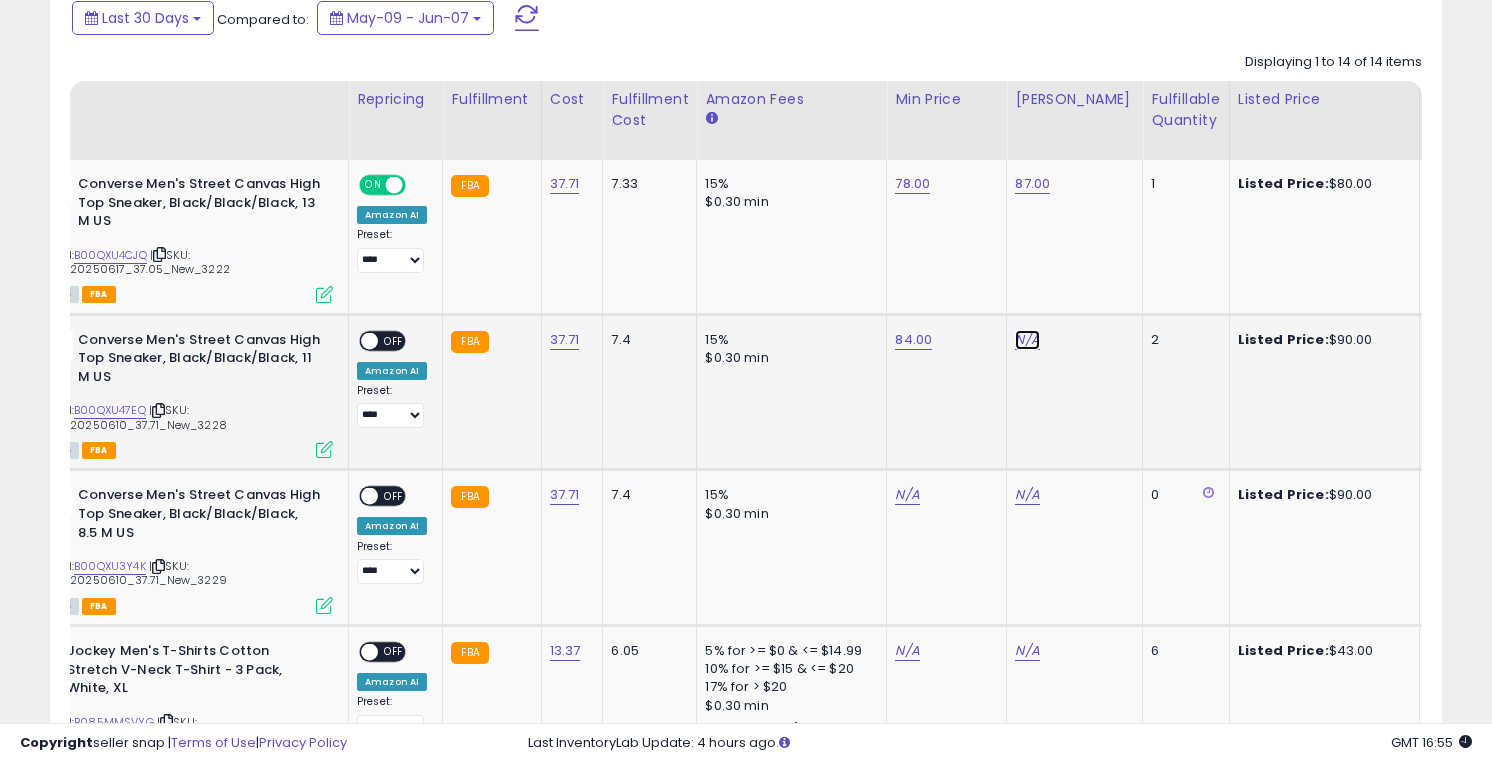 click on "N/A" at bounding box center (1027, 340) 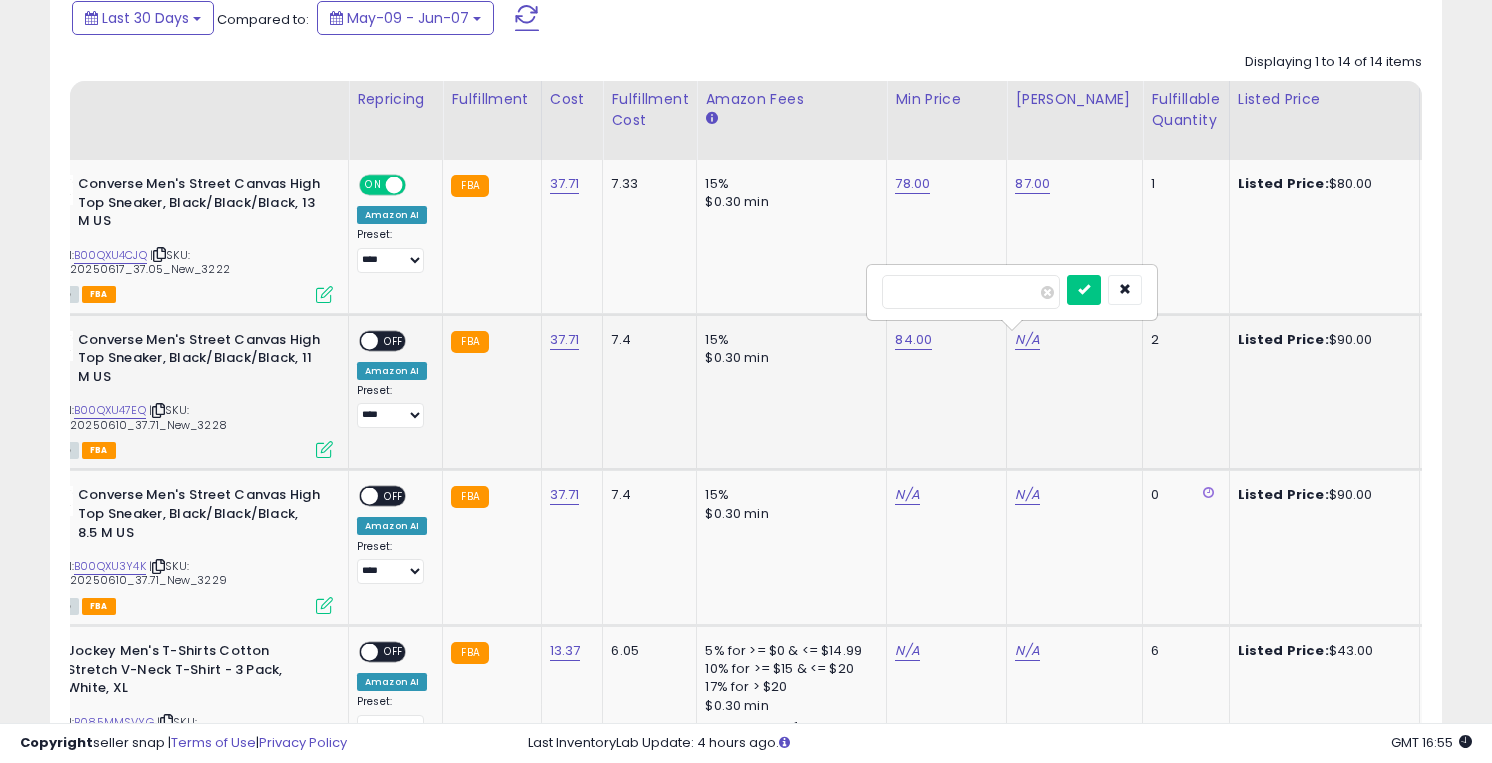 type on "**" 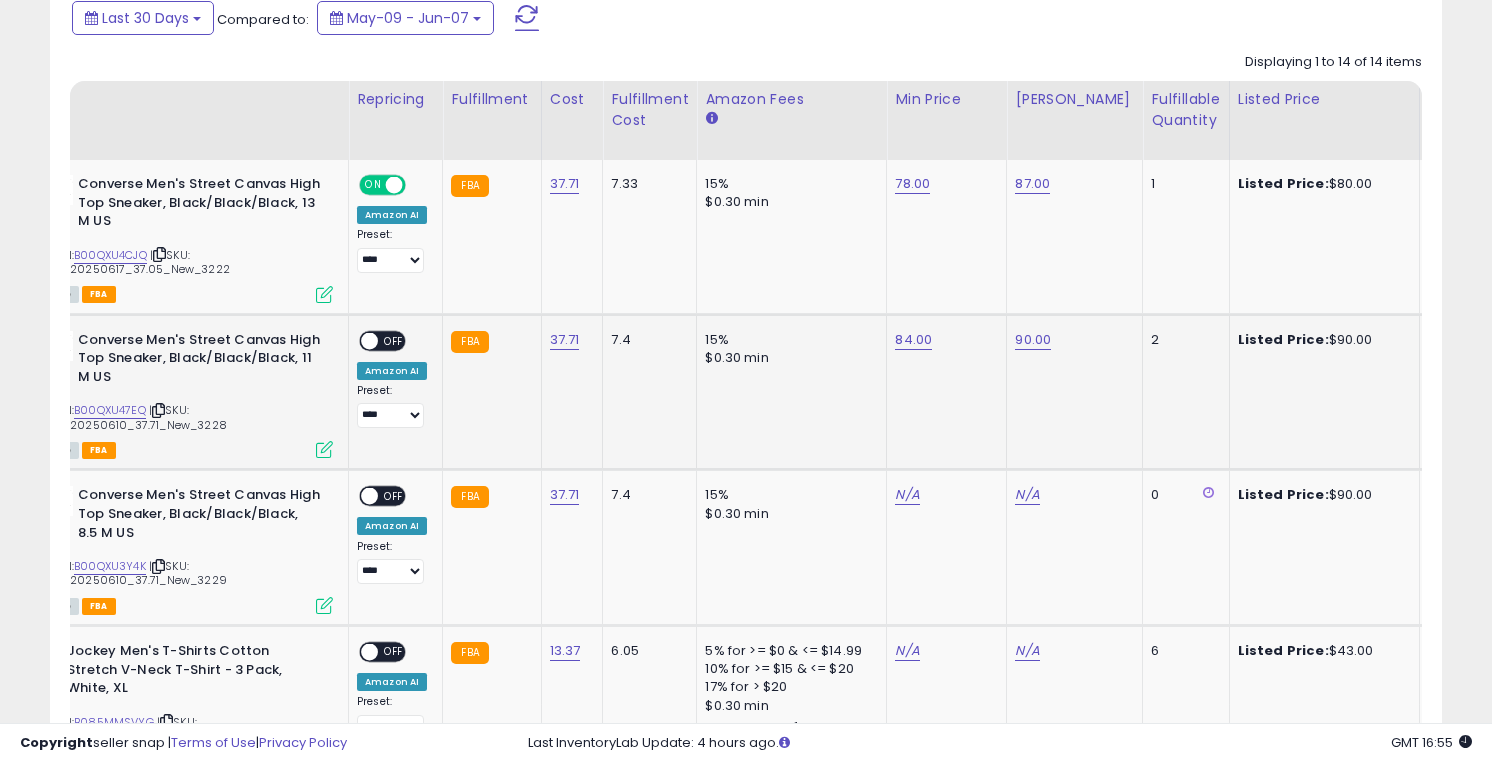 scroll, scrollTop: 0, scrollLeft: 0, axis: both 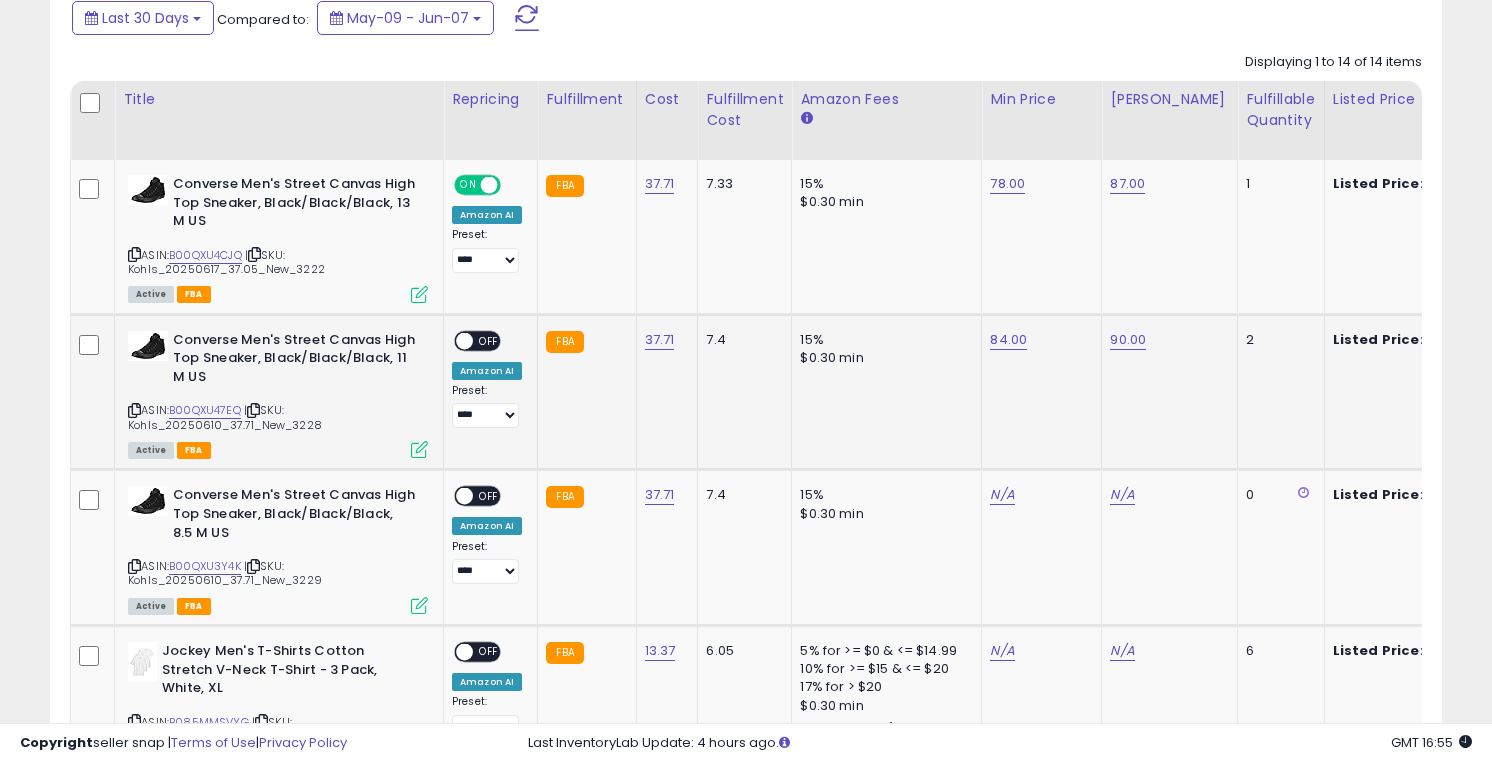 click on "OFF" at bounding box center (489, 340) 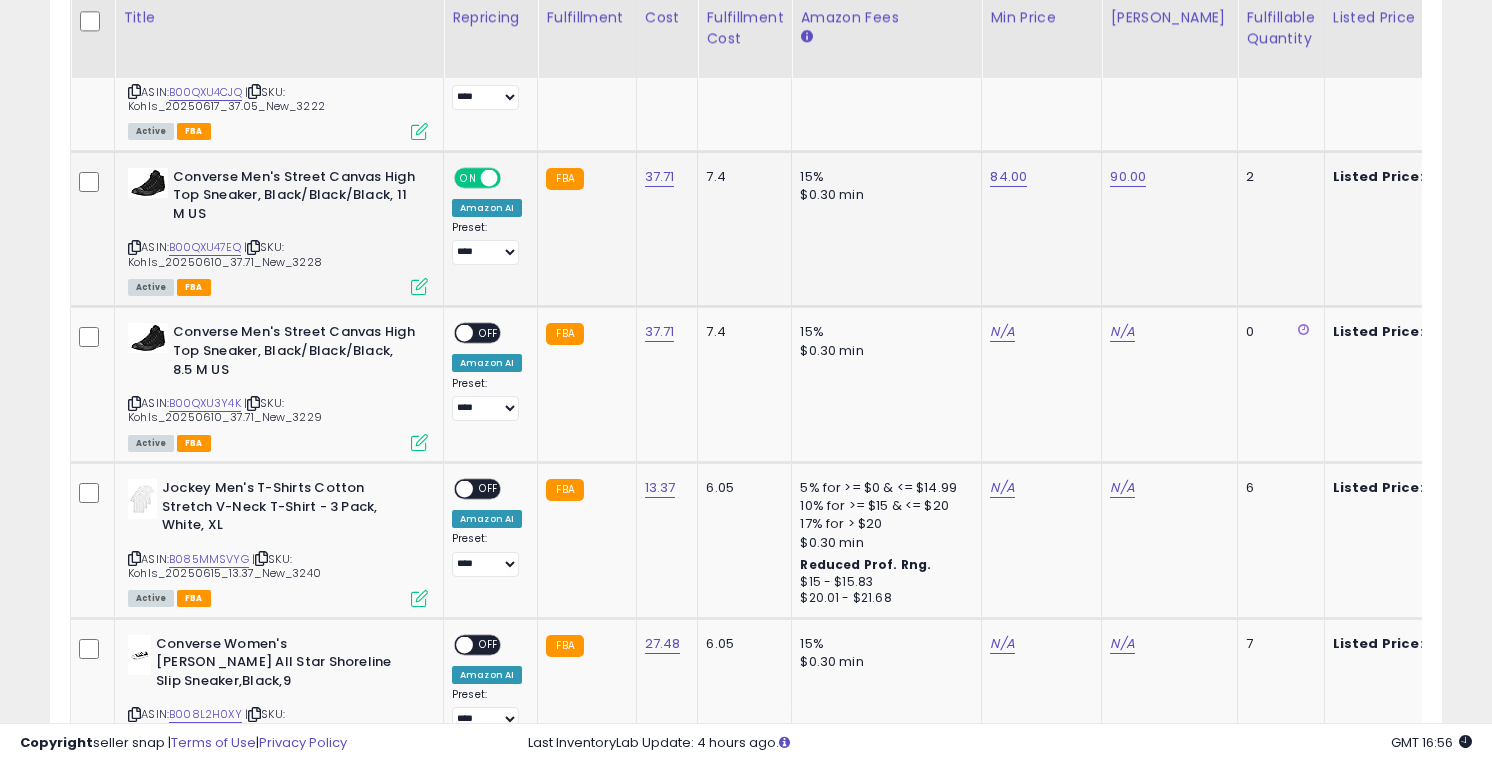 scroll, scrollTop: 1139, scrollLeft: 0, axis: vertical 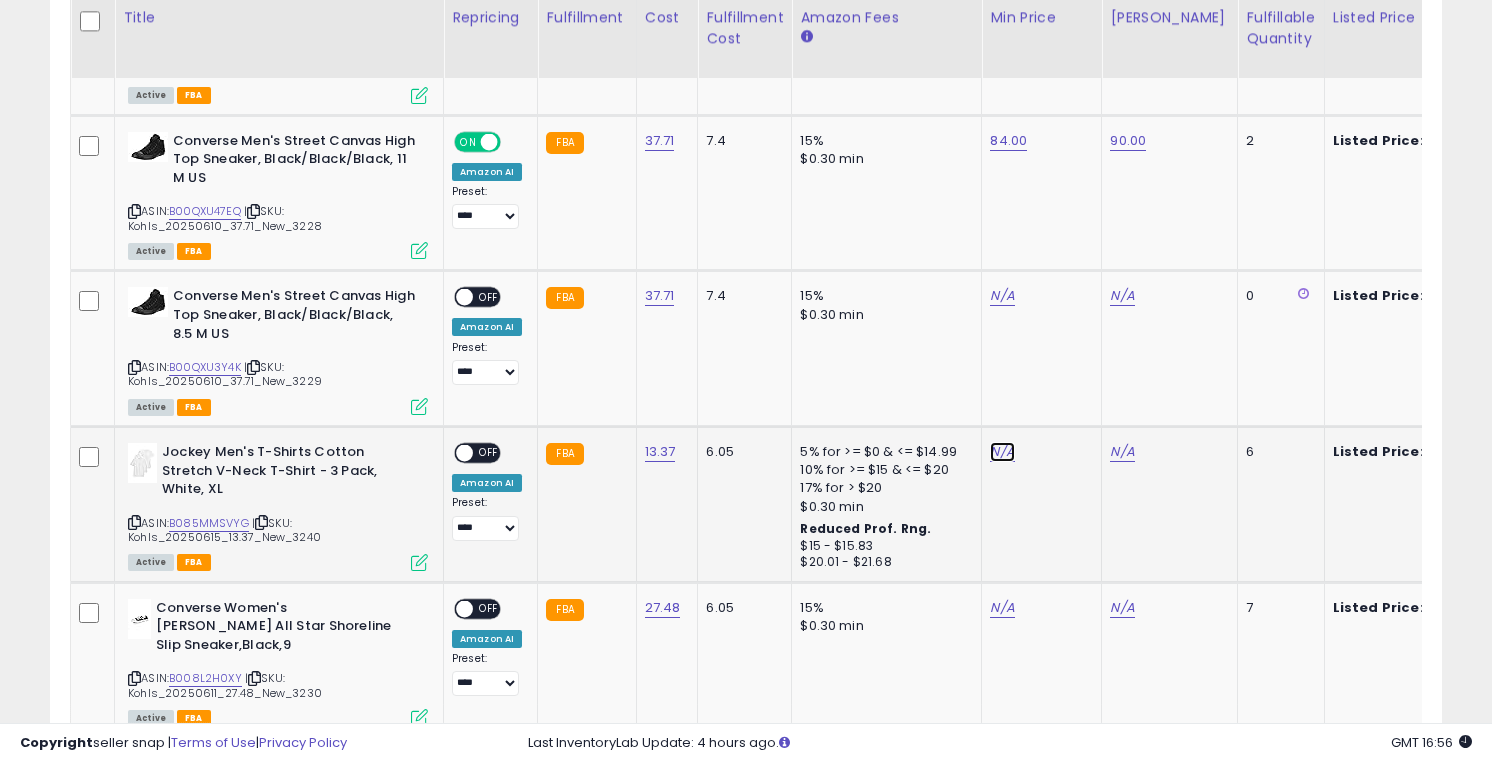click on "N/A" at bounding box center [1002, 296] 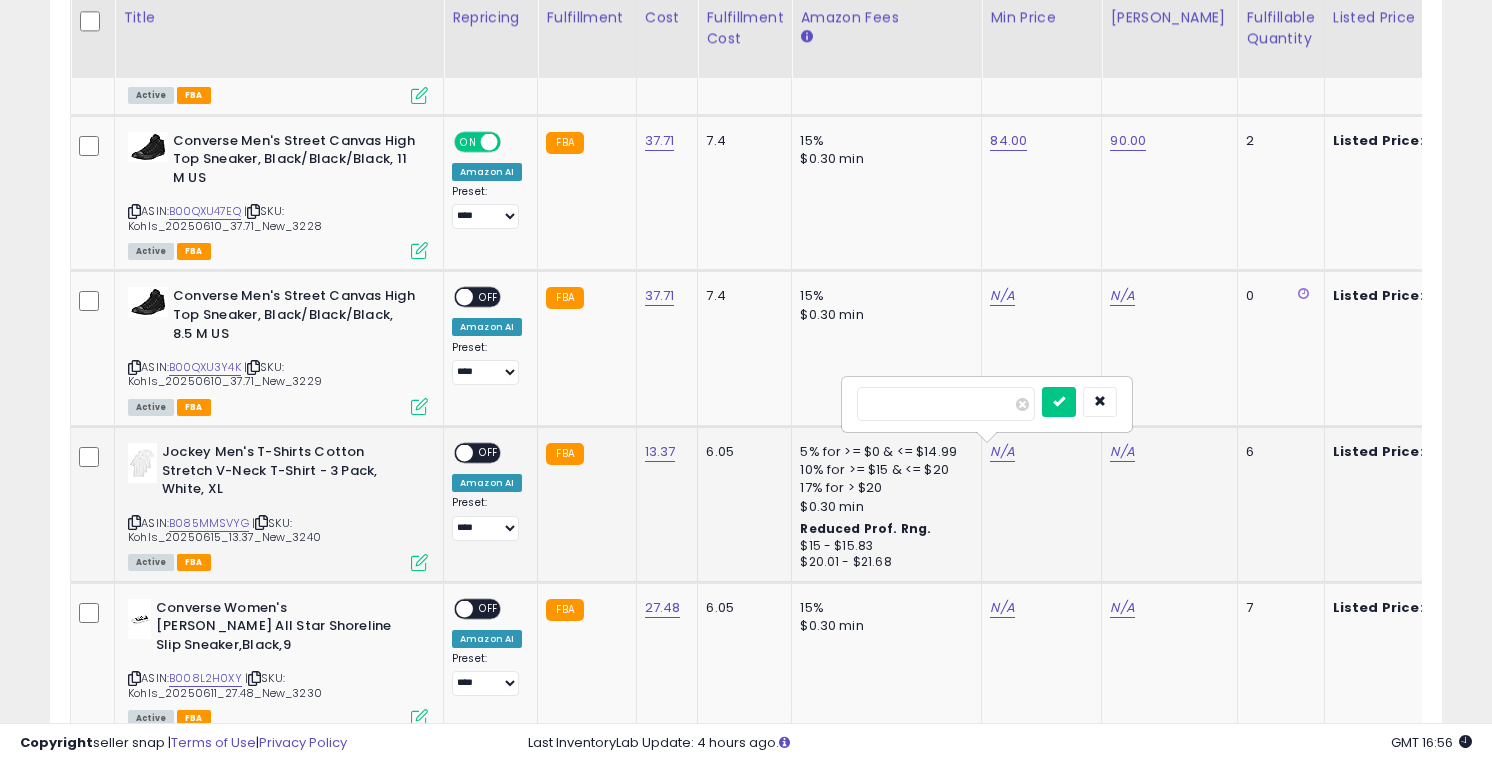 type on "*****" 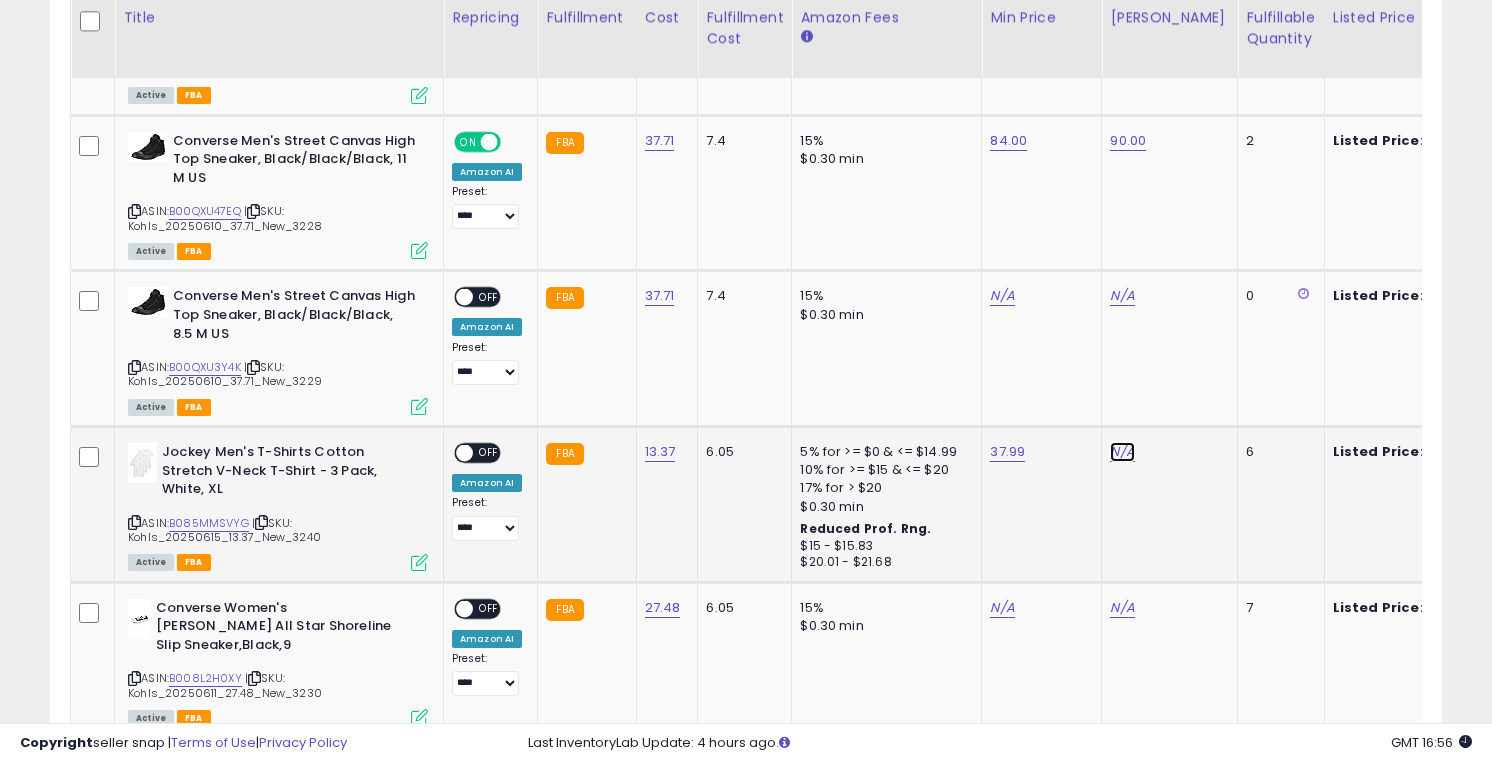 click on "N/A" at bounding box center [1122, 296] 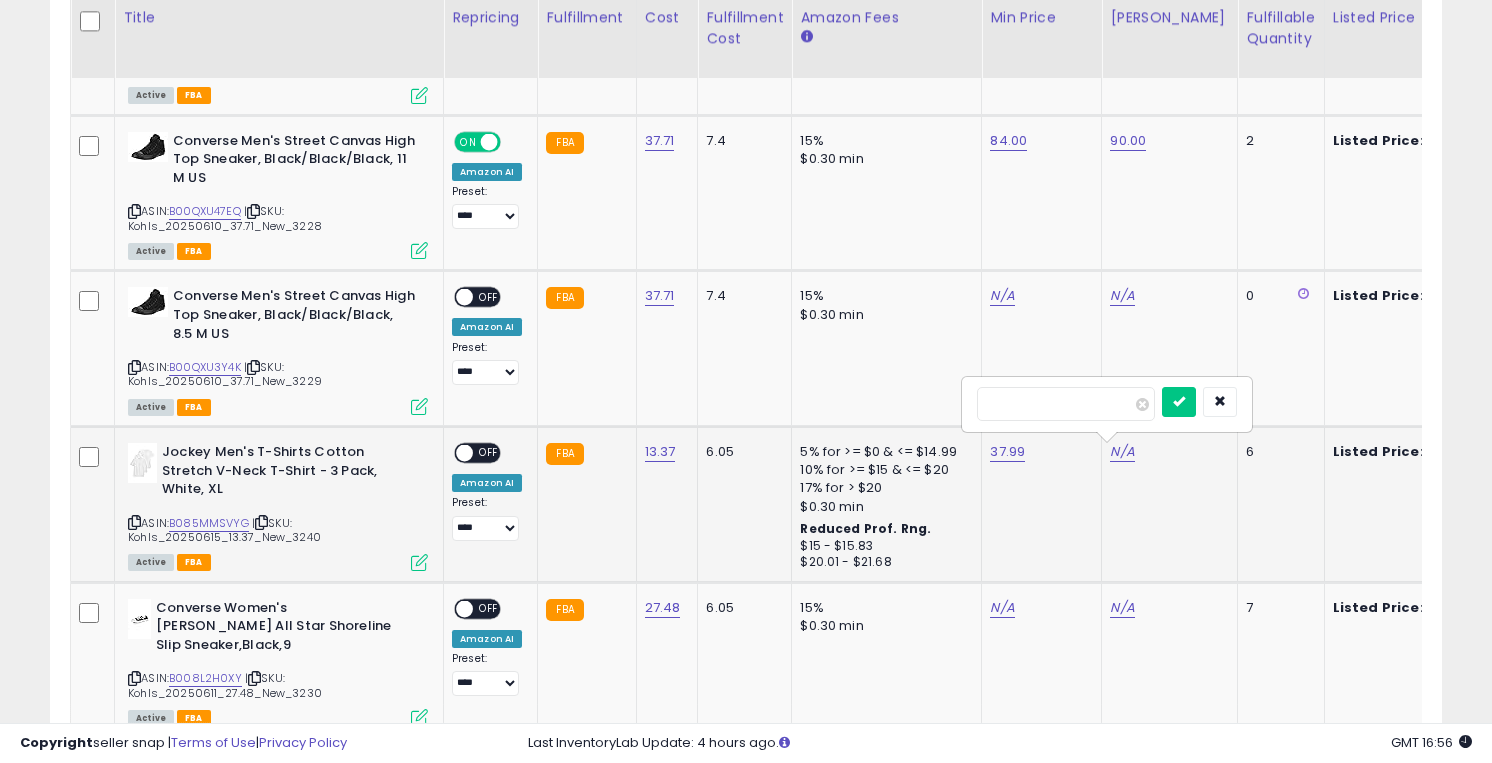 type on "**" 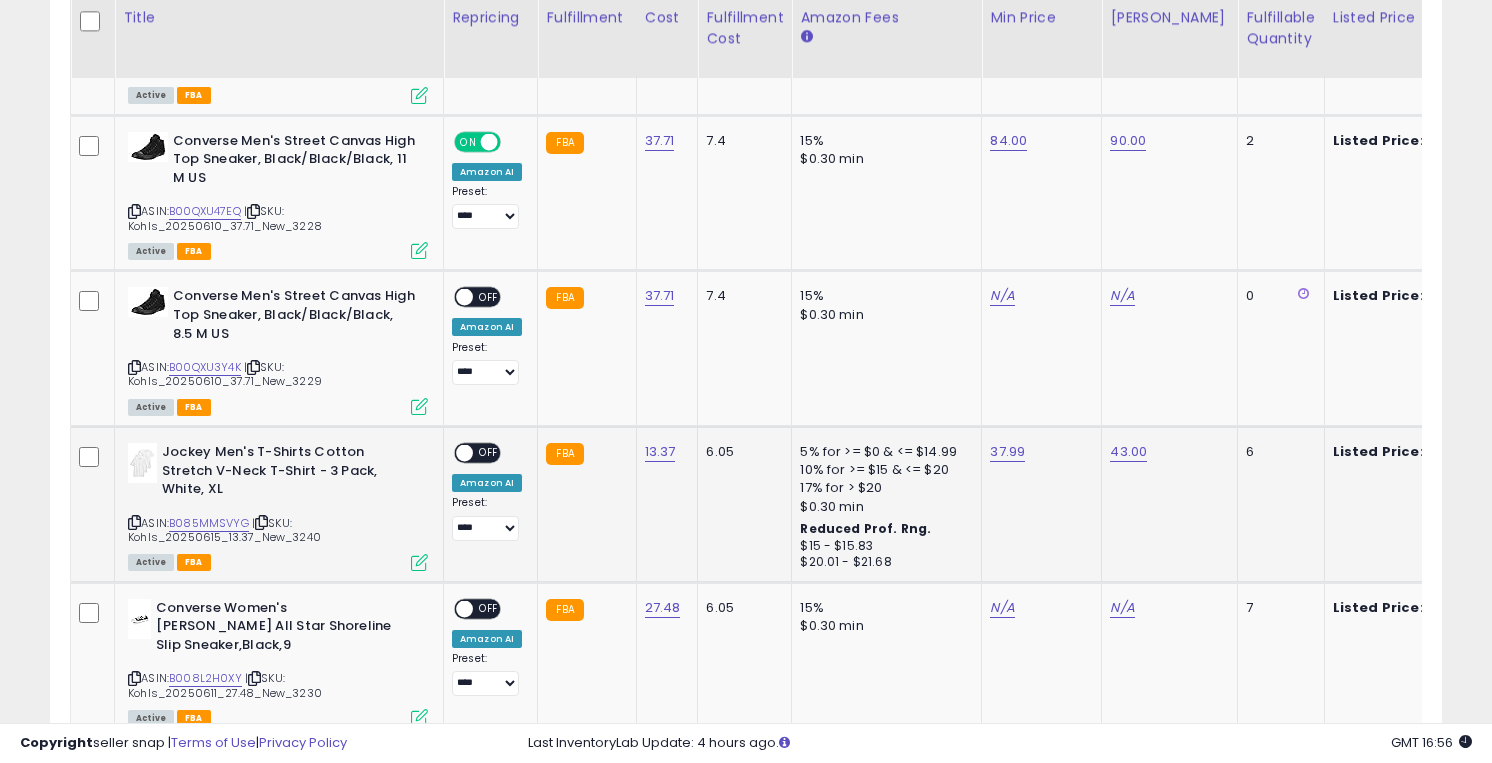 click on "OFF" at bounding box center [489, 453] 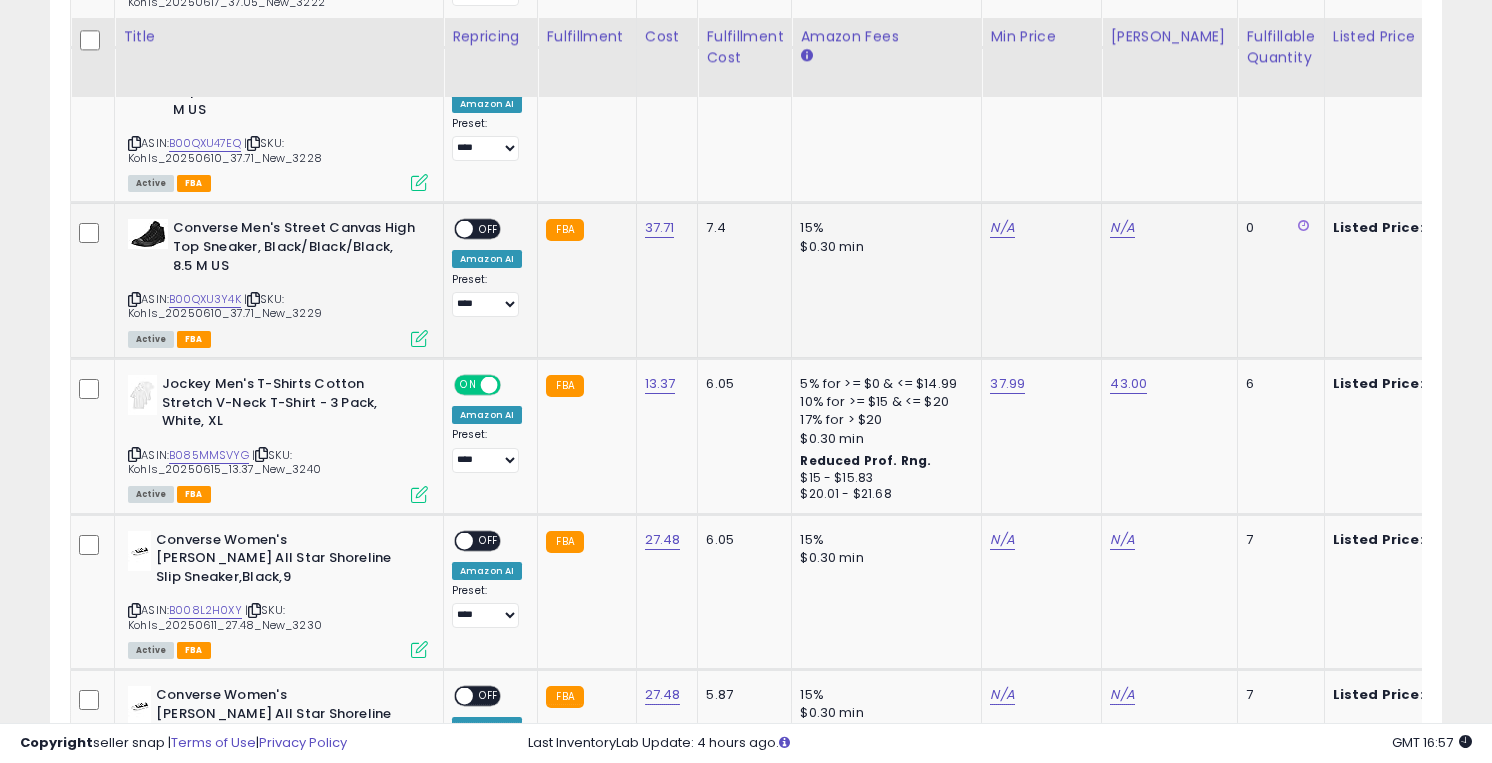 scroll, scrollTop: 1247, scrollLeft: 0, axis: vertical 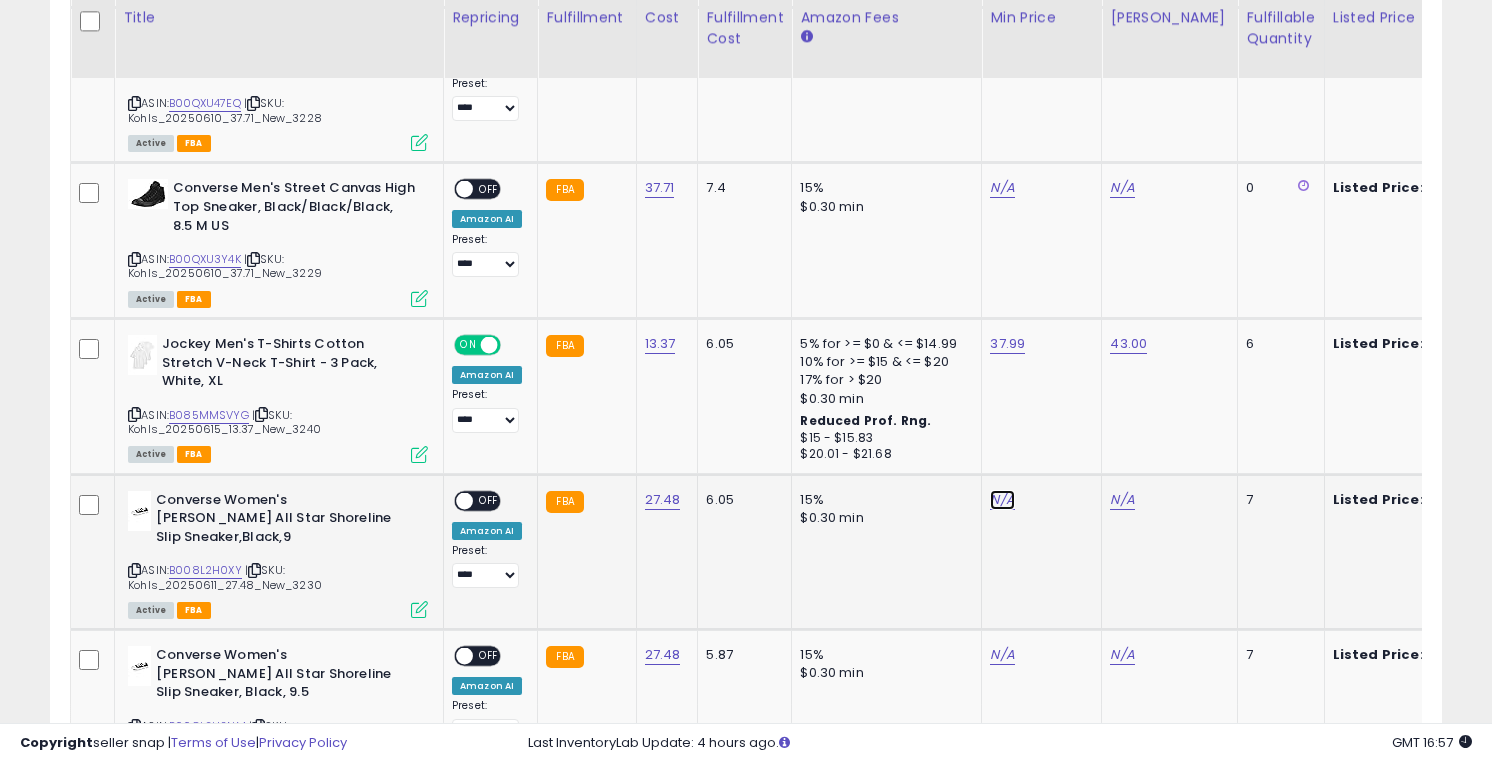 click on "N/A" at bounding box center [1002, 188] 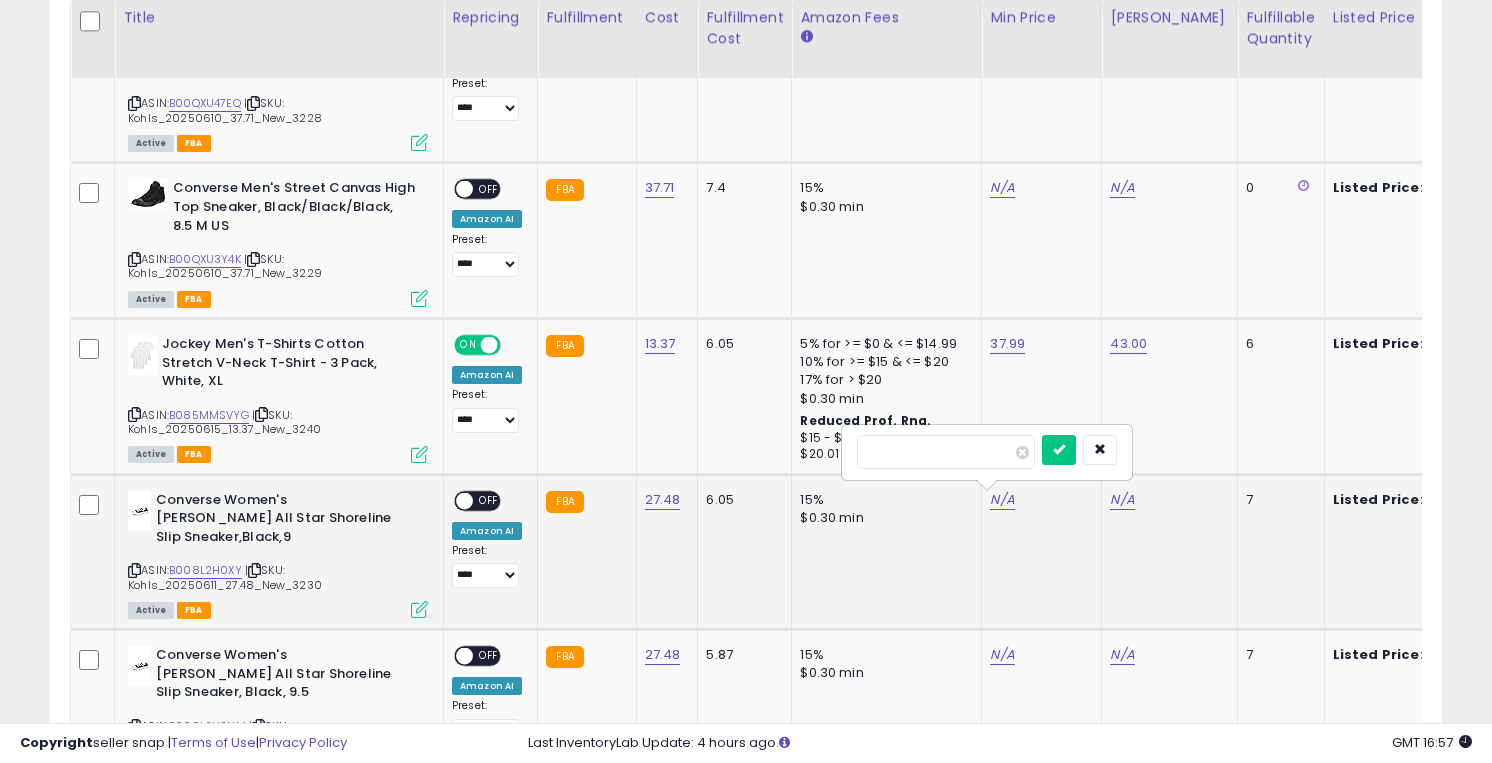 type on "**" 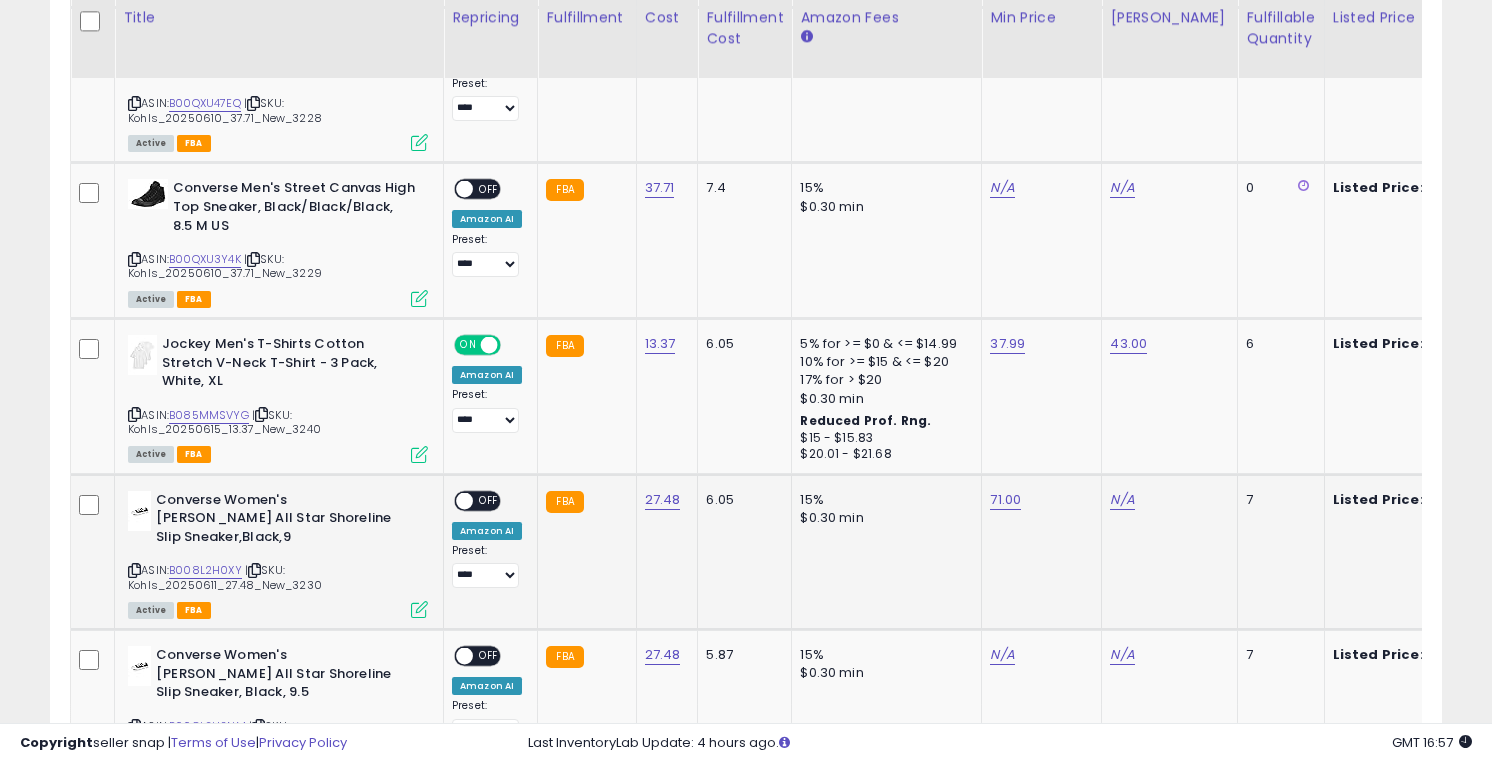 scroll, scrollTop: 0, scrollLeft: 50, axis: horizontal 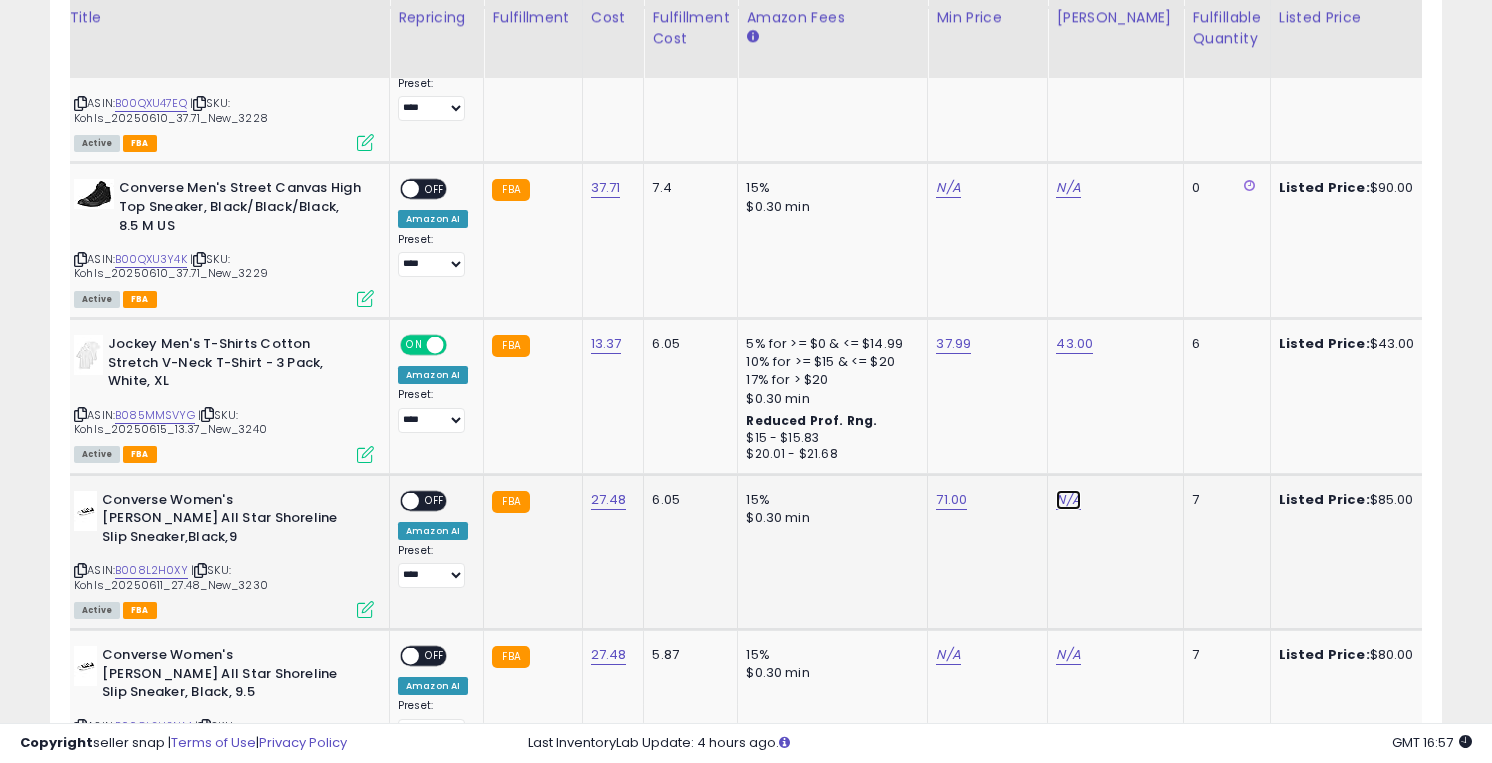 click on "N/A" at bounding box center (1068, 188) 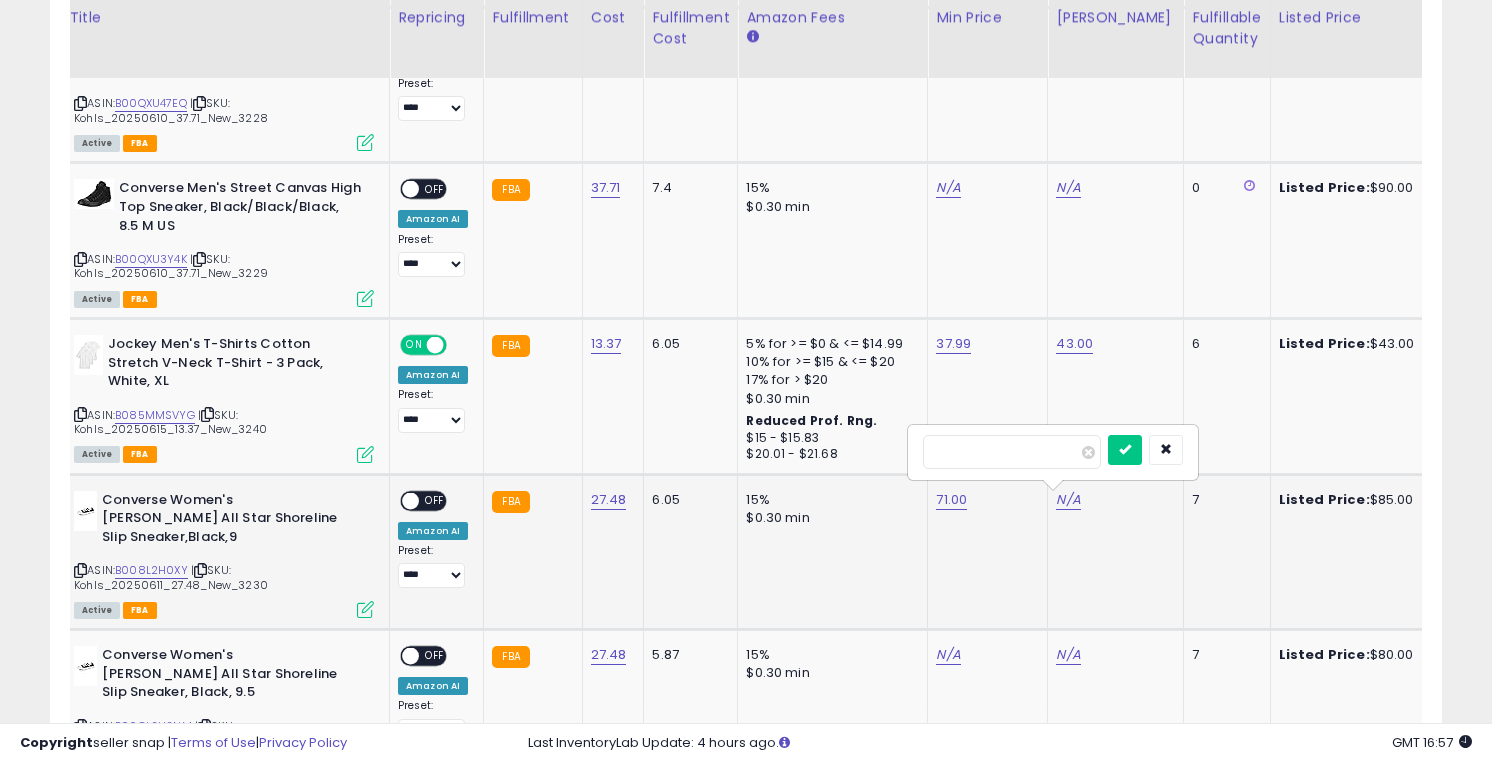type on "**" 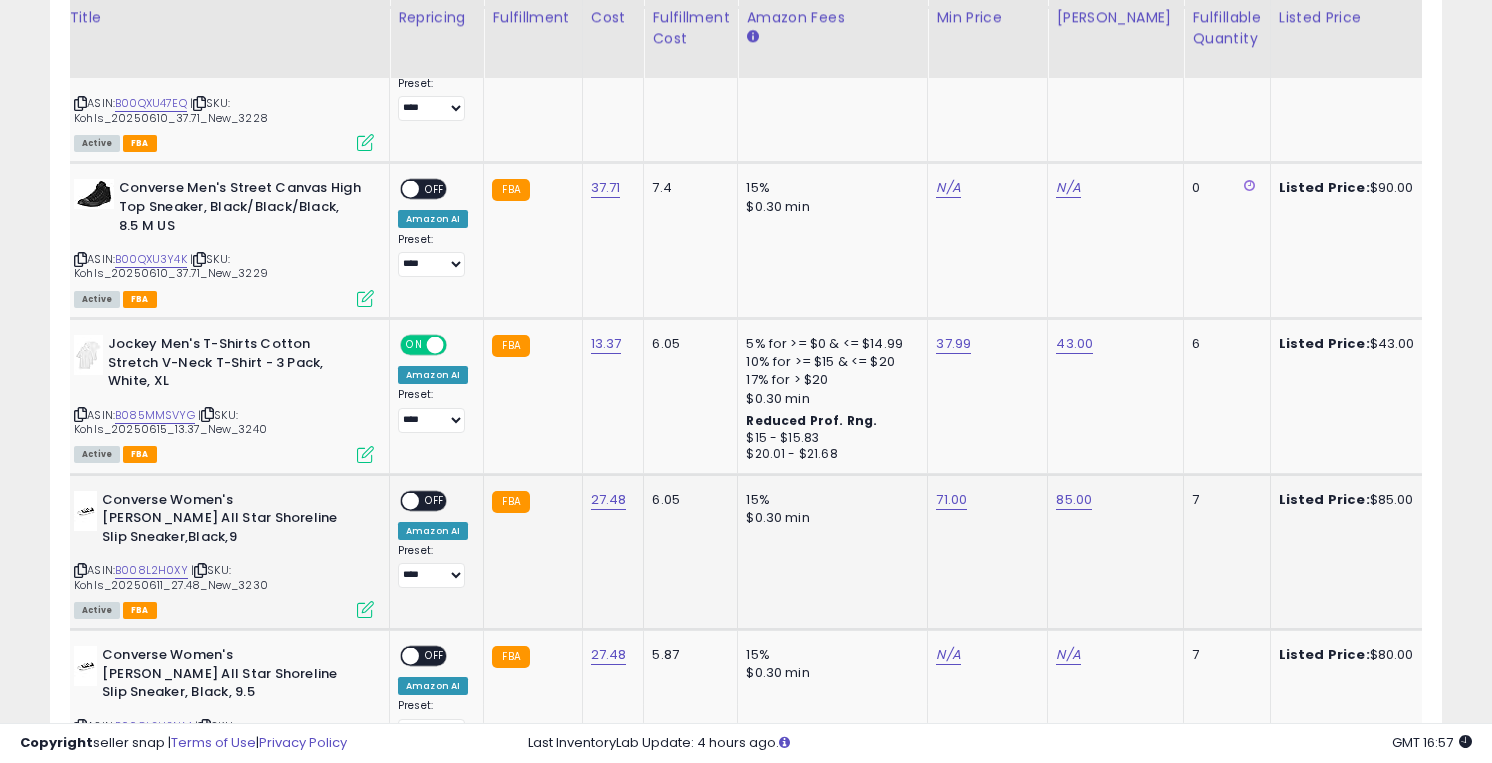 click on "OFF" at bounding box center (435, 500) 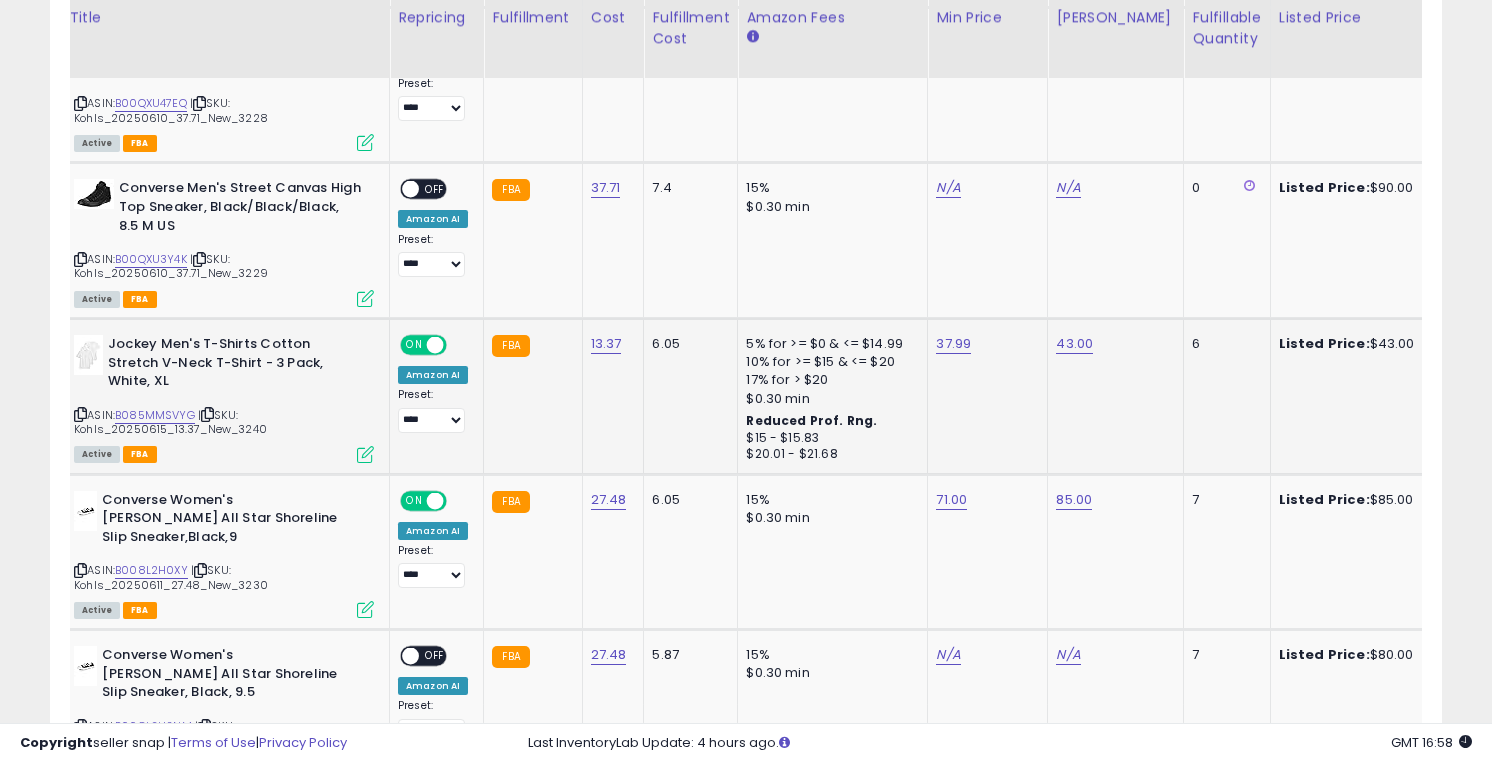 scroll, scrollTop: 0, scrollLeft: 0, axis: both 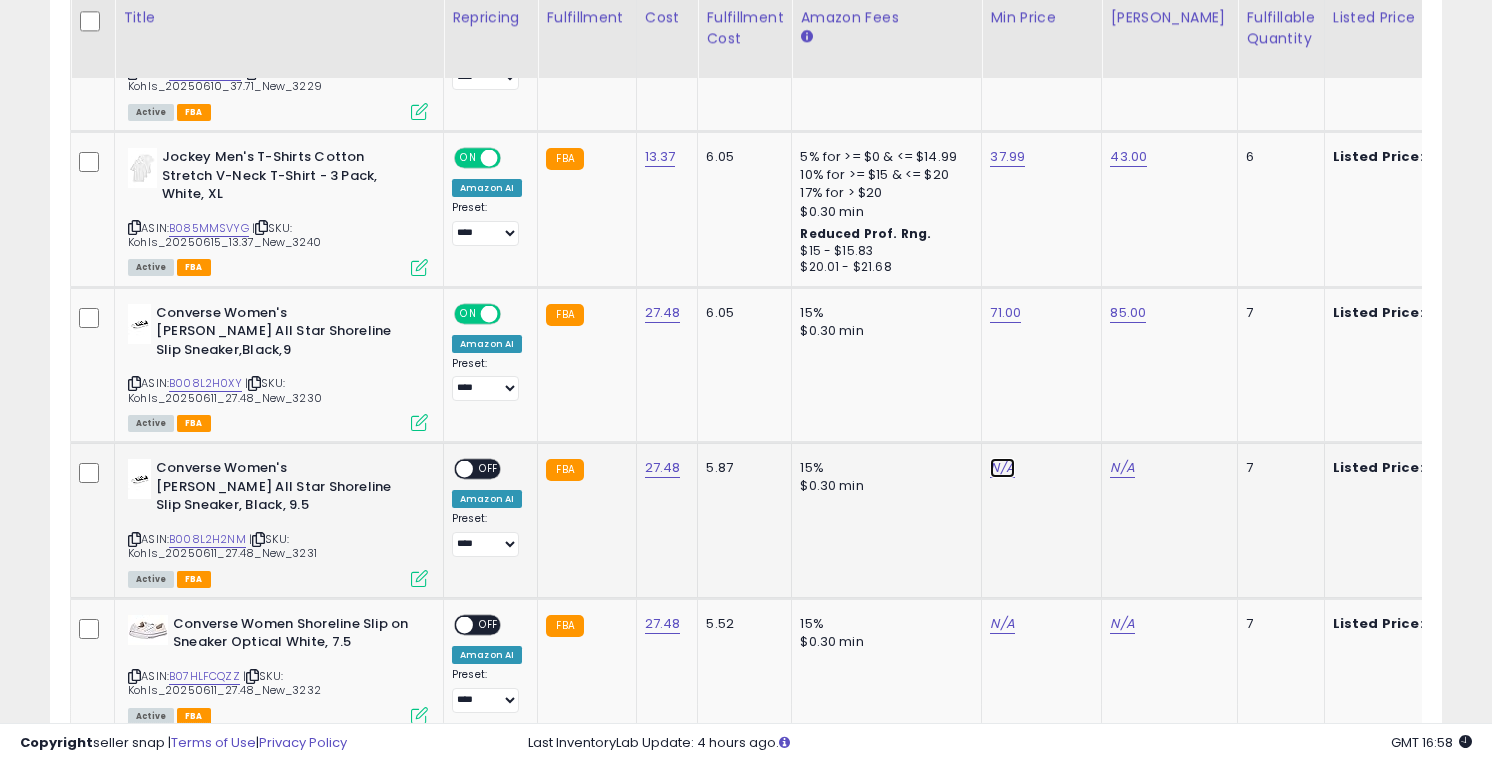 click on "N/A" at bounding box center [1002, 1] 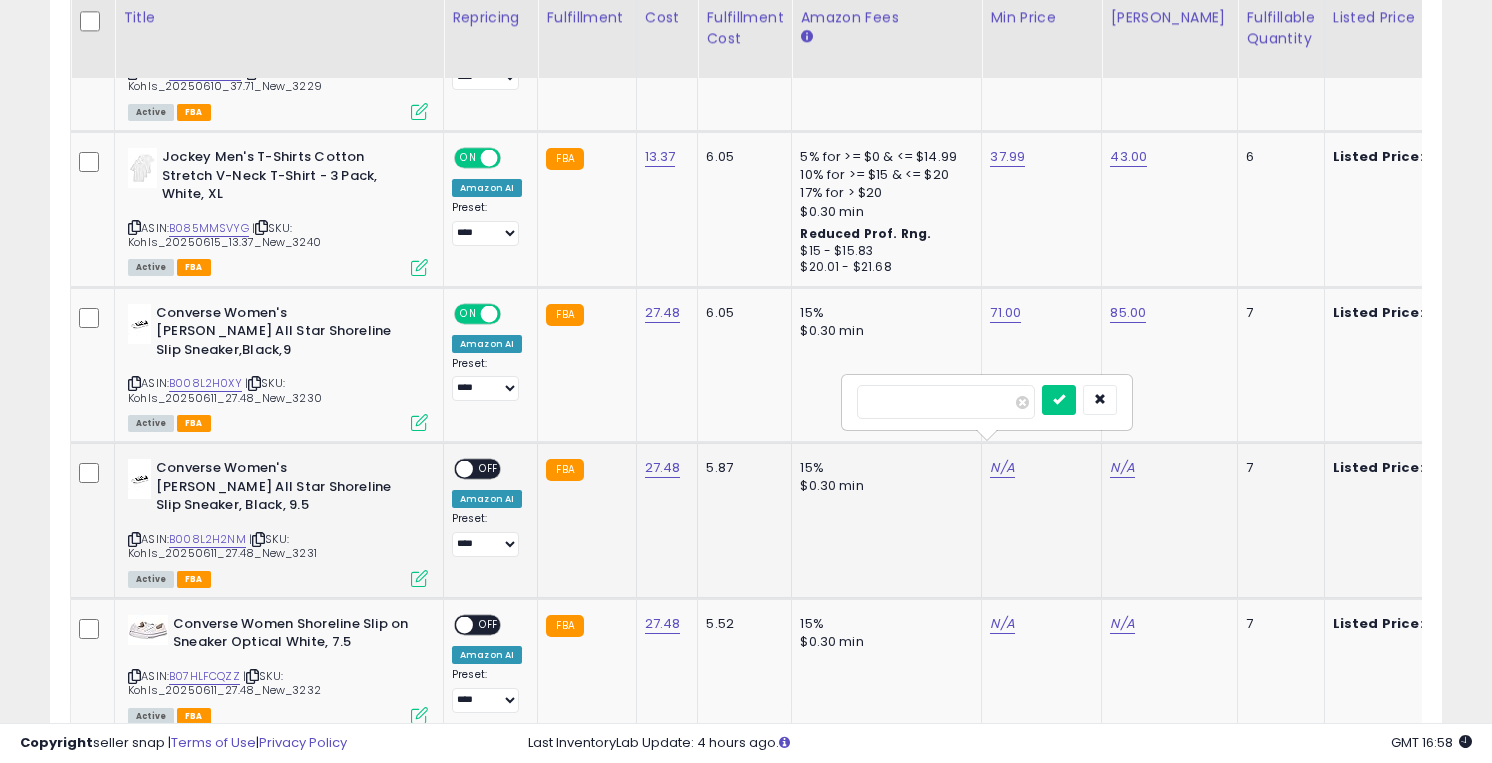 type on "**" 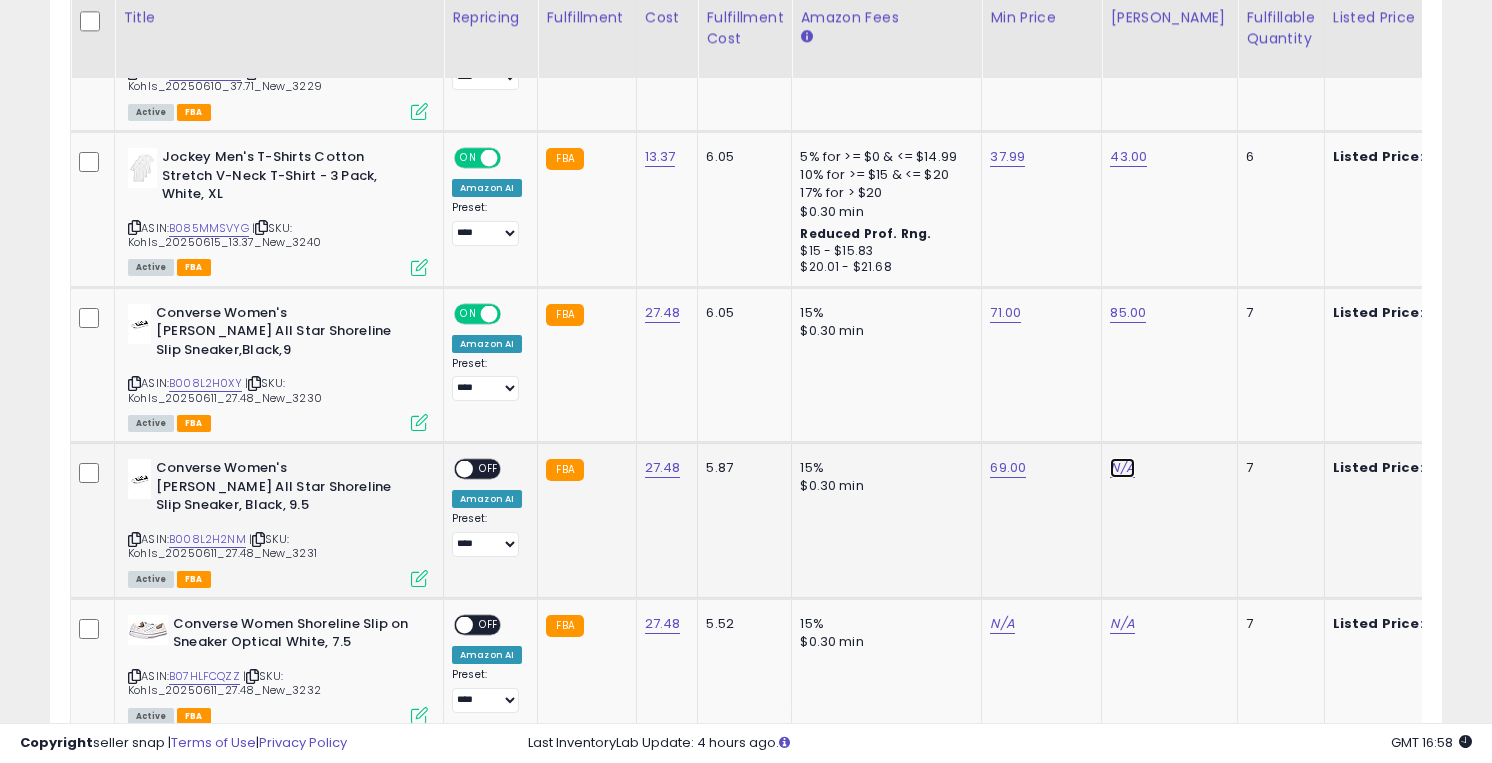 click on "N/A" at bounding box center (1122, 1) 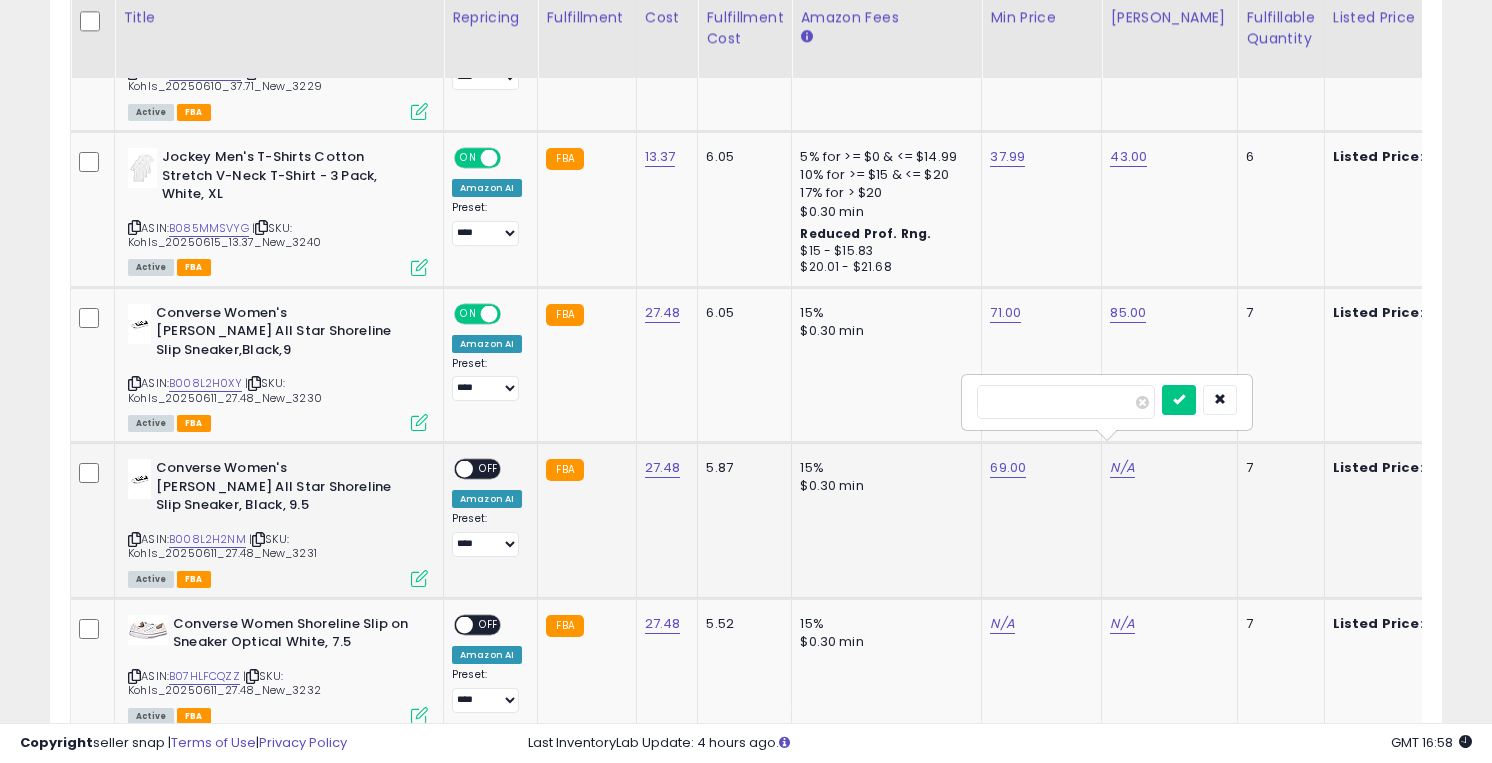 type on "**" 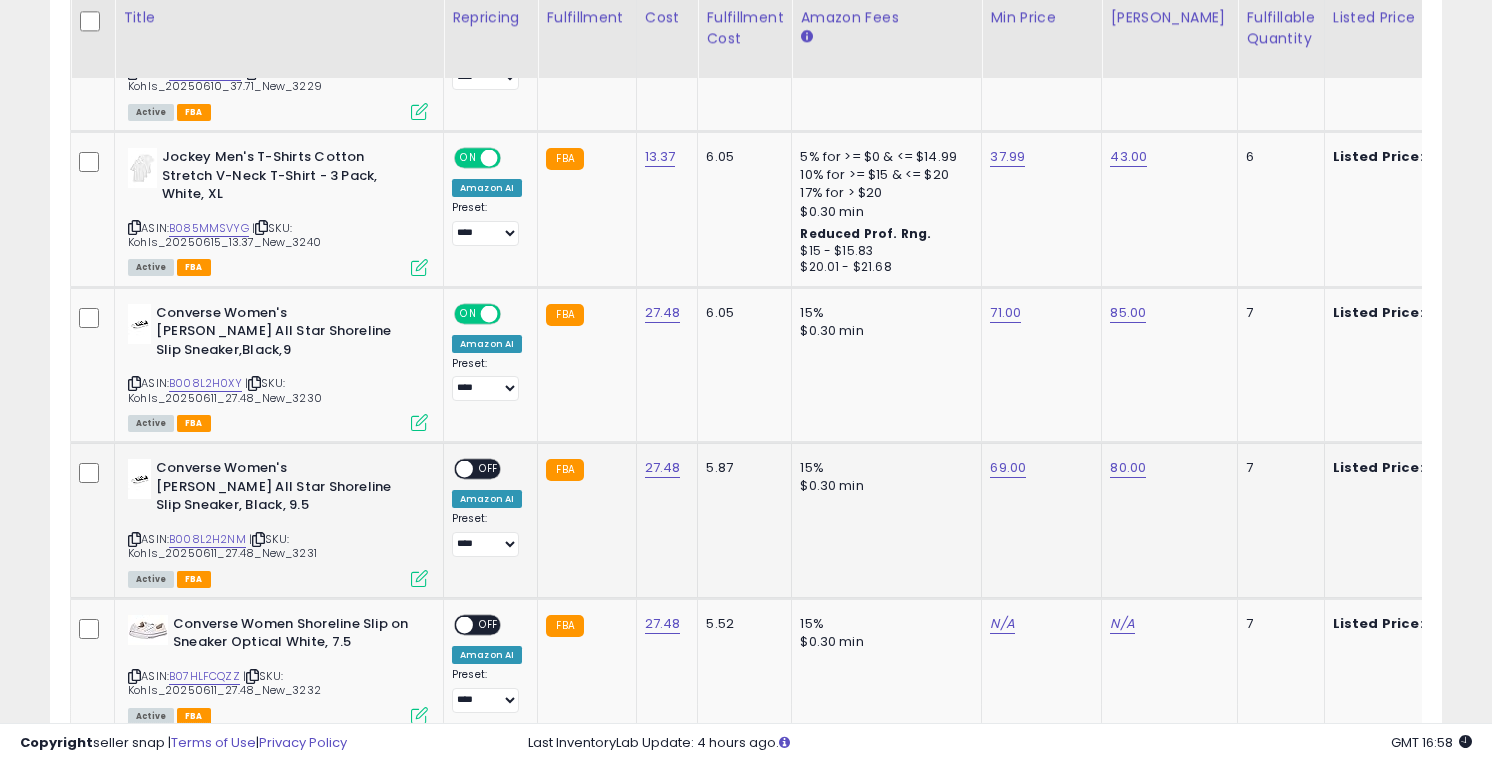scroll, scrollTop: 1437, scrollLeft: 0, axis: vertical 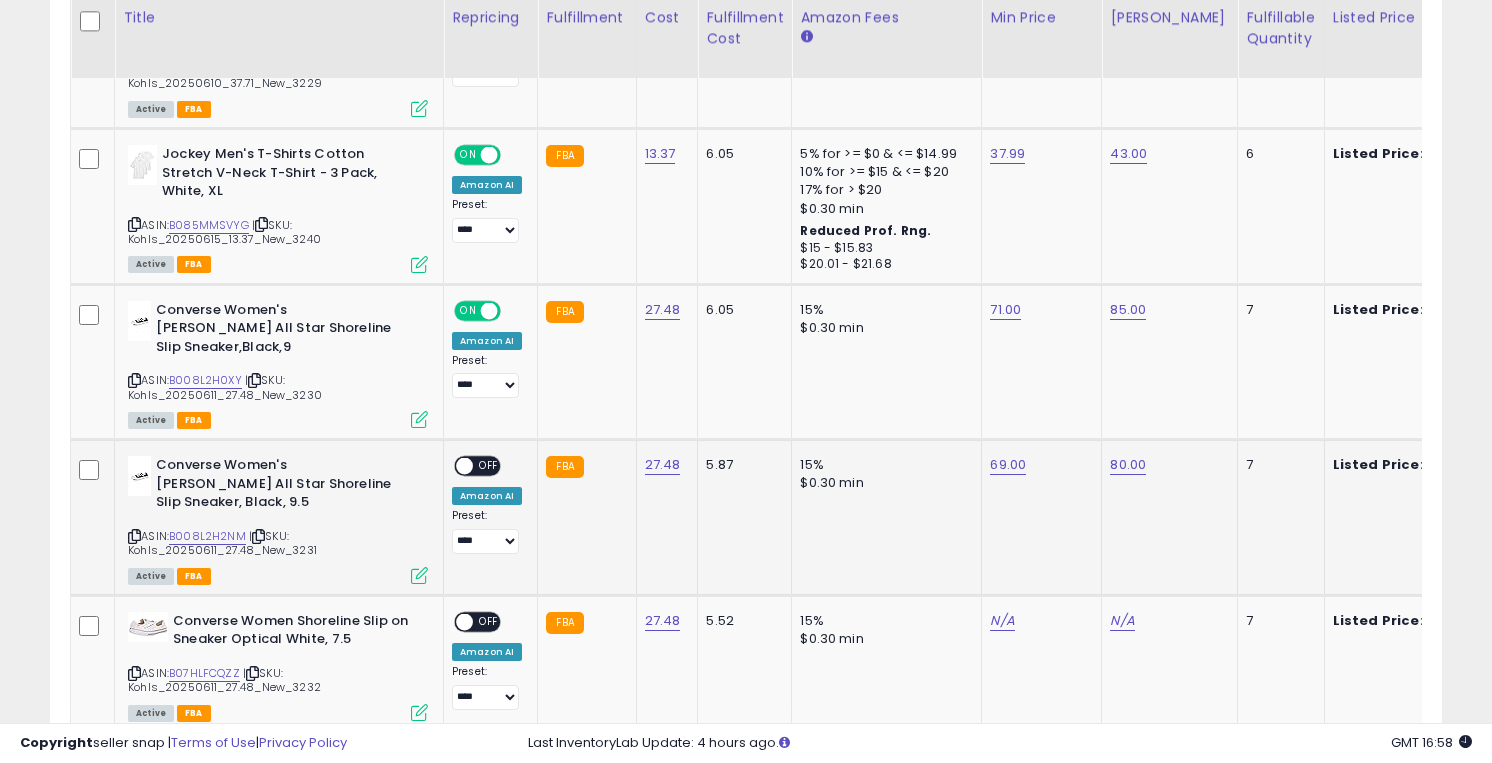 click on "OFF" at bounding box center (489, 466) 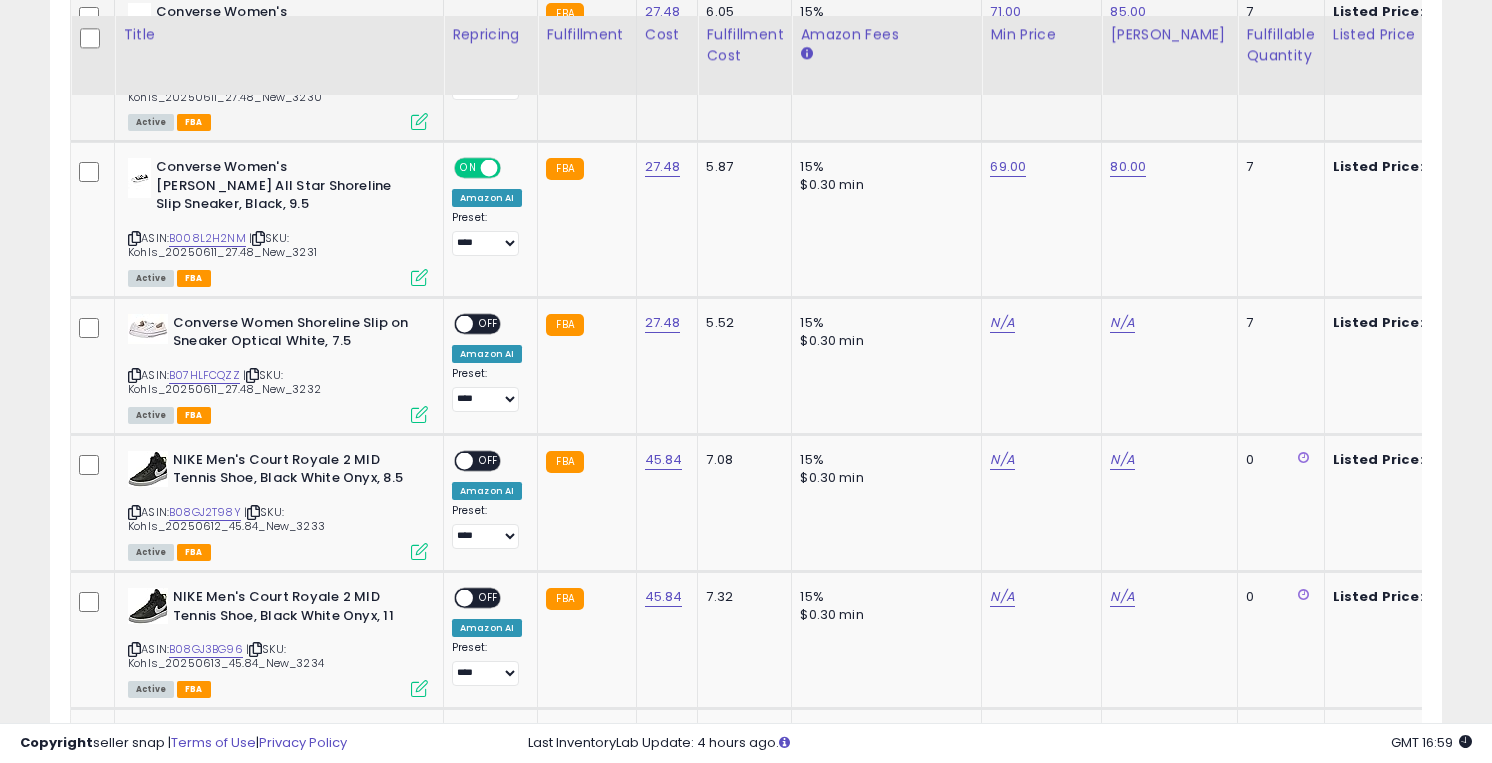 scroll, scrollTop: 1714, scrollLeft: 0, axis: vertical 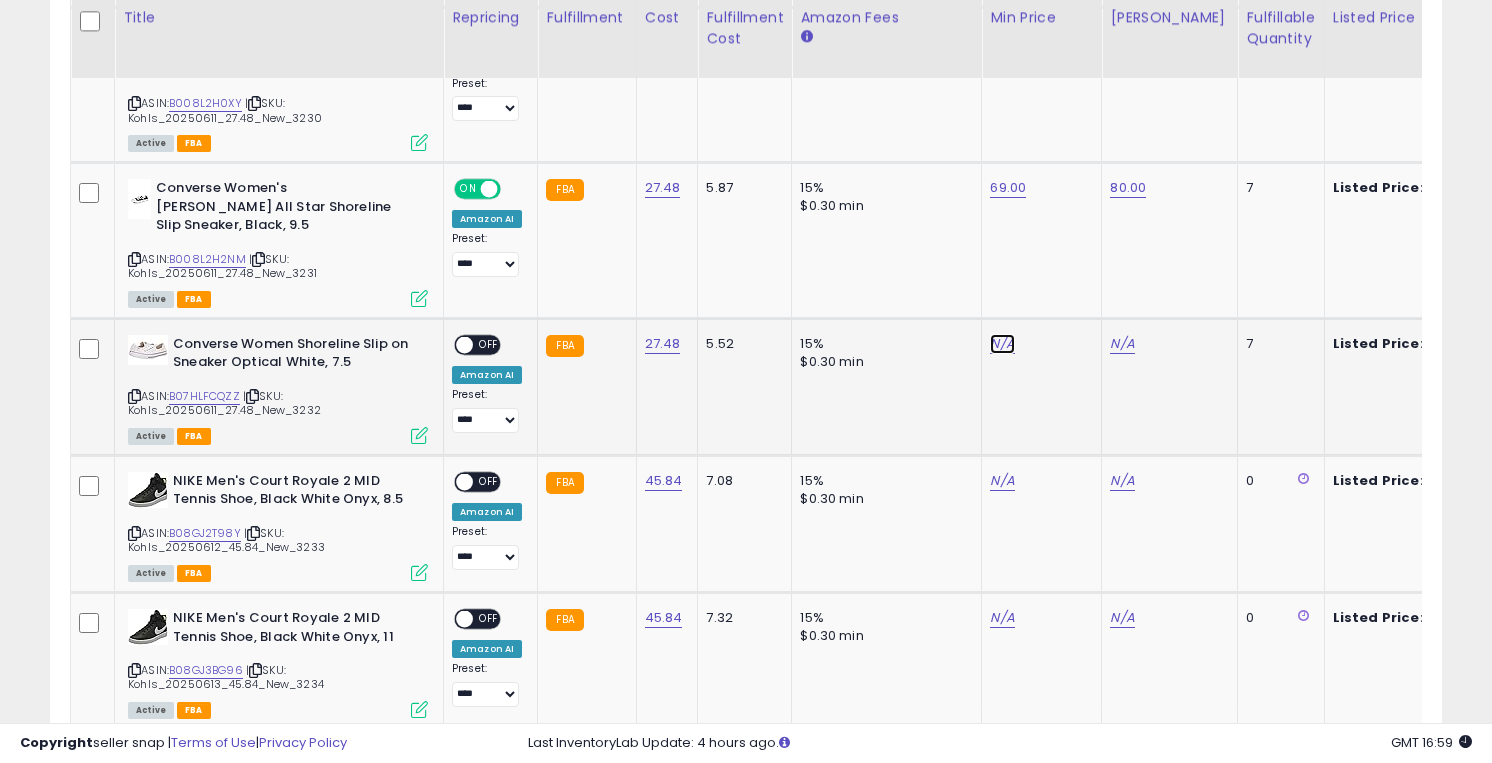 click on "N/A" at bounding box center (1002, -279) 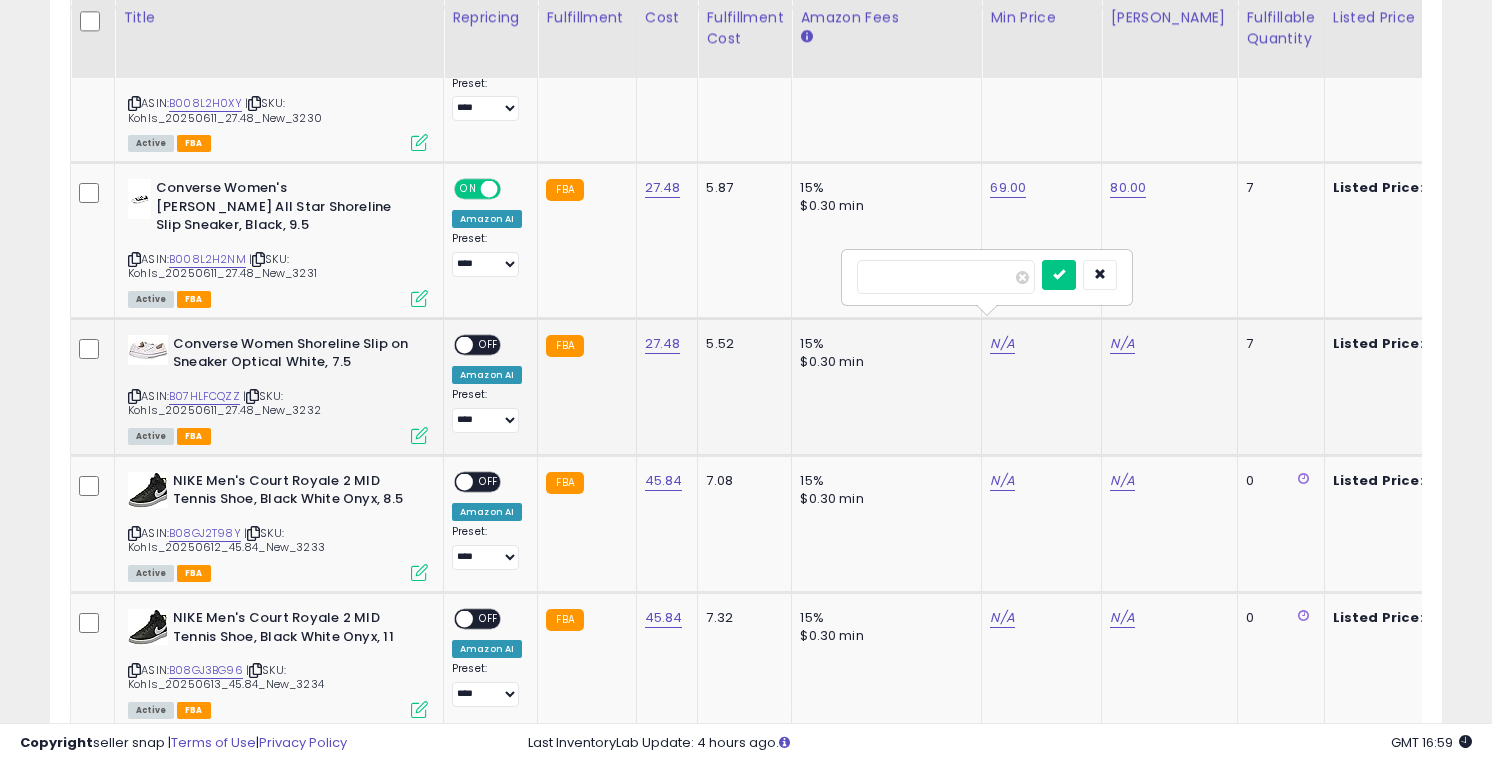 type on "**" 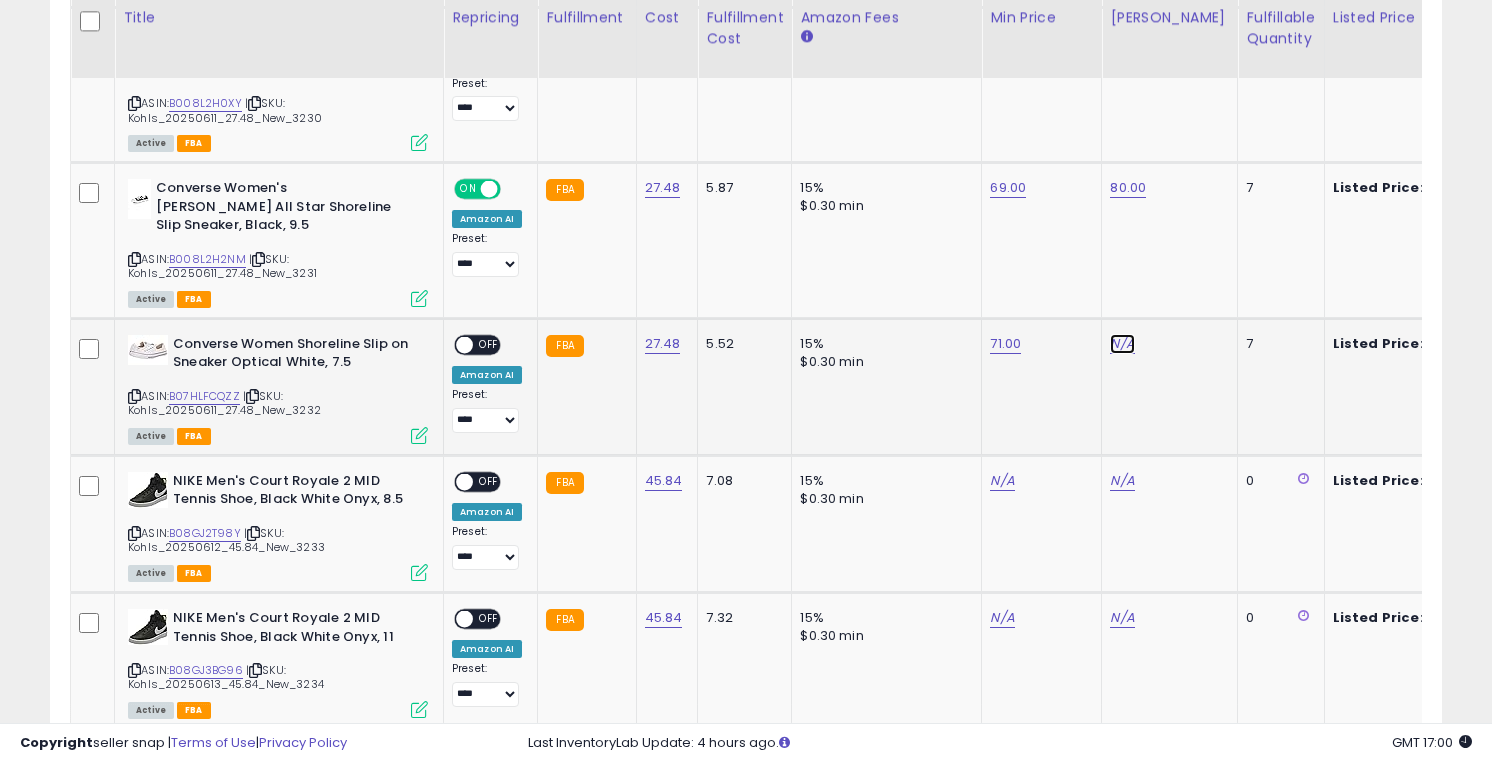 click on "N/A" at bounding box center (1122, -279) 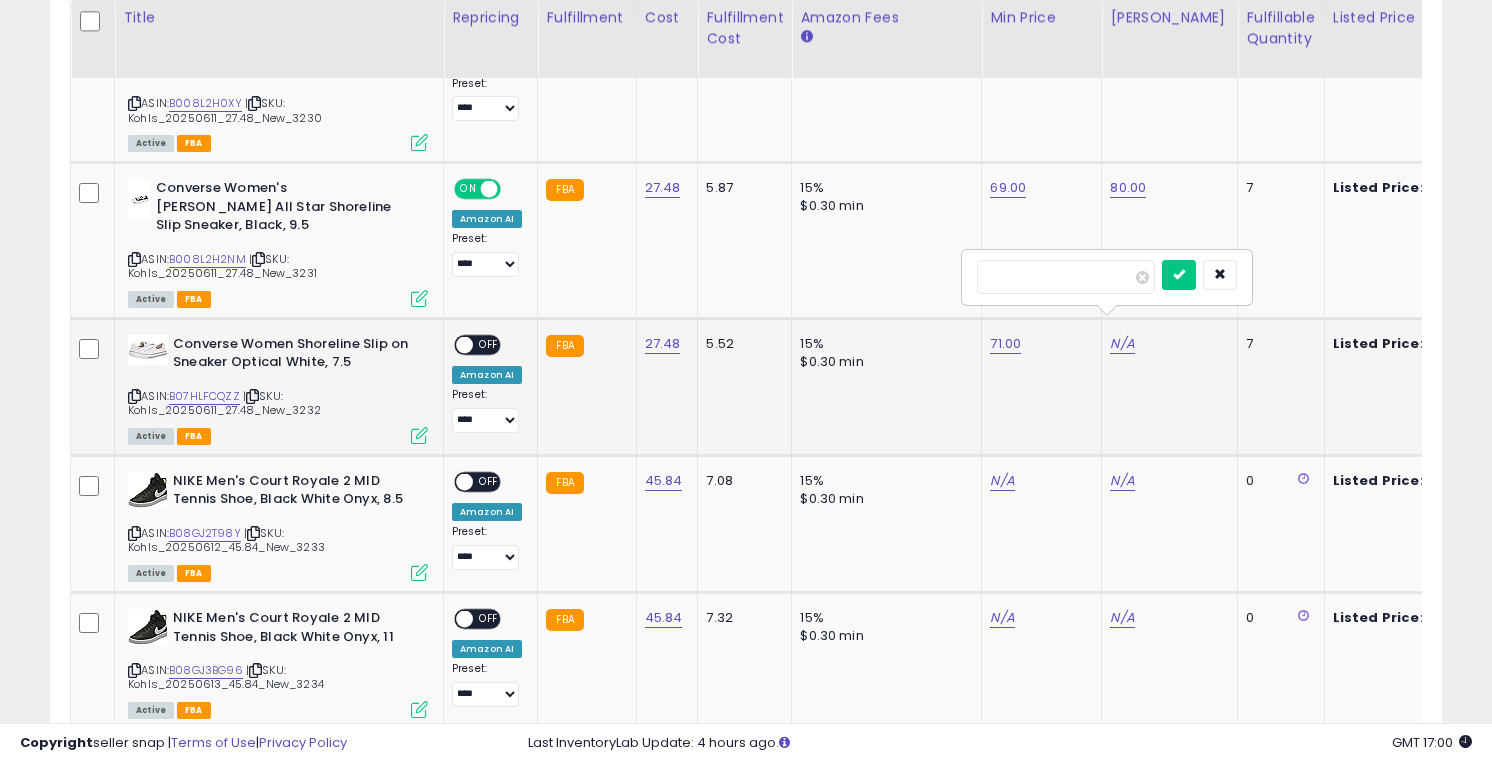 type on "**" 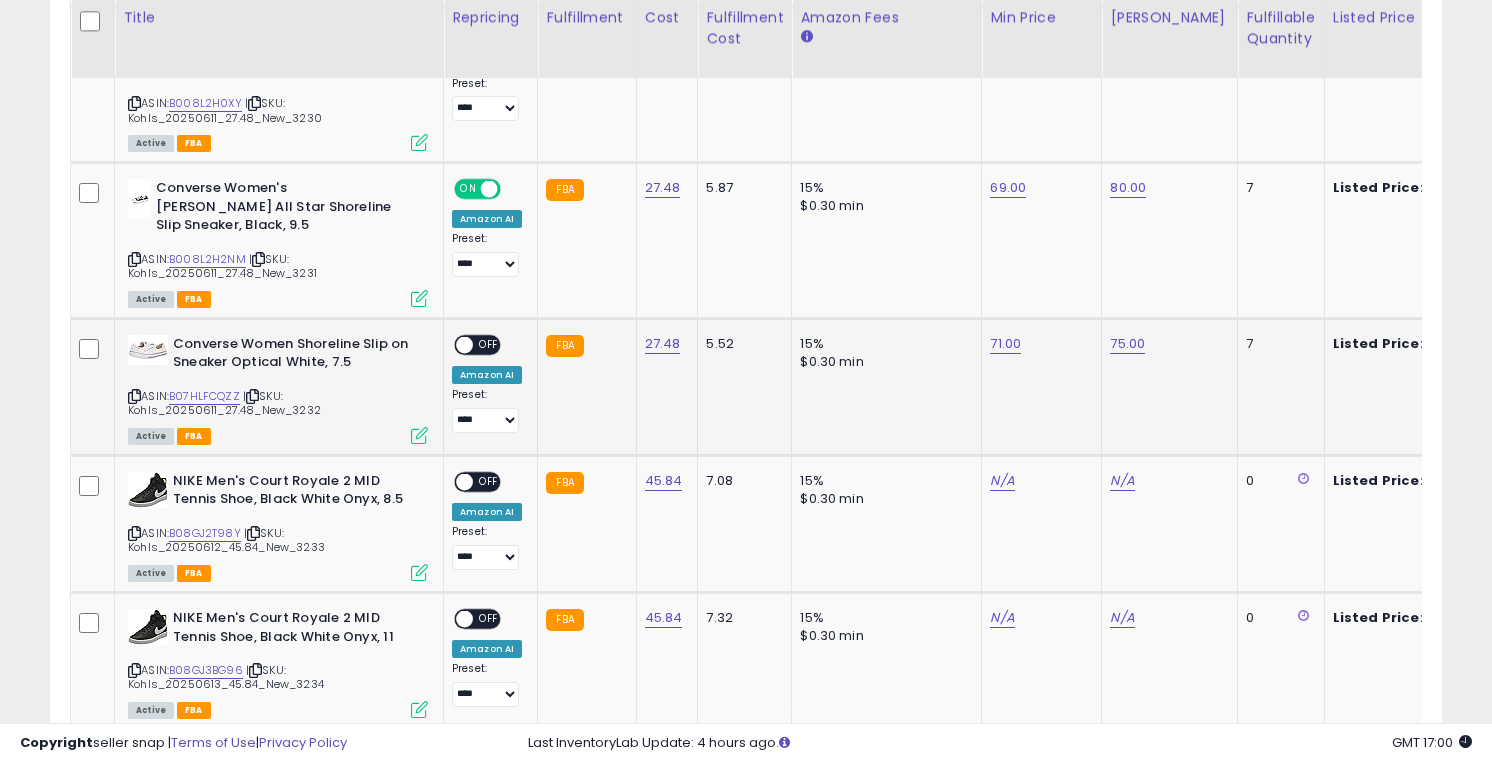click on "OFF" at bounding box center [489, 344] 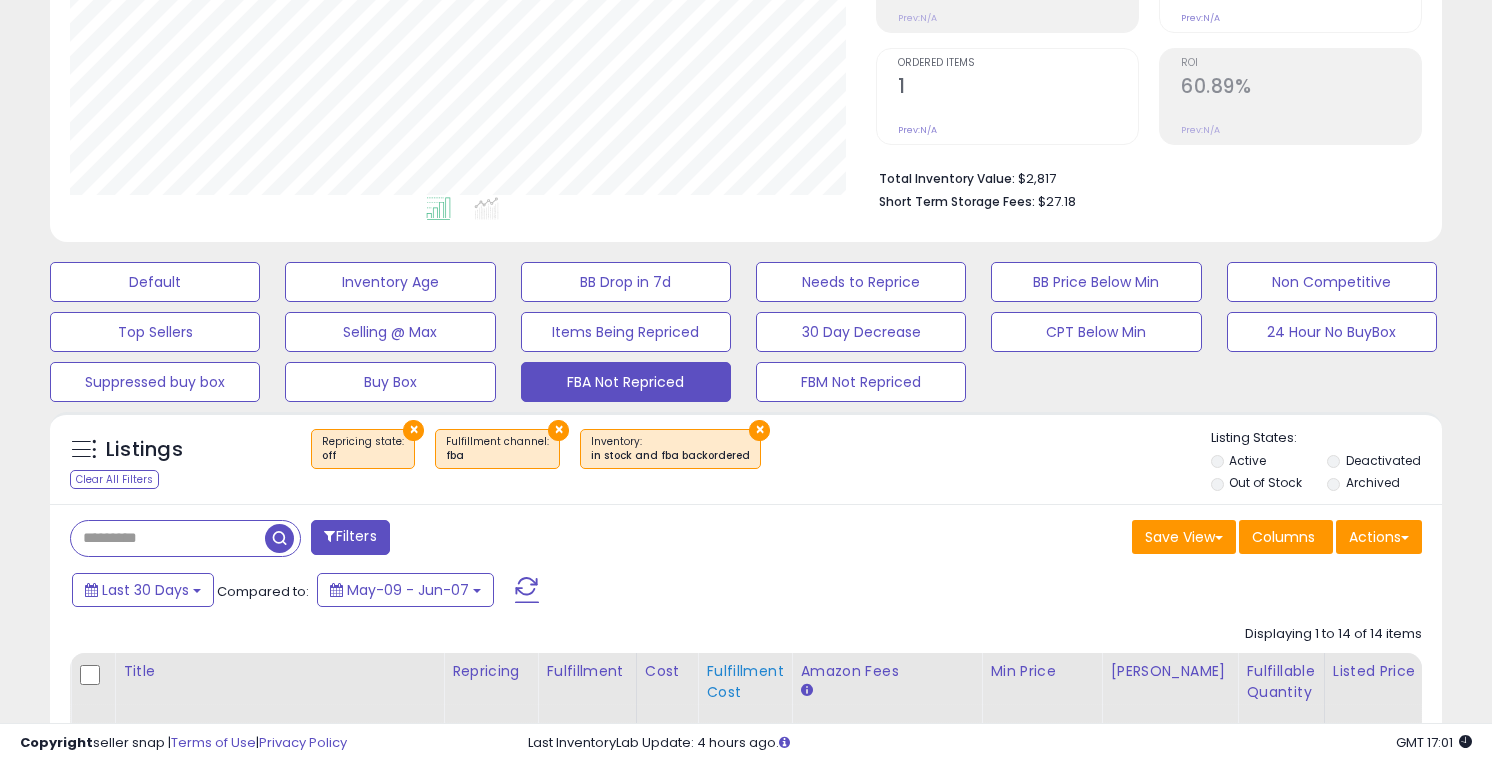 scroll, scrollTop: 369, scrollLeft: 0, axis: vertical 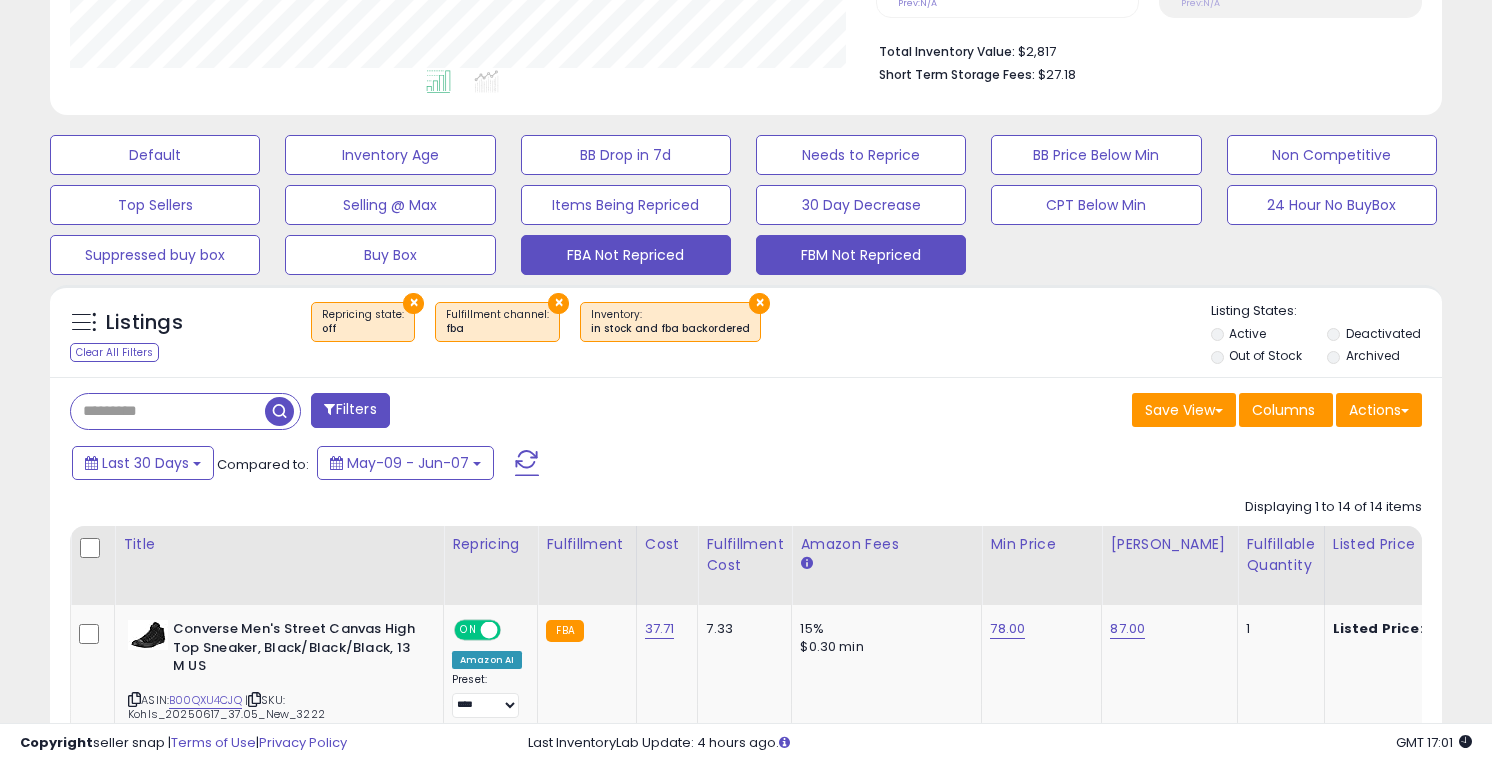 click on "FBM Not Repriced" at bounding box center [155, 155] 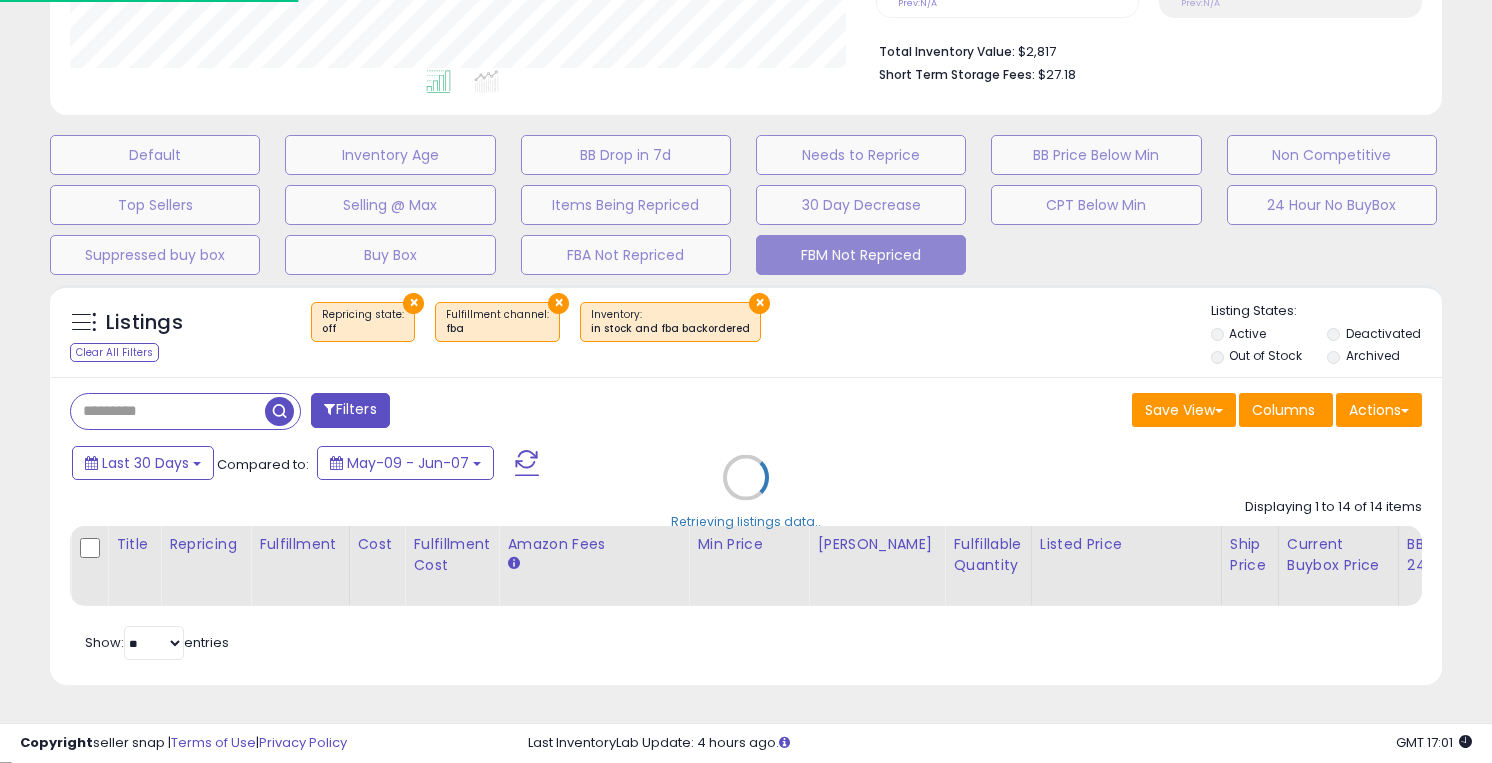 scroll, scrollTop: 492, scrollLeft: 0, axis: vertical 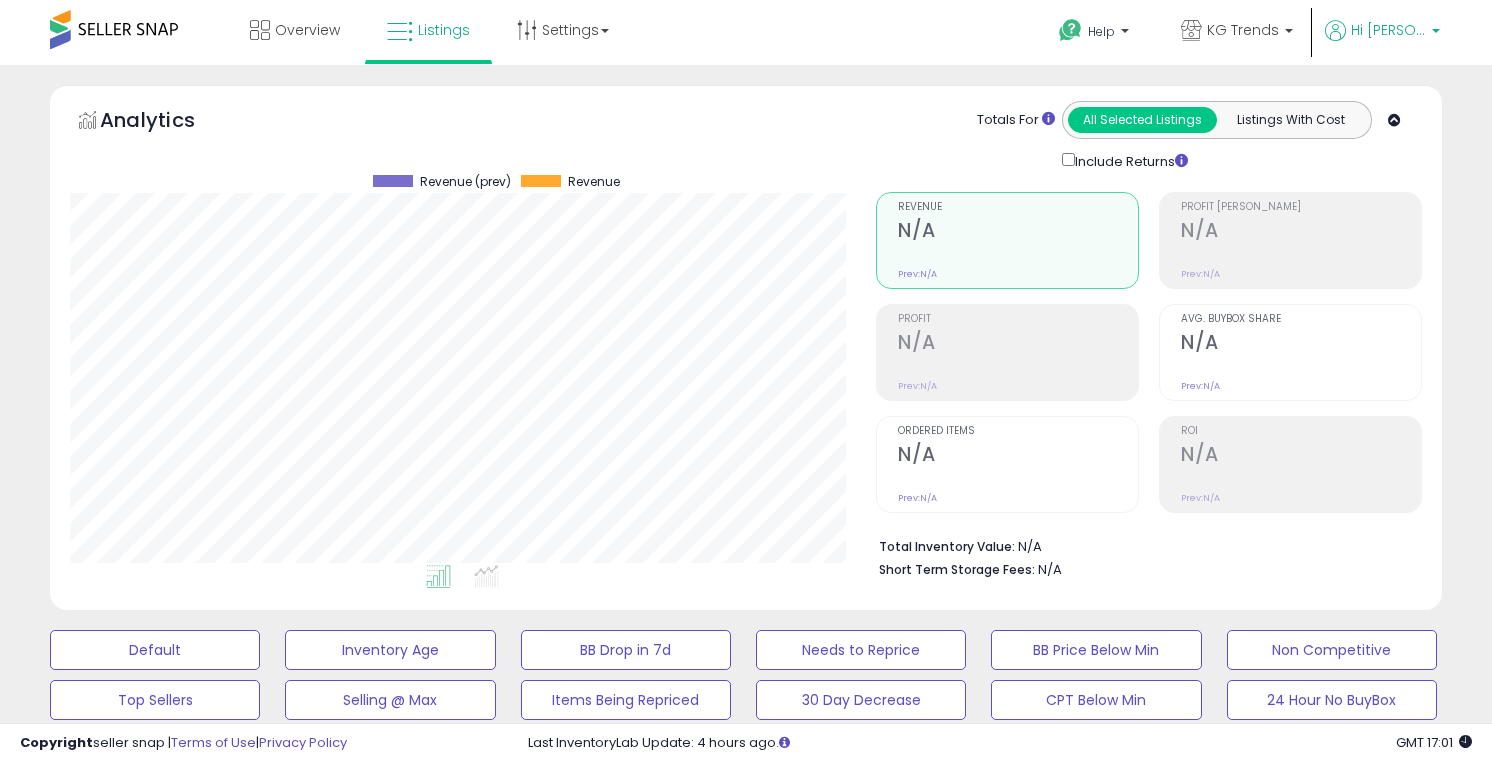 click on "Hi [PERSON_NAME]" at bounding box center [1388, 30] 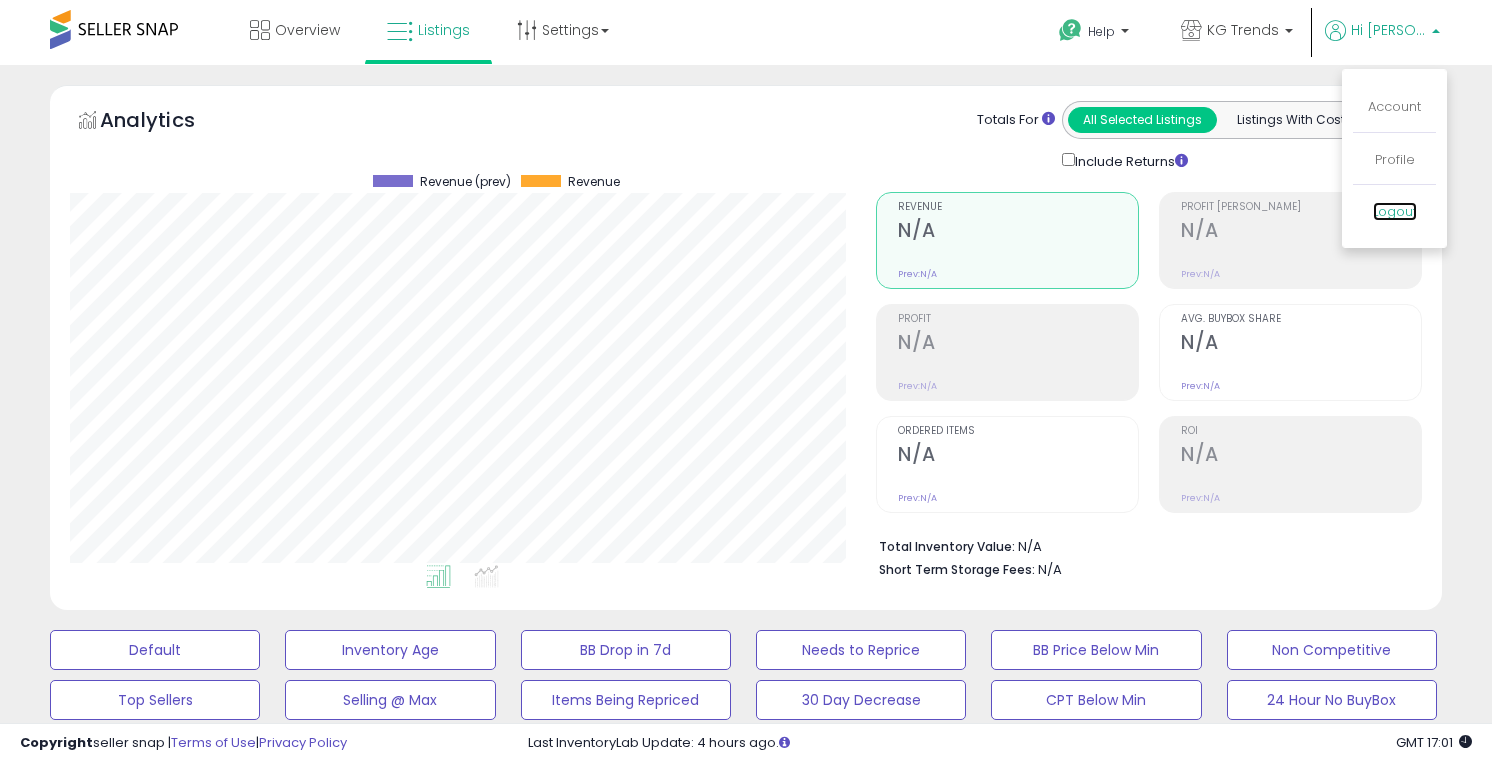 click on "Logout" at bounding box center (1395, 211) 